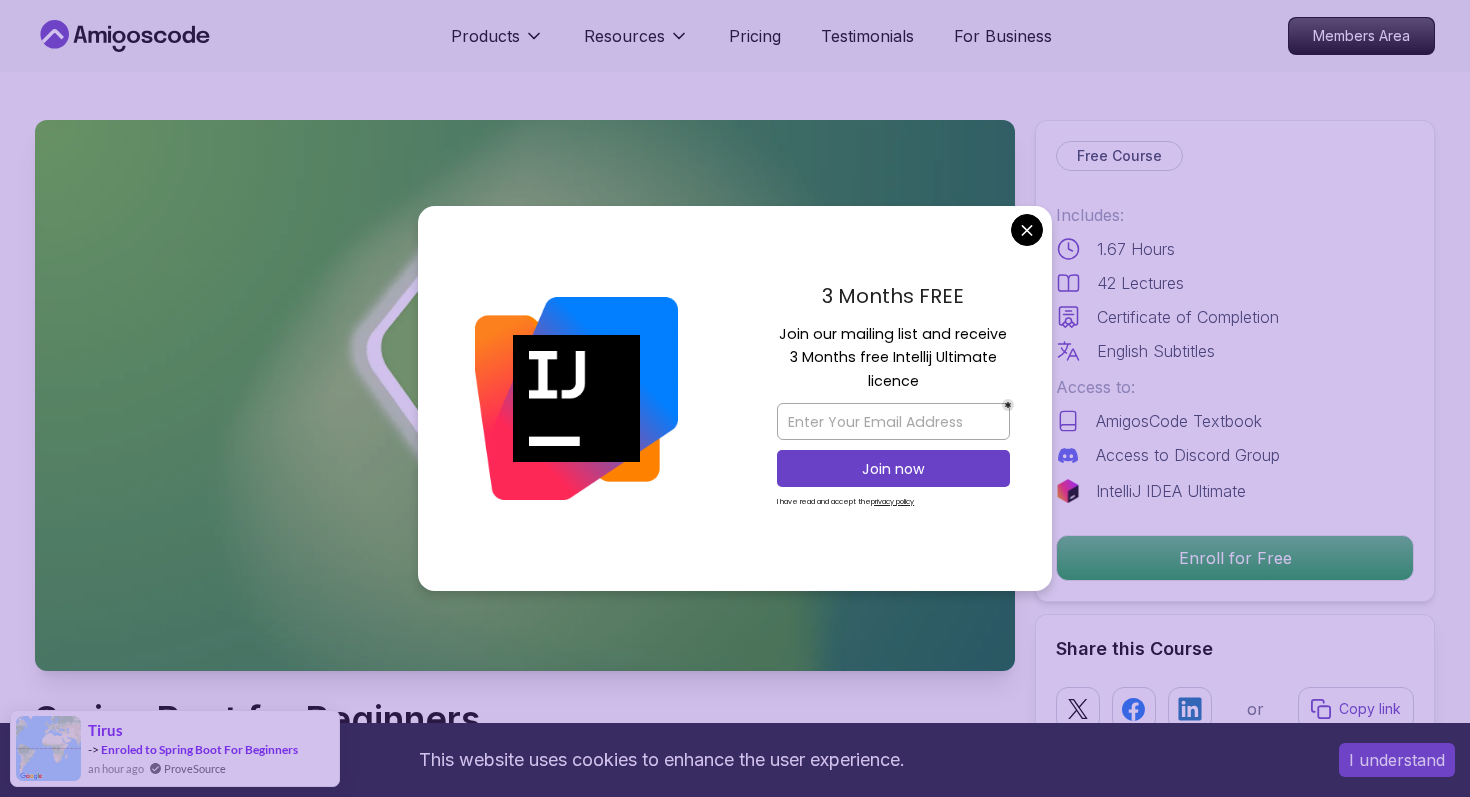 scroll, scrollTop: 0, scrollLeft: 0, axis: both 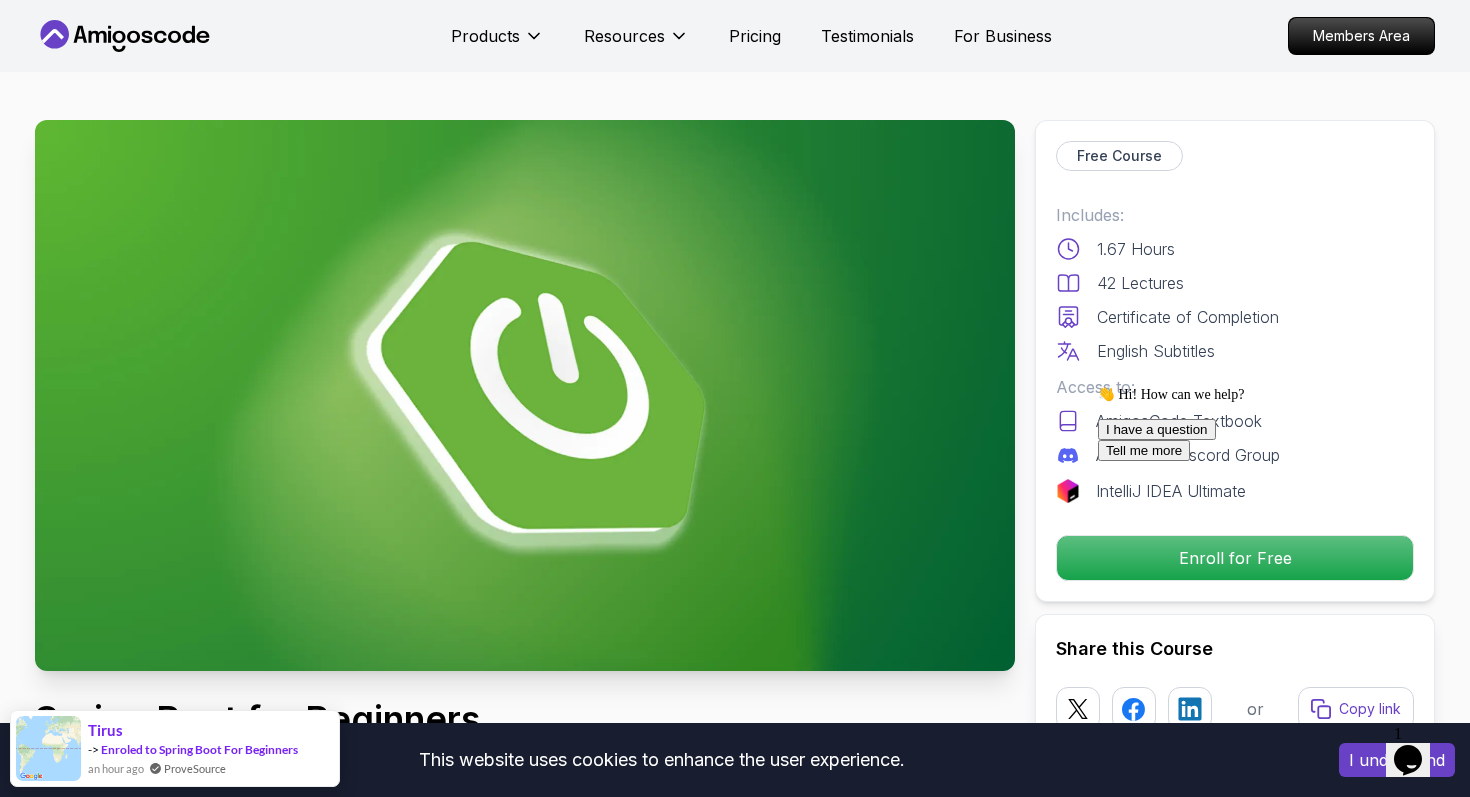 click on "This website uses cookies to enhance the user experience. I understand Products Resources Pricing Testimonials For Business Members Area Products Resources Pricing Testimonials For Business Members Area Spring Boot for Beginners Build a CRUD API with Spring Boot and PostgreSQL database using Spring Data JPA and Spring AI Mama Samba Braima Djalo  /   Instructor Free Course Includes: 1.67 Hours 42 Lectures Certificate of Completion English Subtitles Access to: AmigosCode Textbook Access to Discord Group IntelliJ IDEA Ultimate Enroll for Free Share this Course or Copy link Got a Team of 5 or More? With one subscription, give your entire team access to all courses and features. Check our Business Plan Mama Samba Braima Djalo  /   Instructor What you will learn java spring spring-boot postgres terminal ai git github chatgpt The Basics of Spring - Learn the fundamental concepts and features of the Spring framework. Spring Boot - Understand how to use Spring Boot to simplify the development of Spring applications." at bounding box center [735, 5058] 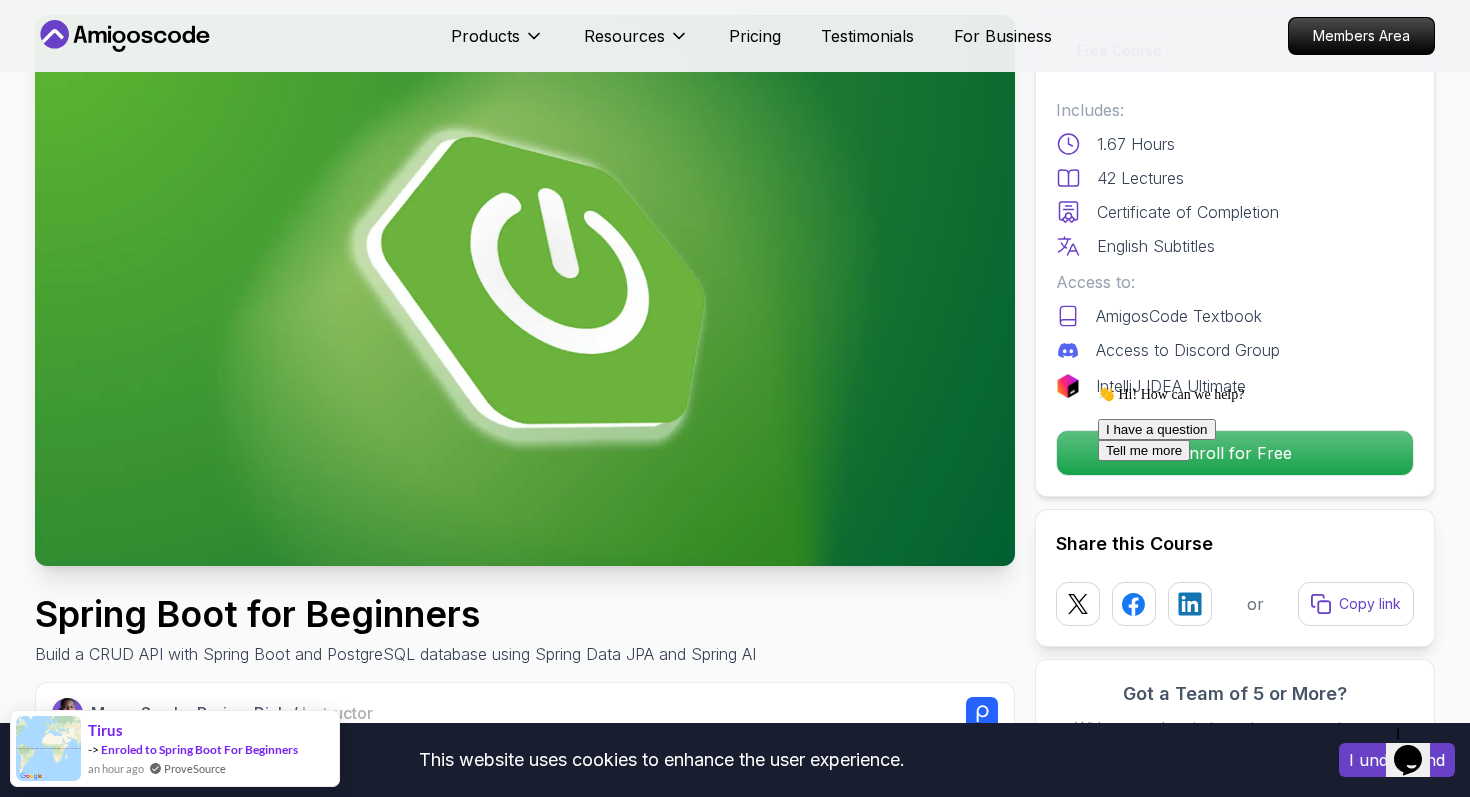 scroll, scrollTop: 108, scrollLeft: 0, axis: vertical 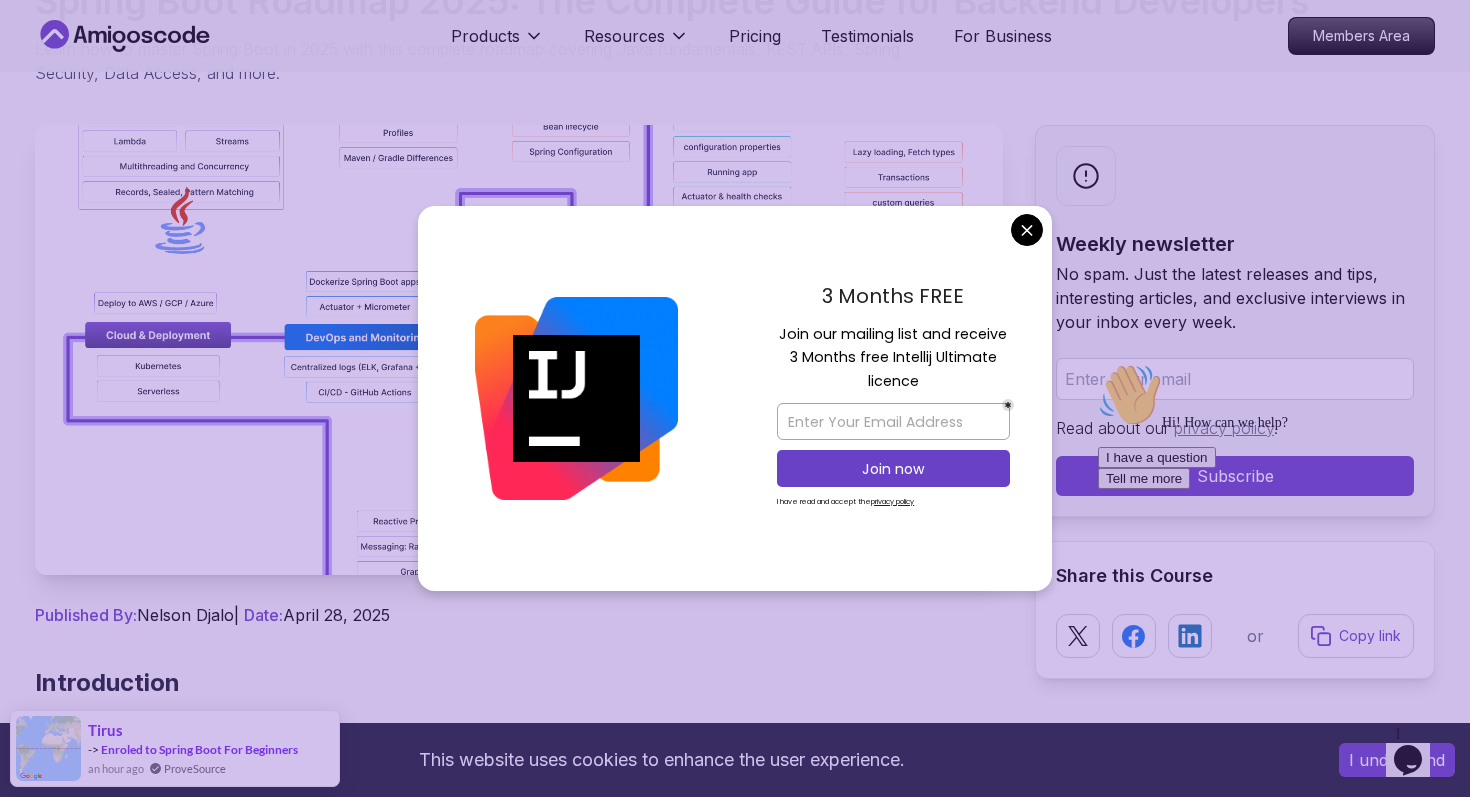 click on "This website uses cookies to enhance the user experience. I understand Products Resources Pricing Testimonials For Business Members Area Products Resources Pricing Testimonials For Business Members Area Blogs Spring Boot Roadmap 2025: The Complete Guide for Backend Developers backend 30 min read Spring Boot Roadmap 2025: The Complete Guide for Backend Developers Learn how to master Spring Boot in 2025 with this complete roadmap covering Java fundamentals, REST APIs, Spring Security, Data Access, and more. Weekly newsletter No spam. Just the latest releases and tips, interesting articles, and exclusive interviews in your inbox every week. Read about our   privacy policy . Subscribe Share this Course or Copy link Published By:  Nelson Djalo  |   Date:  April 28, 2025 Introduction
Table of Contents
Why Learn Spring Boot in 2025?
Market Demand and Career Opportunities
Technical Advantages and Industry Adoption
Ecosystem and Community Support
Step 1: Master Java Fundamentals" at bounding box center [735, 13251] 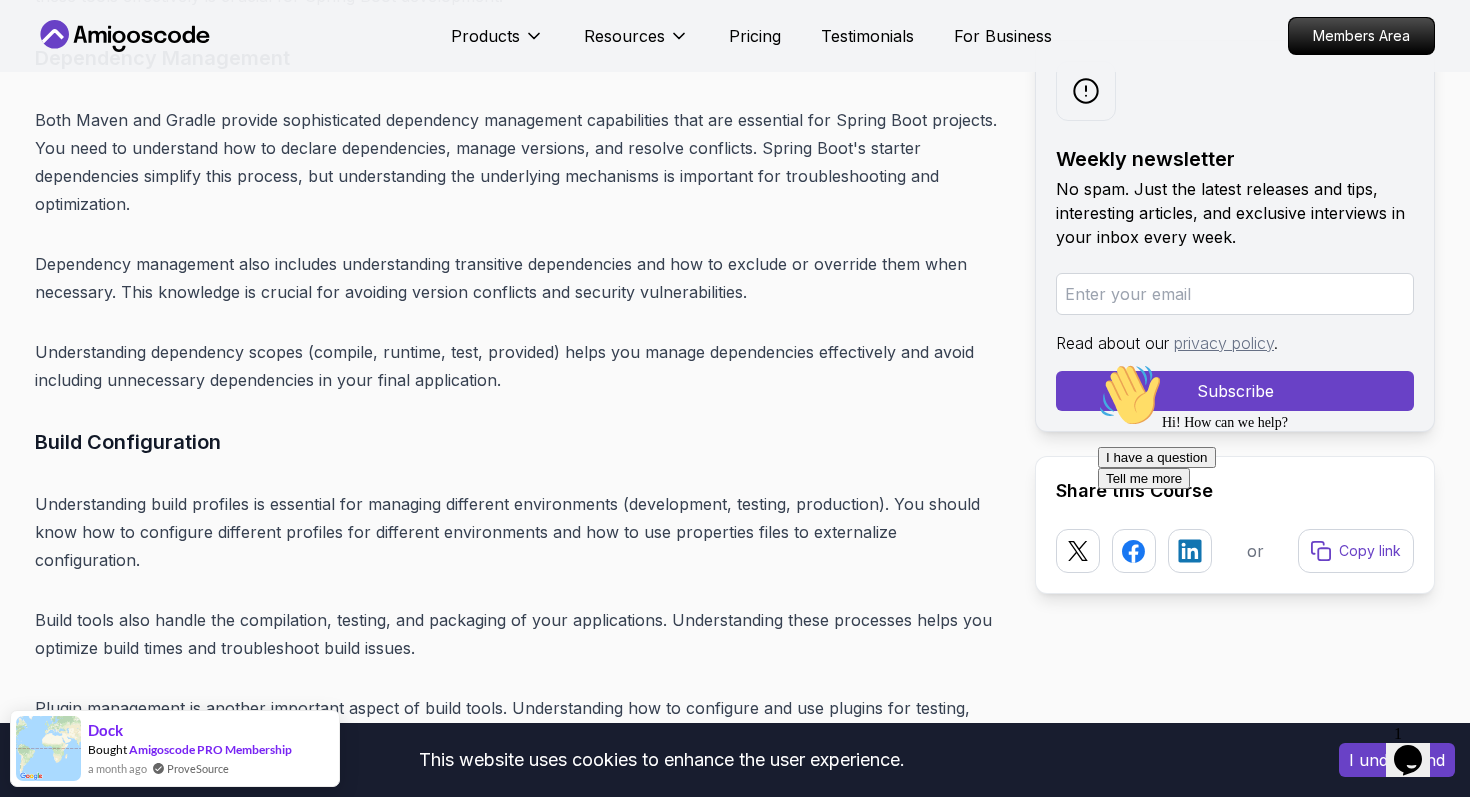 scroll, scrollTop: 8111, scrollLeft: 0, axis: vertical 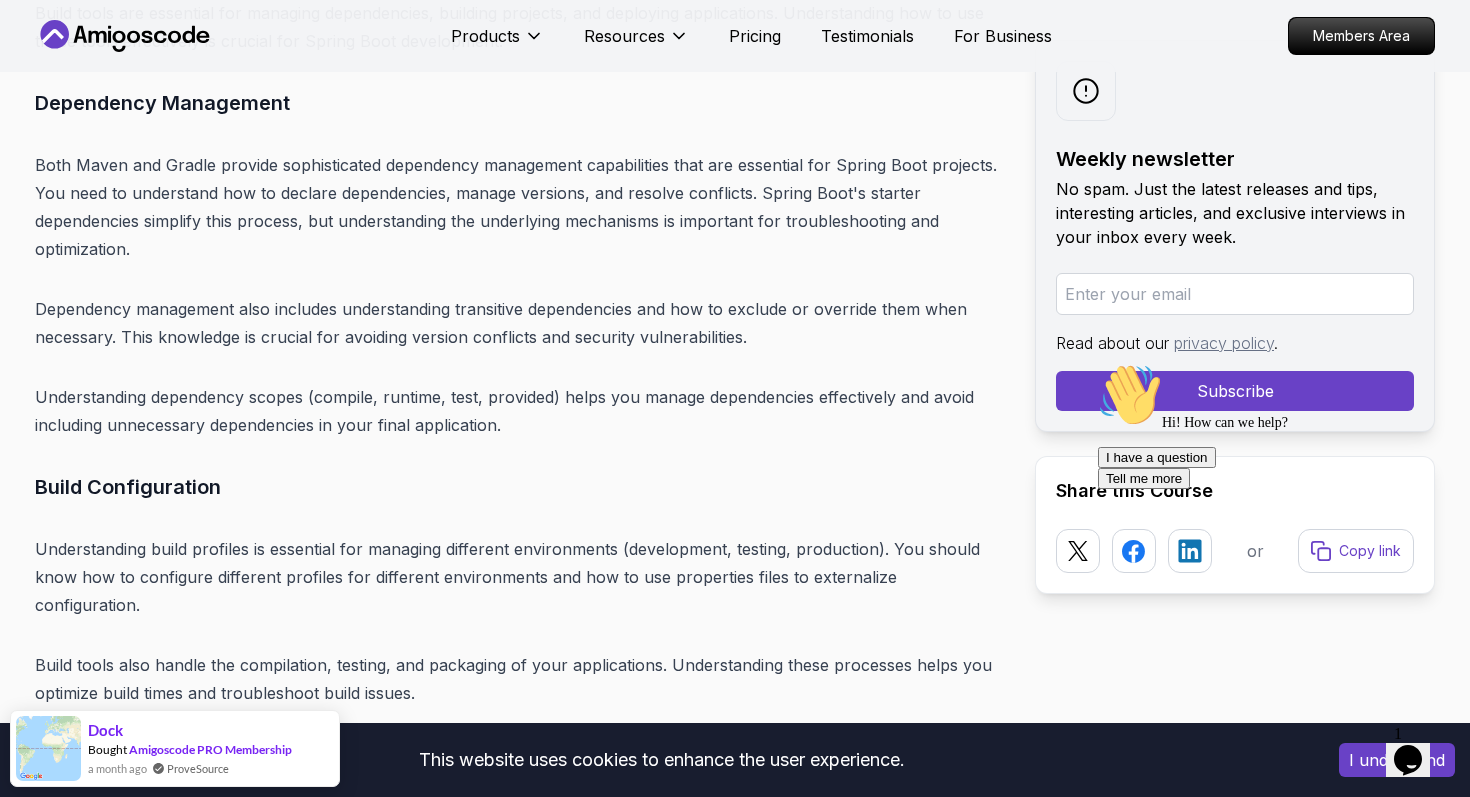 click at bounding box center (1235, 294) 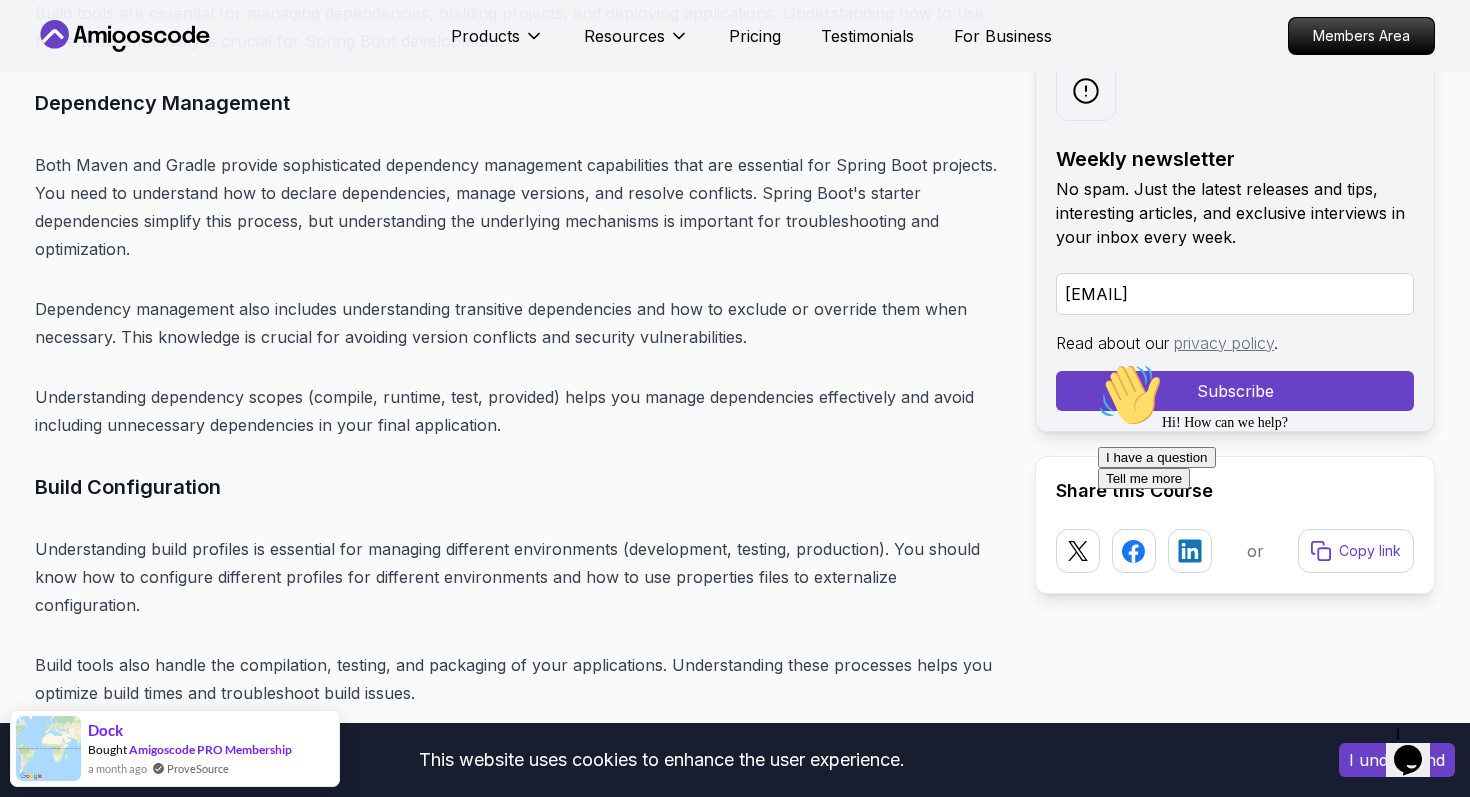 click on "Hi! How can we help? I have a question Tell me more" at bounding box center [1278, 426] 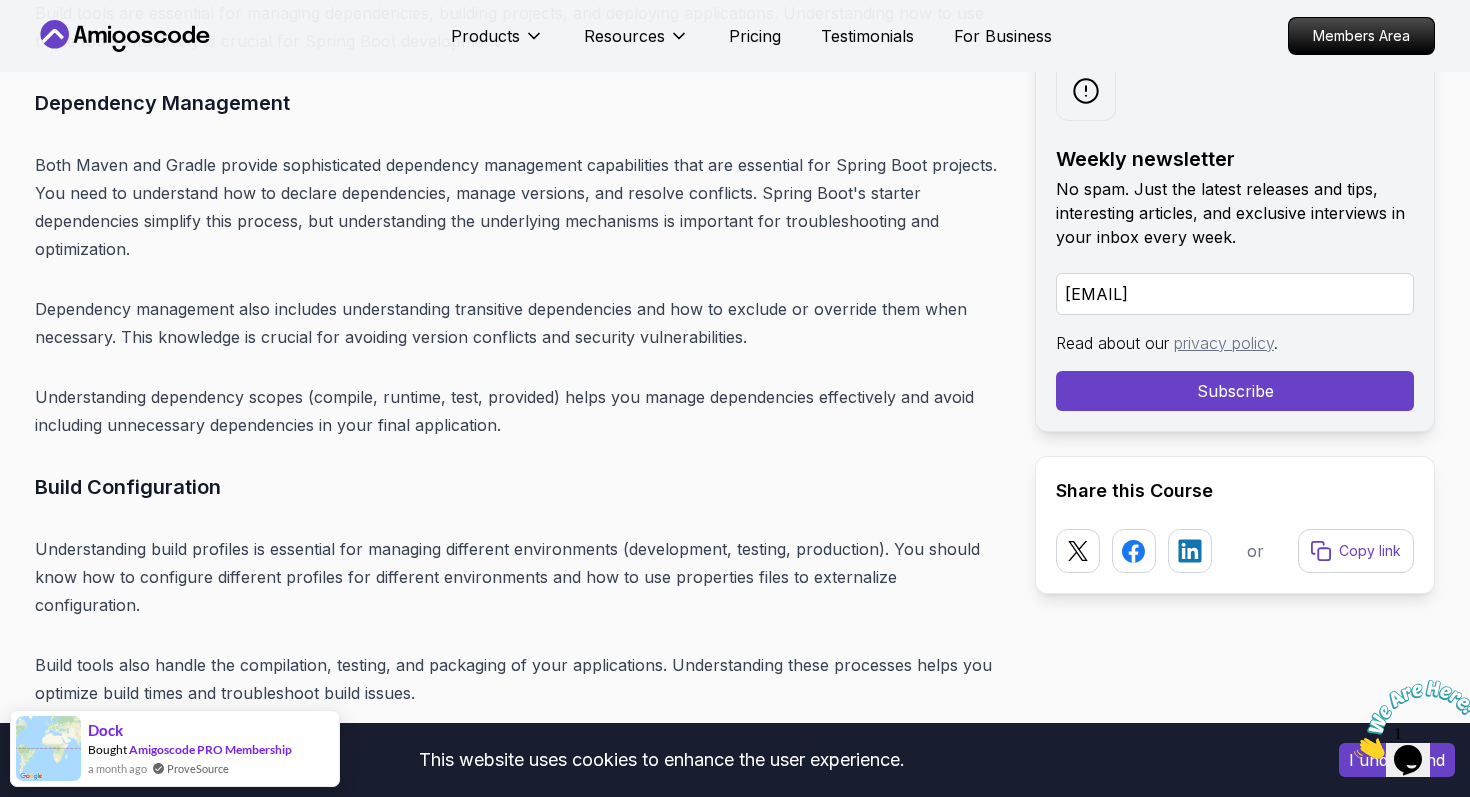 click on "Subscribe" at bounding box center (1235, 391) 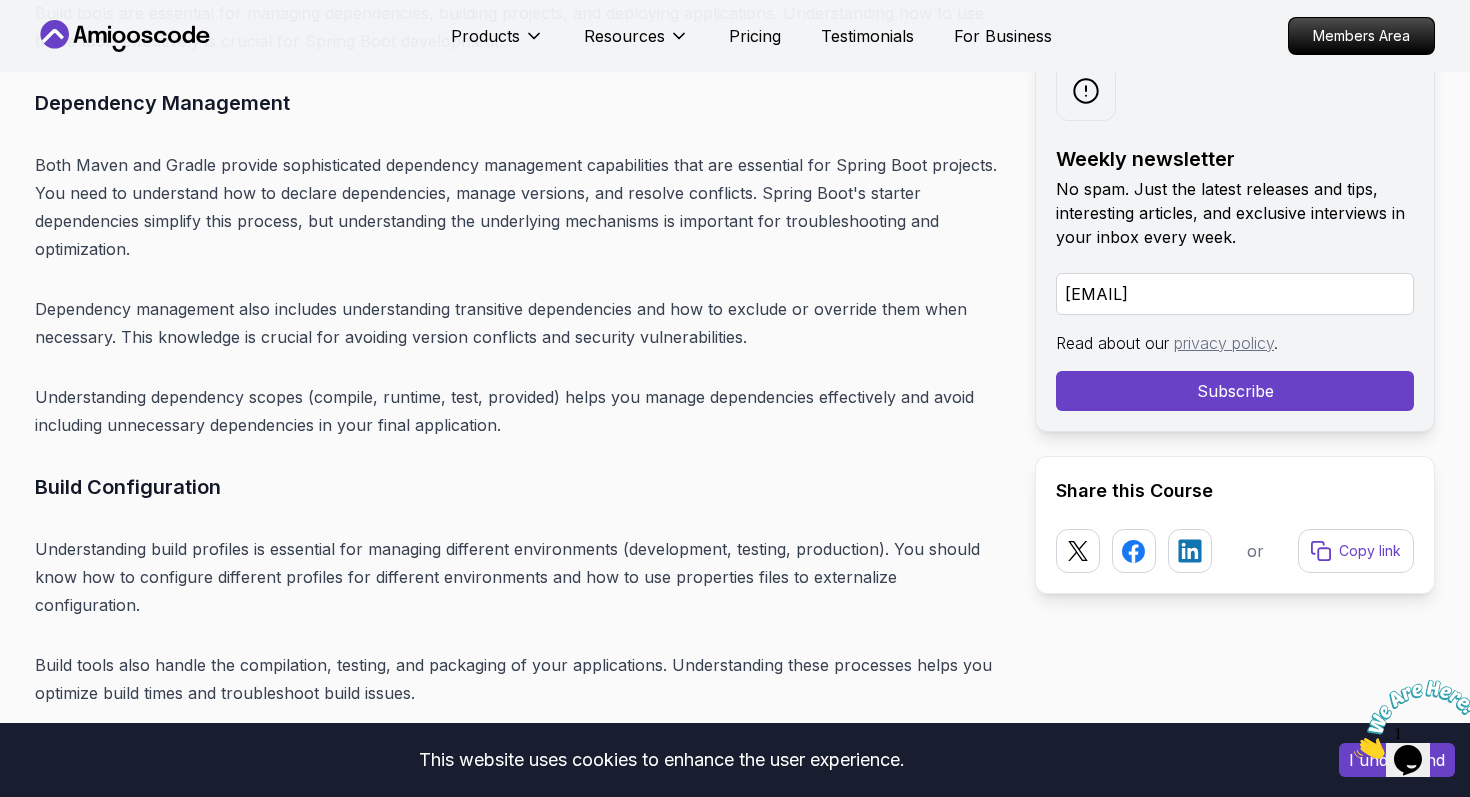 click on "dzikrirazzan02@gmail.com" at bounding box center [1235, 294] 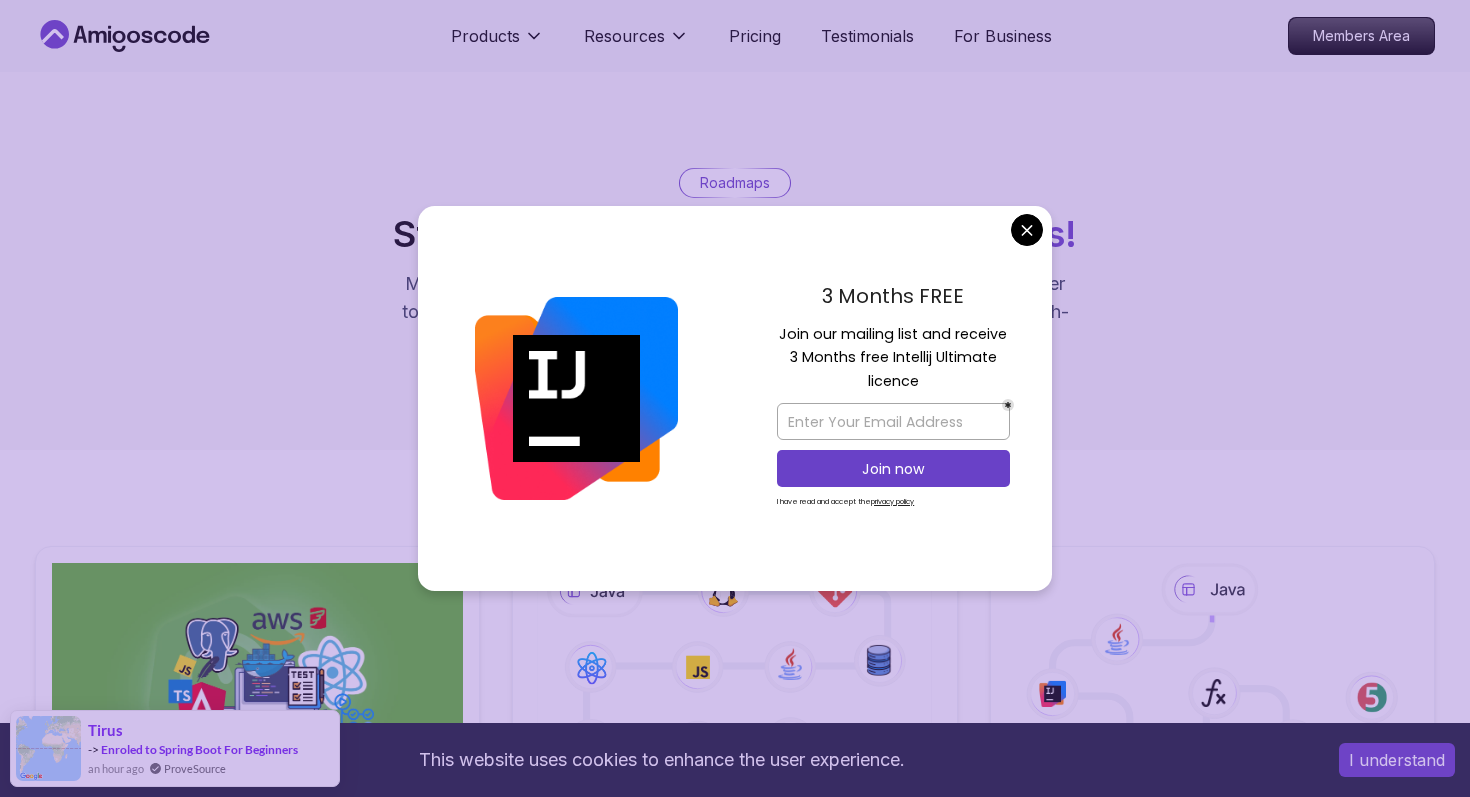 scroll, scrollTop: 0, scrollLeft: 0, axis: both 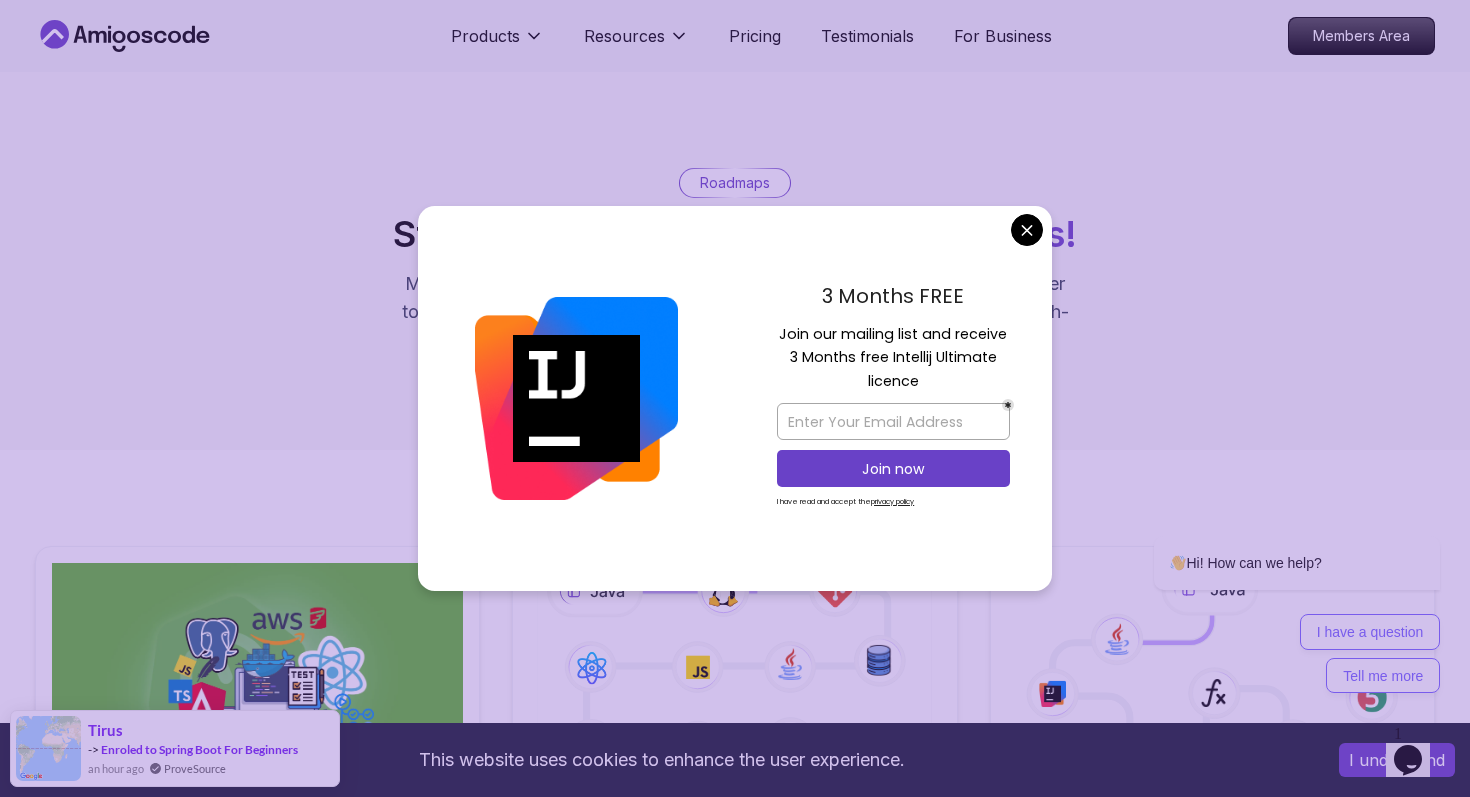 click on "This website uses cookies to enhance the user experience. I understand Products Resources Pricing Testimonials For Business Members Area Products Resources Pricing Testimonials For Business Members Area Roadmaps Start with our   Step-by-Step Roadmaps! Master in-demand tech skills with our proven learning roadmaps. From beginner to expert, follow structured paths that thousands of developers use to land high-paying jobs and accelerate their careers in software development. Full Stack Professional v2 Master modern full-stack development with React, Node.js, TypeScript, and cloud deployment. Build scalable applications from frontend to backend with industry best practices. 6   Courses 3   Builds 17.4h Java Full Stack Learn how to build full stack applications with Java and Spring Boot 29   Courses 4   Builds 9.2h Core Java (Java Master Class) Learn how to build full stack applications with Java and Spring Boot 18   Courses 10.4h Spring and Spring Boot 10   Courses 21.4h Frontend Developer 10   Courses 8.7h 5   4" at bounding box center [735, 1485] 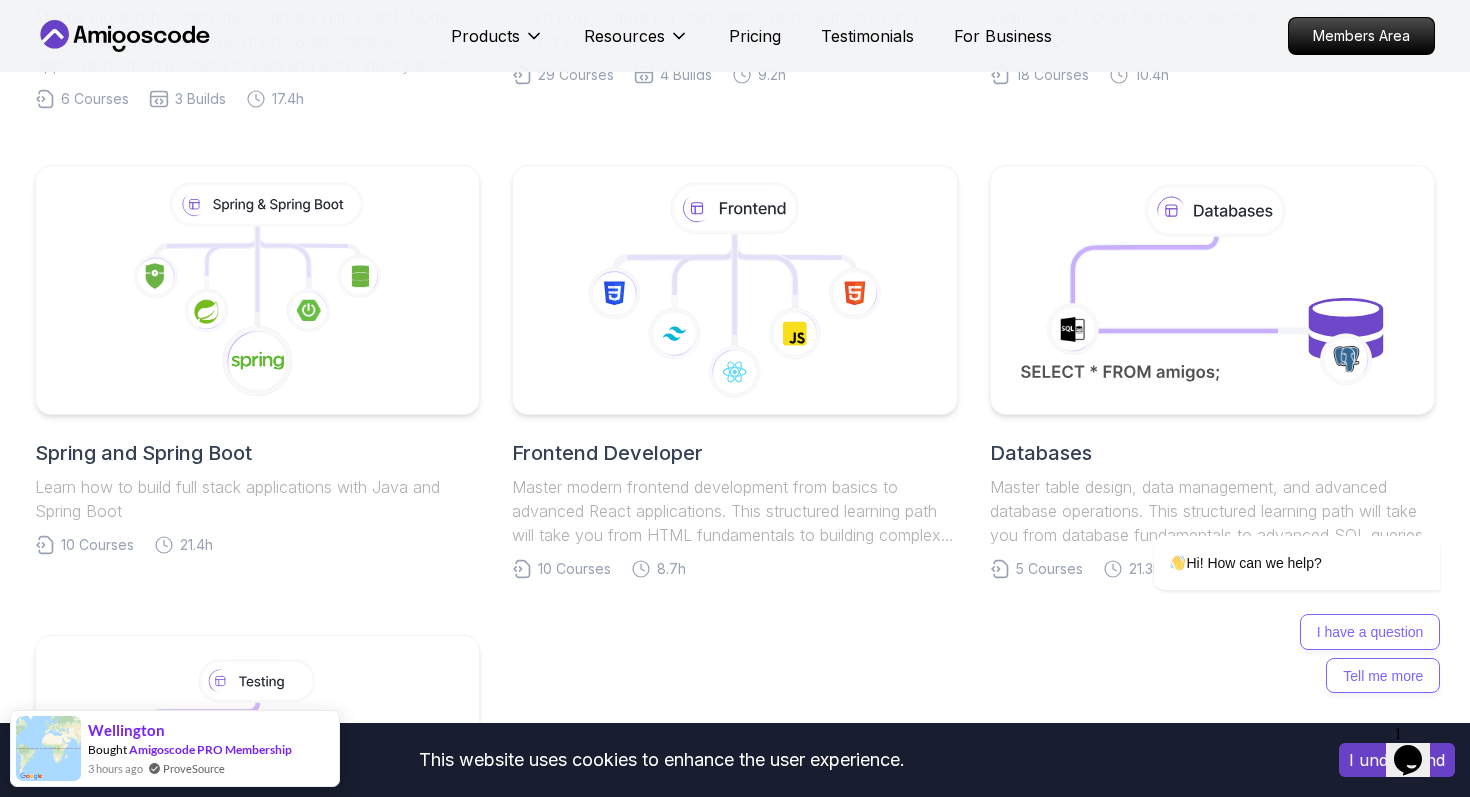 scroll, scrollTop: 604, scrollLeft: 0, axis: vertical 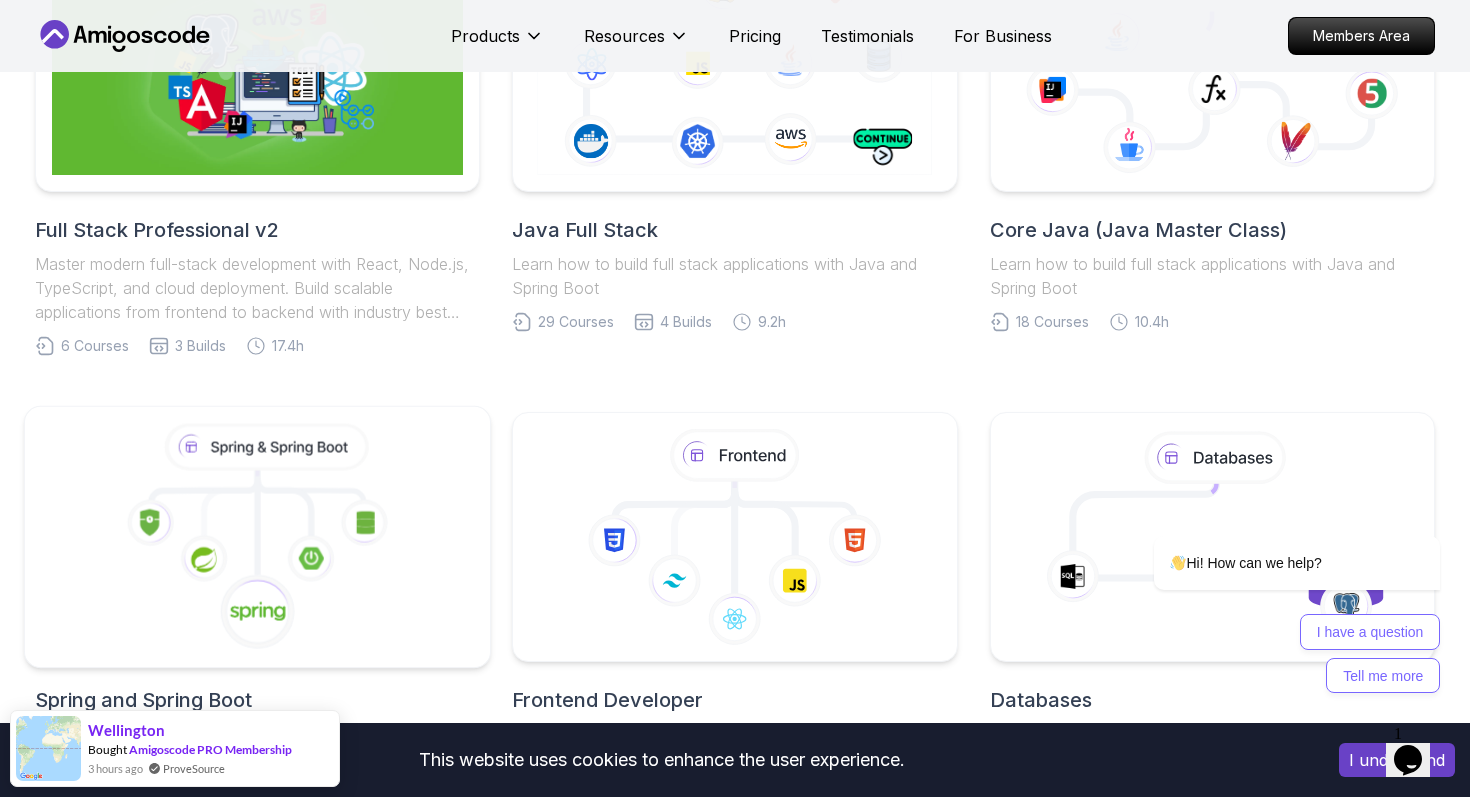 click 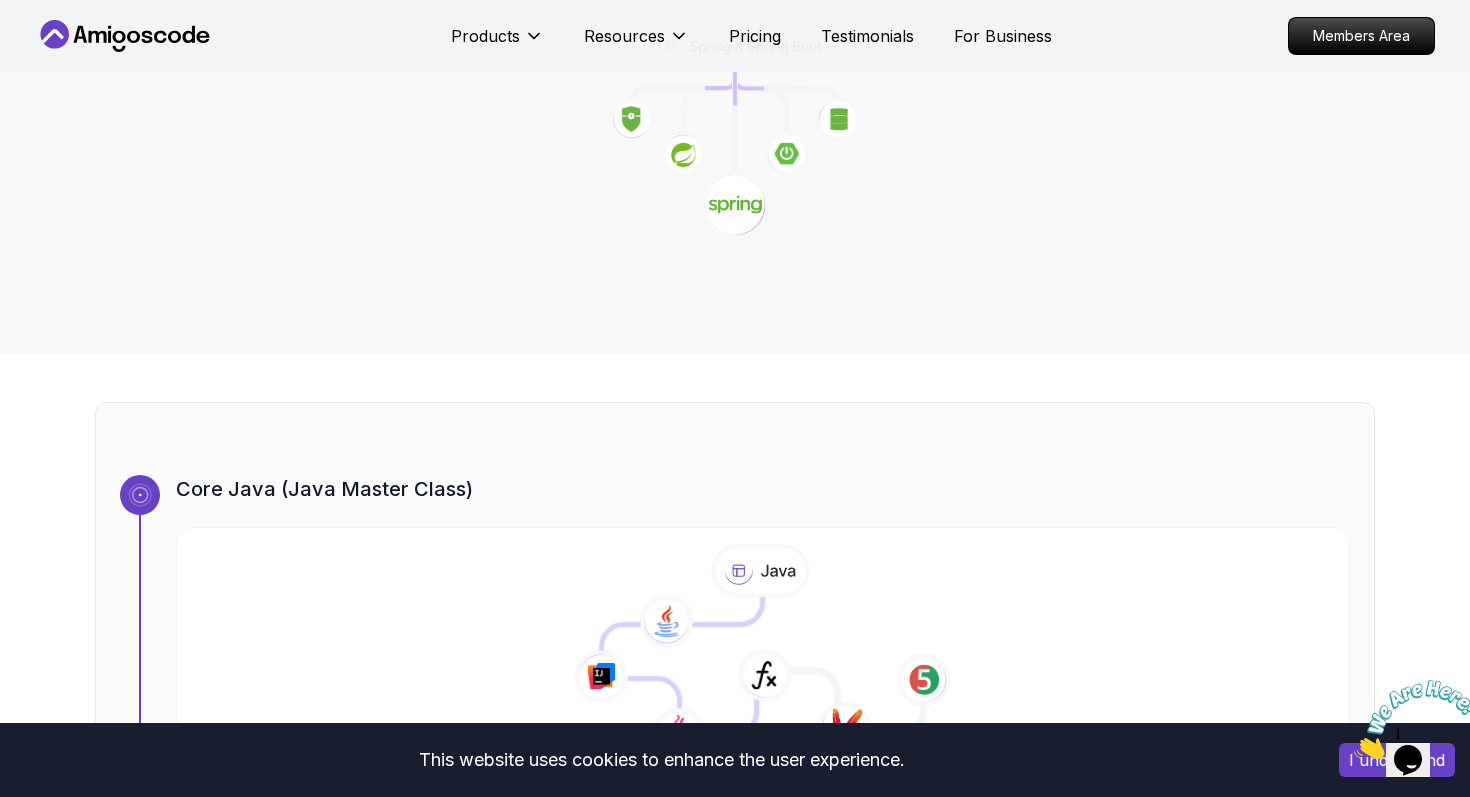 scroll, scrollTop: 280, scrollLeft: 0, axis: vertical 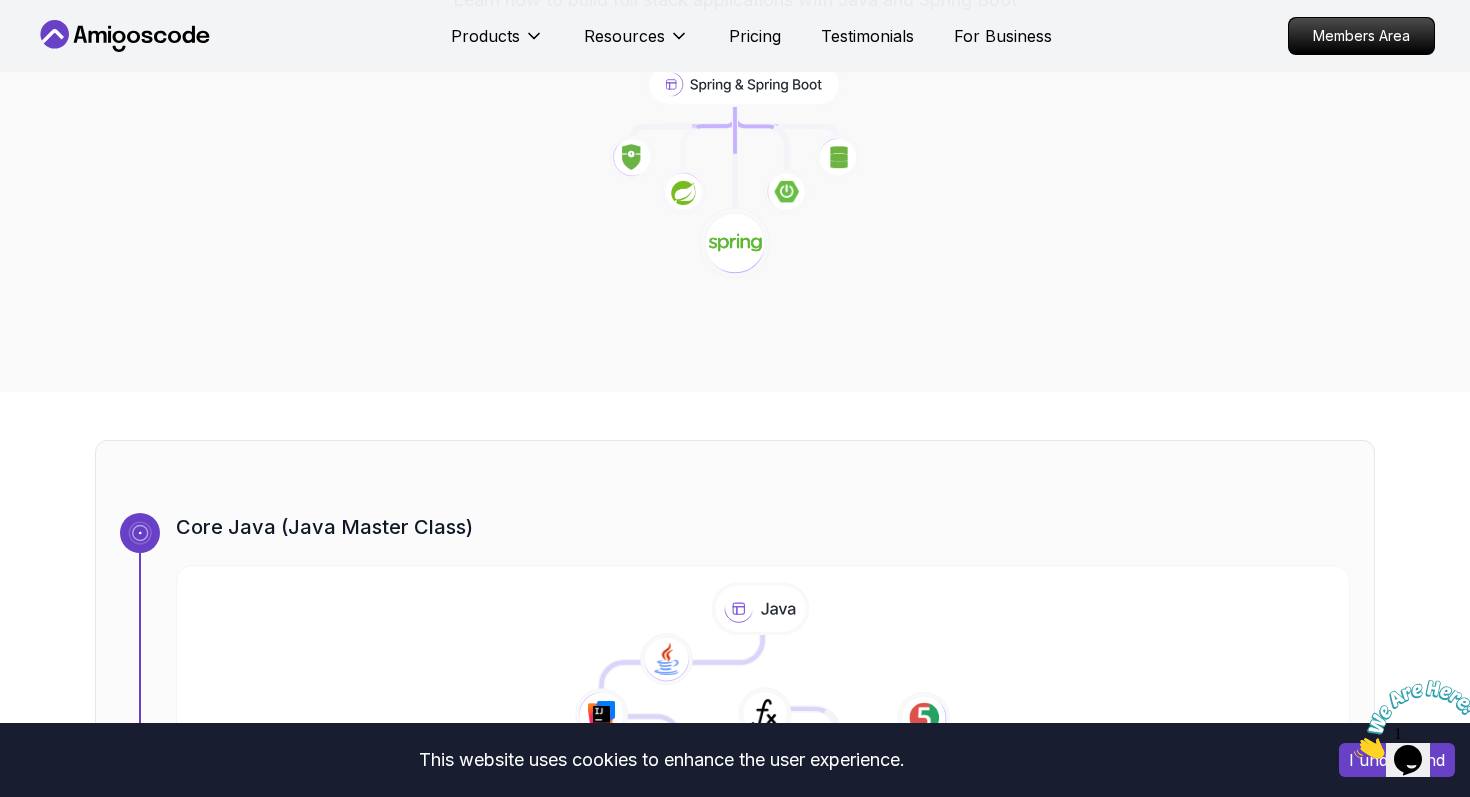 click on "Core Java (Java Master Class)" at bounding box center (735, 614) 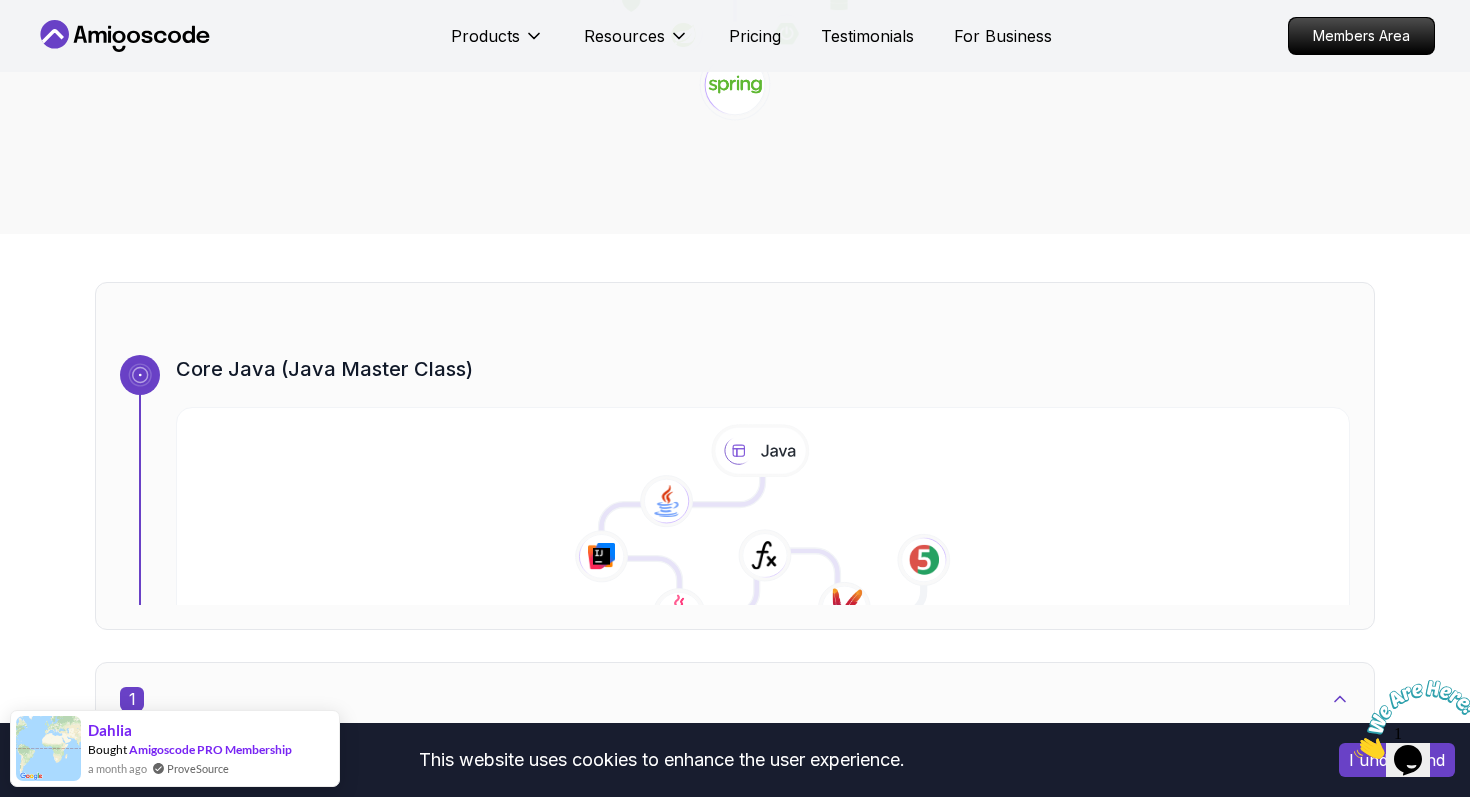 scroll, scrollTop: 594, scrollLeft: 0, axis: vertical 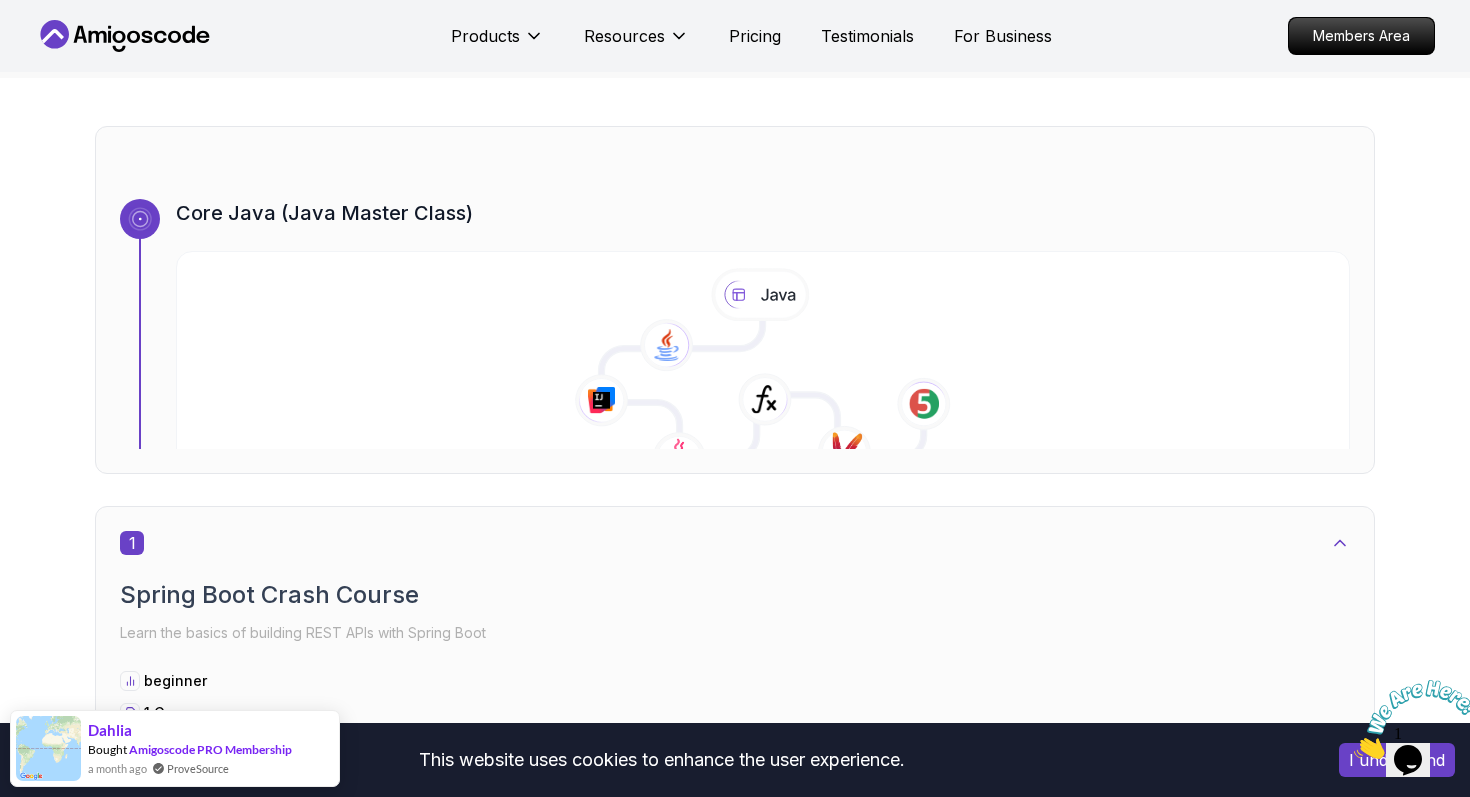 click on "Core Java (Java Master Class)" at bounding box center [763, 213] 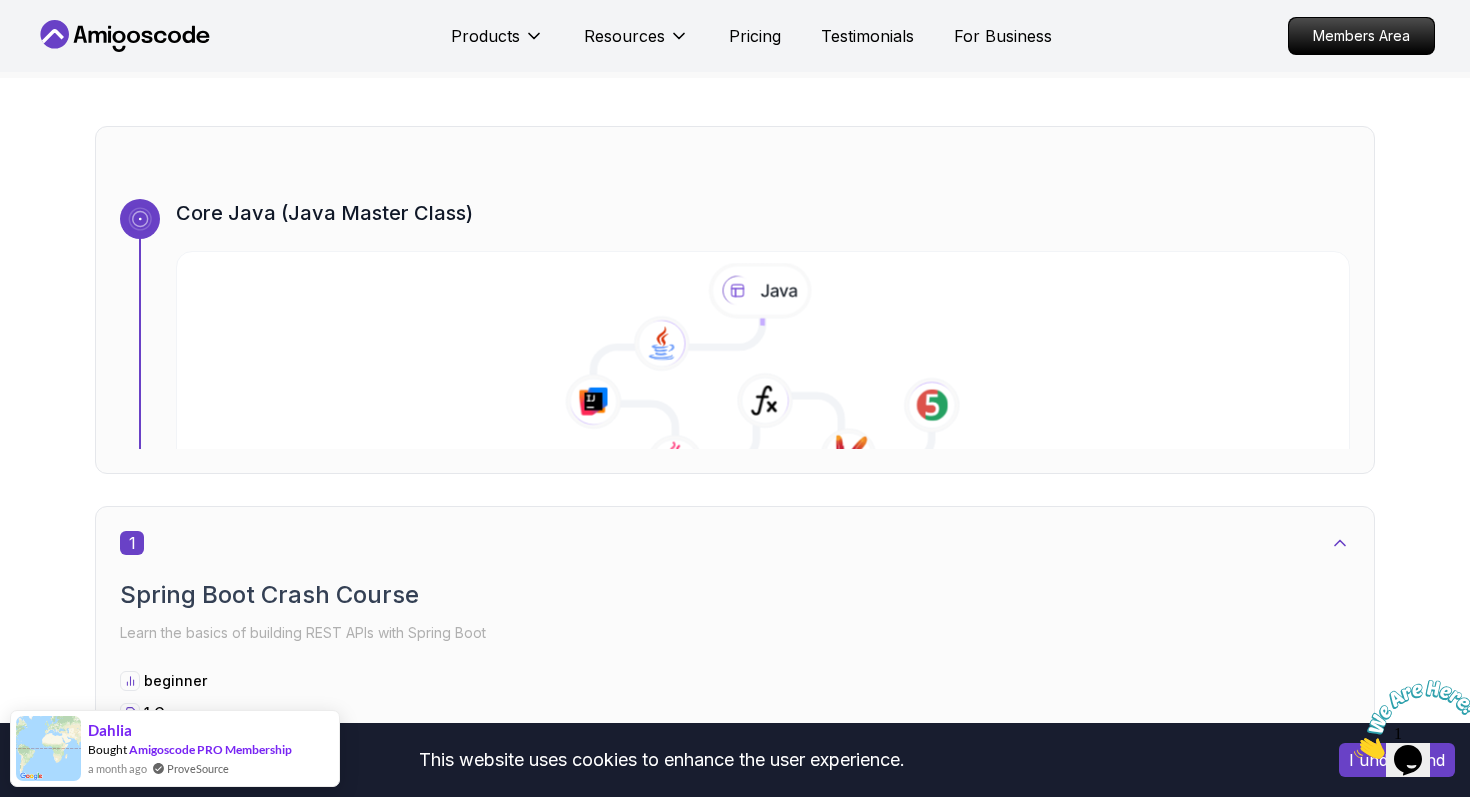 click 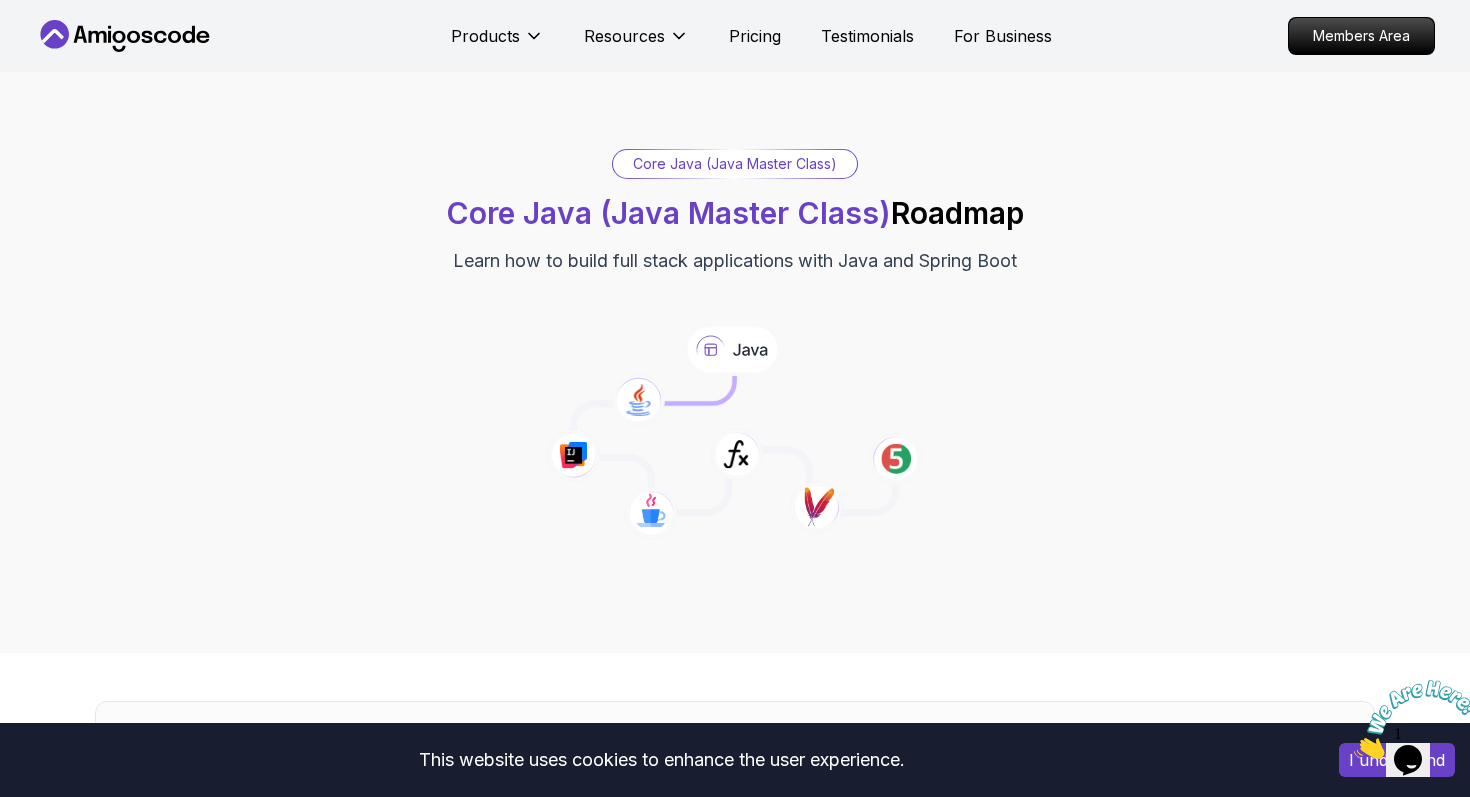 scroll, scrollTop: 12, scrollLeft: 0, axis: vertical 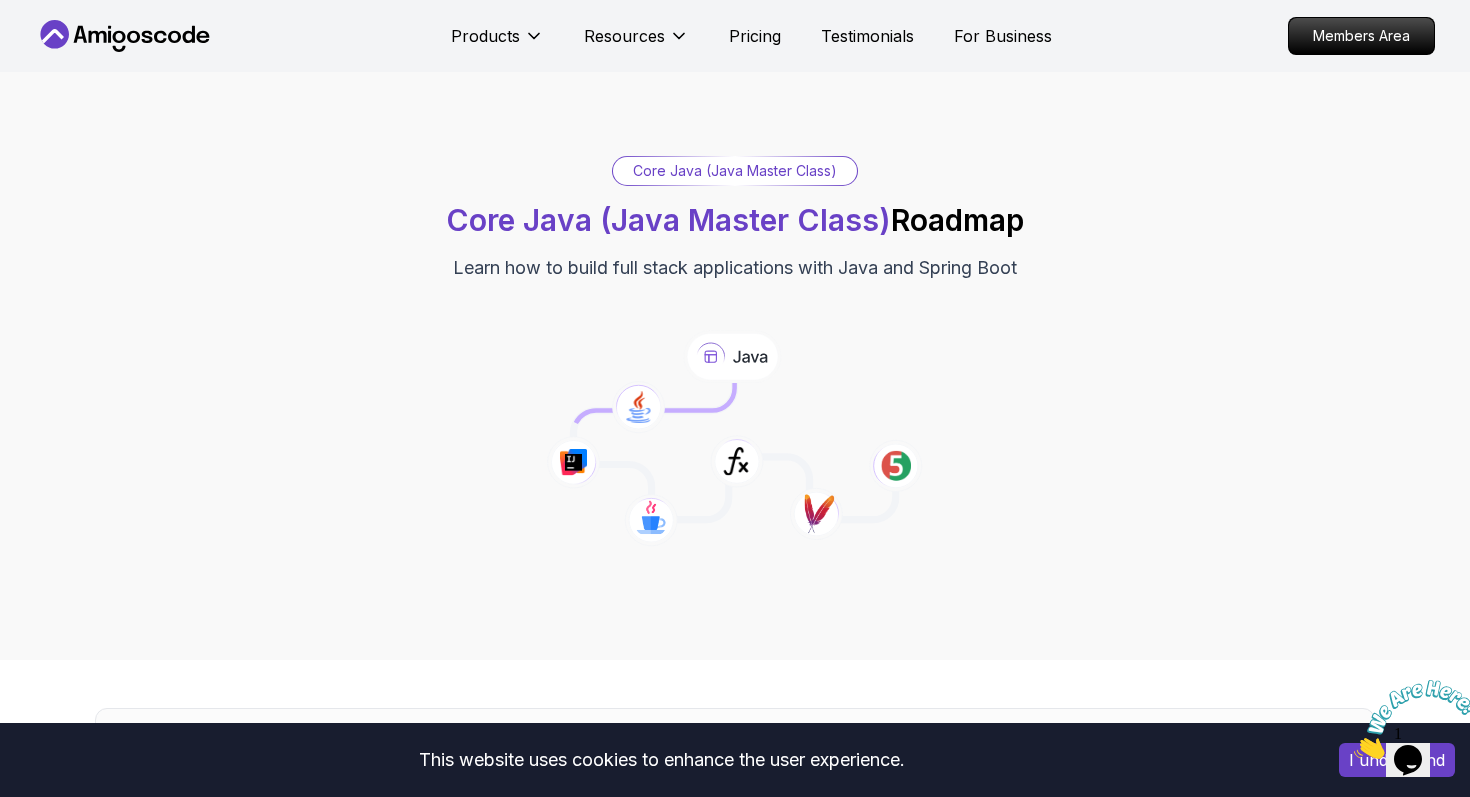 click at bounding box center (1354, 753) 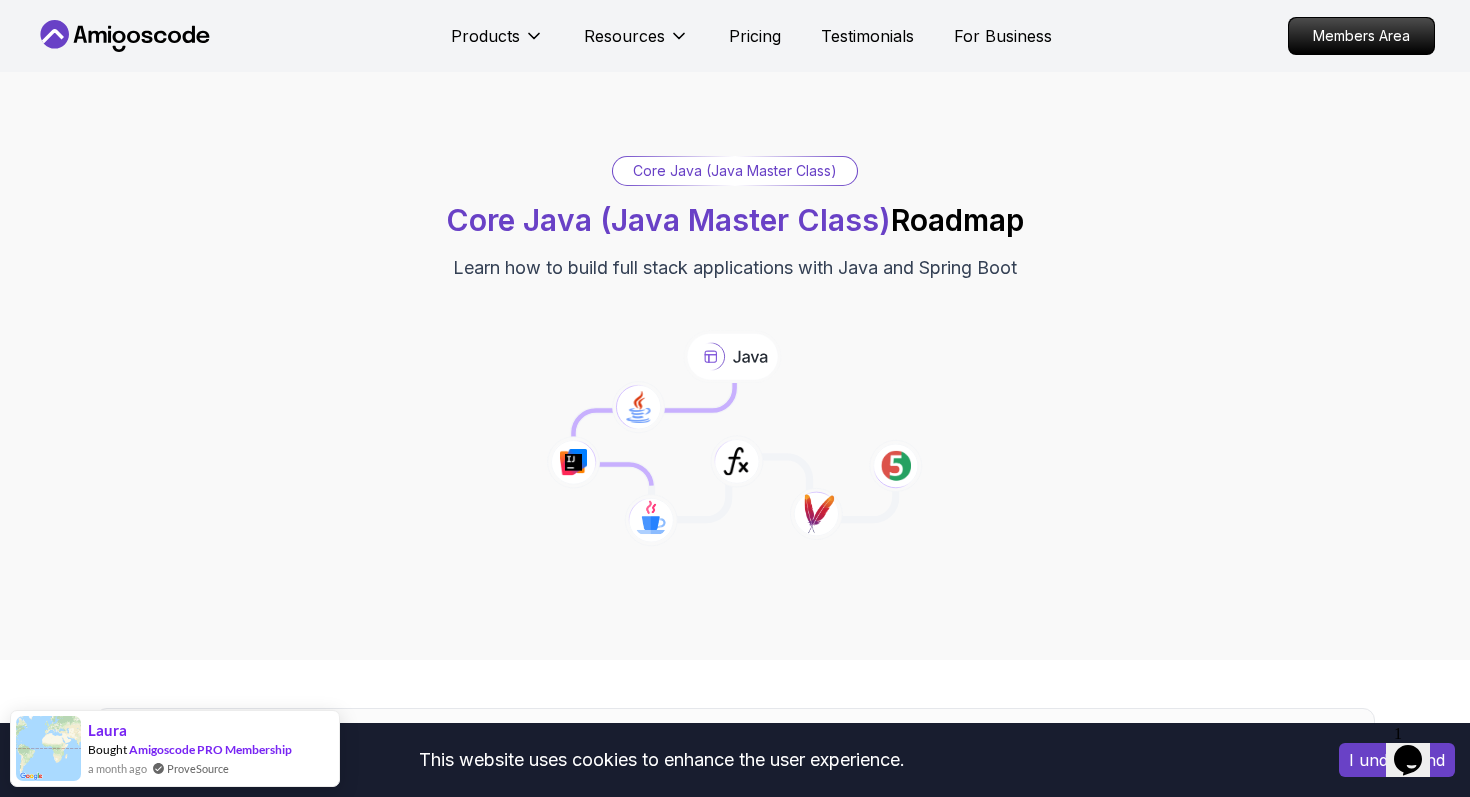 click on "I understand" at bounding box center (1397, 760) 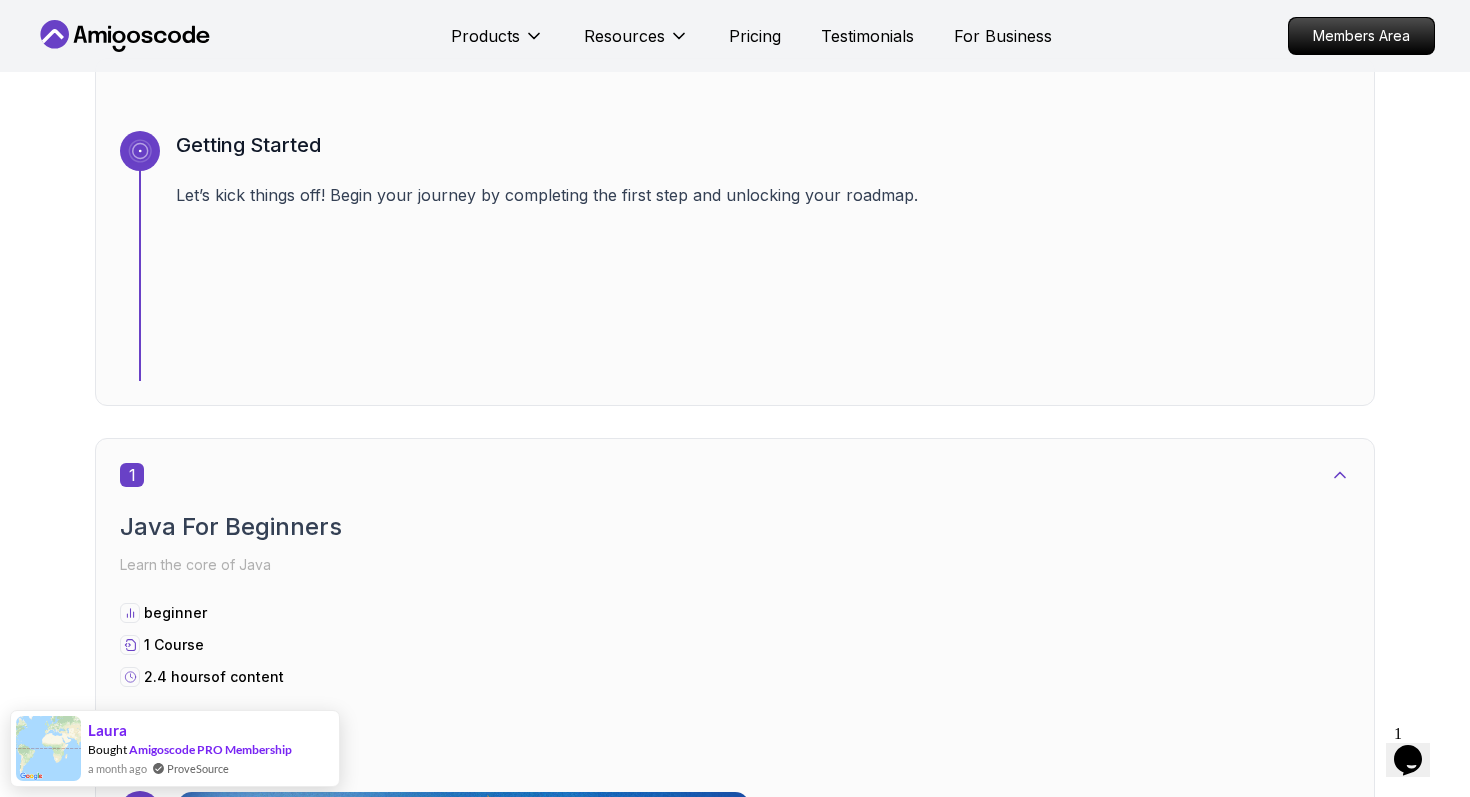 scroll, scrollTop: 665, scrollLeft: 0, axis: vertical 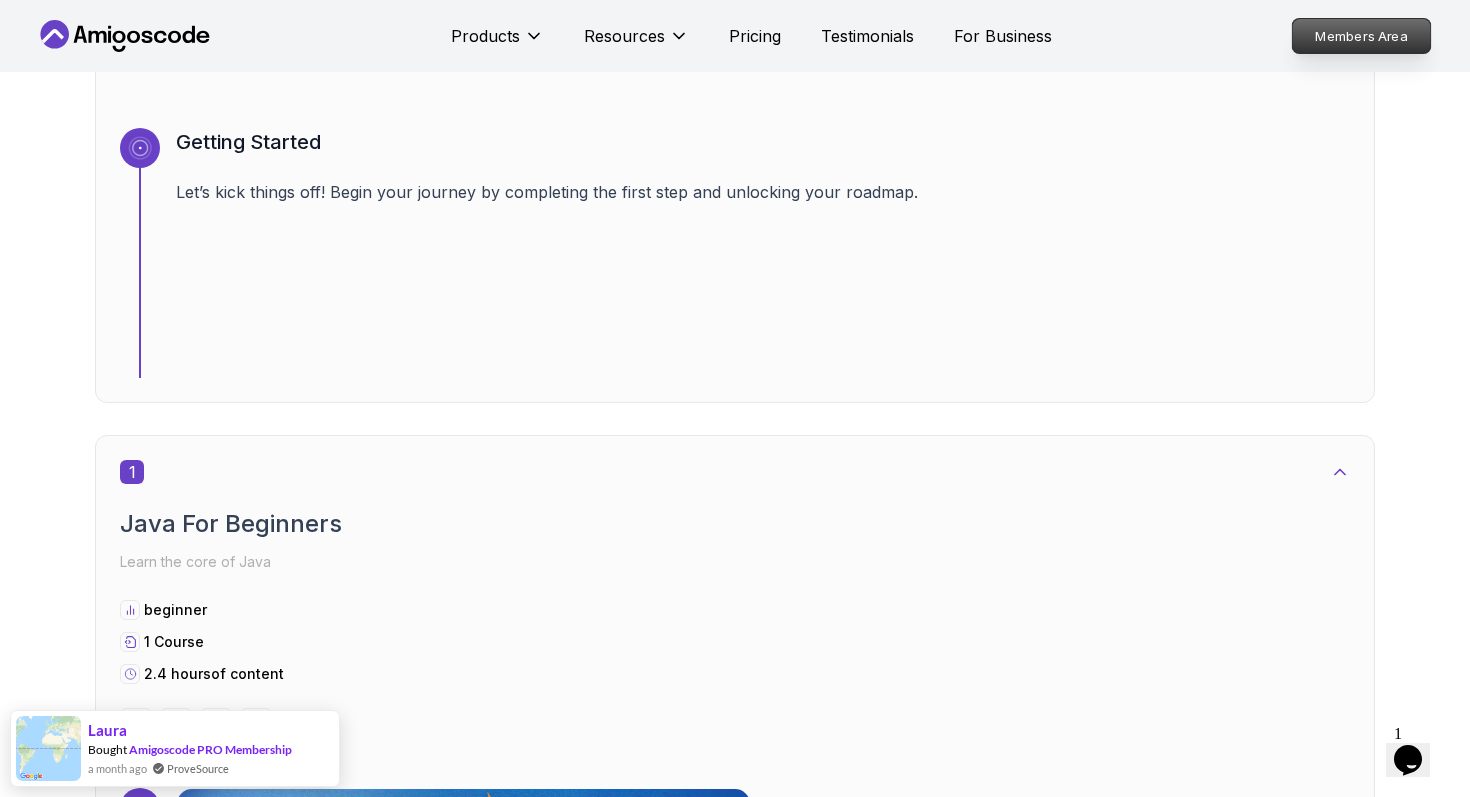 click on "Members Area" at bounding box center (1362, 36) 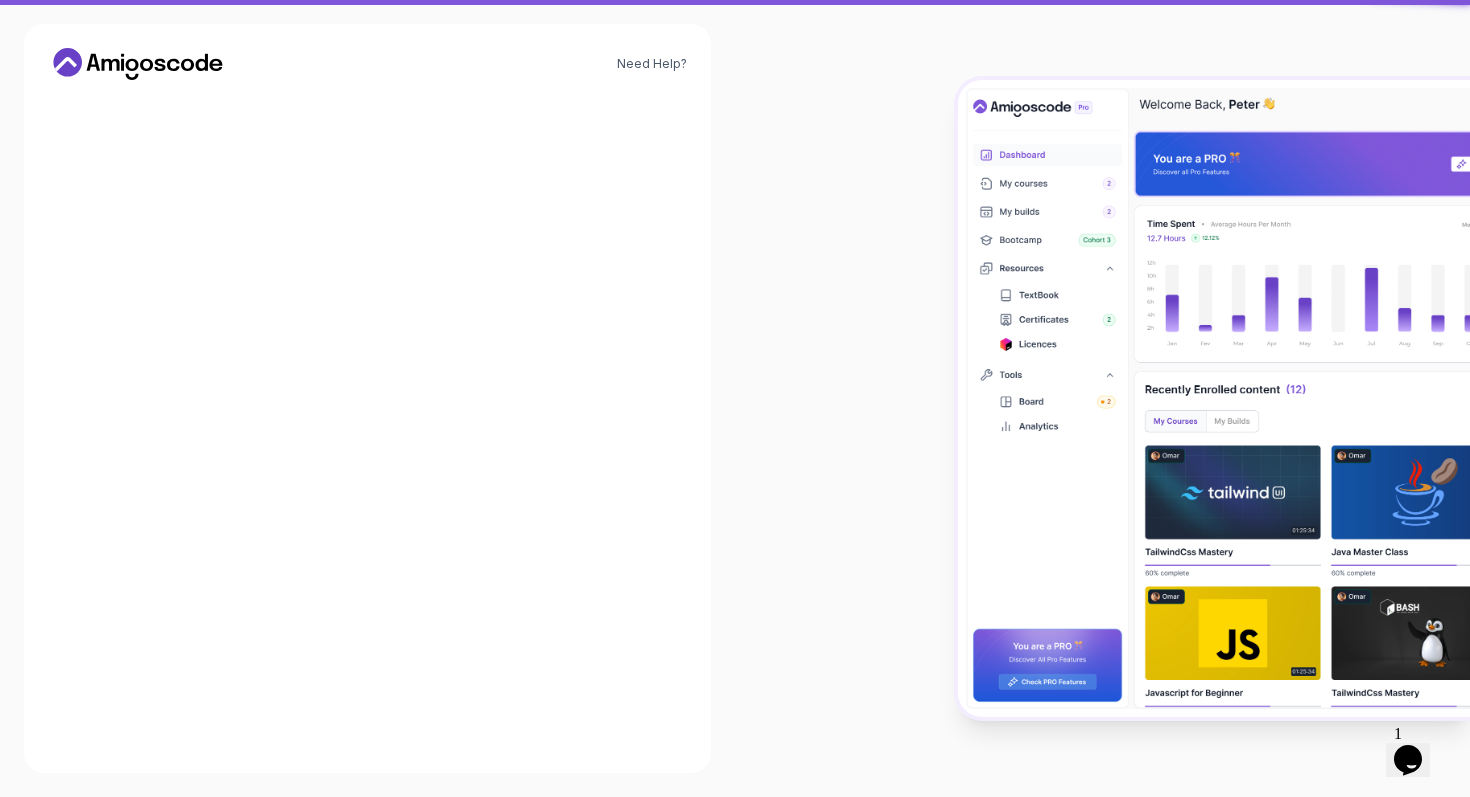 scroll, scrollTop: 0, scrollLeft: 0, axis: both 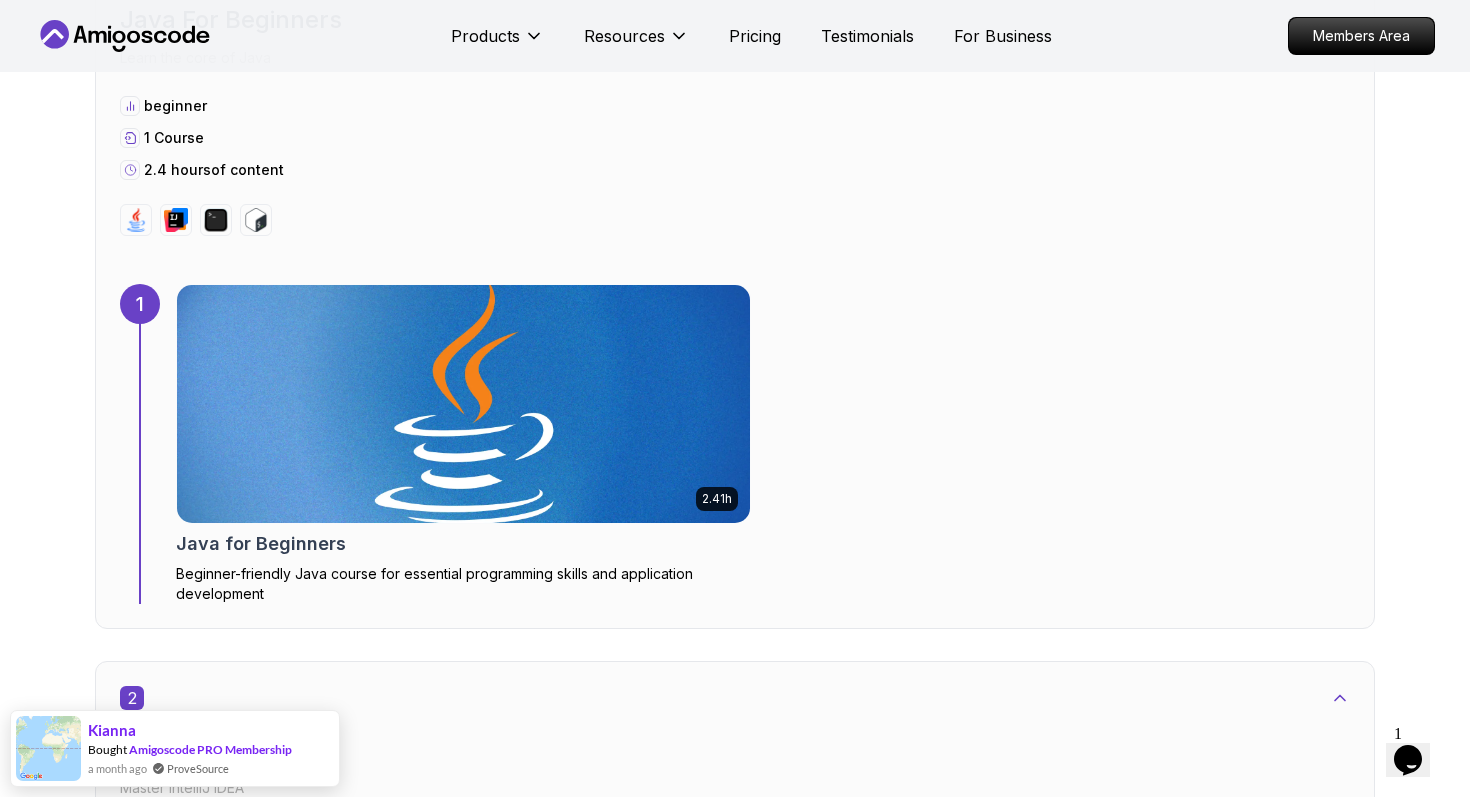 click at bounding box center (464, 404) 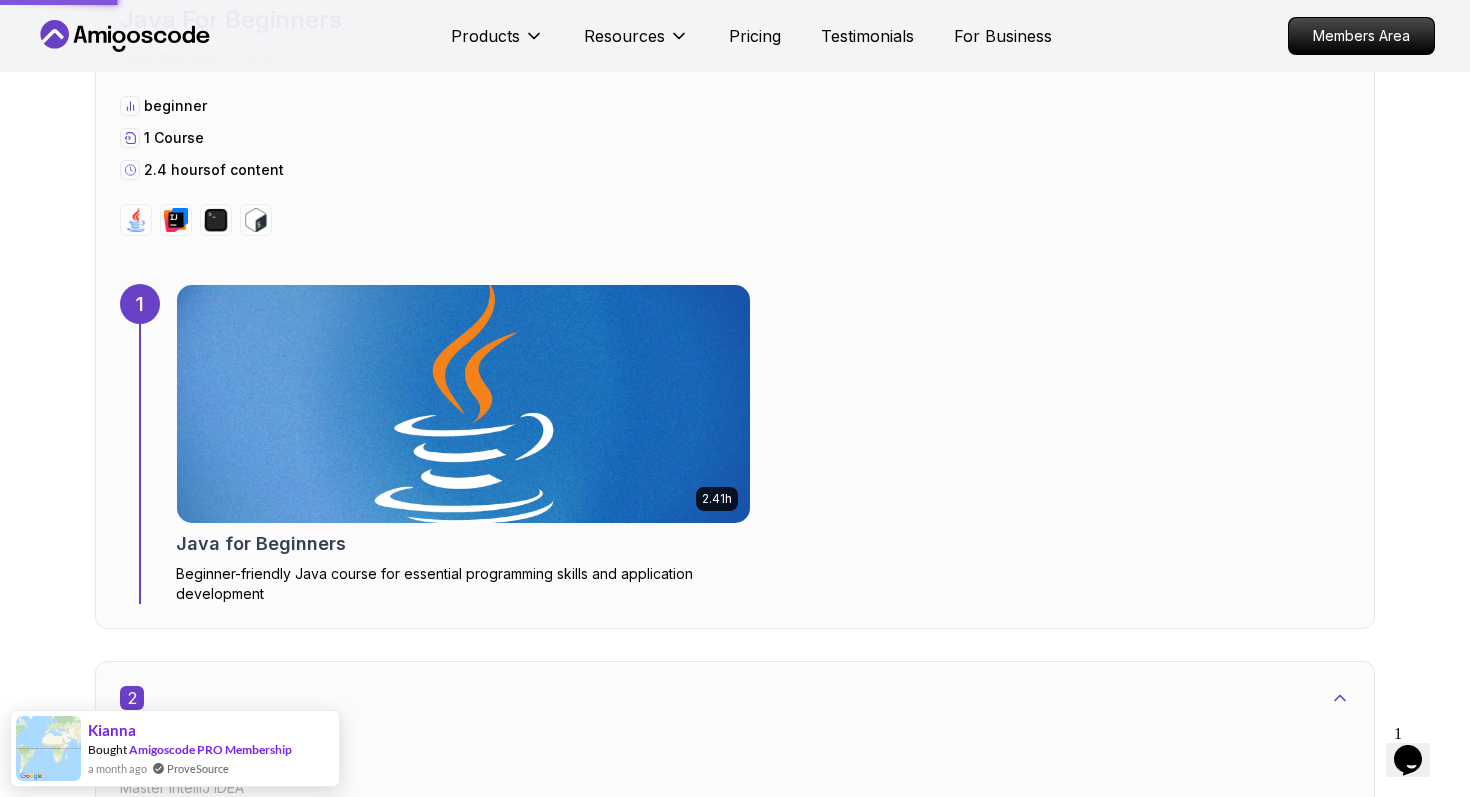 scroll, scrollTop: 0, scrollLeft: 0, axis: both 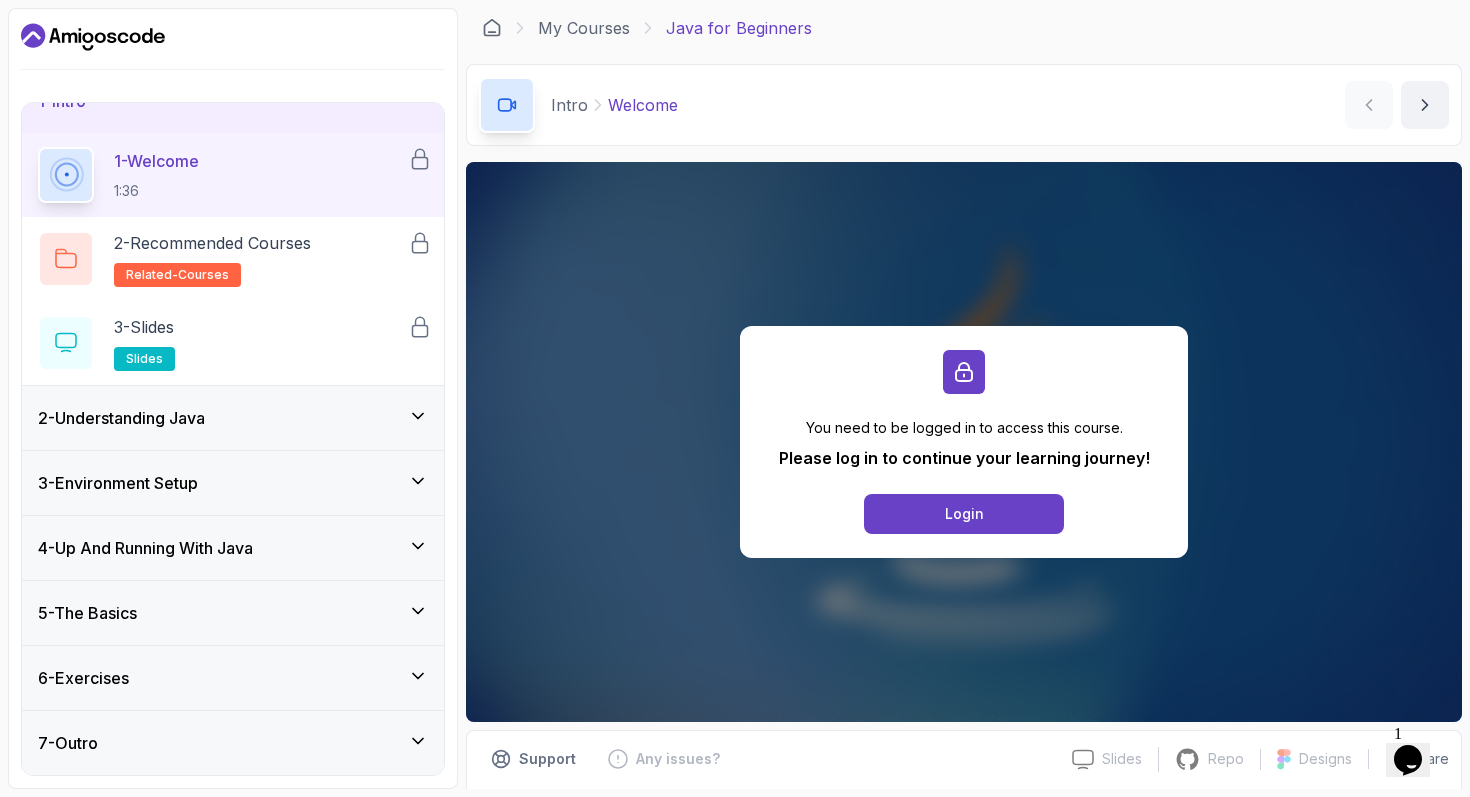 click on "2  -  Understanding Java" at bounding box center [233, 418] 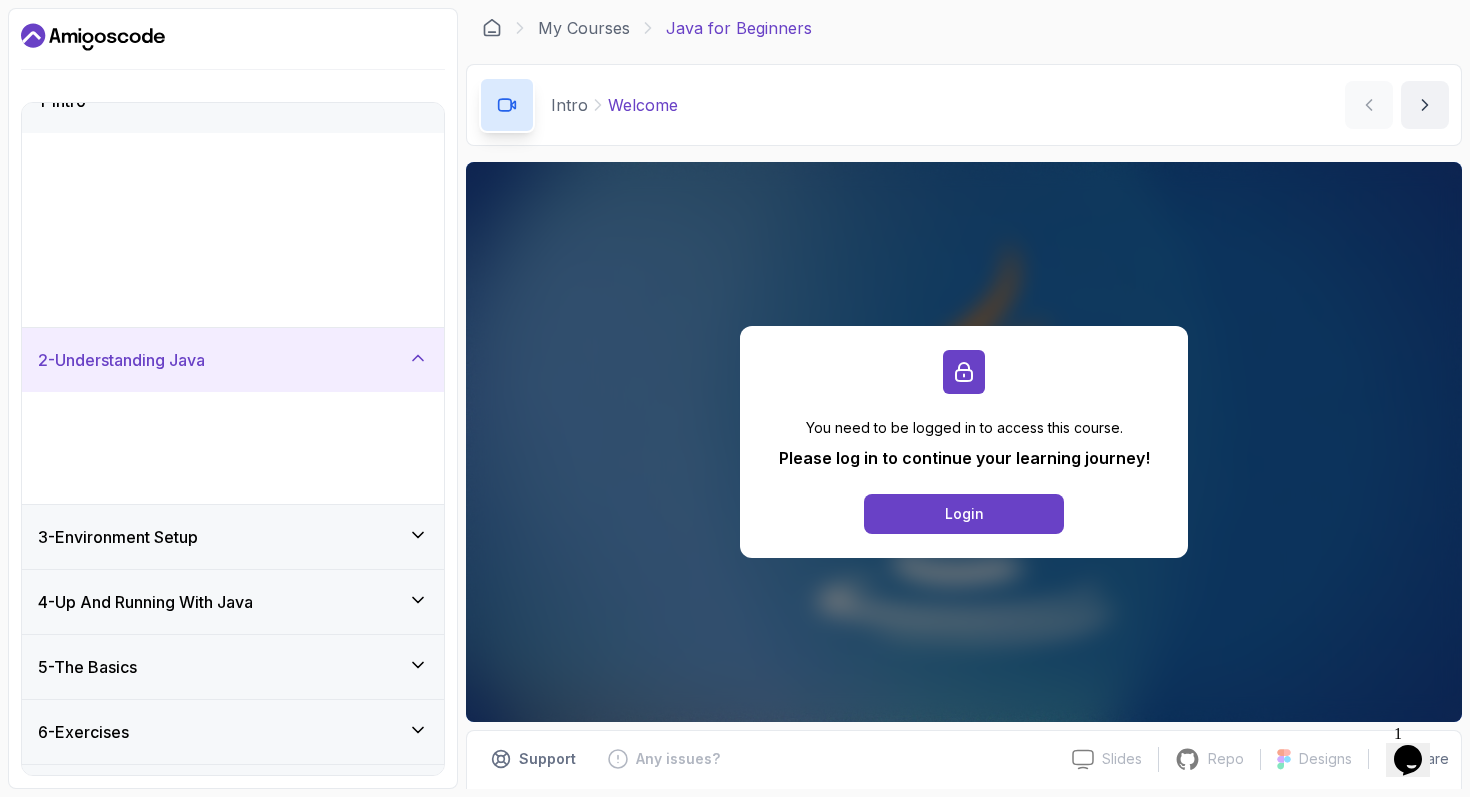 scroll, scrollTop: 0, scrollLeft: 0, axis: both 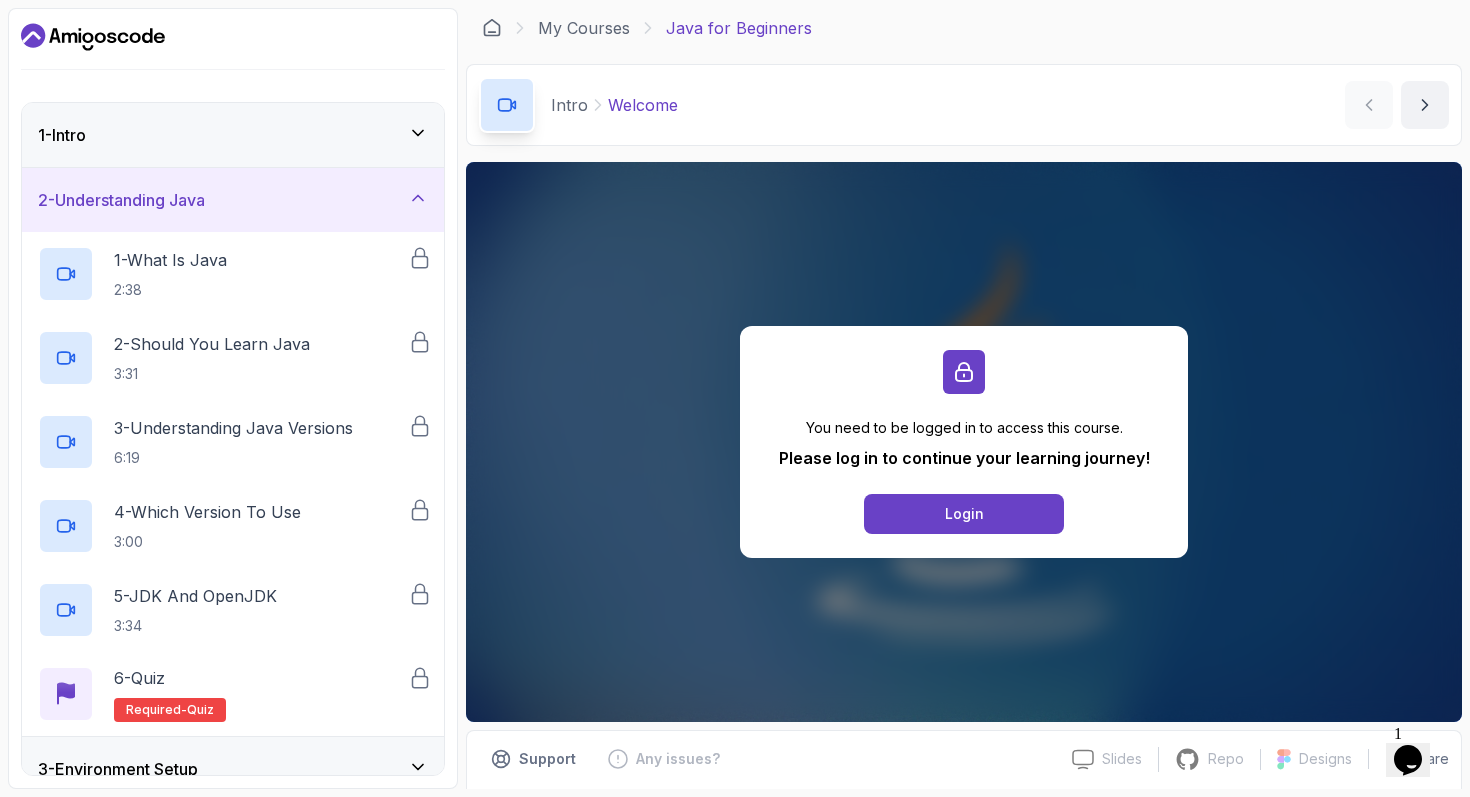 click 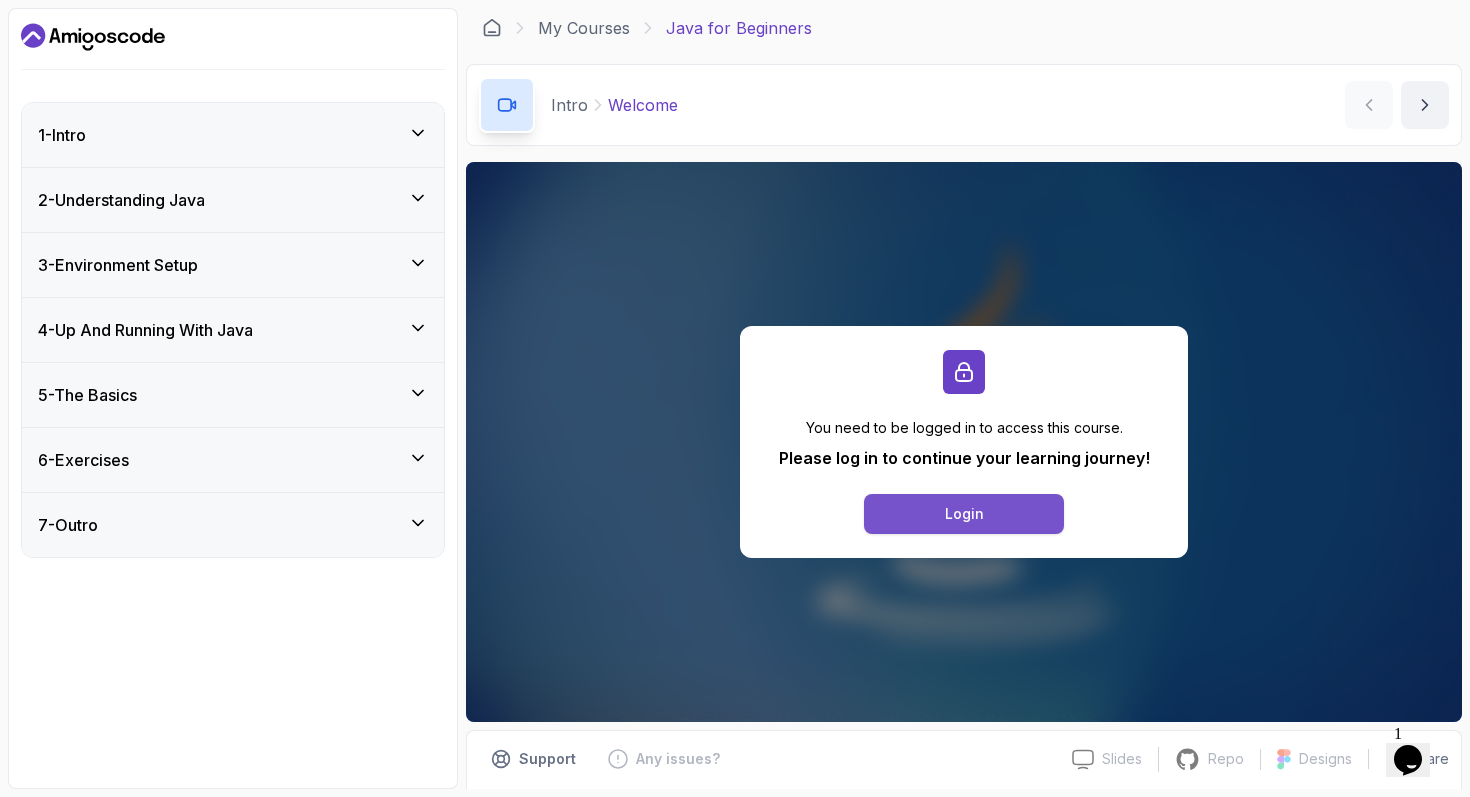 click on "Login" at bounding box center (964, 514) 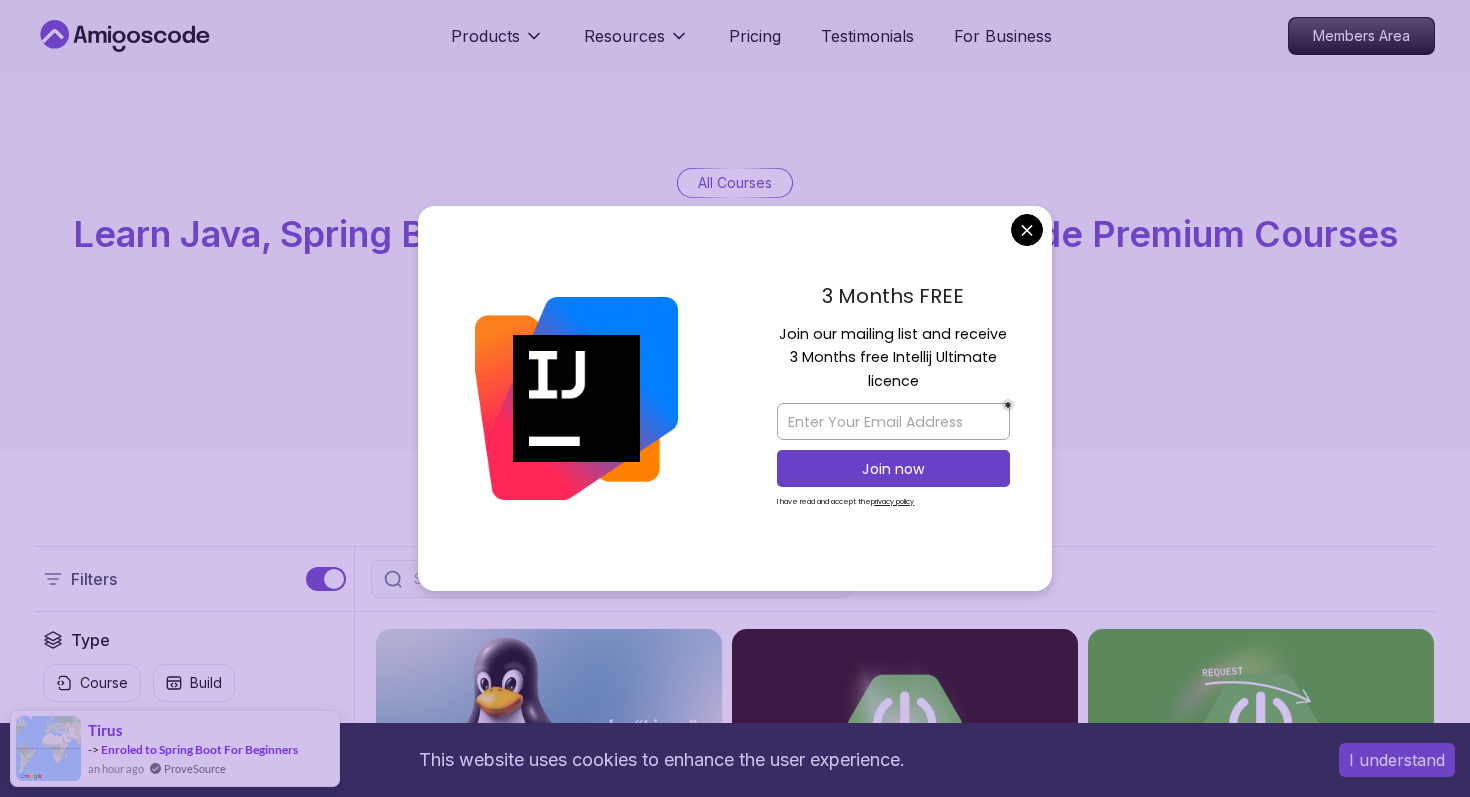 scroll, scrollTop: 0, scrollLeft: 0, axis: both 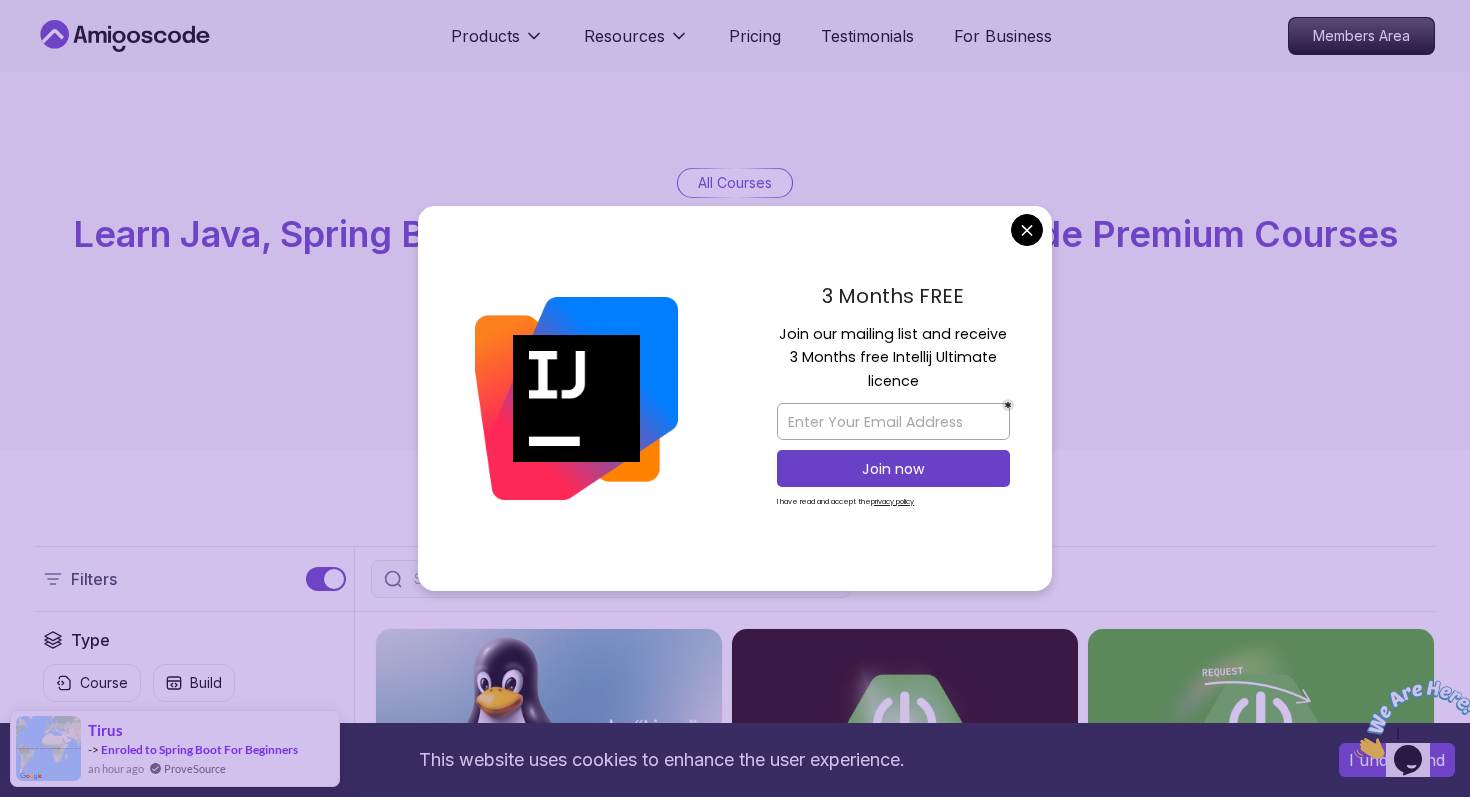click on "This website uses cookies to enhance the user experience. I understand Products Resources Pricing Testimonials For Business Members Area Products Resources Pricing Testimonials For Business Members Area All Courses Learn Java, Spring Boot, DevOps & More with Amigoscode Premium Courses Master in-demand skills like Java, Spring Boot, DevOps, React, and more through hands-on, expert-led courses. Advance your software development career with real-world projects and practical learning. Filters Filters Type Course Build Price Pro Free Instructors Nelson Djalo Richard Abz Duration 0-1 Hour 1-3 Hours +3 Hours Track Front End Back End Dev Ops Full Stack Level Junior Mid-level Senior 6.00h Linux Fundamentals Pro Learn the fundamentals of Linux and how to use the command line 5.18h Advanced Spring Boot Pro Dive deep into Spring Boot with our advanced course, designed to take your skills from intermediate to expert level. 3.30h Building APIs with Spring Boot Pro 1.67h NEW Spring Boot for Beginners 6.65h NEW Pro 2.41h Pro" at bounding box center [735, 4975] 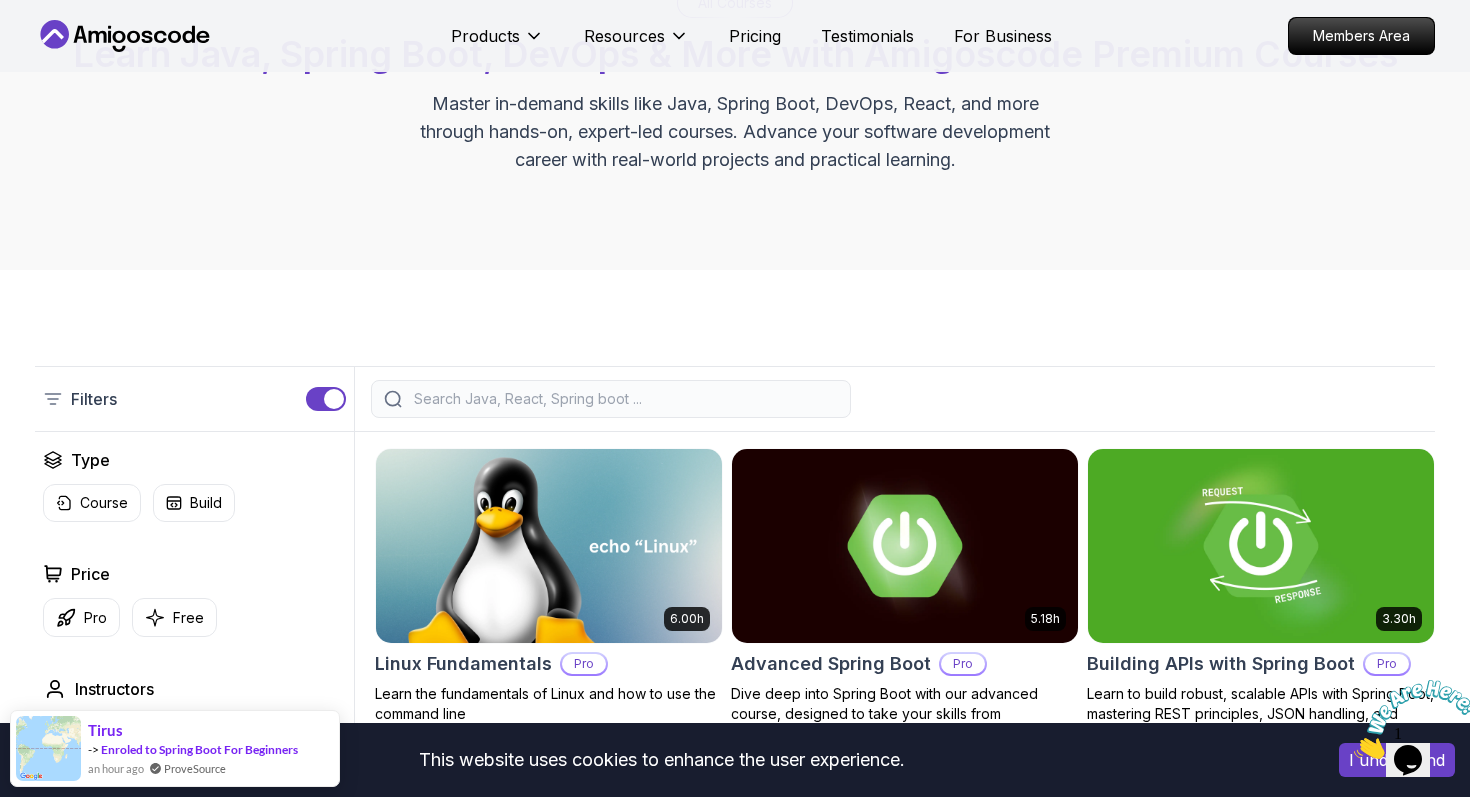 scroll, scrollTop: 0, scrollLeft: 0, axis: both 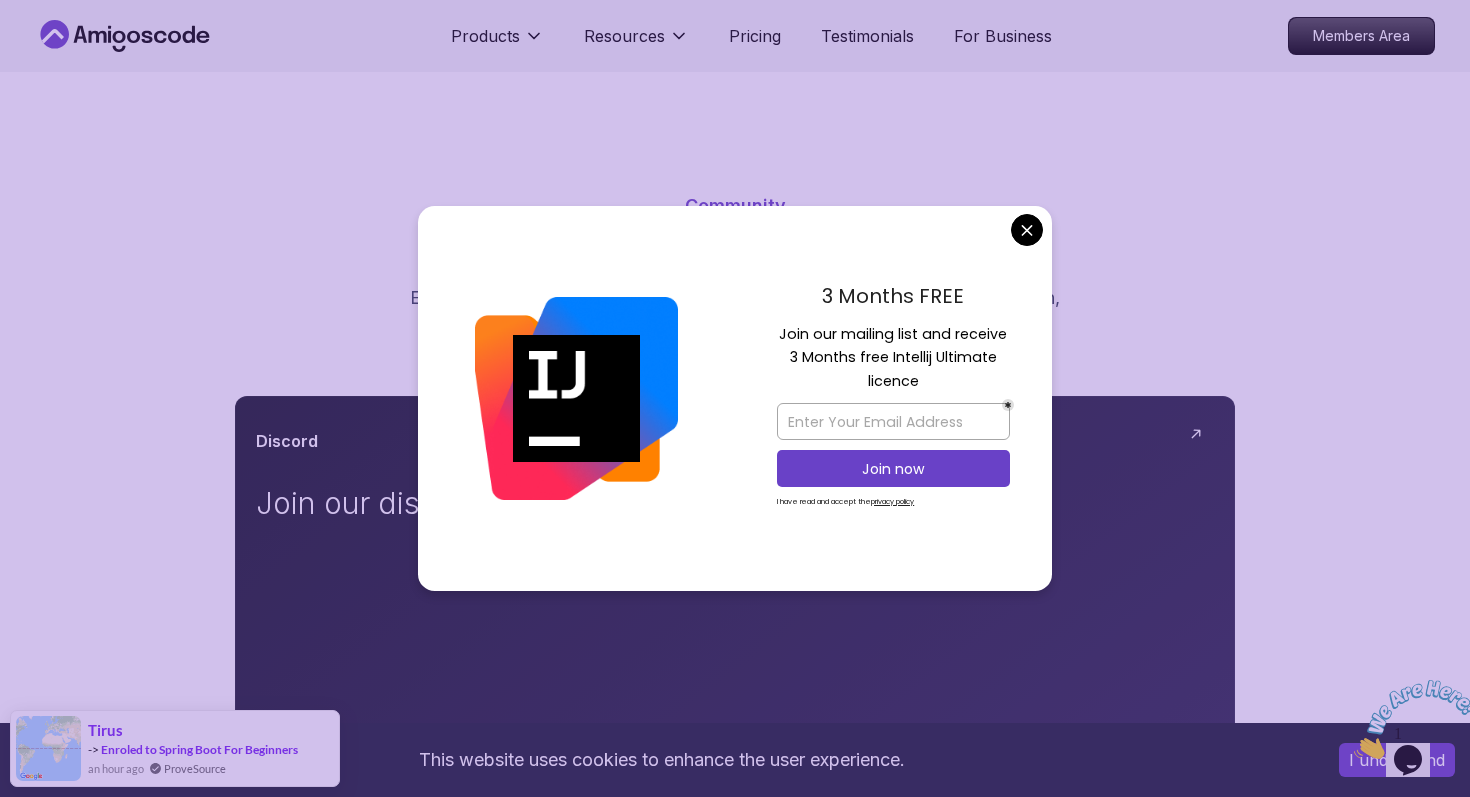 click on "3 Months FREE Join our mailing list and receive 3 Months free Intellij Ultimate licence Join now I have read and accept the  privacy policy" at bounding box center (893, 399) 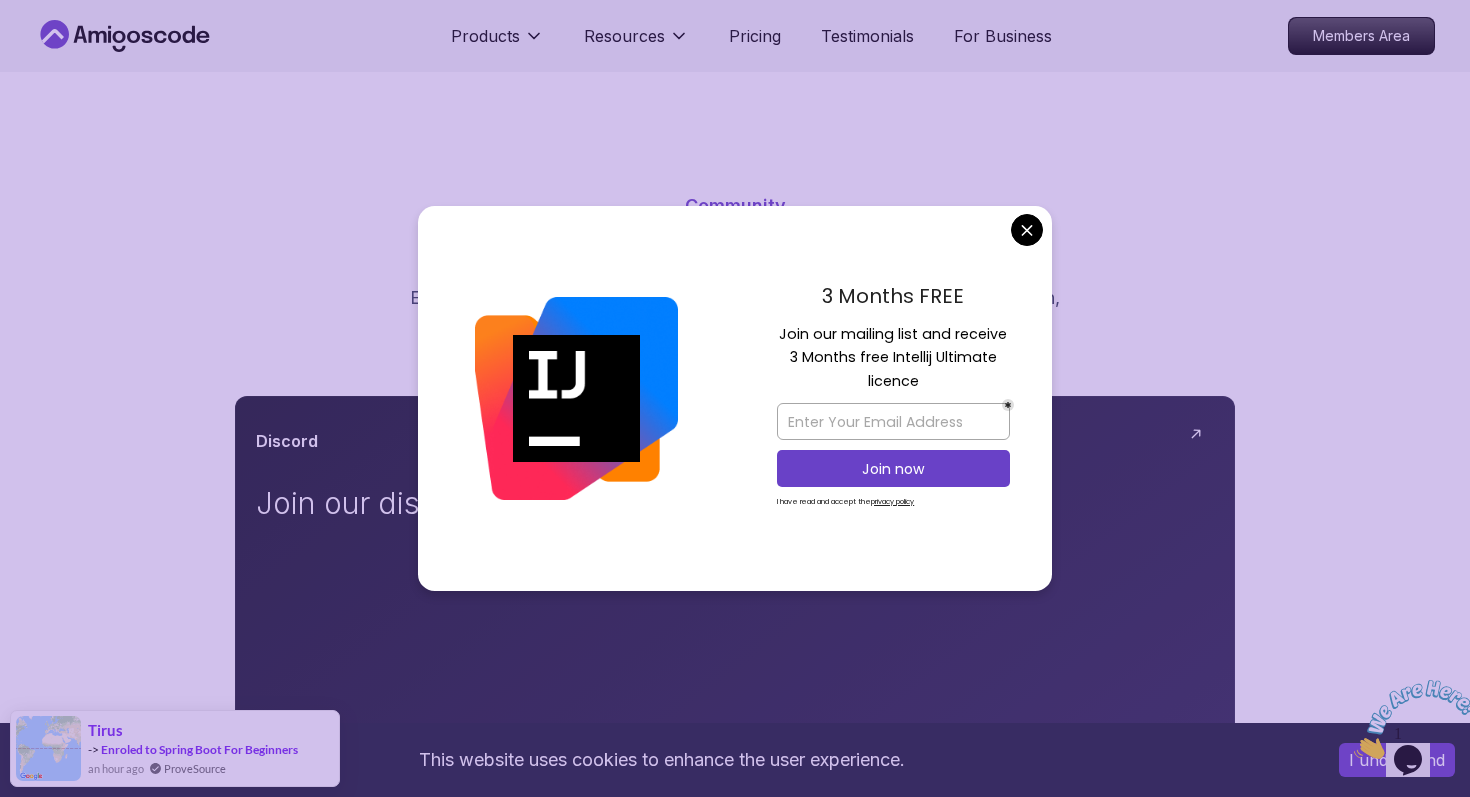 click on "This website uses cookies to enhance the user experience. I understand Products Resources Pricing Testimonials For Business Members Area Products Resources Pricing Testimonials For Business Members Area Community Connect, Collaborate   Engage with like-minded individuals, share knowledge, and collaborate. Learn, grow, and achieve together. Discord Join our discord community X (Twitter) Follow our content on X (Twitter) Join Youtube Watch our content on Youtube Join Linkedin Follow our content on Linkedin Join Facebook Join our Facebook group Join The One-Stop Platform for   Developers Get unlimited access to coding   courses ,   Quizzes ,   Builds  and   Tools . Start your journey or level up your career with Amigoscode today! Start for Free Check Courses JOIN OUR NEWSLETTER We'll send you a nice letter once per week. No spam. Submit PRODUCTS Portfolly Courses Builds soon Bootcamp Roadmaps Textbook RESOURCES Team Blogs Newsletter Community QUICK LINKS Pricing Testimonials Merch Support Legal Terms Privacy" at bounding box center [735, 1368] 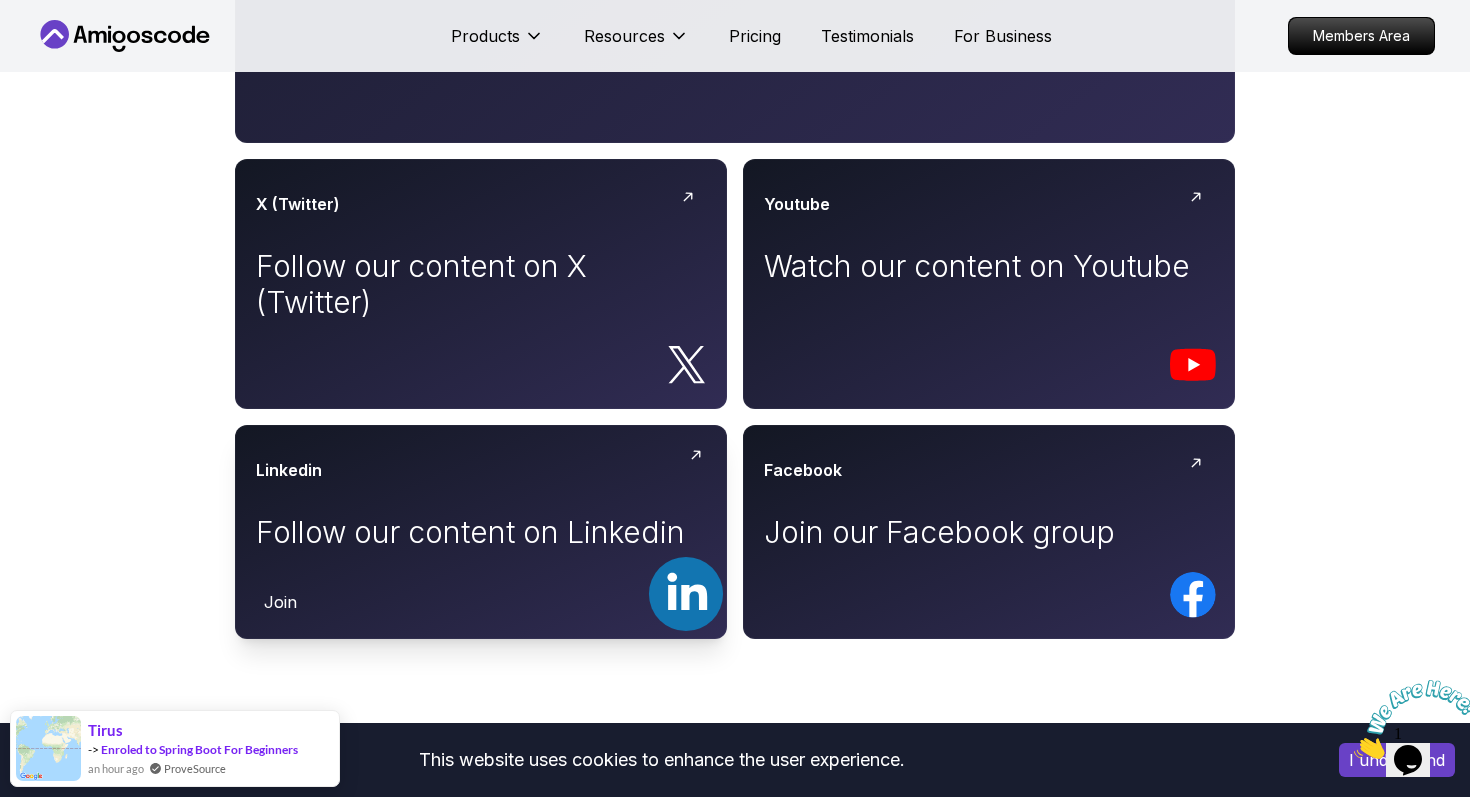 scroll, scrollTop: 1066, scrollLeft: 0, axis: vertical 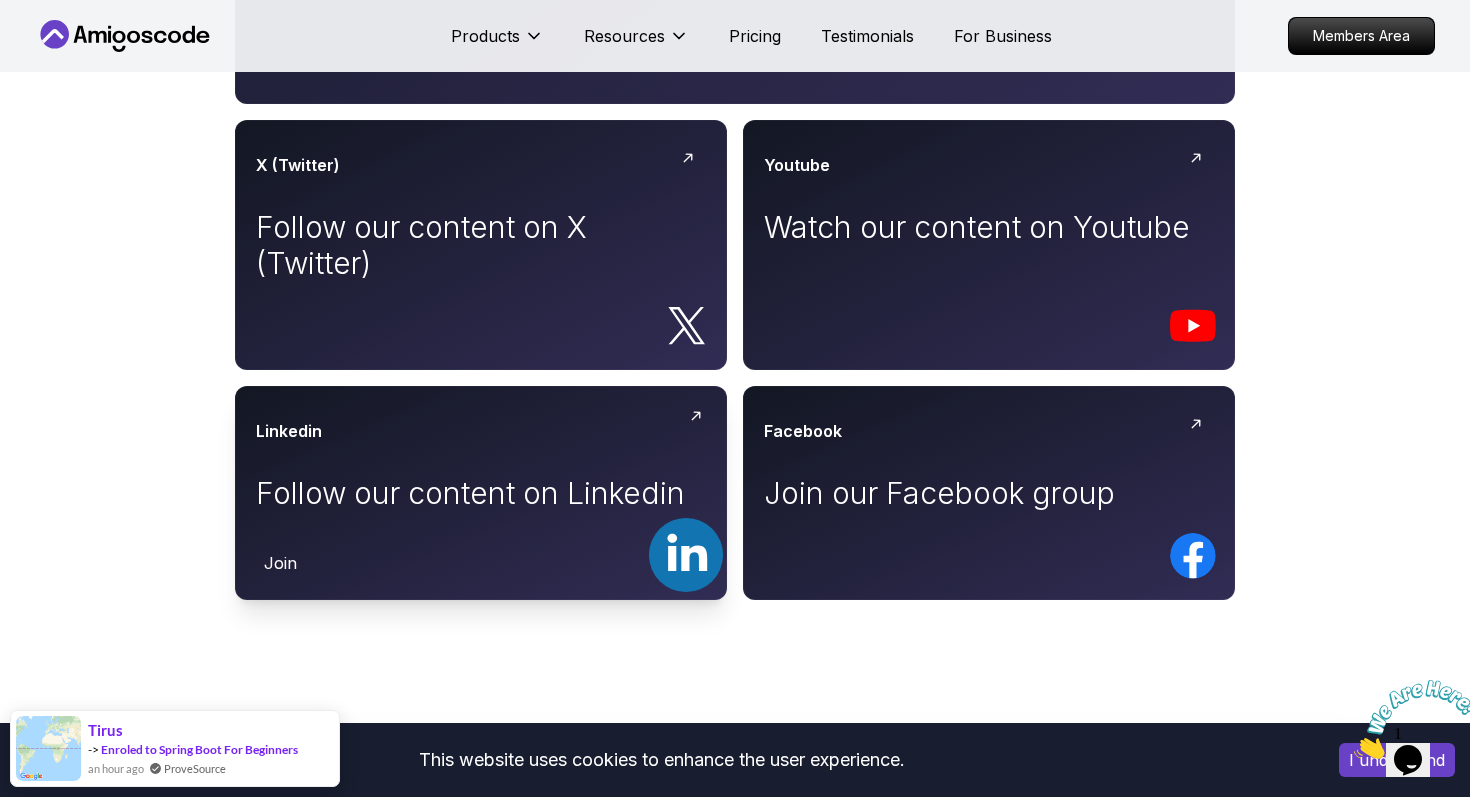 click 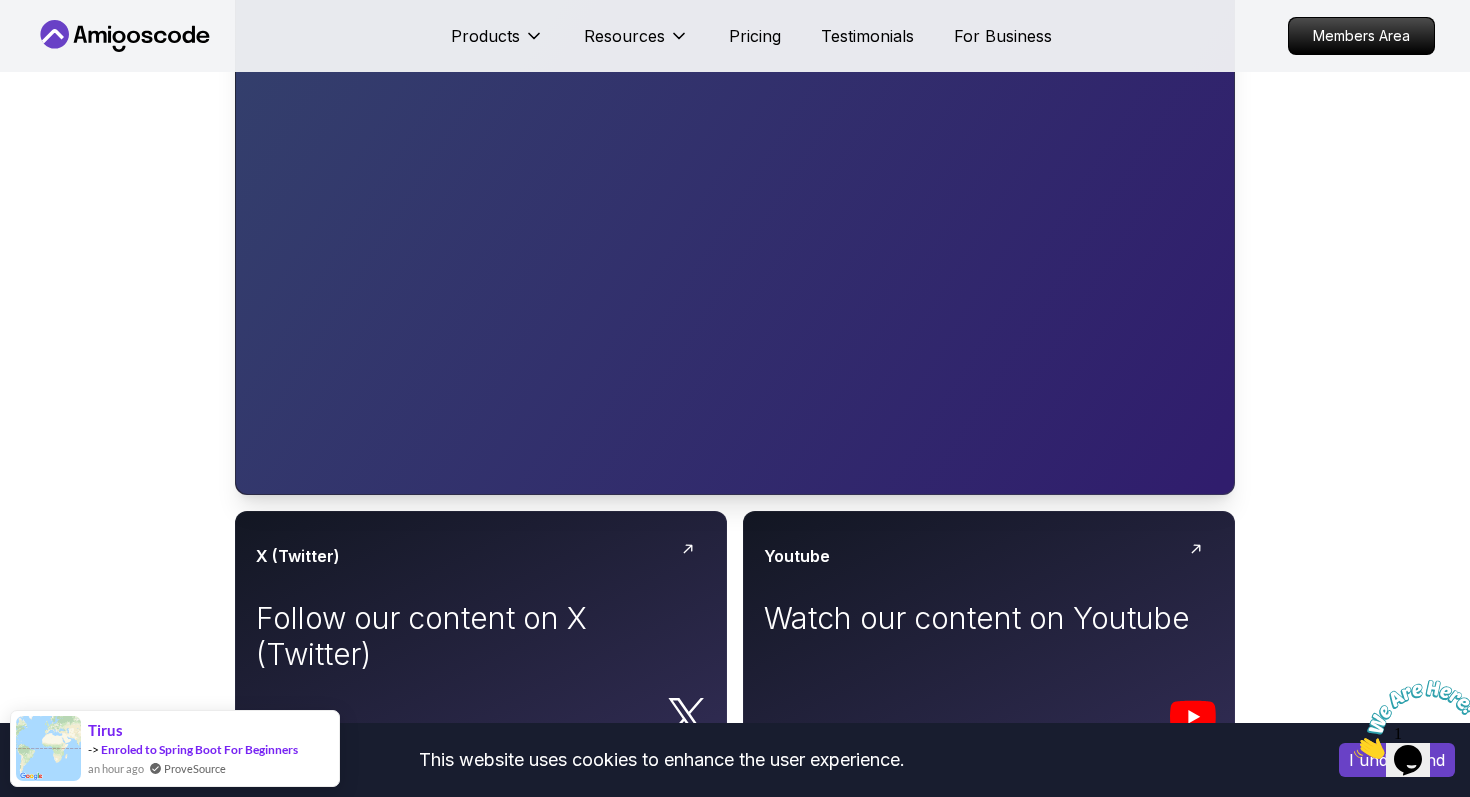 scroll, scrollTop: 445, scrollLeft: 0, axis: vertical 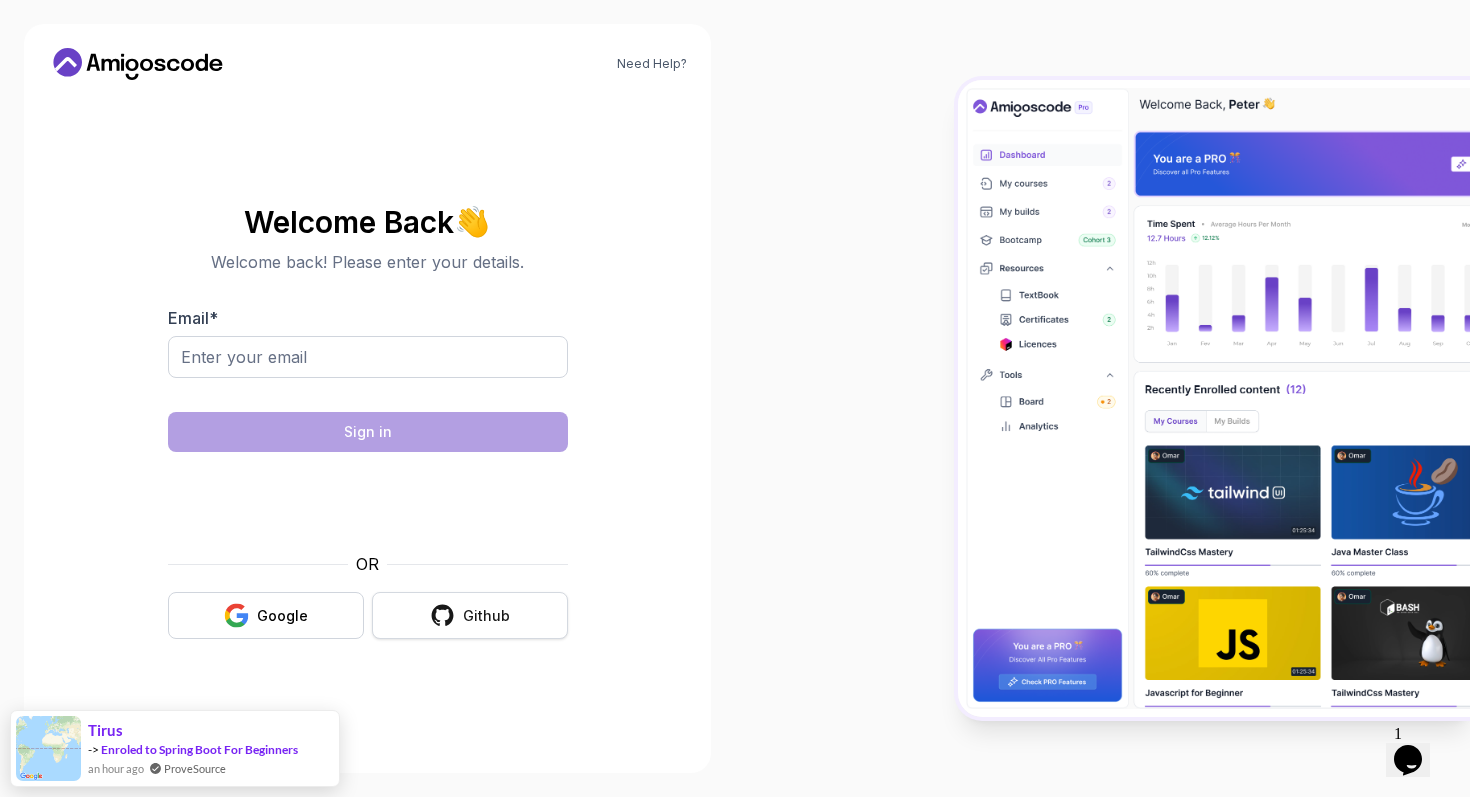 click on "Github" at bounding box center [470, 615] 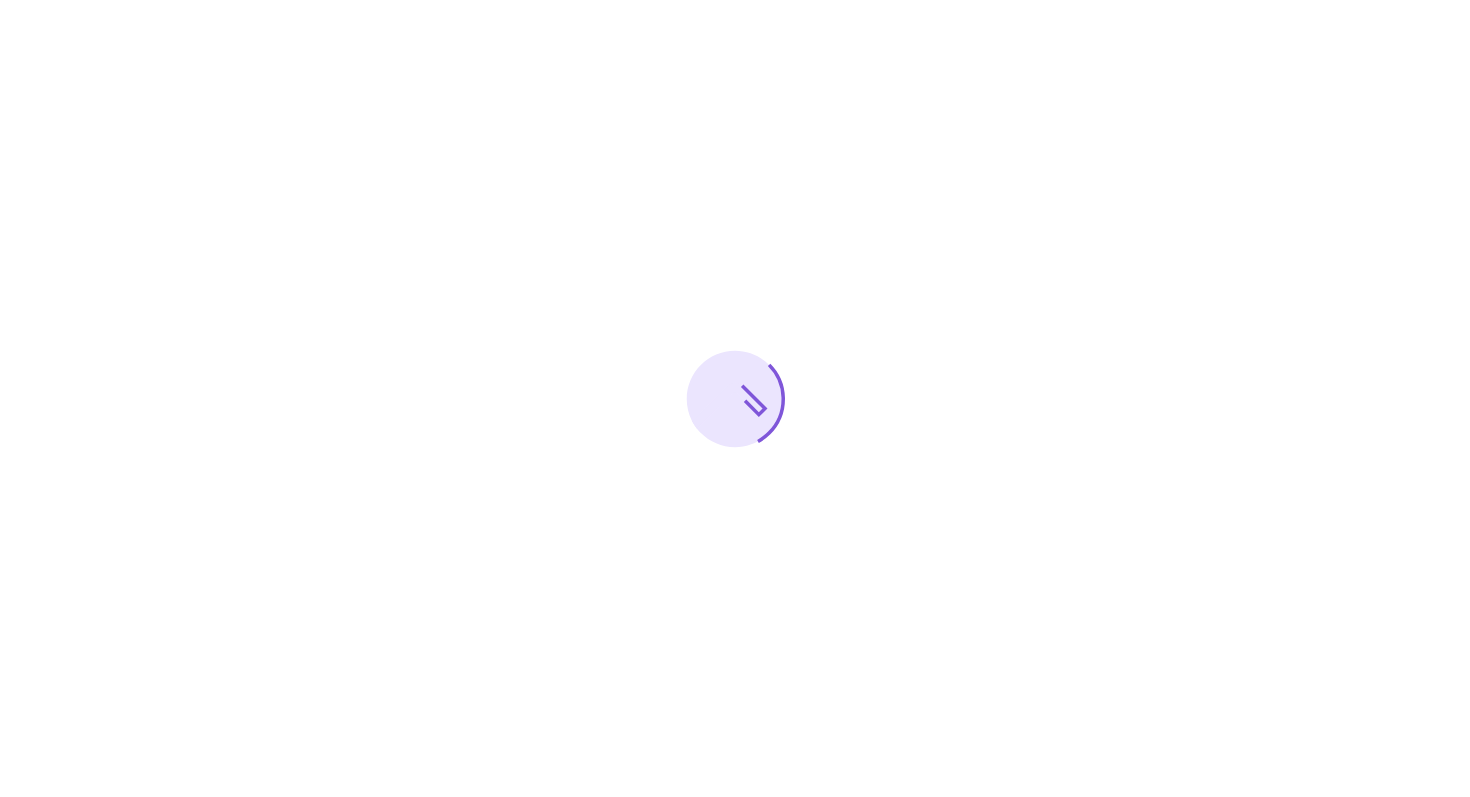 scroll, scrollTop: 0, scrollLeft: 0, axis: both 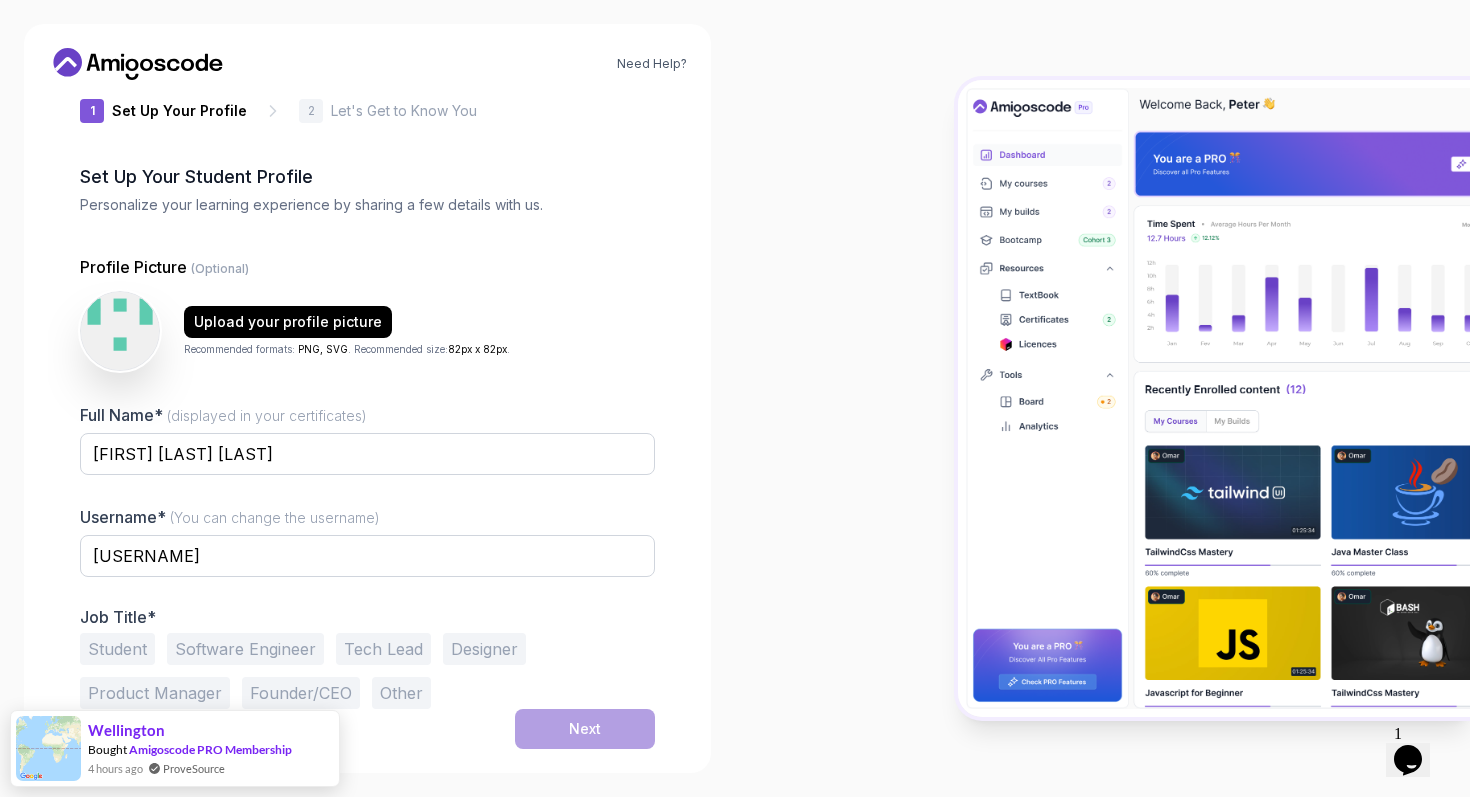 click on "Student" at bounding box center [117, 649] 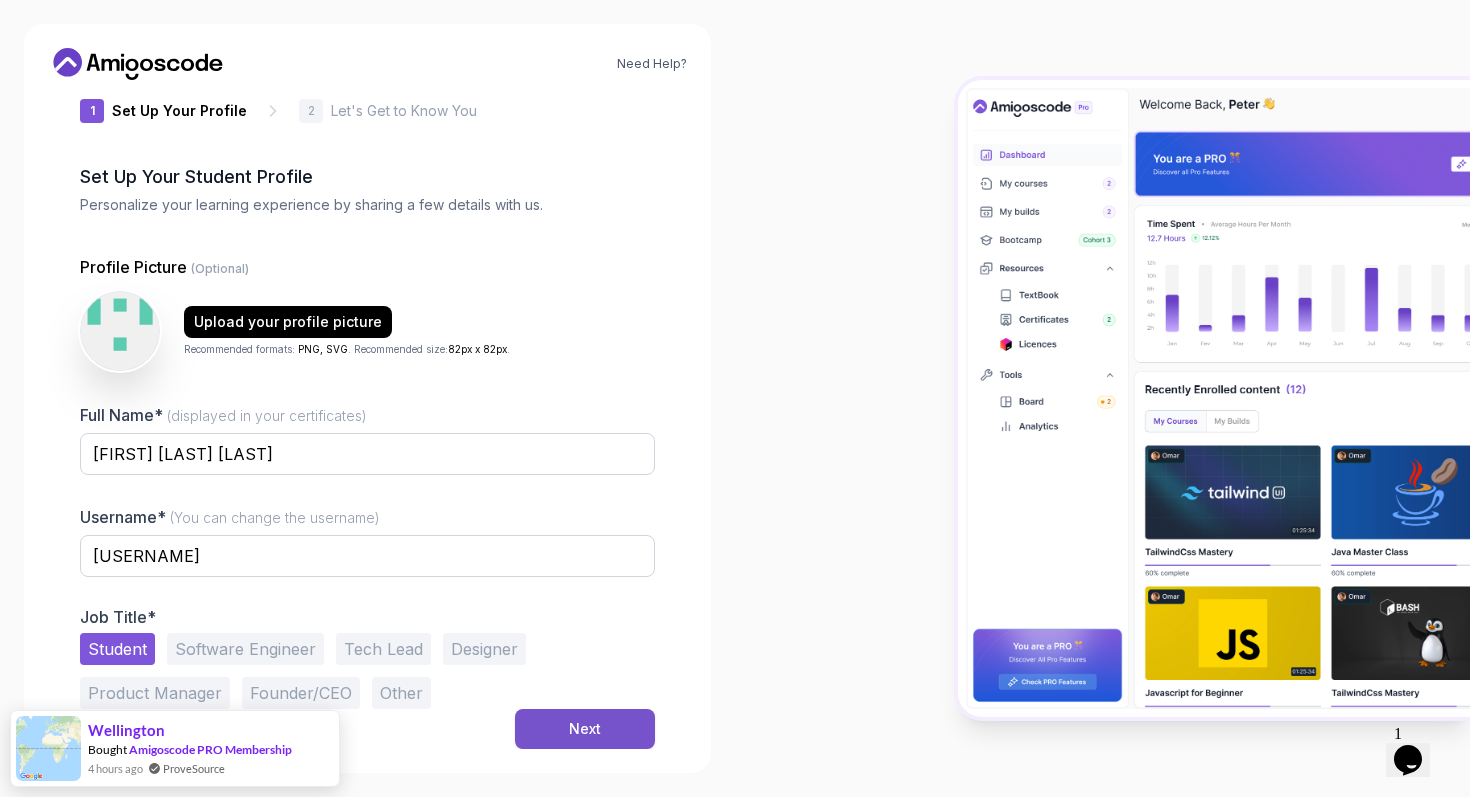 click on "Next" at bounding box center [585, 729] 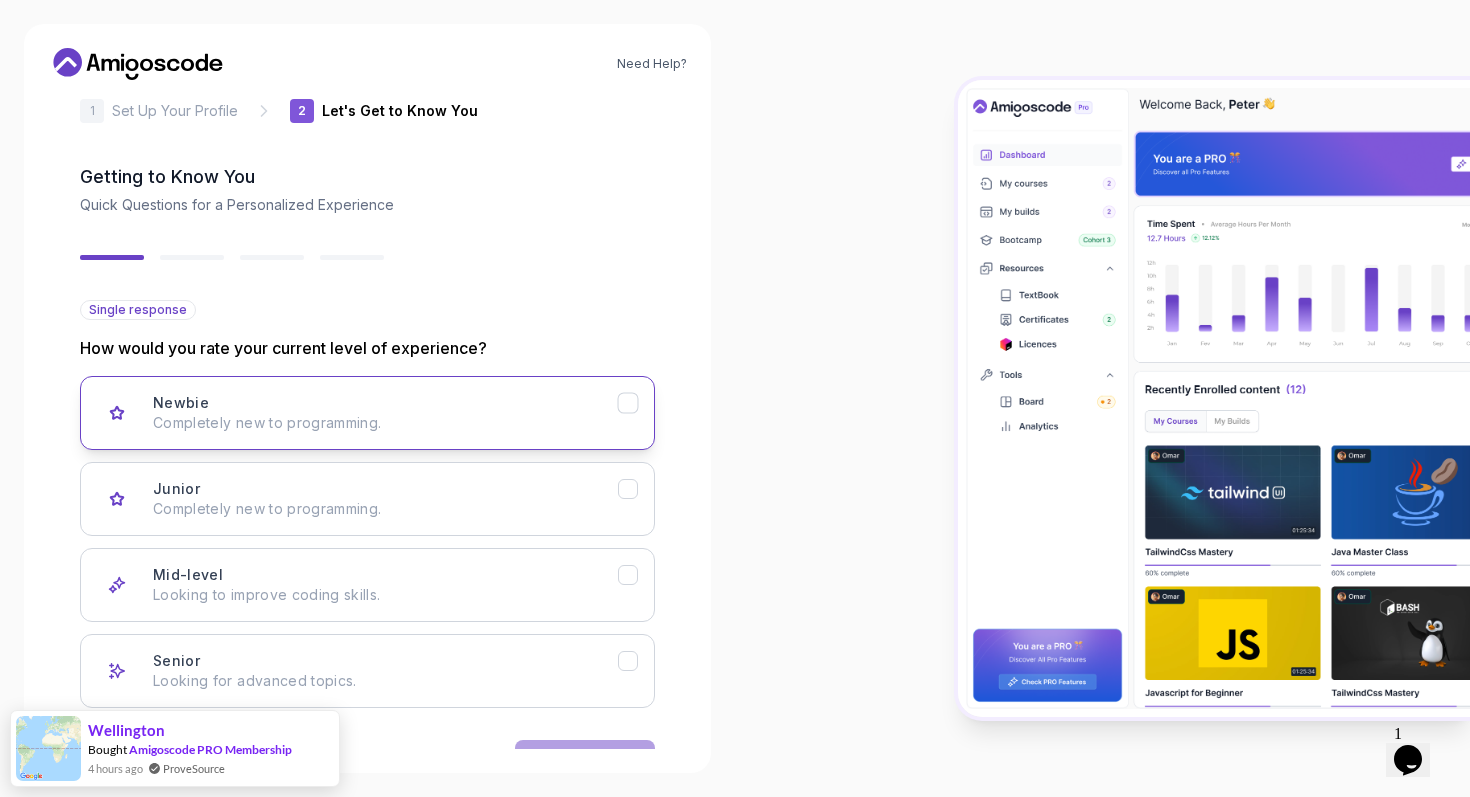 click on "Completely new to programming." at bounding box center [385, 423] 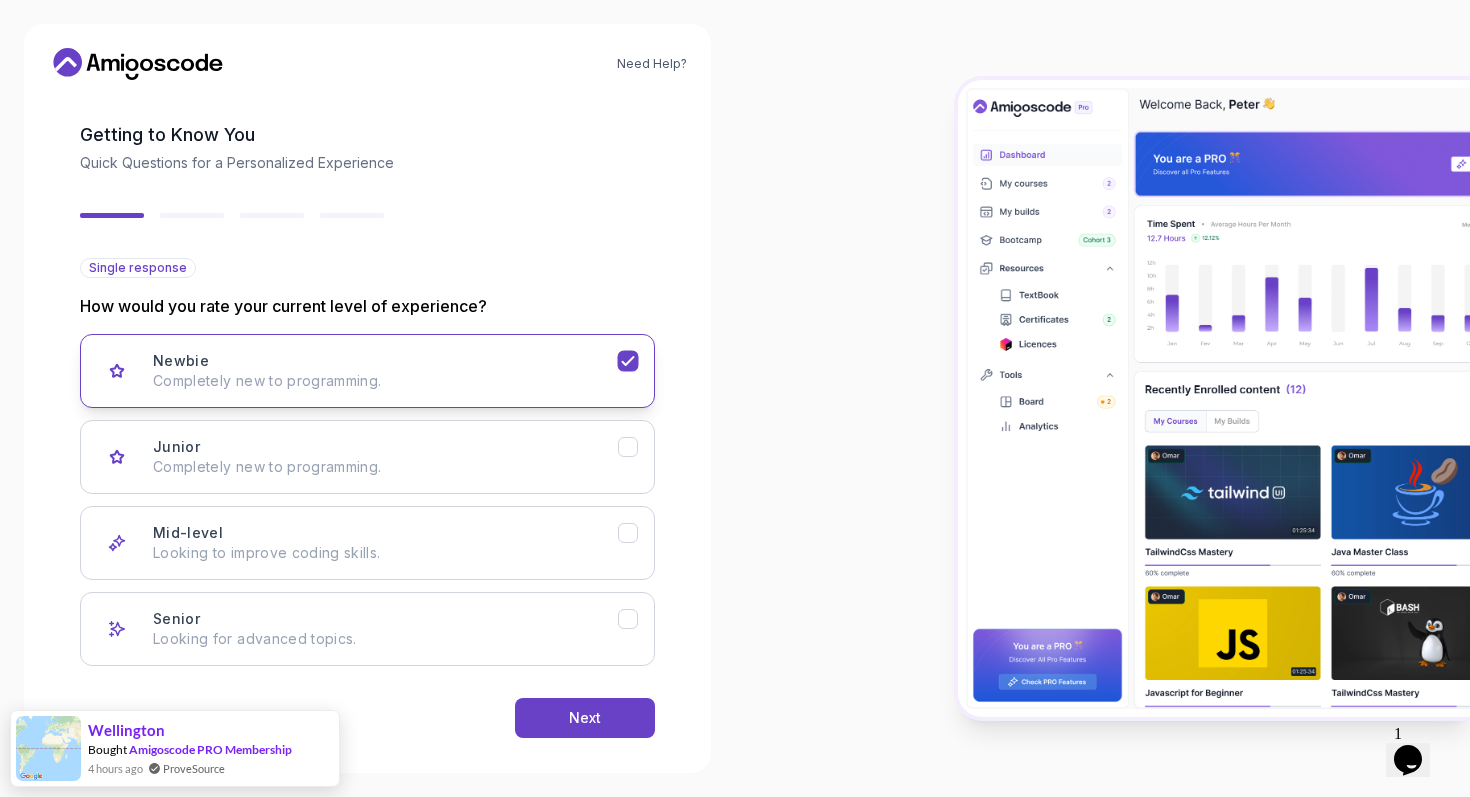 scroll, scrollTop: 100, scrollLeft: 0, axis: vertical 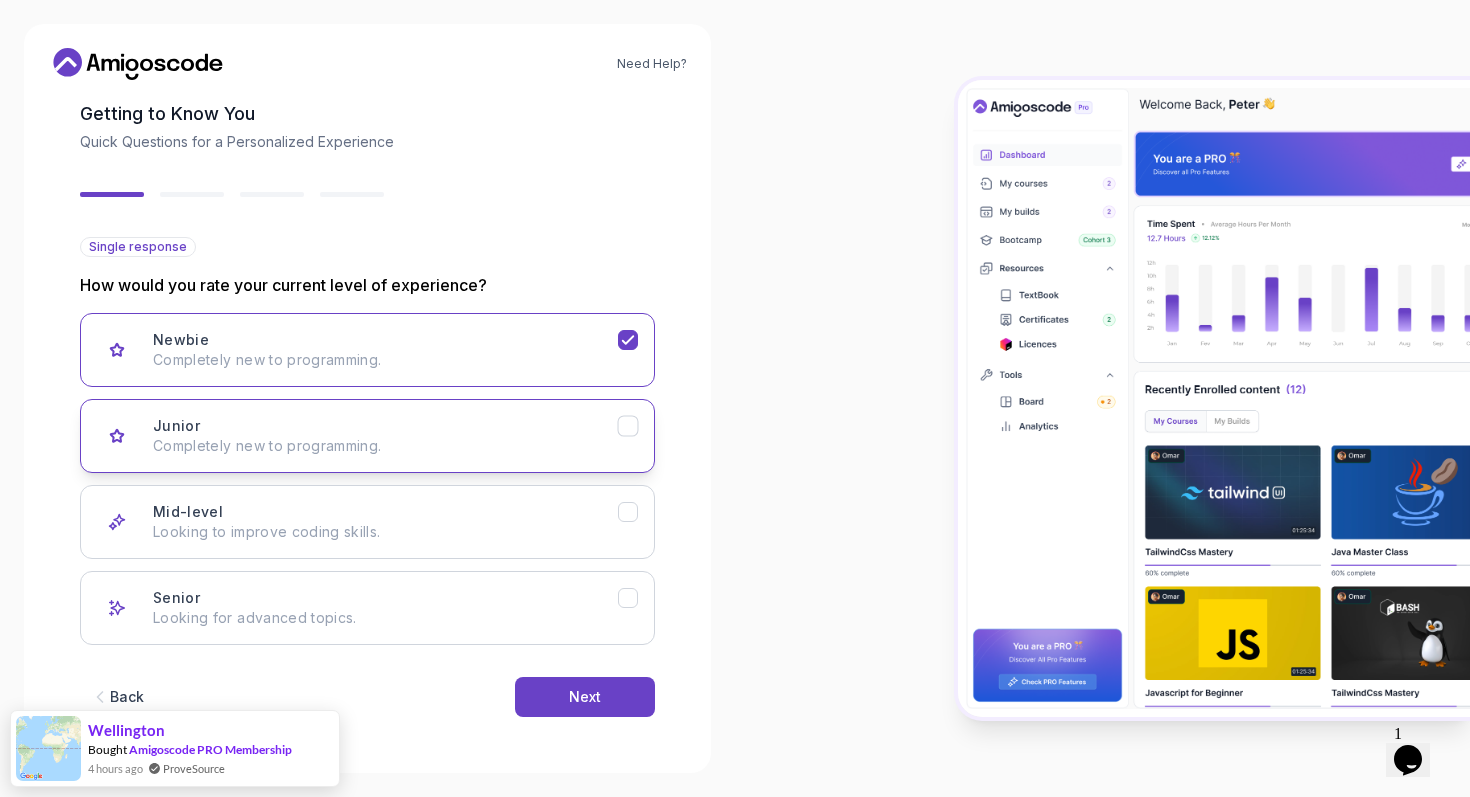 click on "Completely new to programming." at bounding box center [385, 446] 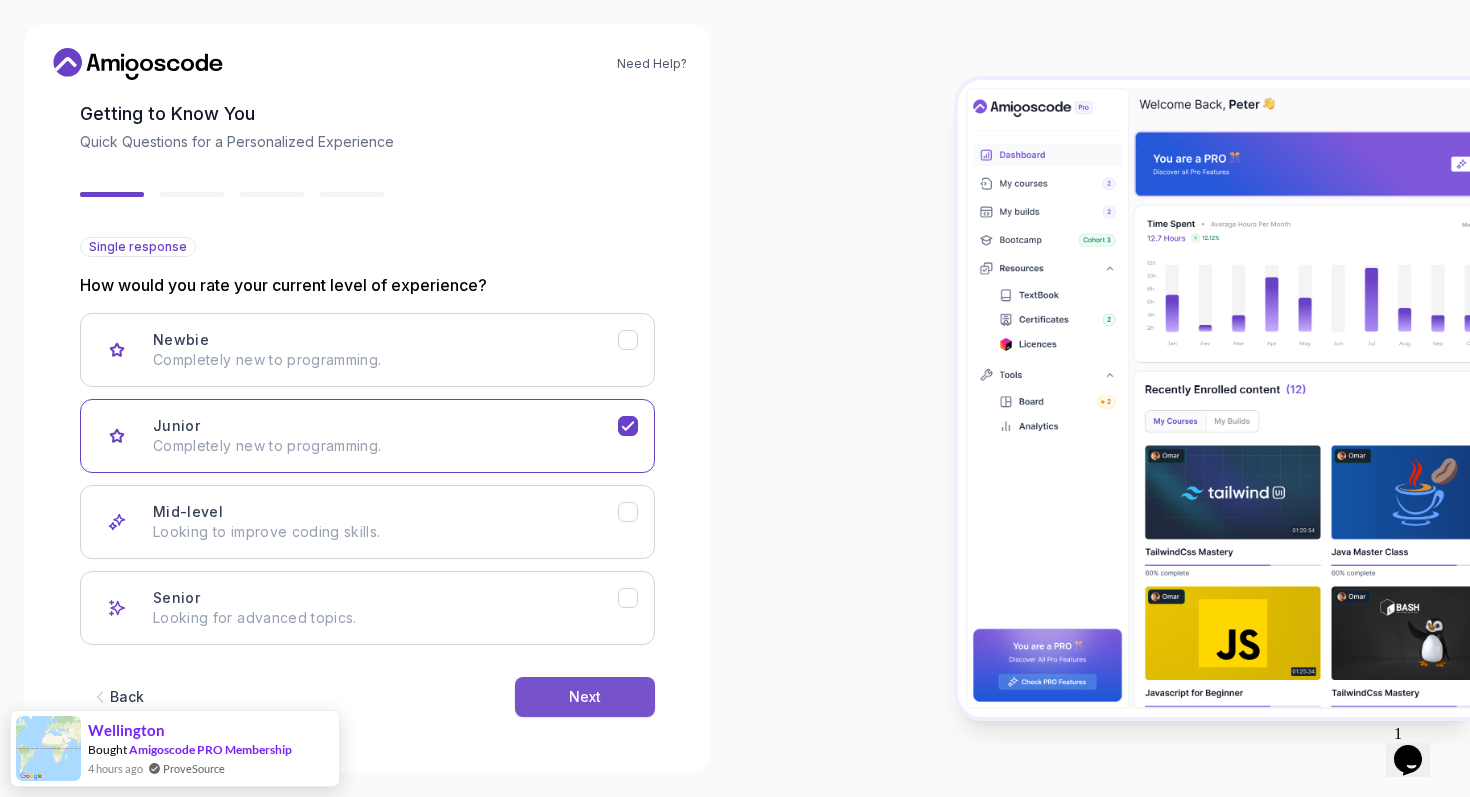 click on "Next" at bounding box center (585, 697) 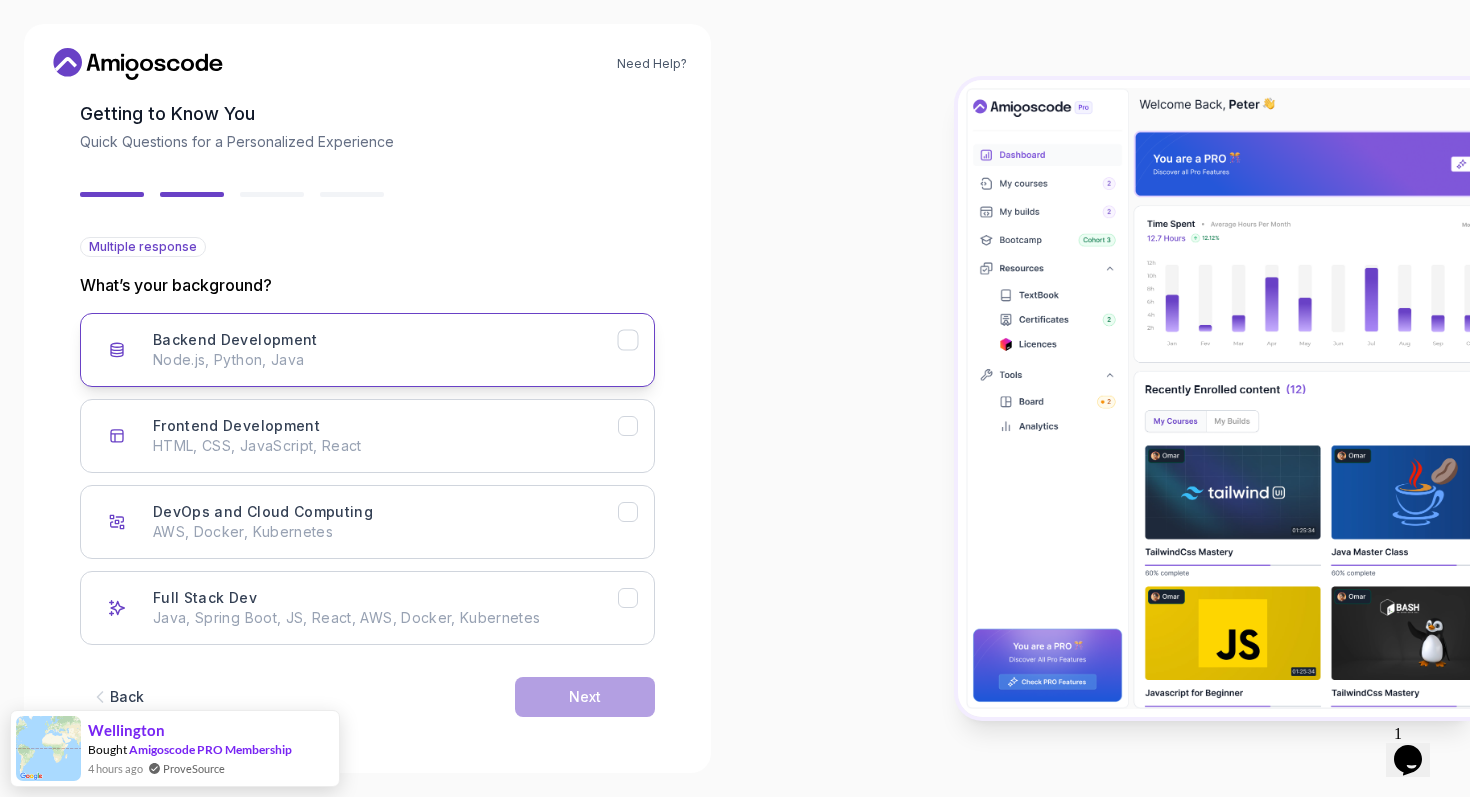 click 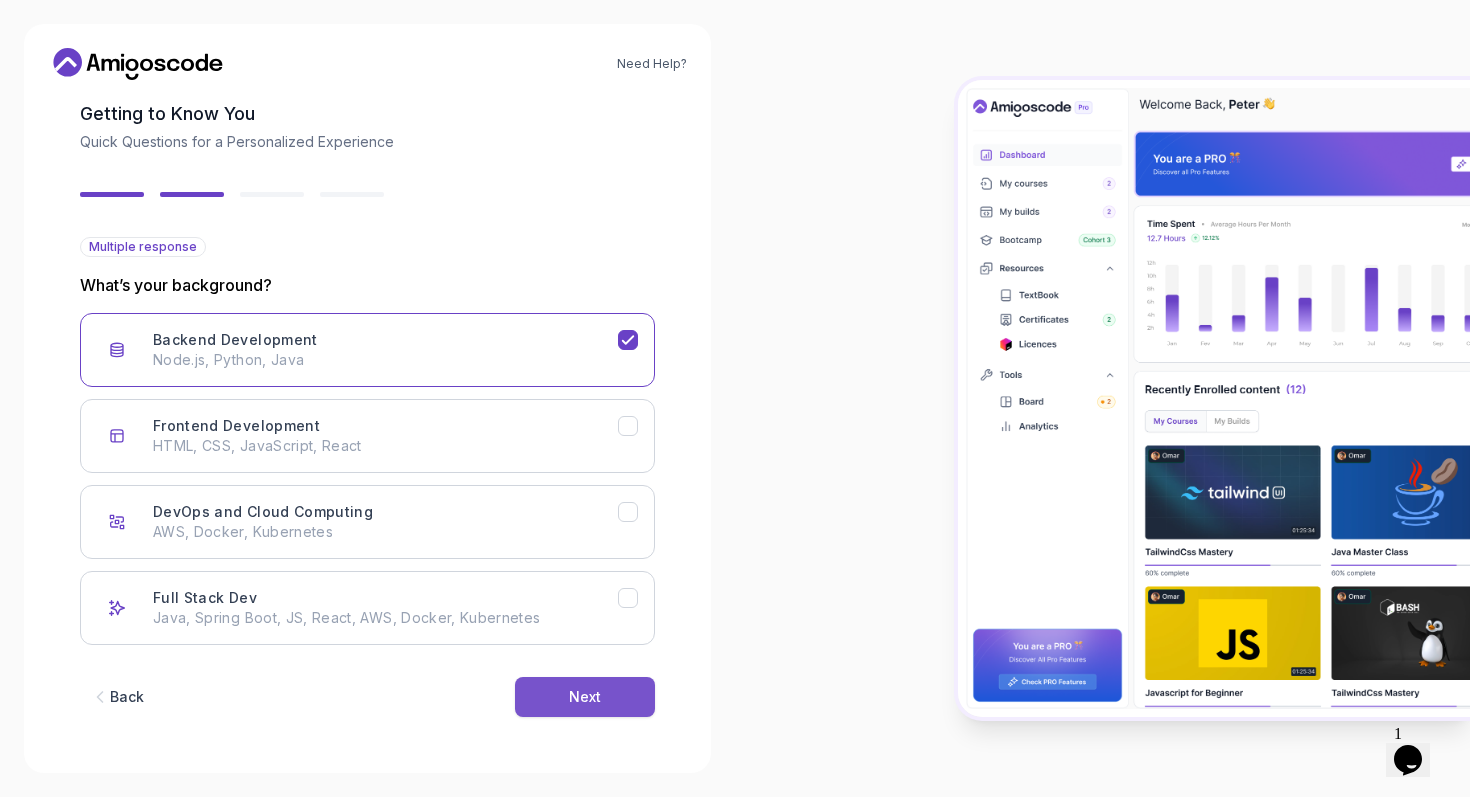 click on "Next" at bounding box center (585, 697) 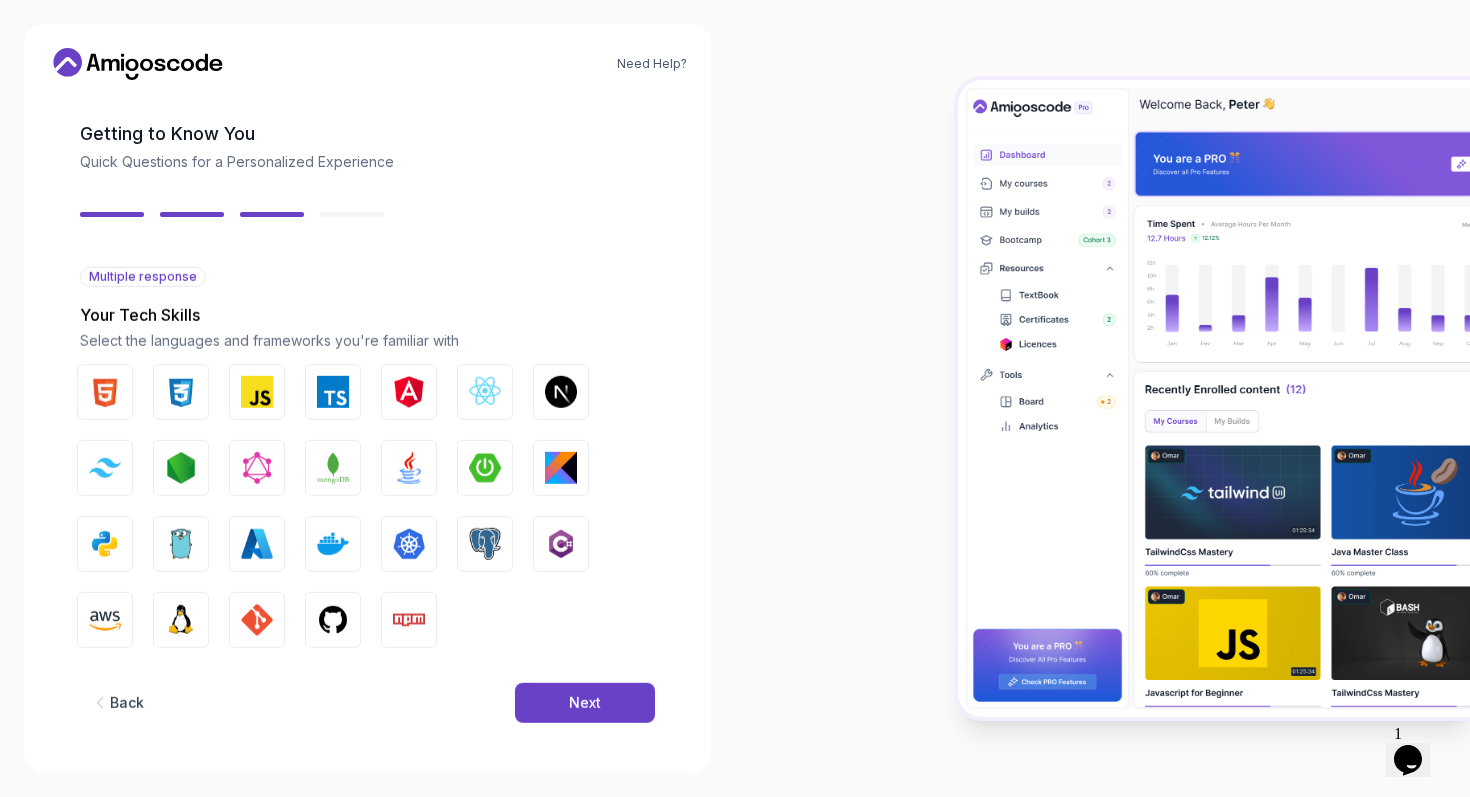 scroll, scrollTop: 76, scrollLeft: 0, axis: vertical 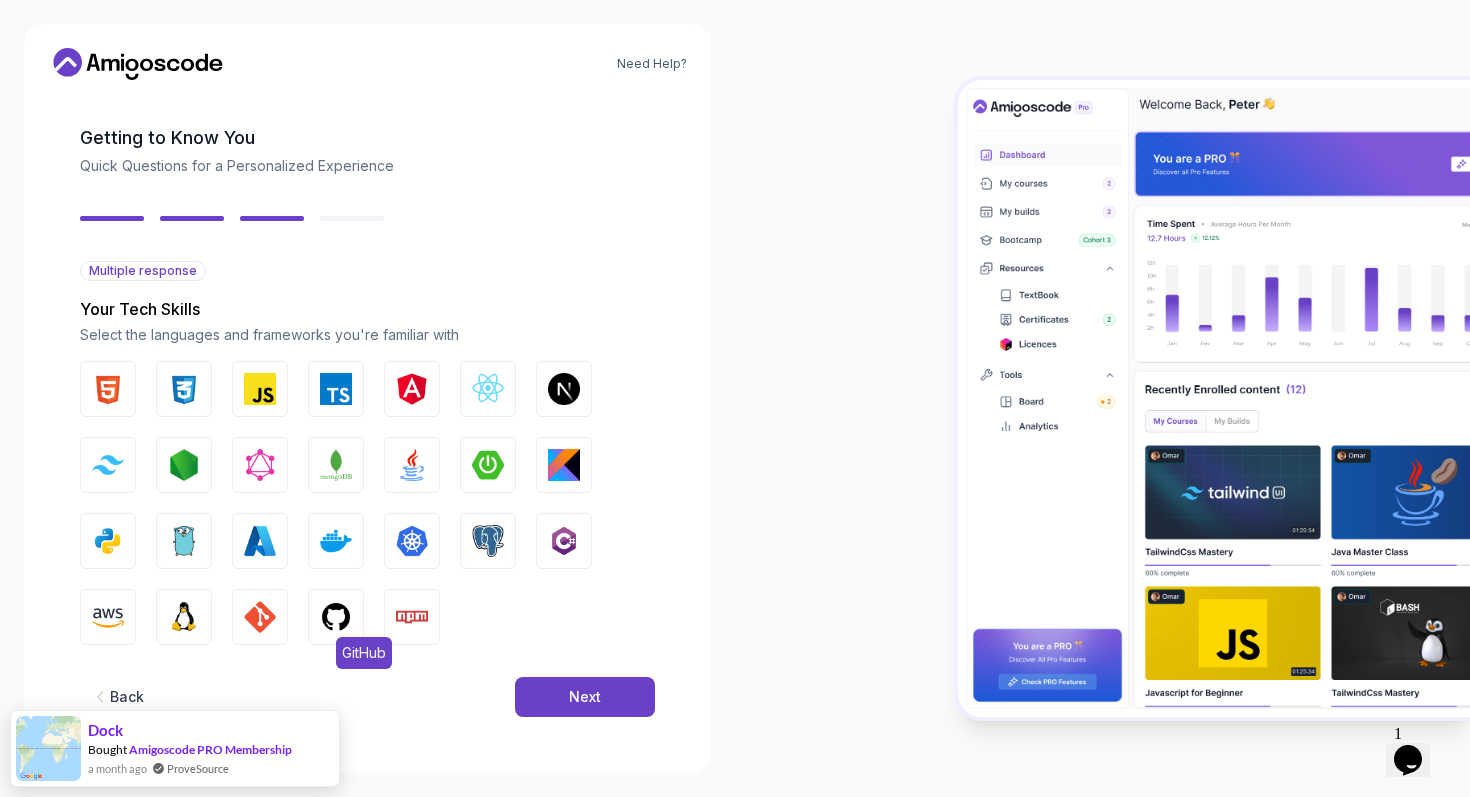 click on "GitHub" at bounding box center [336, 617] 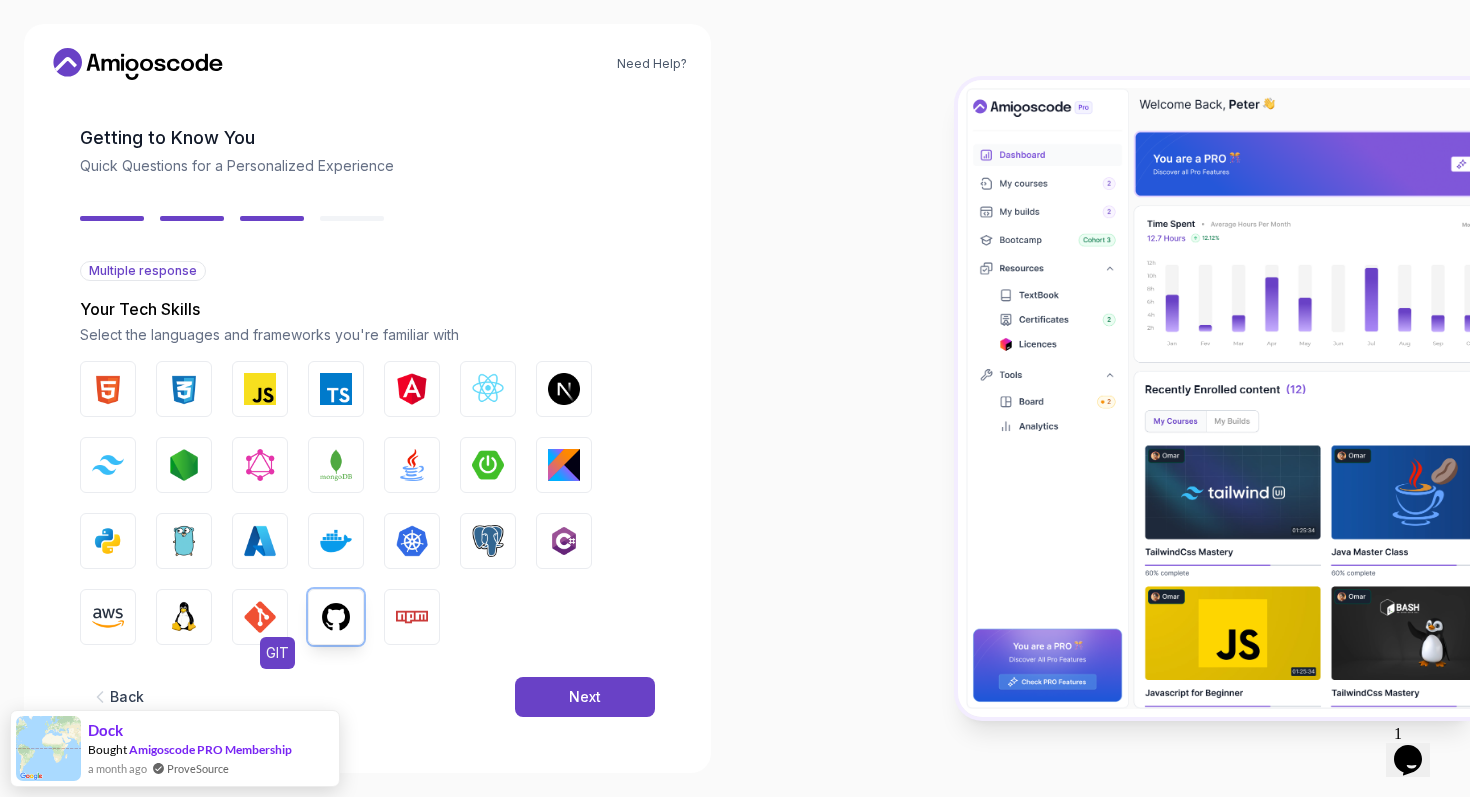 click at bounding box center (260, 617) 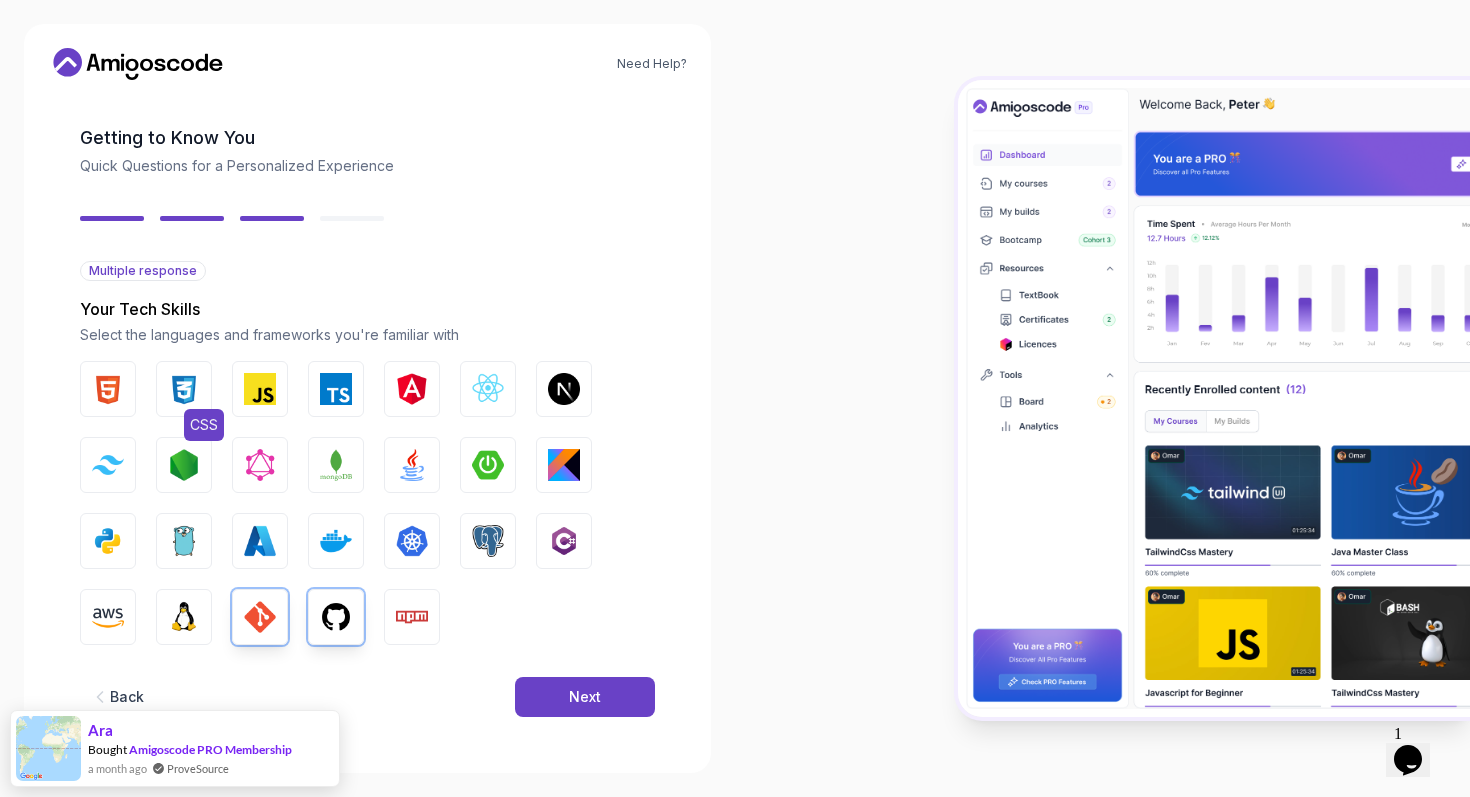 click at bounding box center (184, 389) 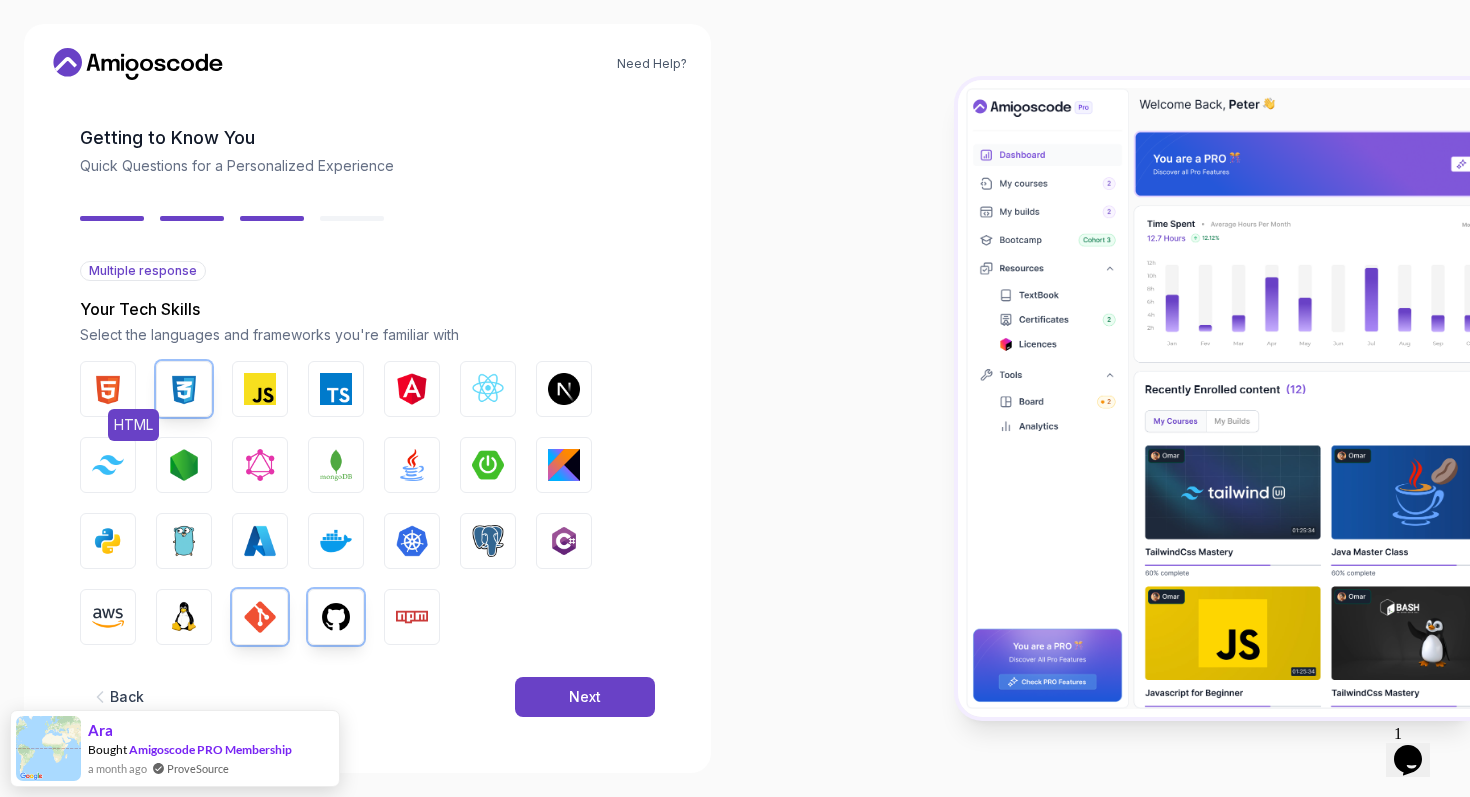 click at bounding box center (108, 389) 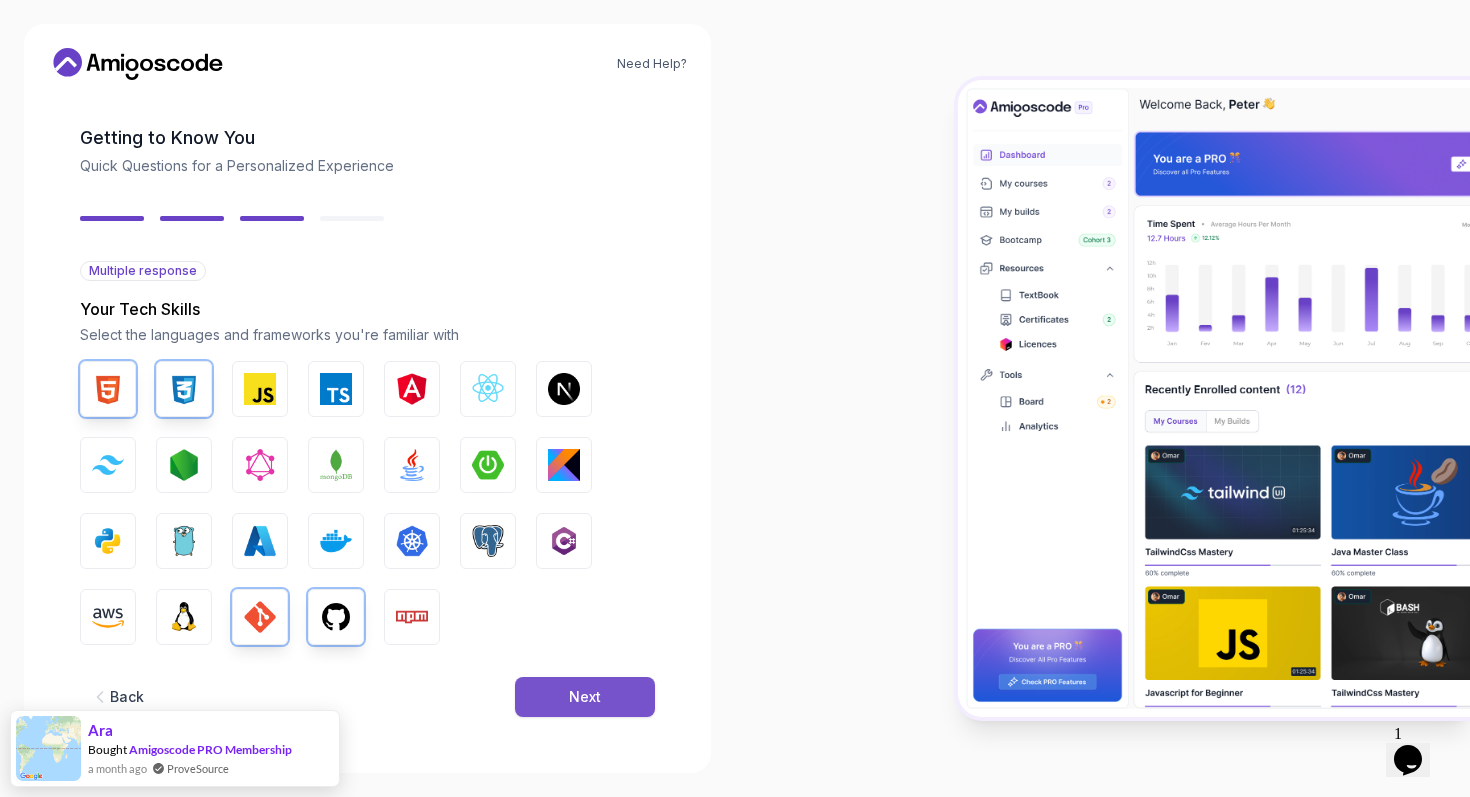 click on "Next" at bounding box center [585, 697] 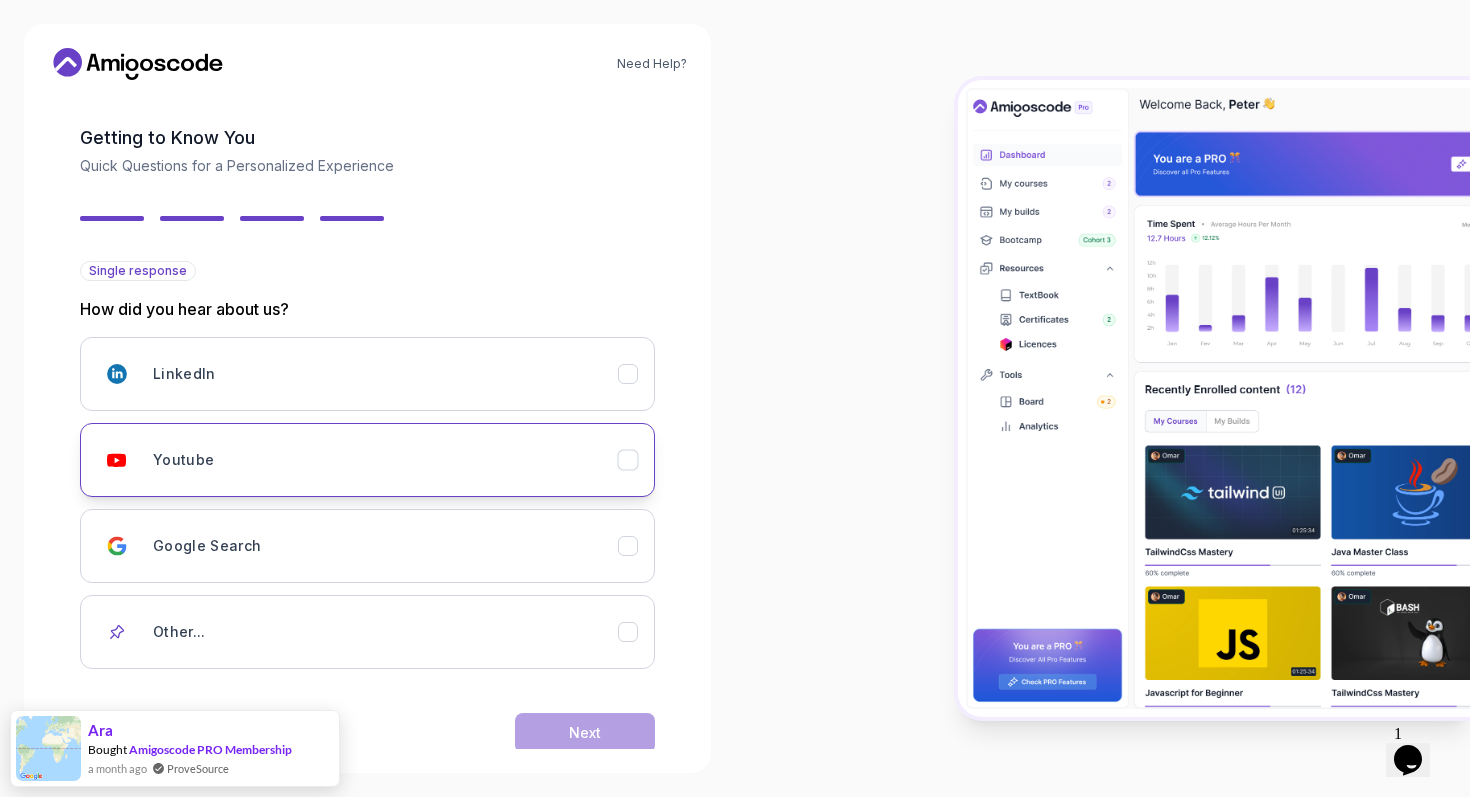 click on "Youtube" at bounding box center (385, 460) 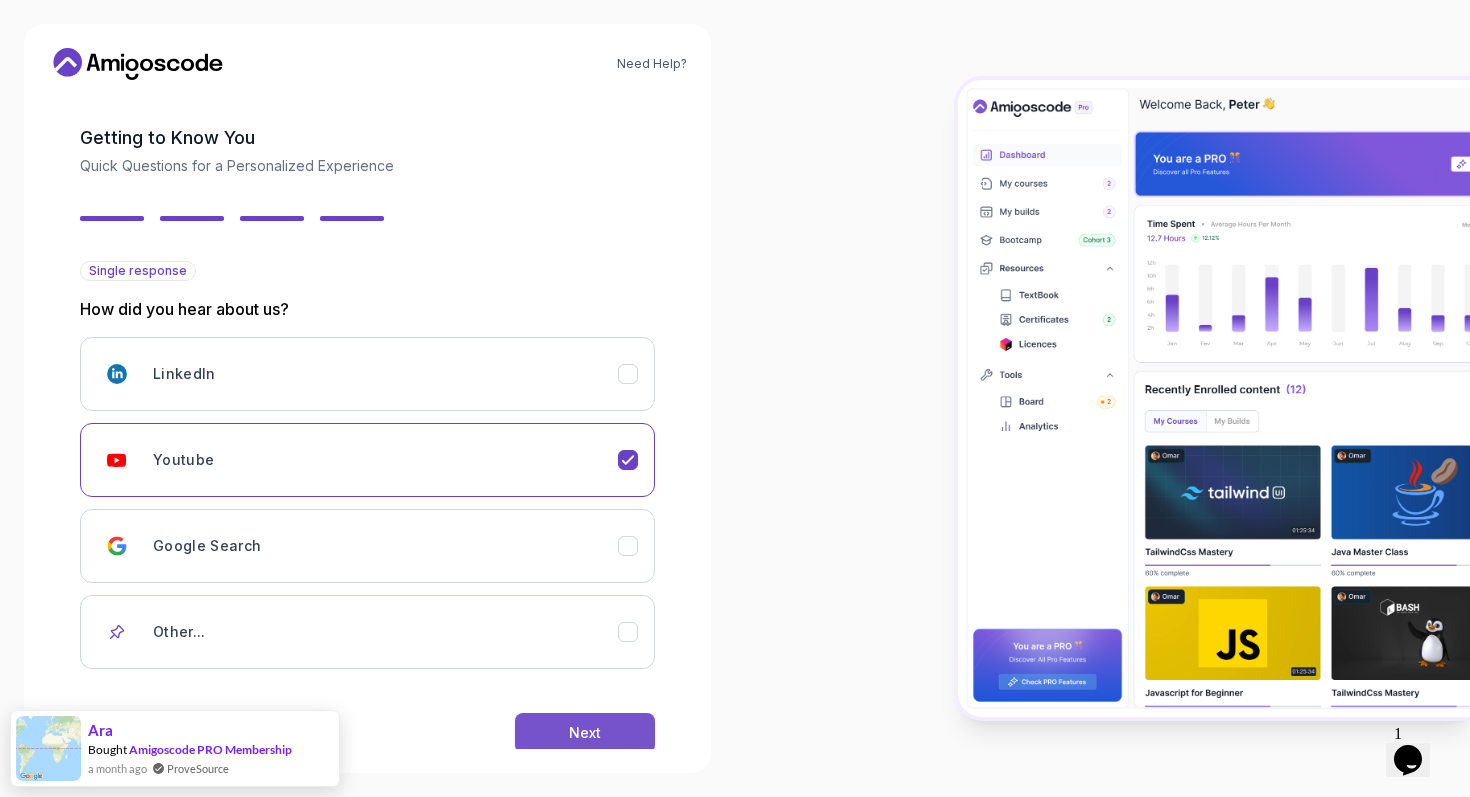 click on "Next" at bounding box center (585, 733) 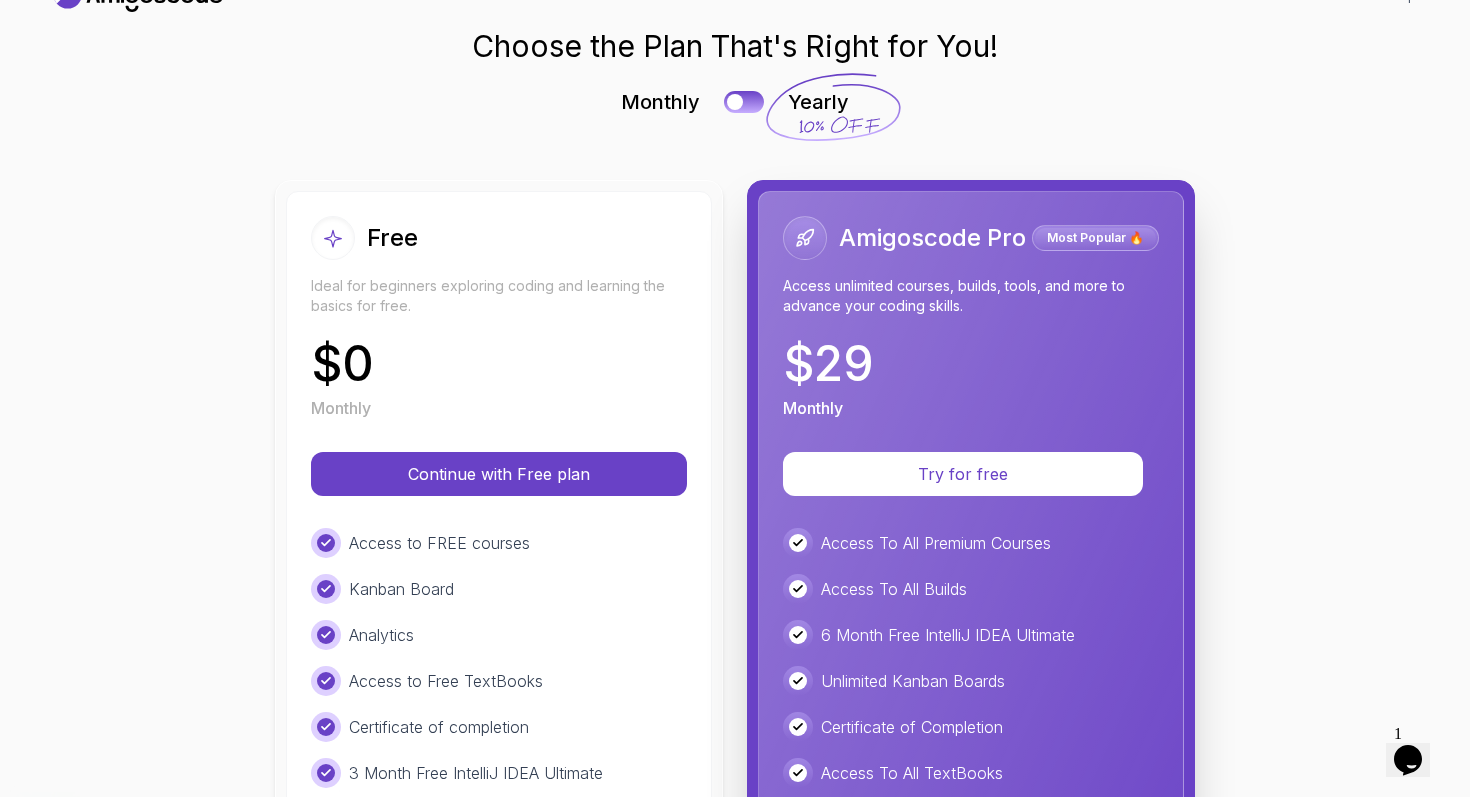 scroll, scrollTop: 0, scrollLeft: 0, axis: both 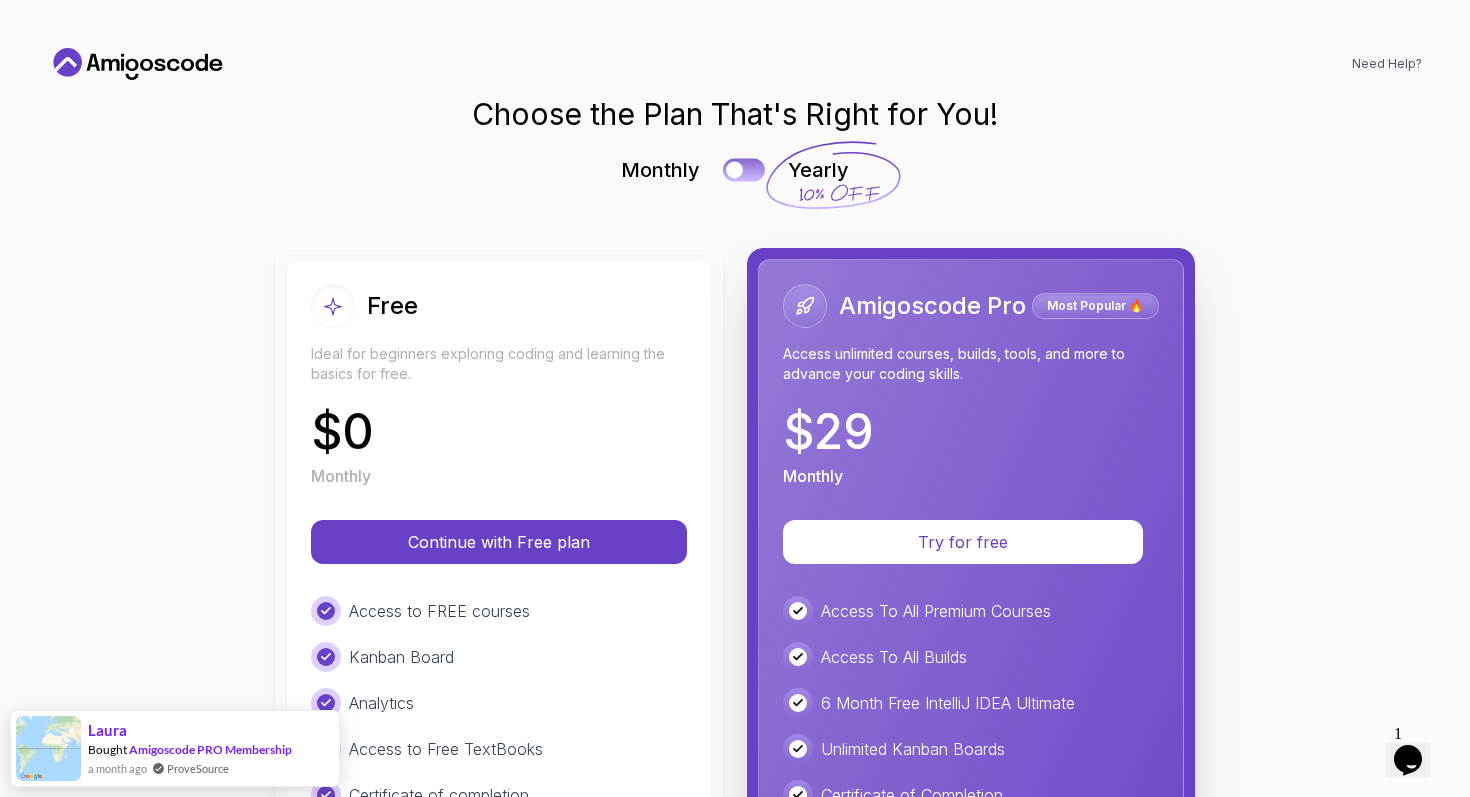 click at bounding box center [744, 169] 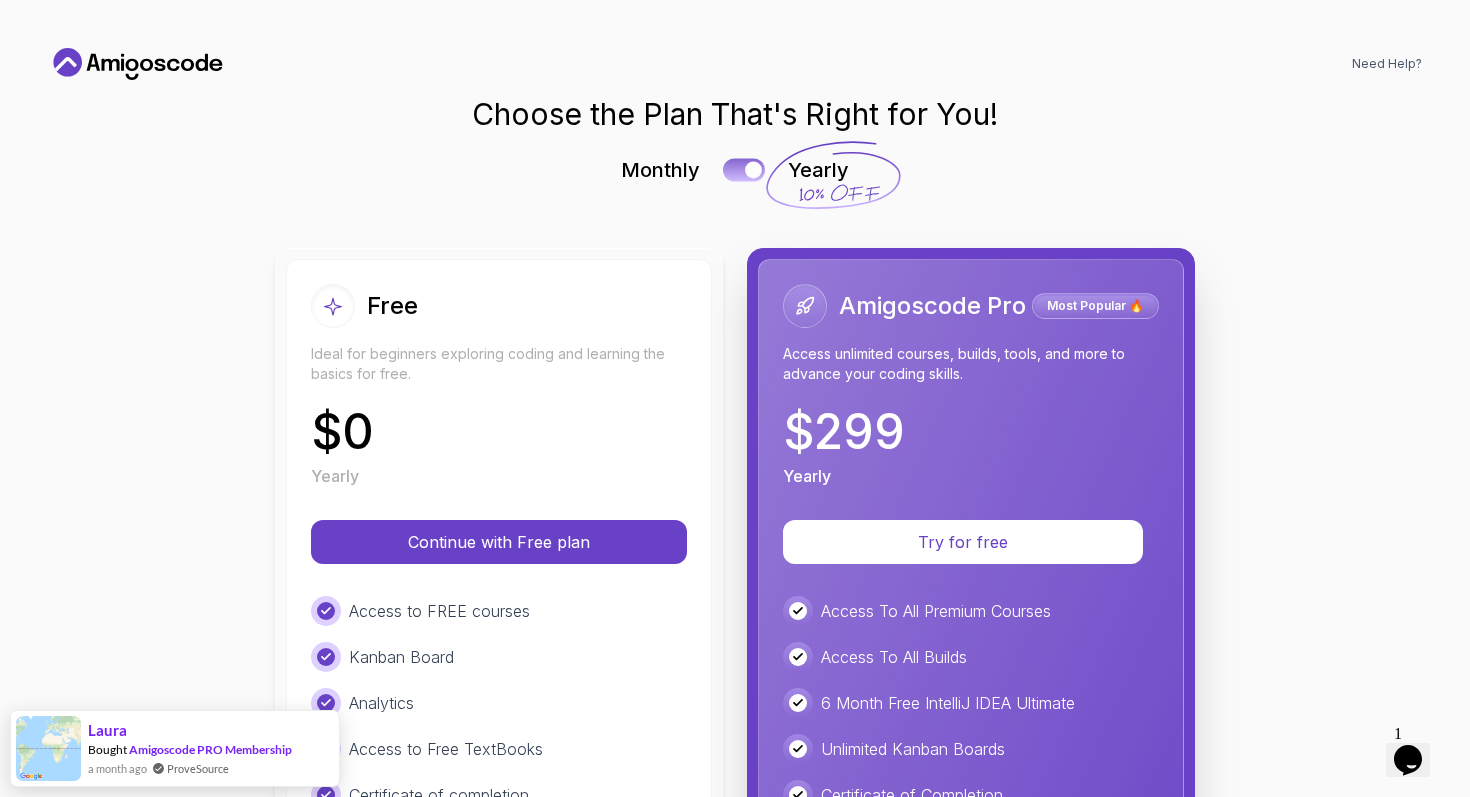 click at bounding box center [744, 169] 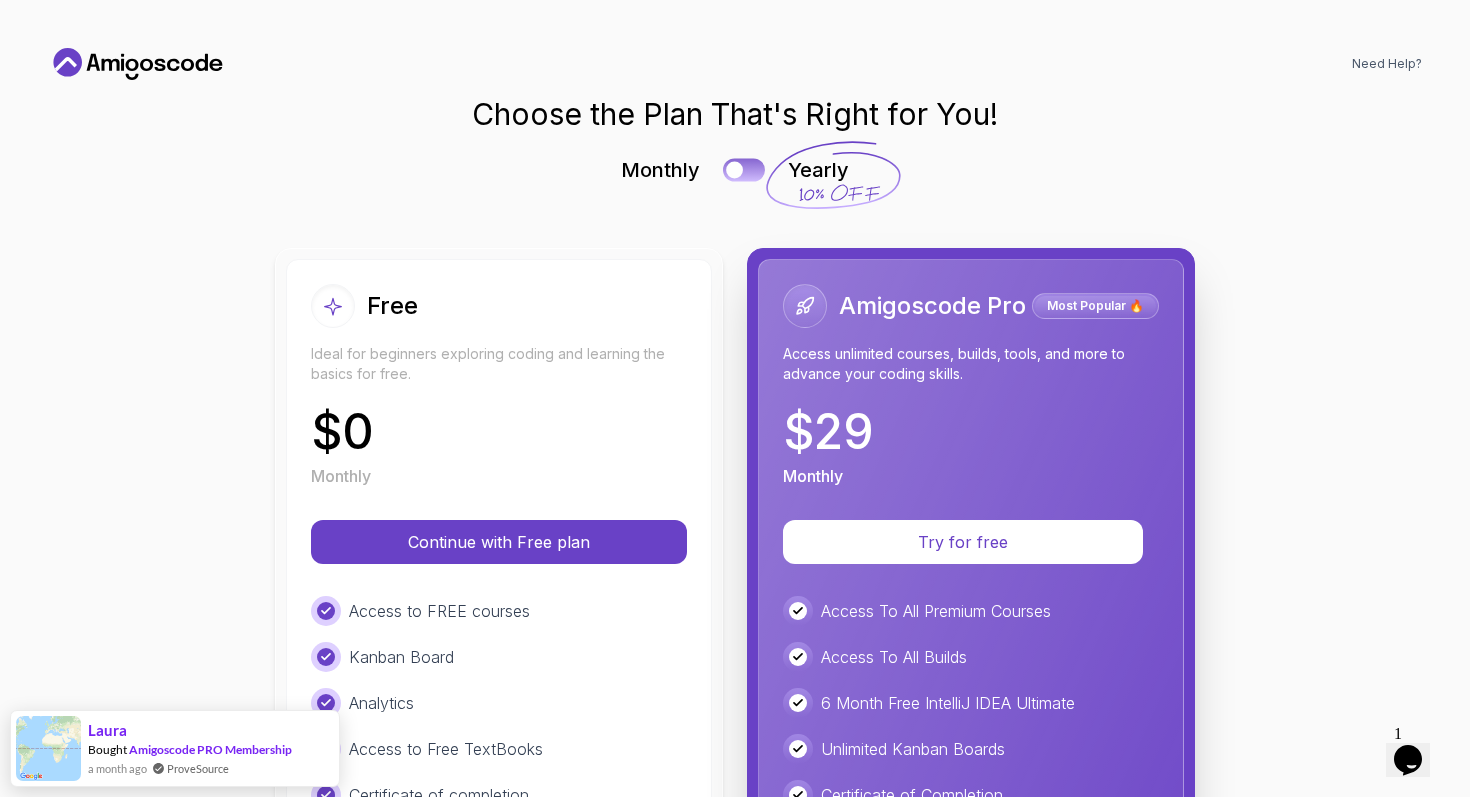 click at bounding box center [744, 169] 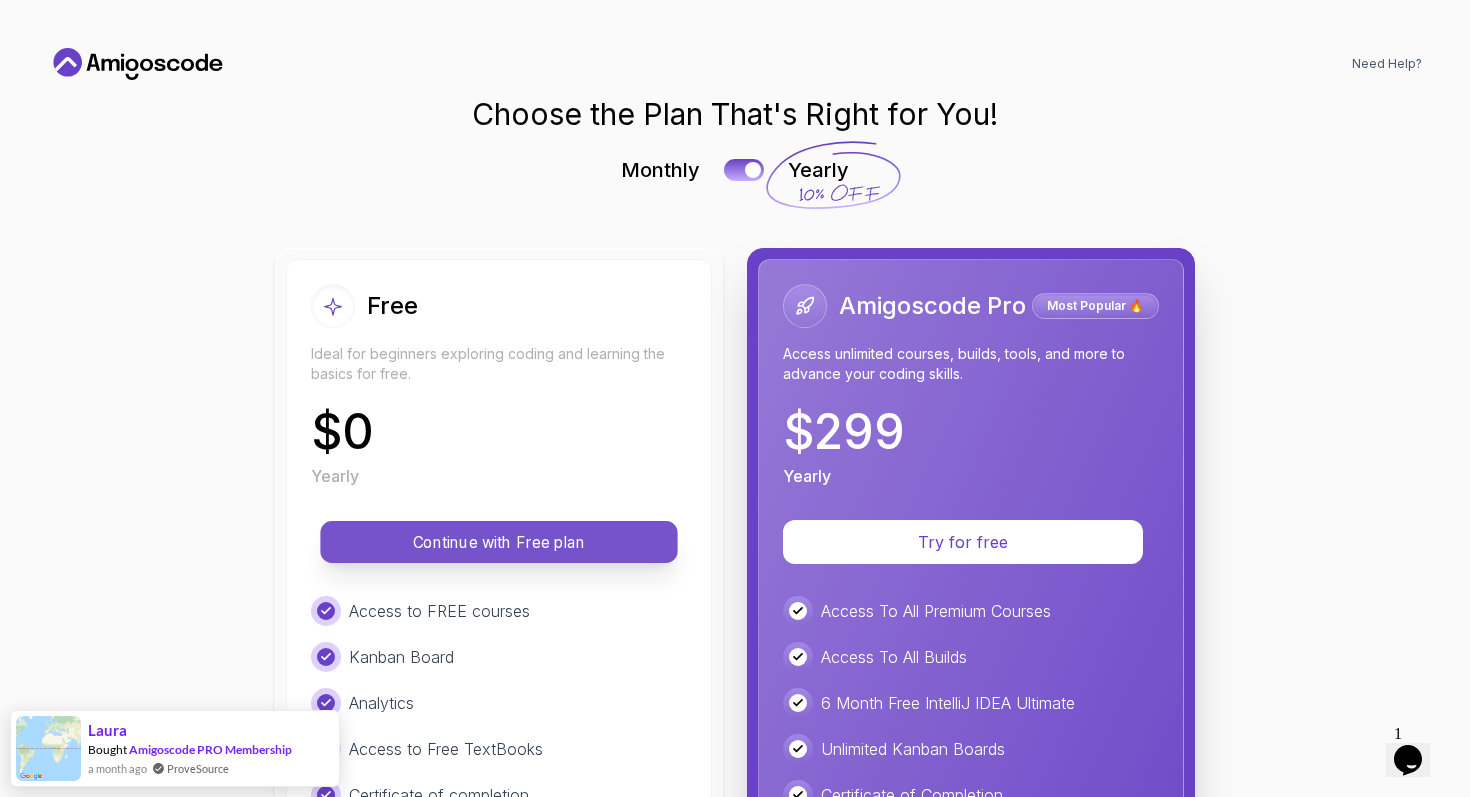 click on "Continue with Free plan" at bounding box center [499, 542] 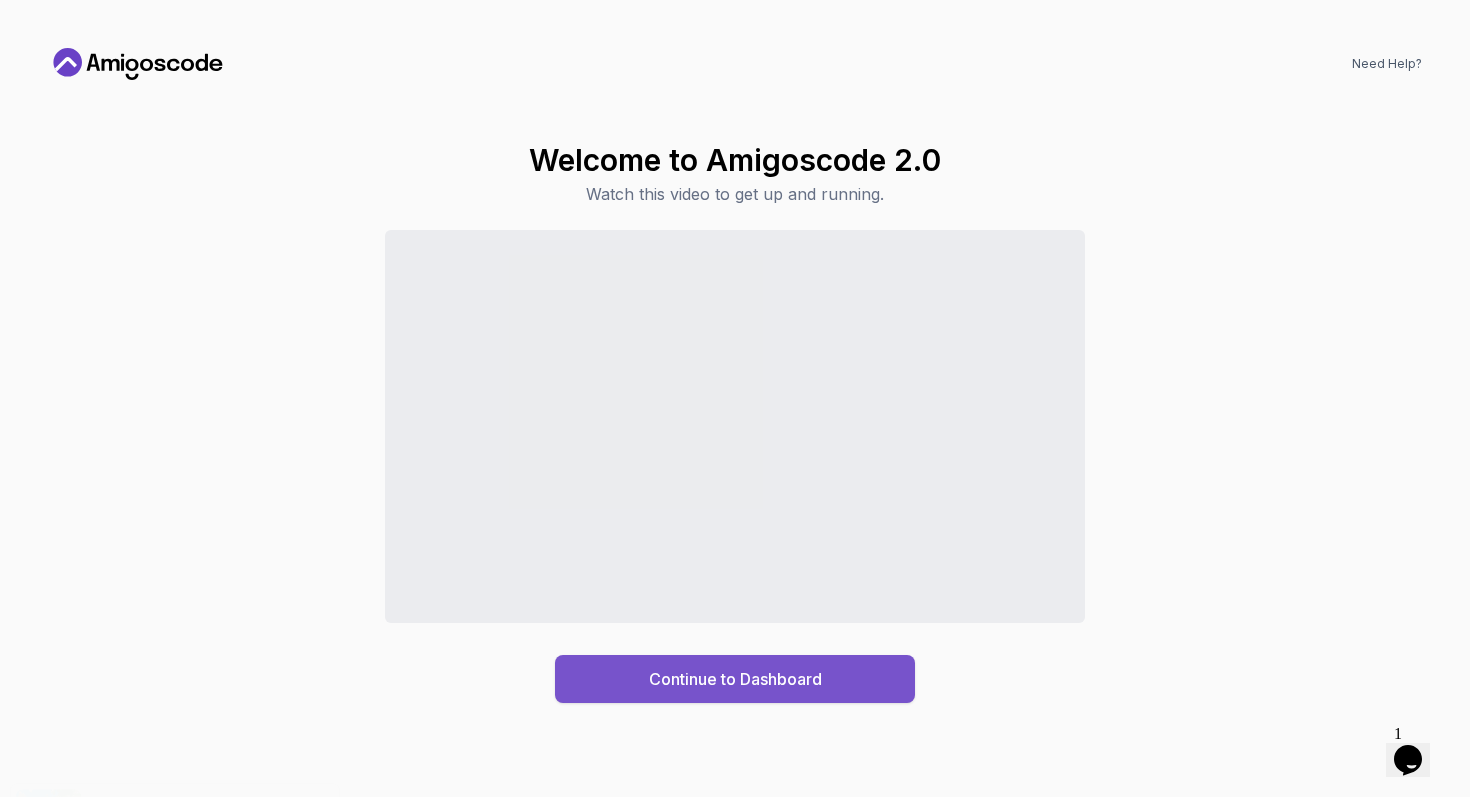 click on "Continue to Dashboard" at bounding box center [735, 679] 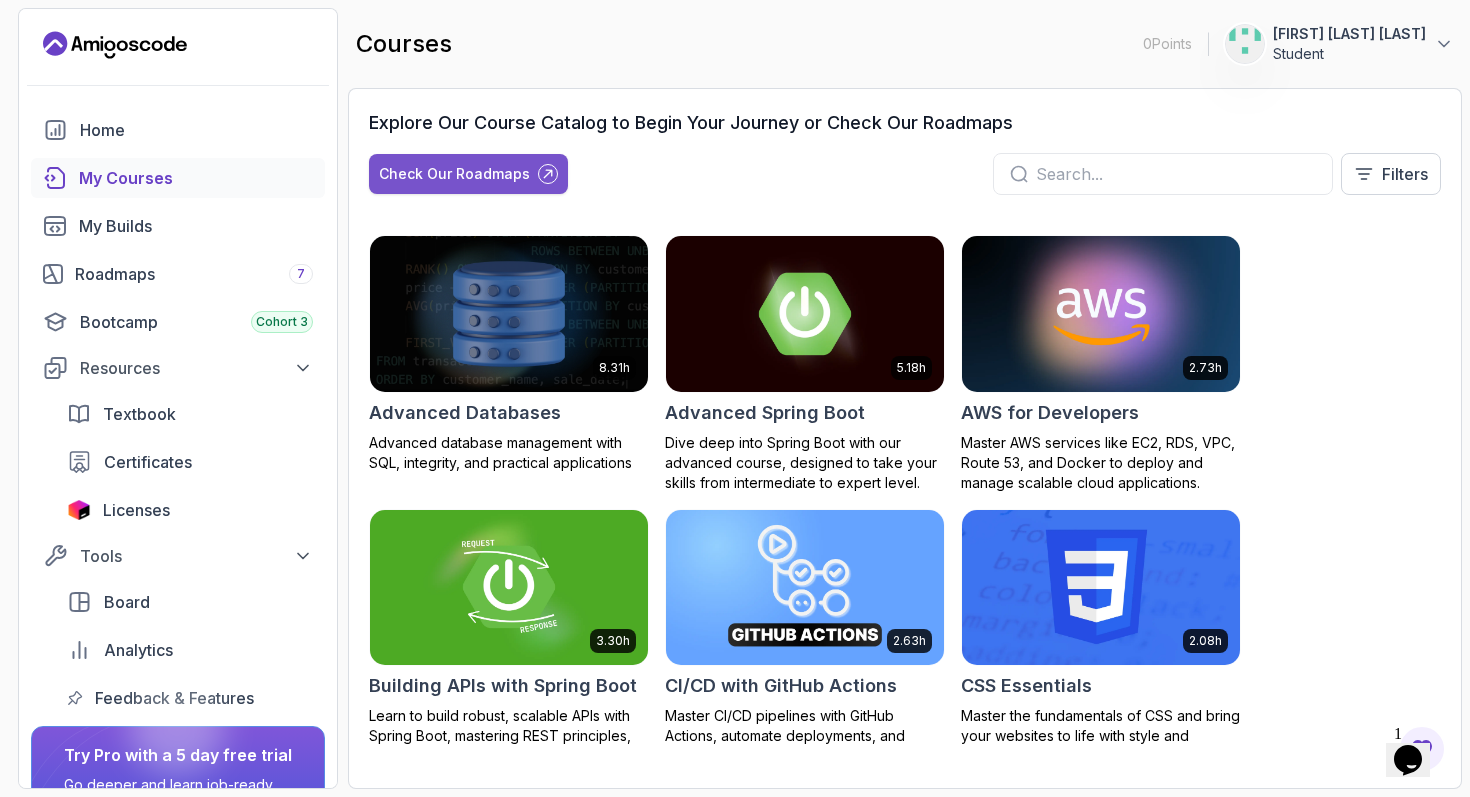 click on "Check Our Roadmaps" at bounding box center (454, 174) 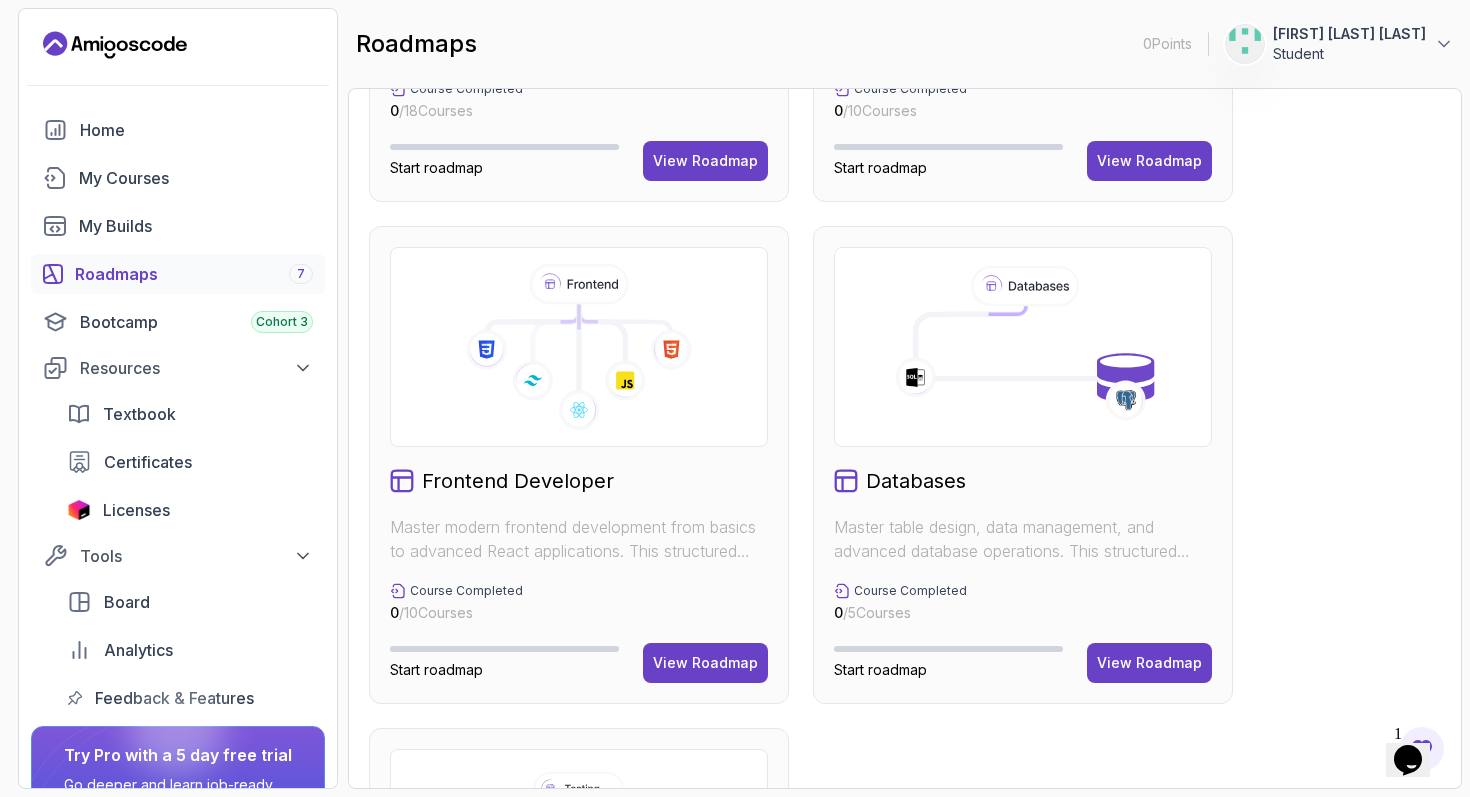 scroll, scrollTop: 655, scrollLeft: 0, axis: vertical 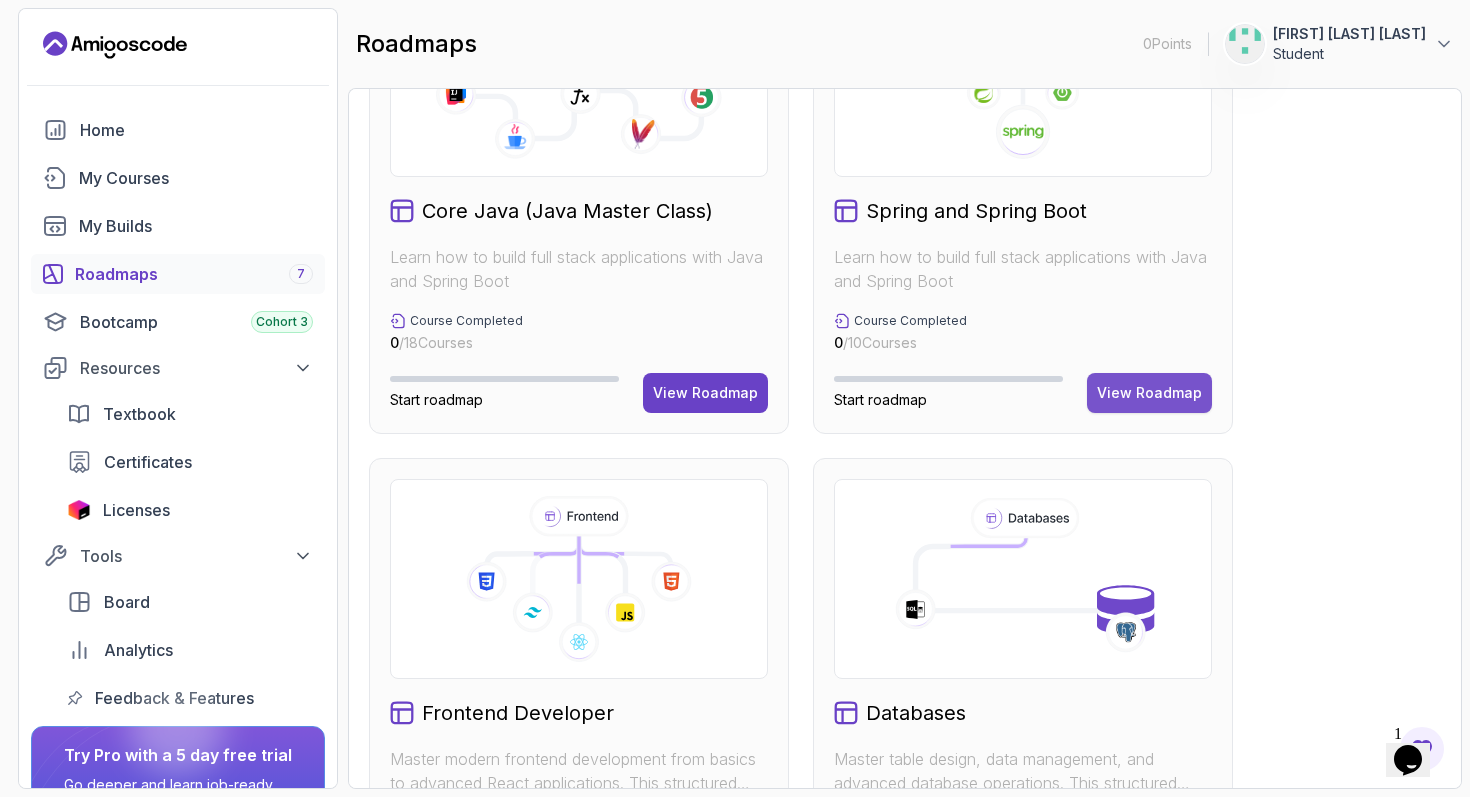 click on "View Roadmap" at bounding box center [1149, 393] 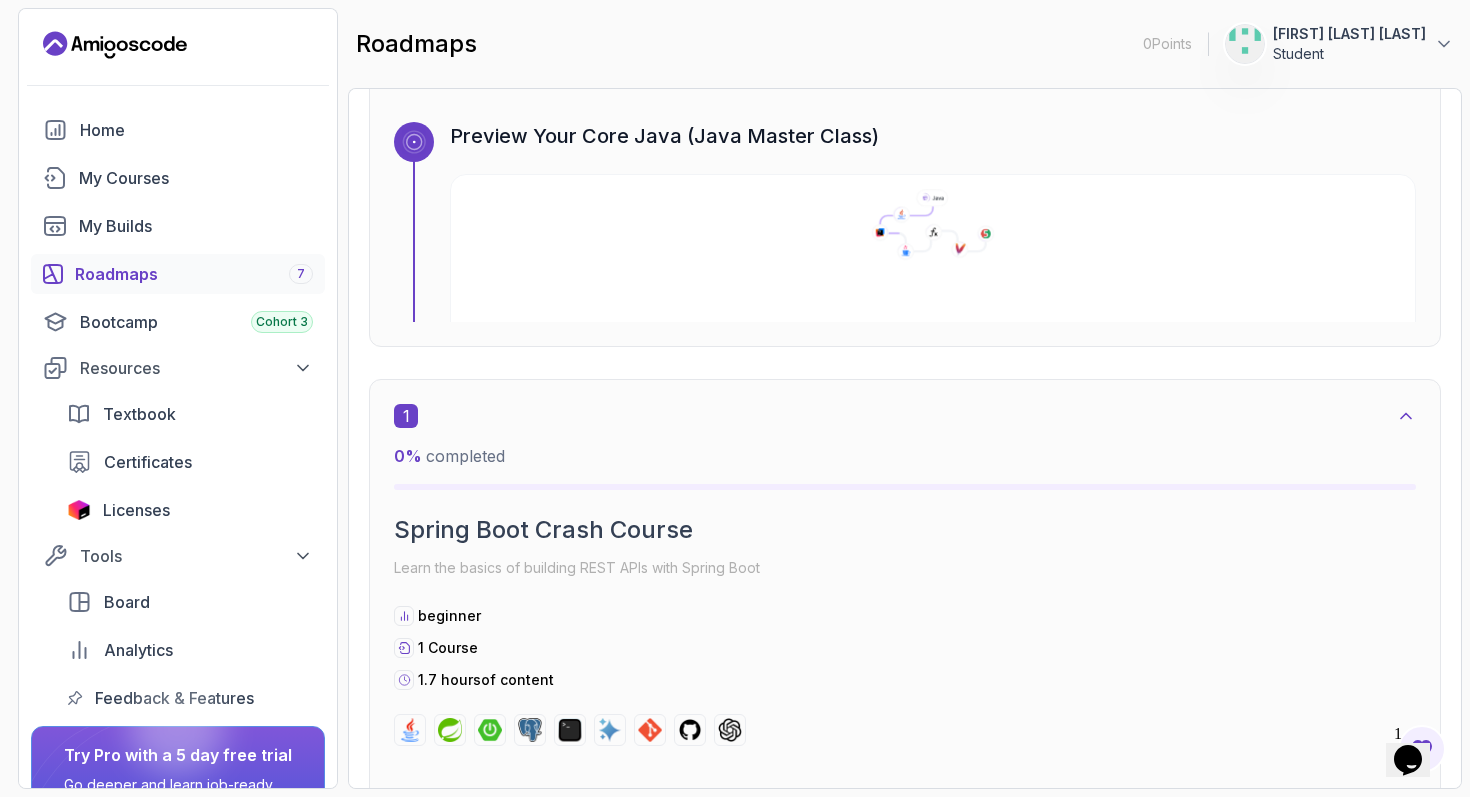 scroll, scrollTop: 192, scrollLeft: 0, axis: vertical 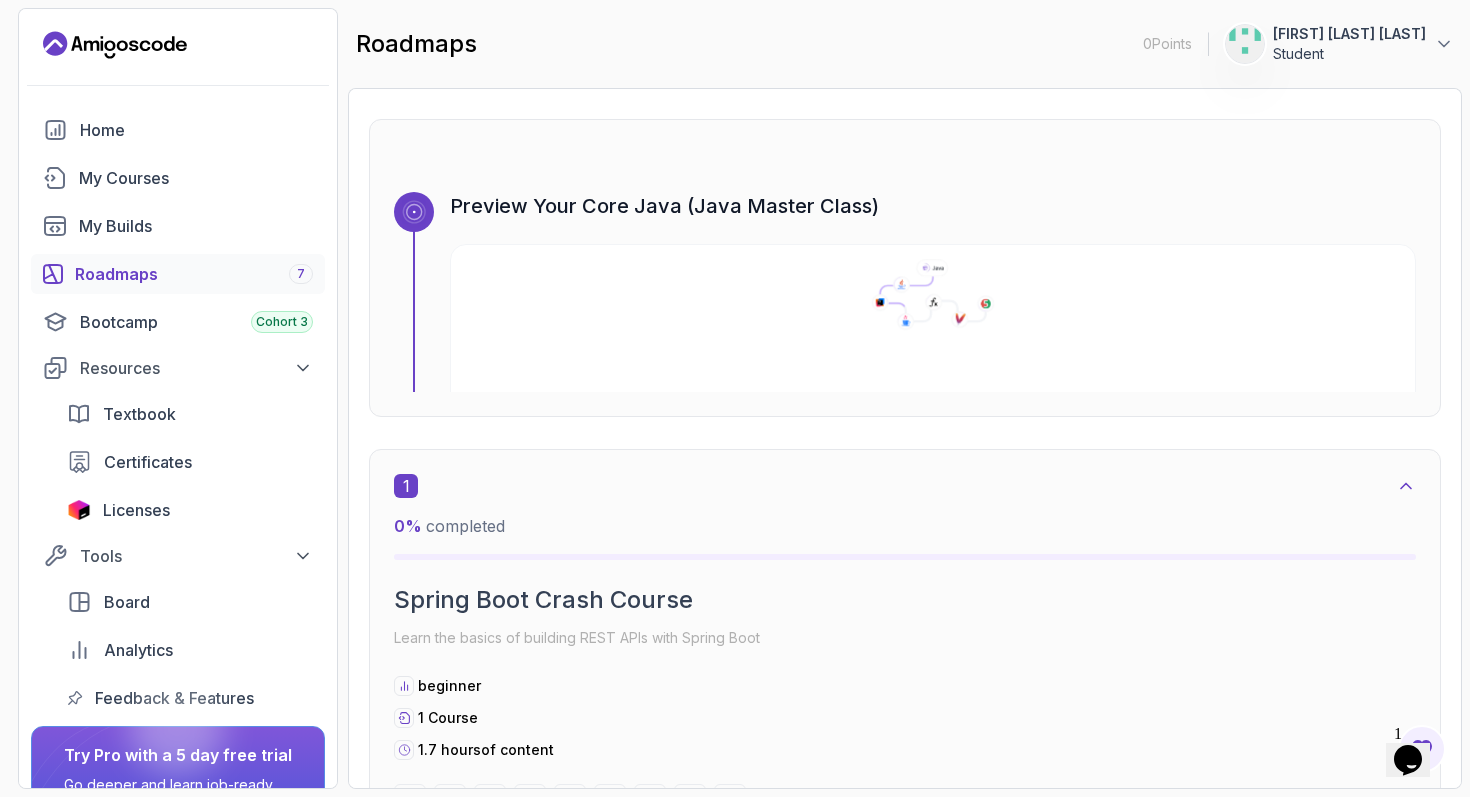 click 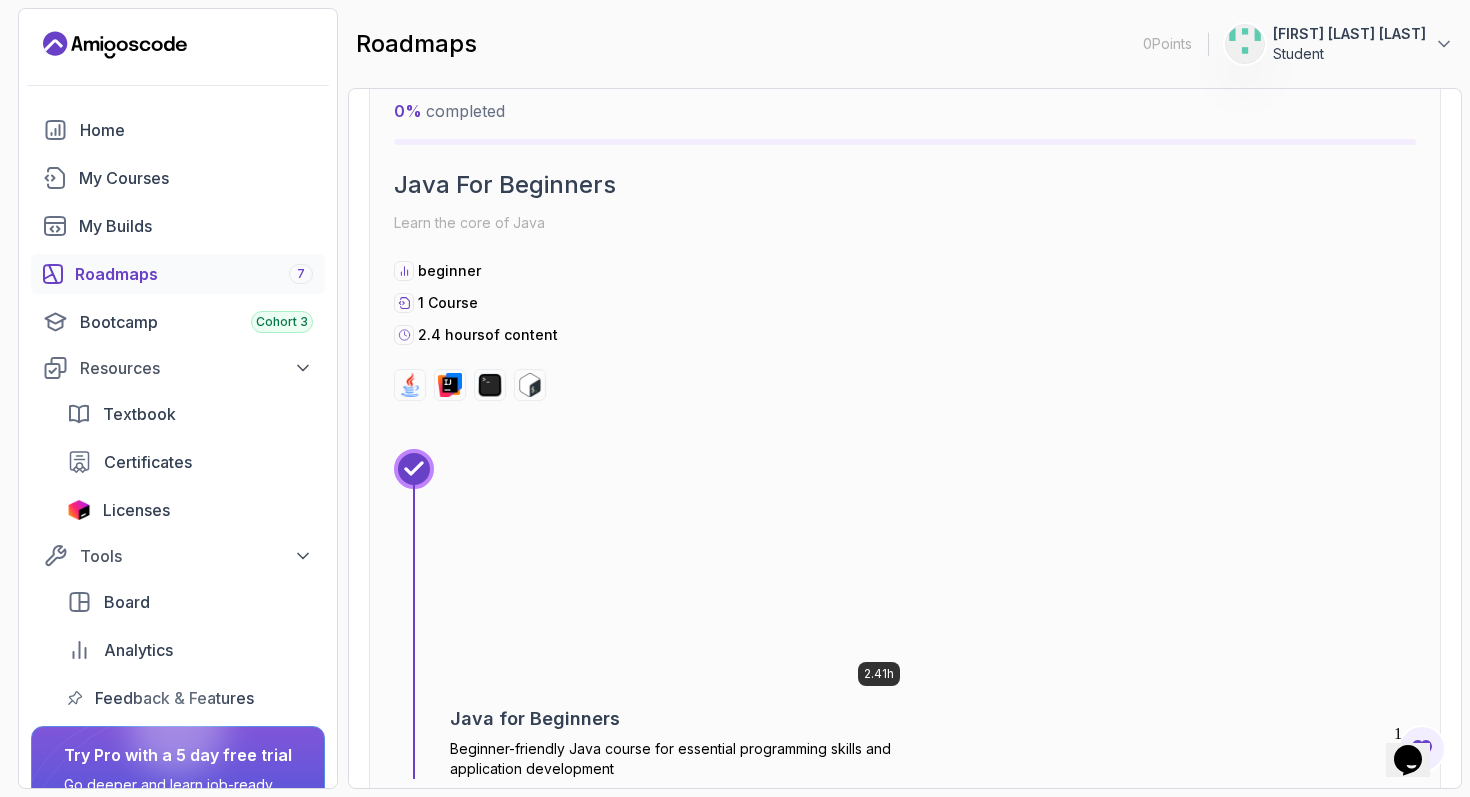 scroll, scrollTop: 811, scrollLeft: 0, axis: vertical 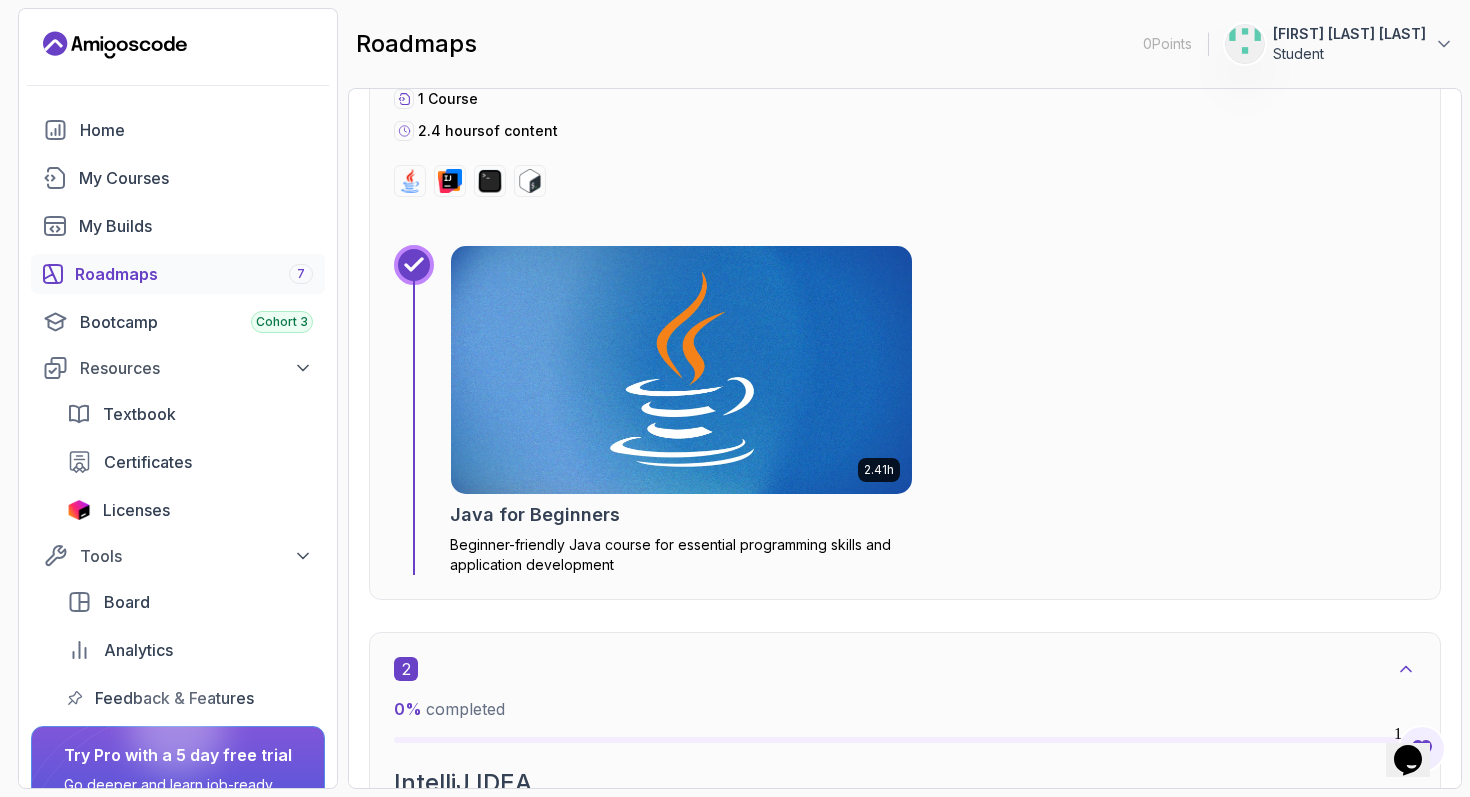 click at bounding box center [681, 370] 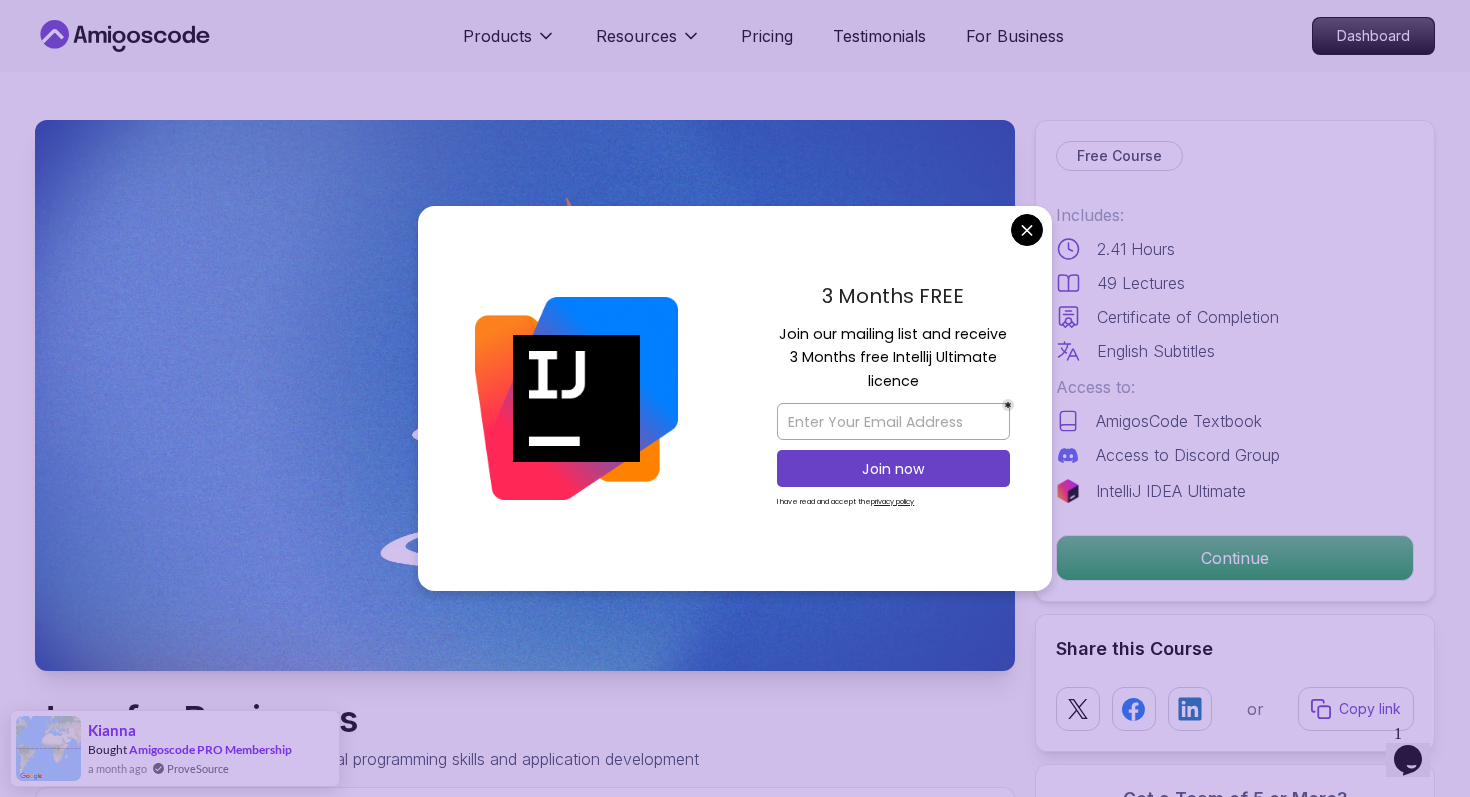 click on "Products Resources Pricing Testimonials For Business Dashboard Products Resources Pricing Testimonials For Business Dashboard Java for Beginners Beginner-friendly Java course for essential programming skills and application development Mama Samba Braima Djalo  /   Instructor Free Course Includes: 2.41 Hours 49 Lectures Certificate of Completion English Subtitles Access to: AmigosCode Textbook Access to Discord Group IntelliJ IDEA Ultimate Continue Share this Course or Copy link Got a Team of 5 or More? With one subscription, give your entire team access to all courses and features. Check our Business Plan Mama Samba Braima Djalo  /   Instructor What you will learn java intellij terminal bash Java Usages - Learn the various applications and use cases of Java in the real world. Compiled vs Interpreted, Static vs Dynamic Typing - Understand the differences between compiled and interpreted languages, and static vs dynamic typing. Java Version History - Explore the evolution of Java through its different versions." at bounding box center [735, 4024] 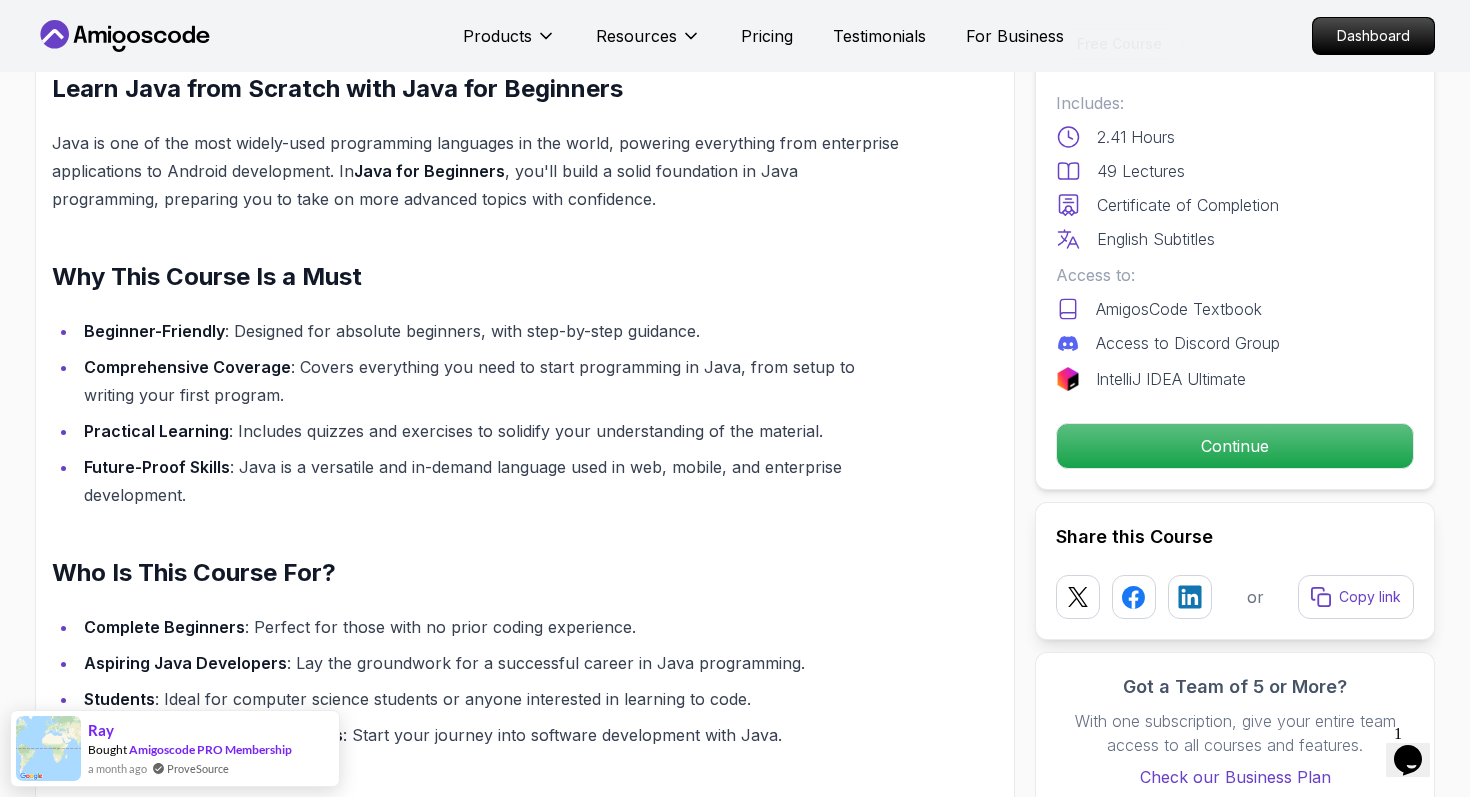 scroll, scrollTop: 1594, scrollLeft: 0, axis: vertical 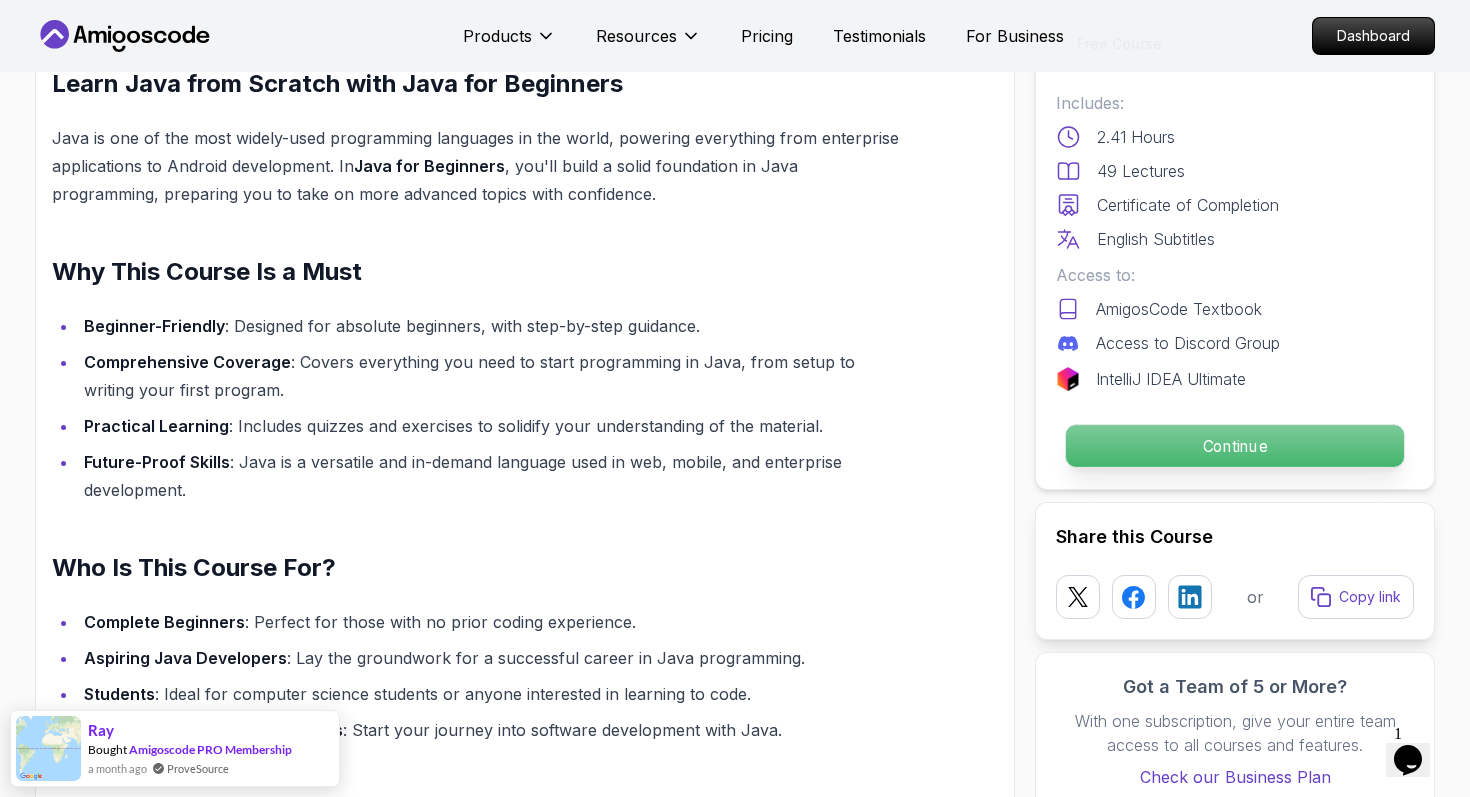 click on "Continue" at bounding box center (1235, 446) 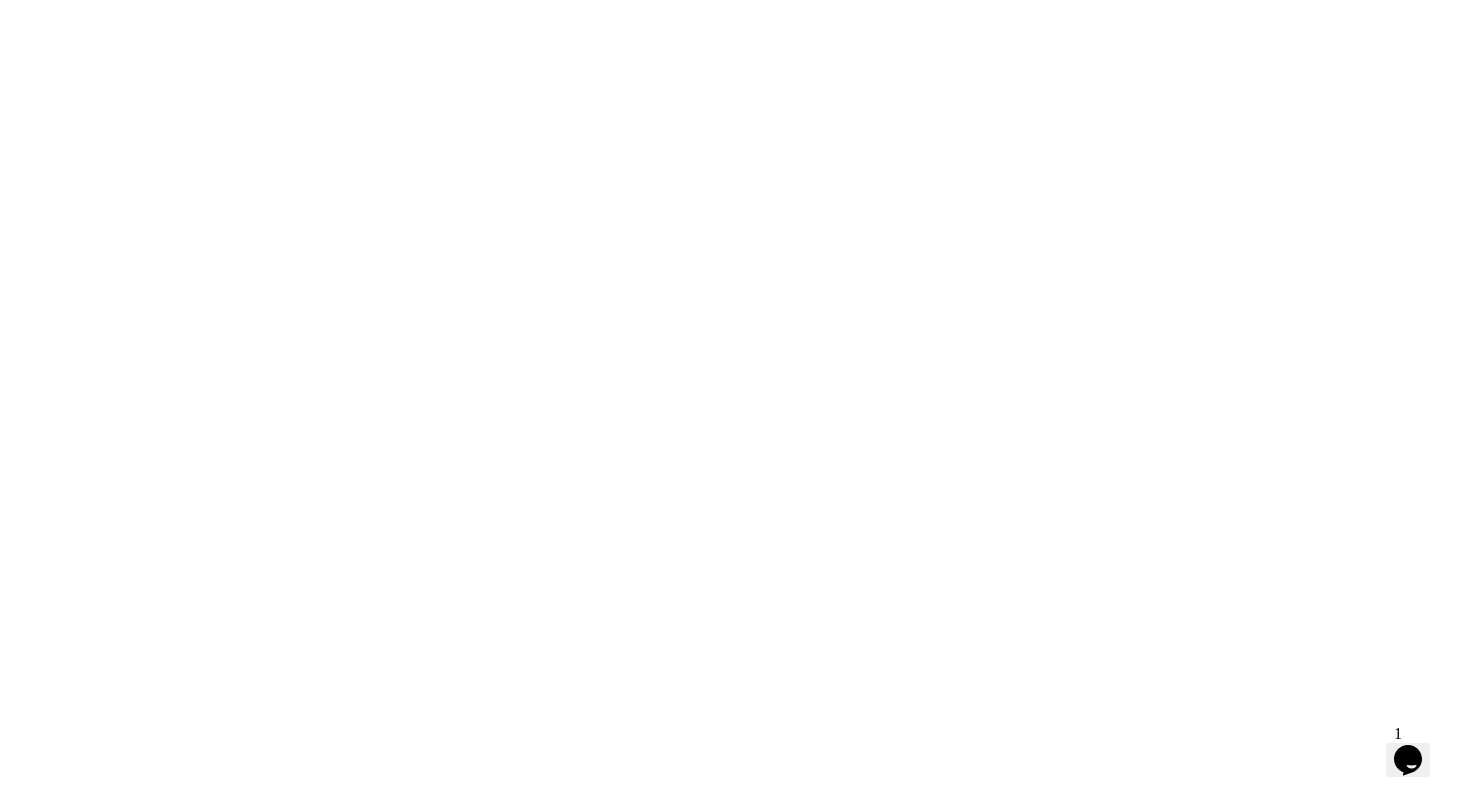 scroll, scrollTop: 0, scrollLeft: 0, axis: both 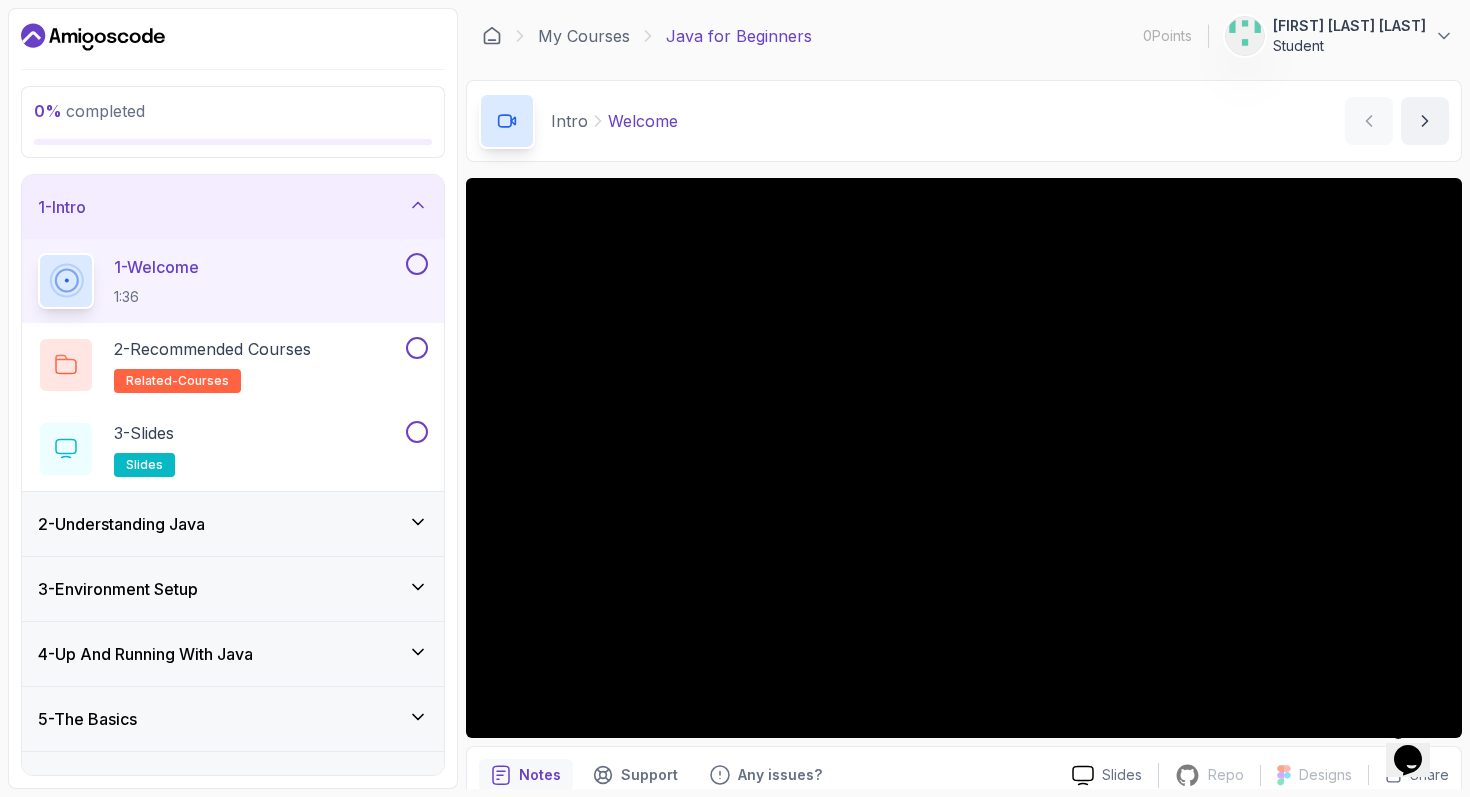 click 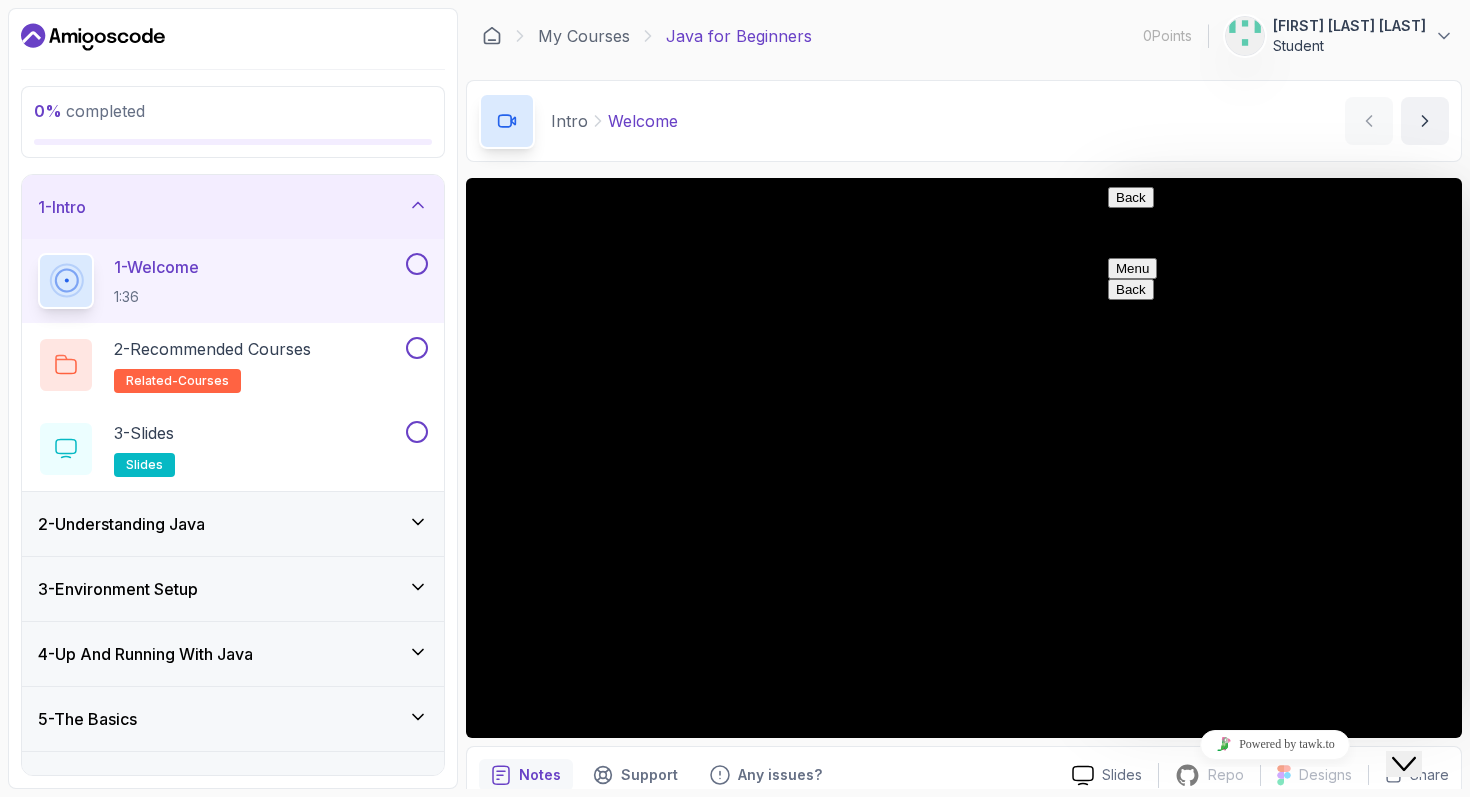 click on "Close Chat This icon closes the chat window." 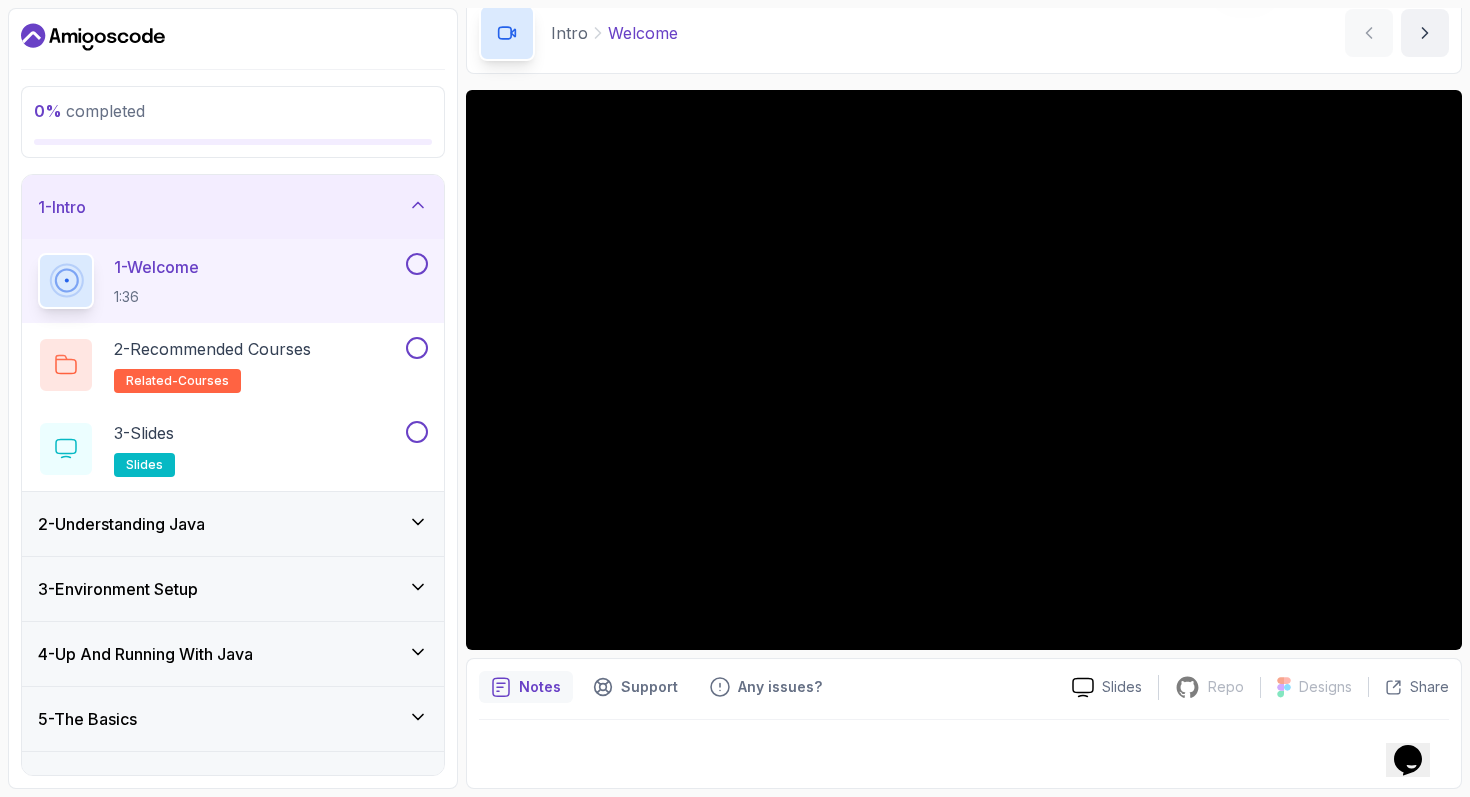 scroll, scrollTop: 88, scrollLeft: 0, axis: vertical 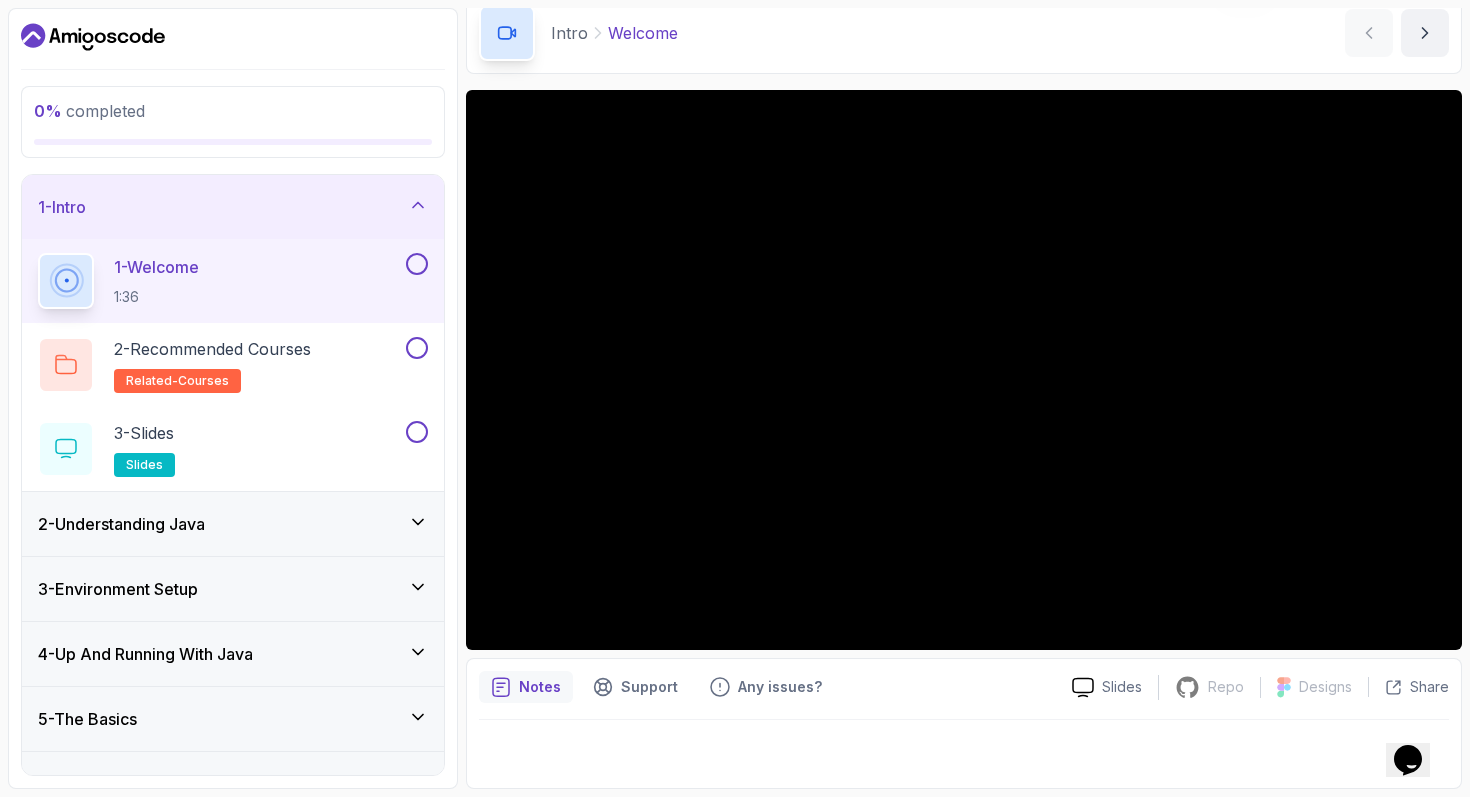click on "Opens Chat This icon Opens the chat window." at bounding box center [1408, 760] 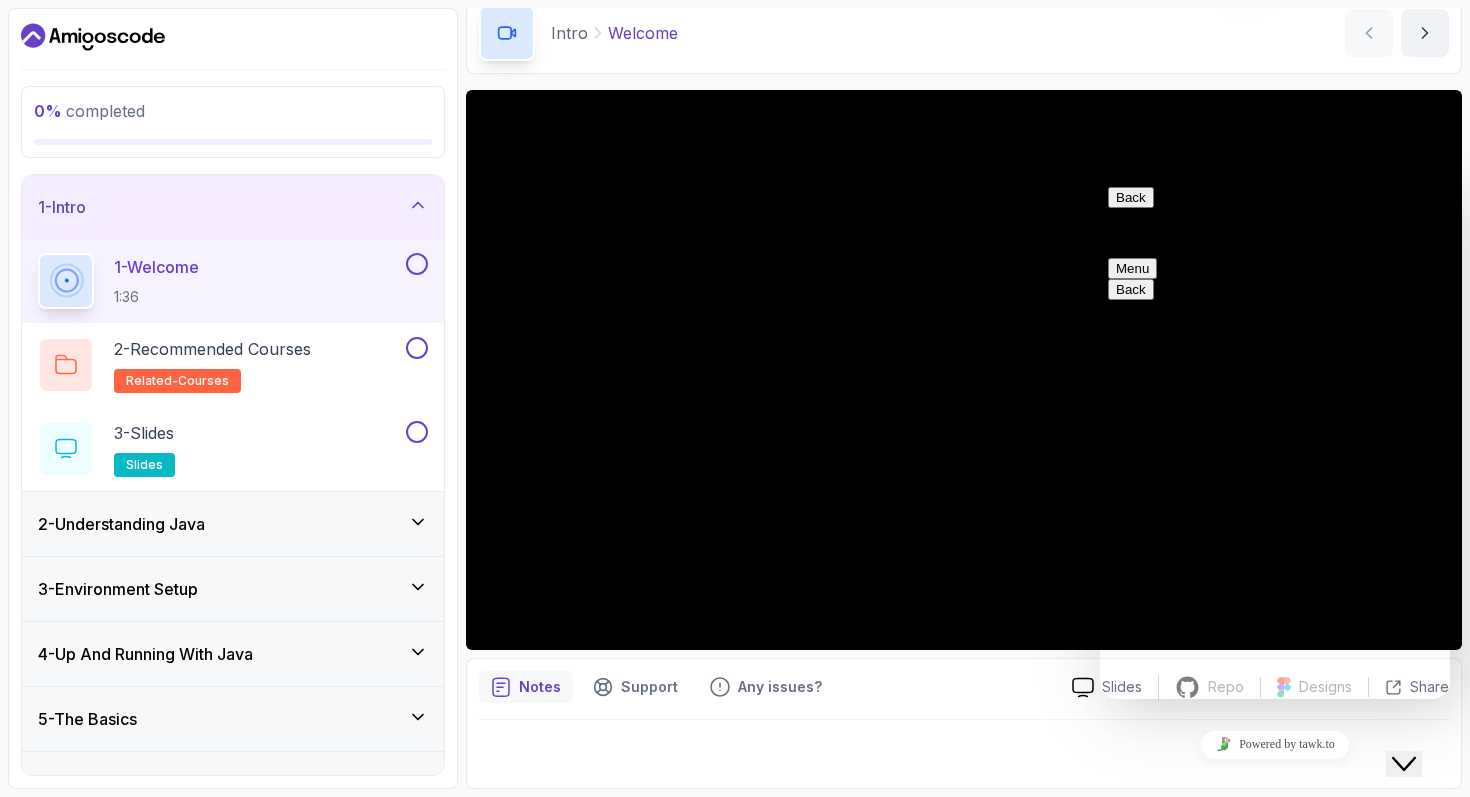 click on "Close Chat This icon closes the chat window." 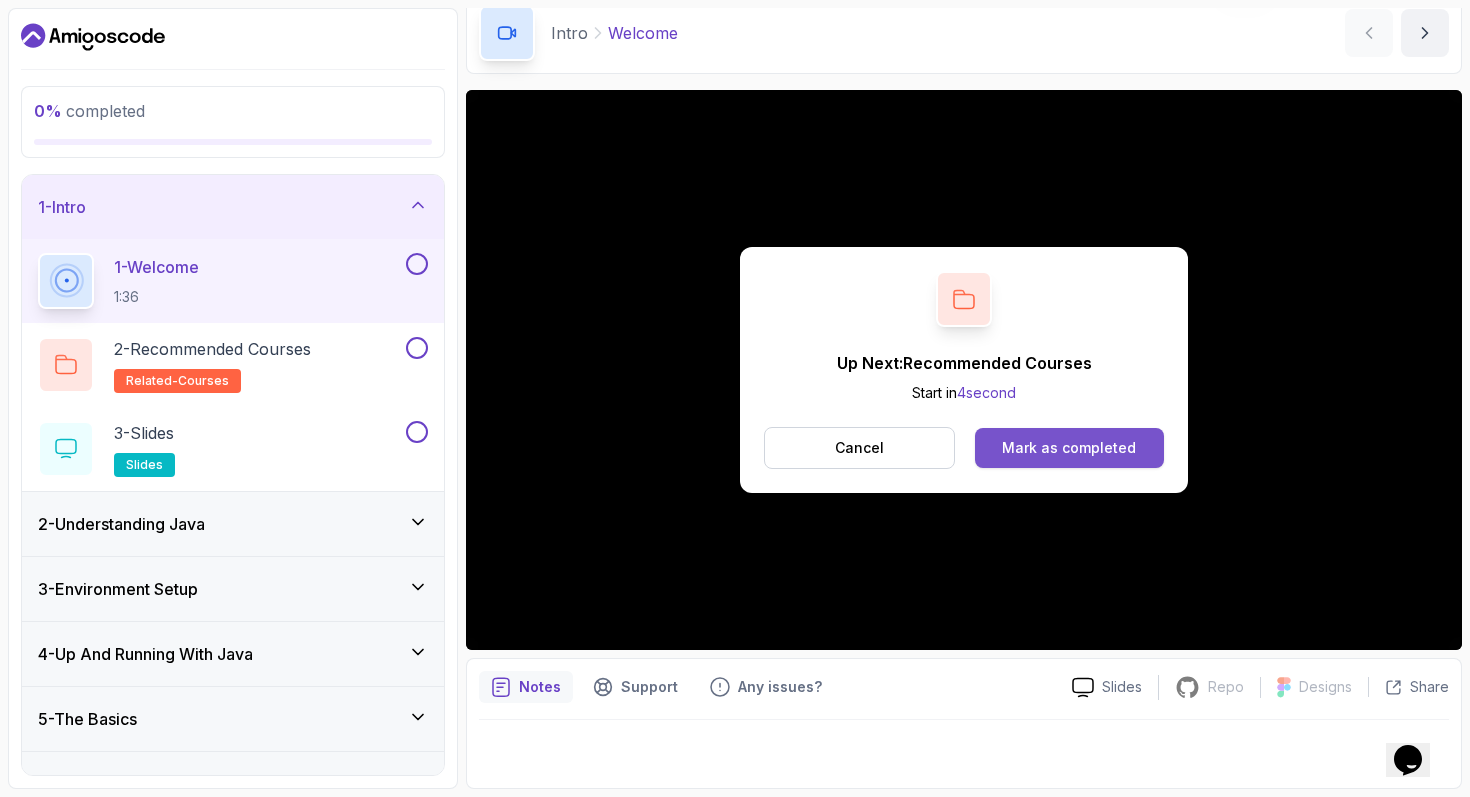 click on "Mark as completed" at bounding box center (1069, 448) 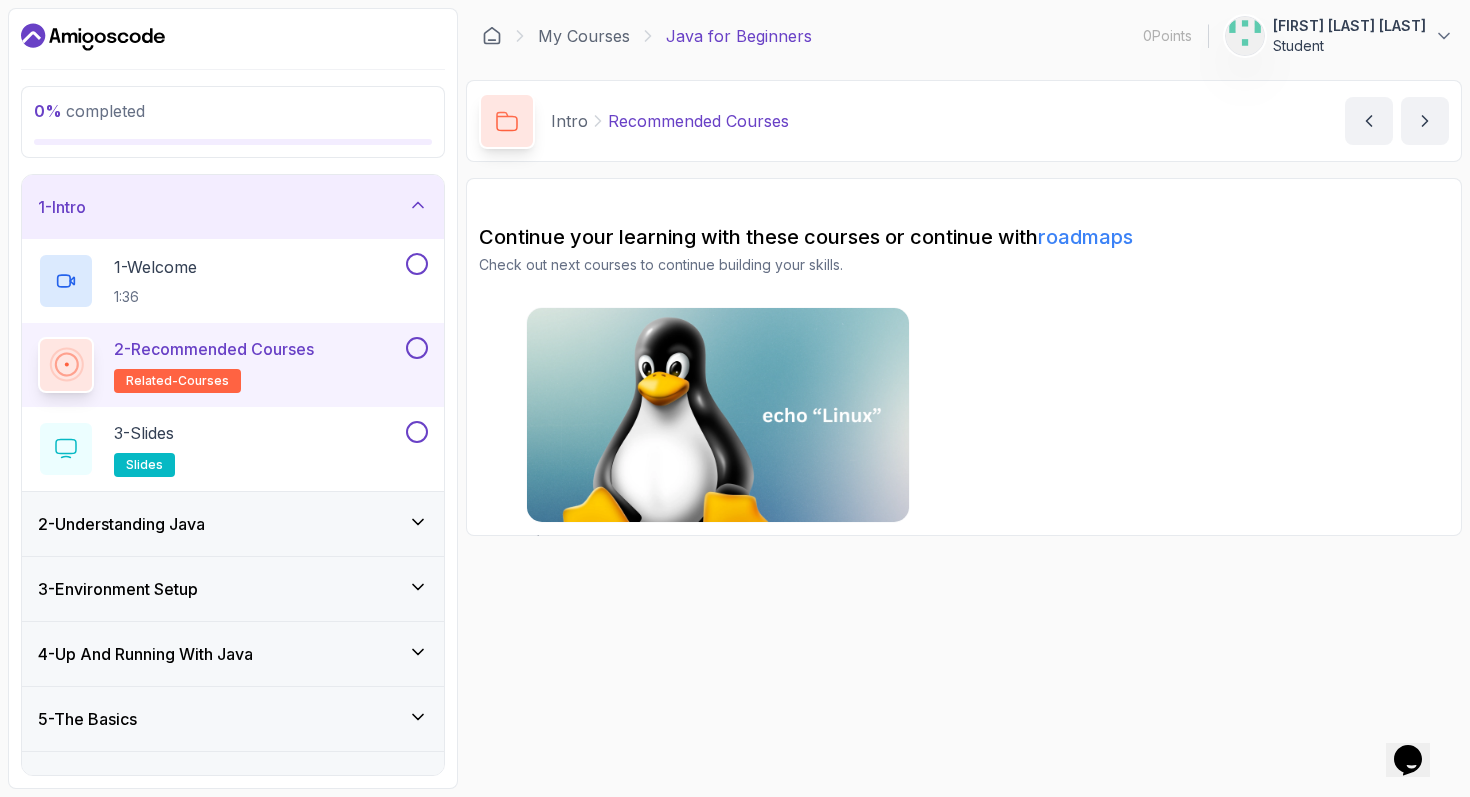 scroll, scrollTop: 0, scrollLeft: 0, axis: both 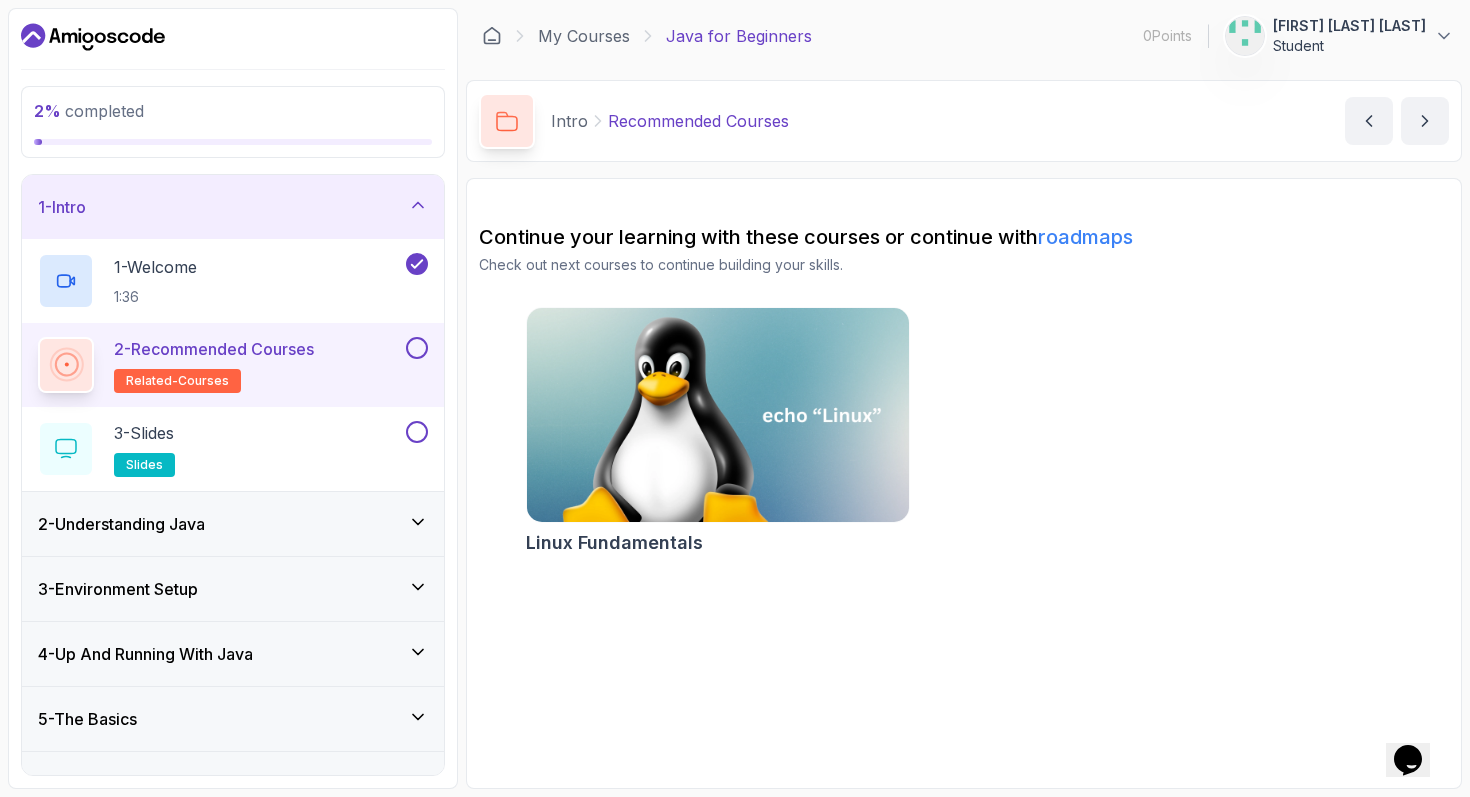 click on "roadmaps" at bounding box center (1085, 237) 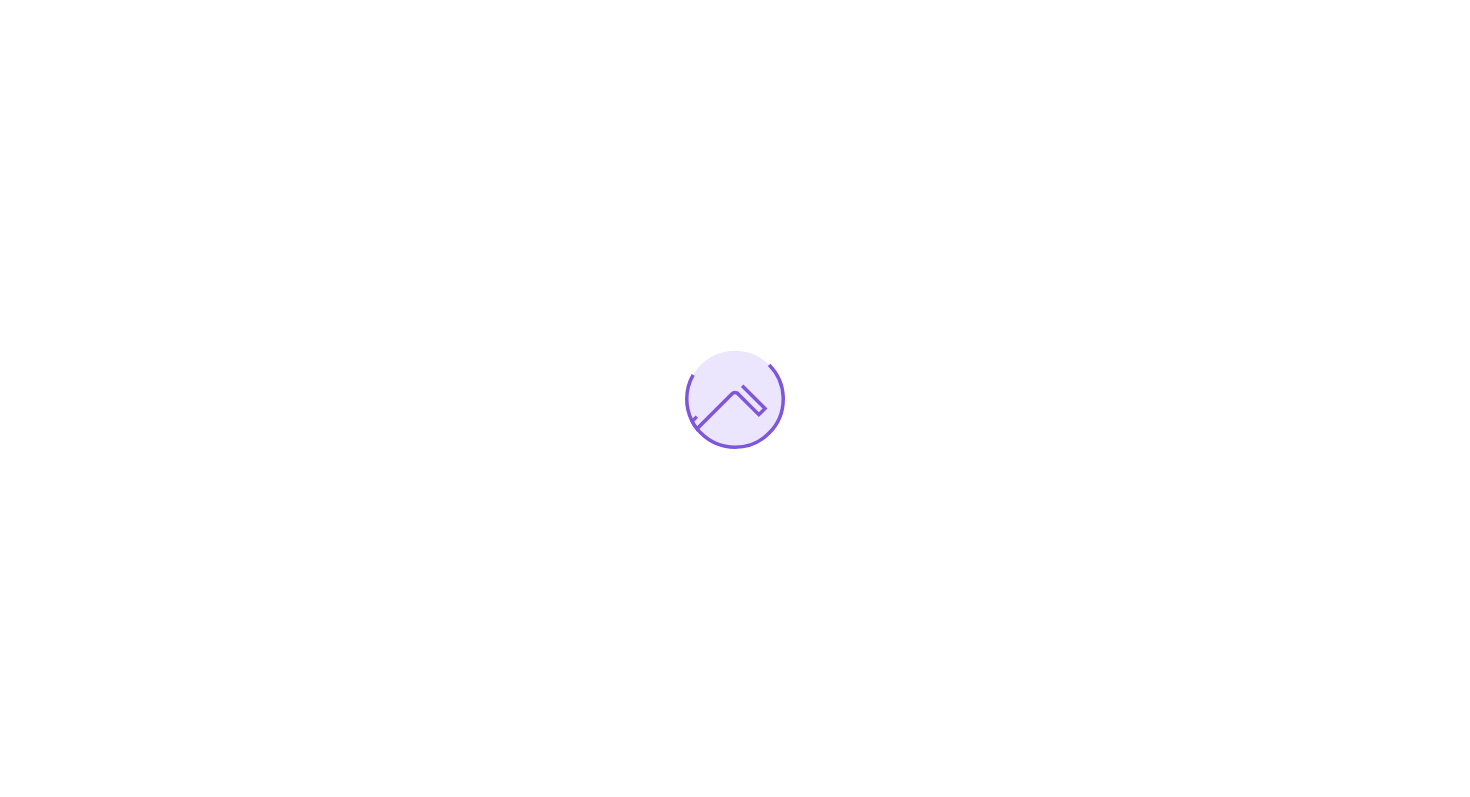 scroll, scrollTop: 0, scrollLeft: 0, axis: both 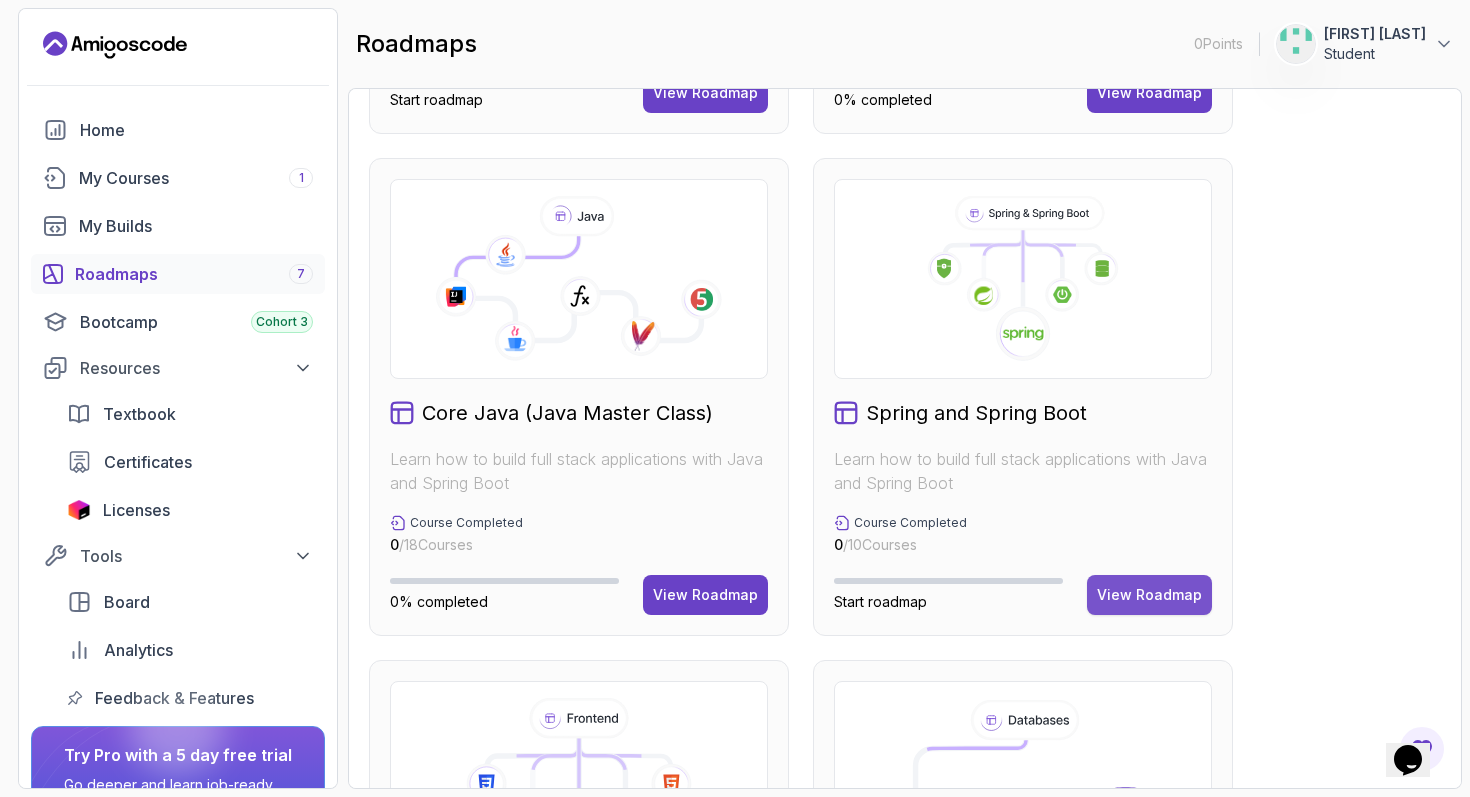 click on "View Roadmap" at bounding box center [1149, 595] 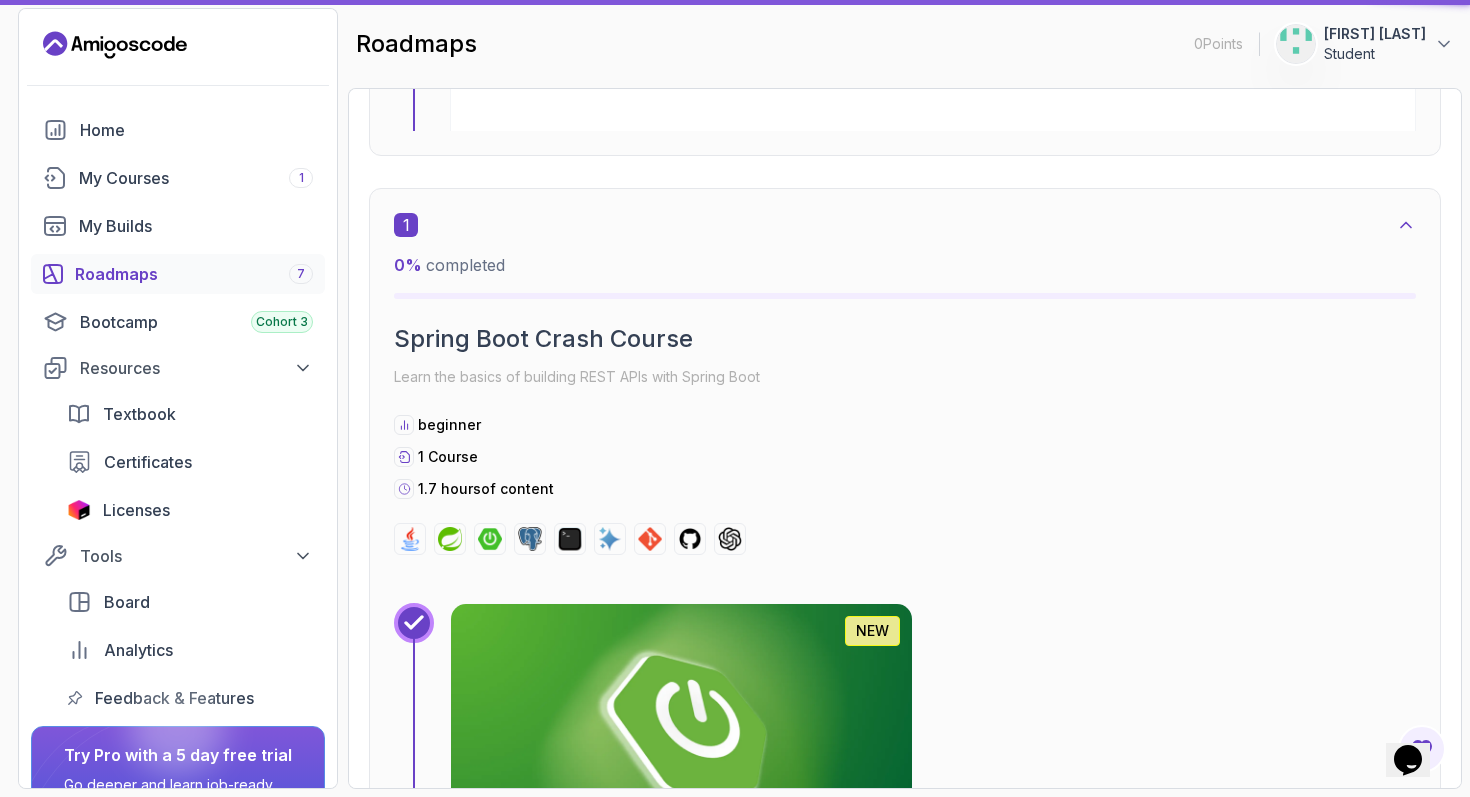 scroll, scrollTop: 20, scrollLeft: 0, axis: vertical 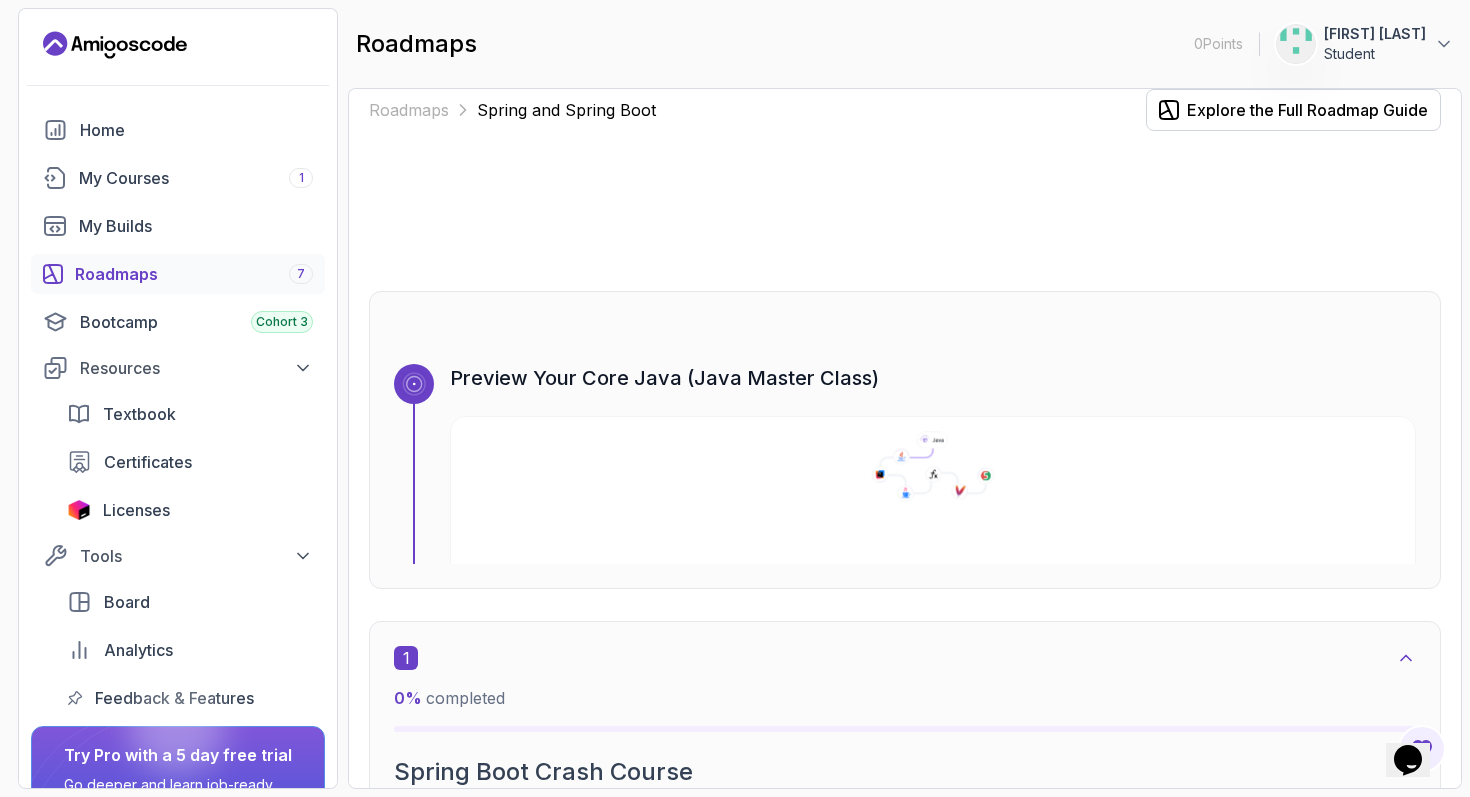 click 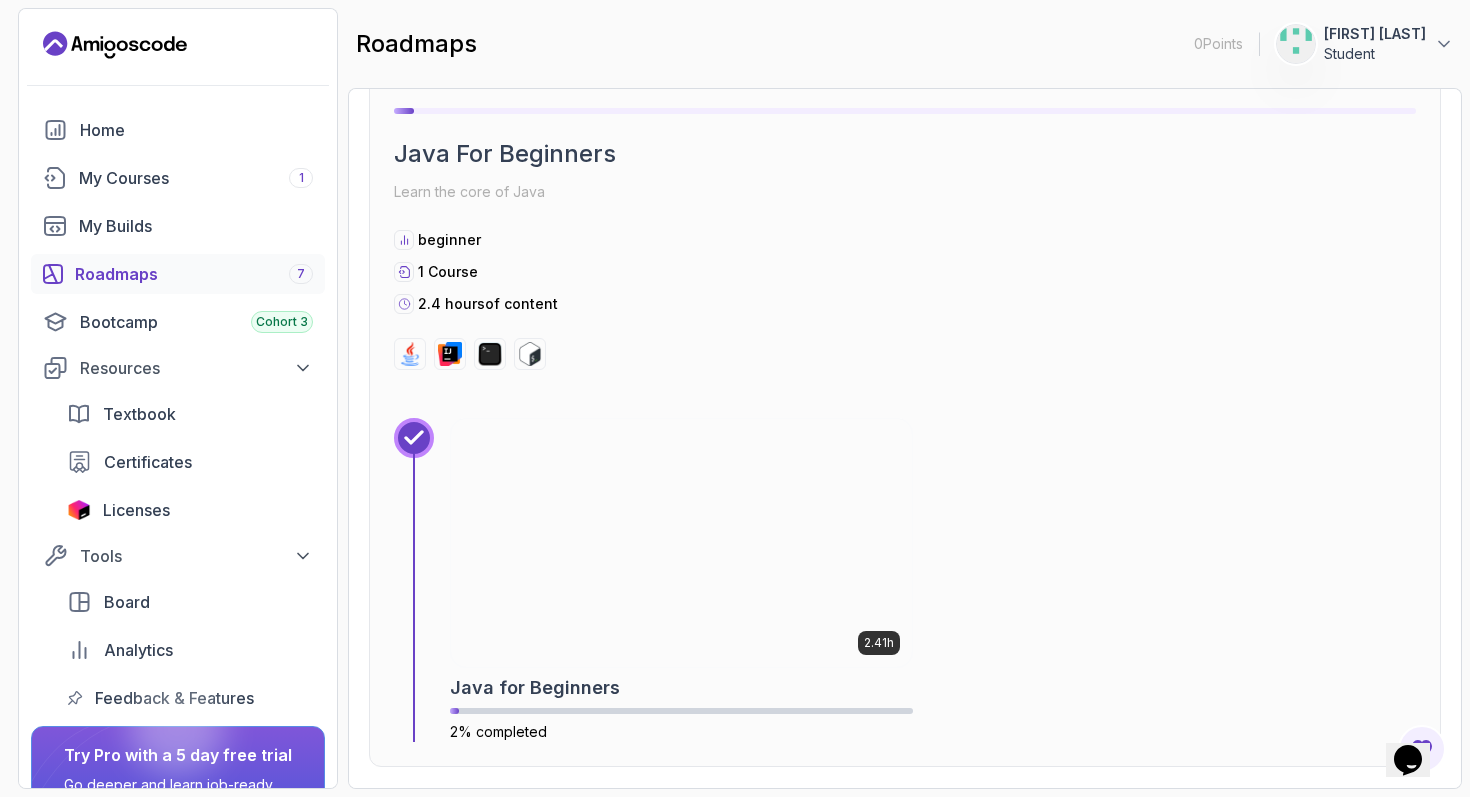 scroll, scrollTop: 738, scrollLeft: 0, axis: vertical 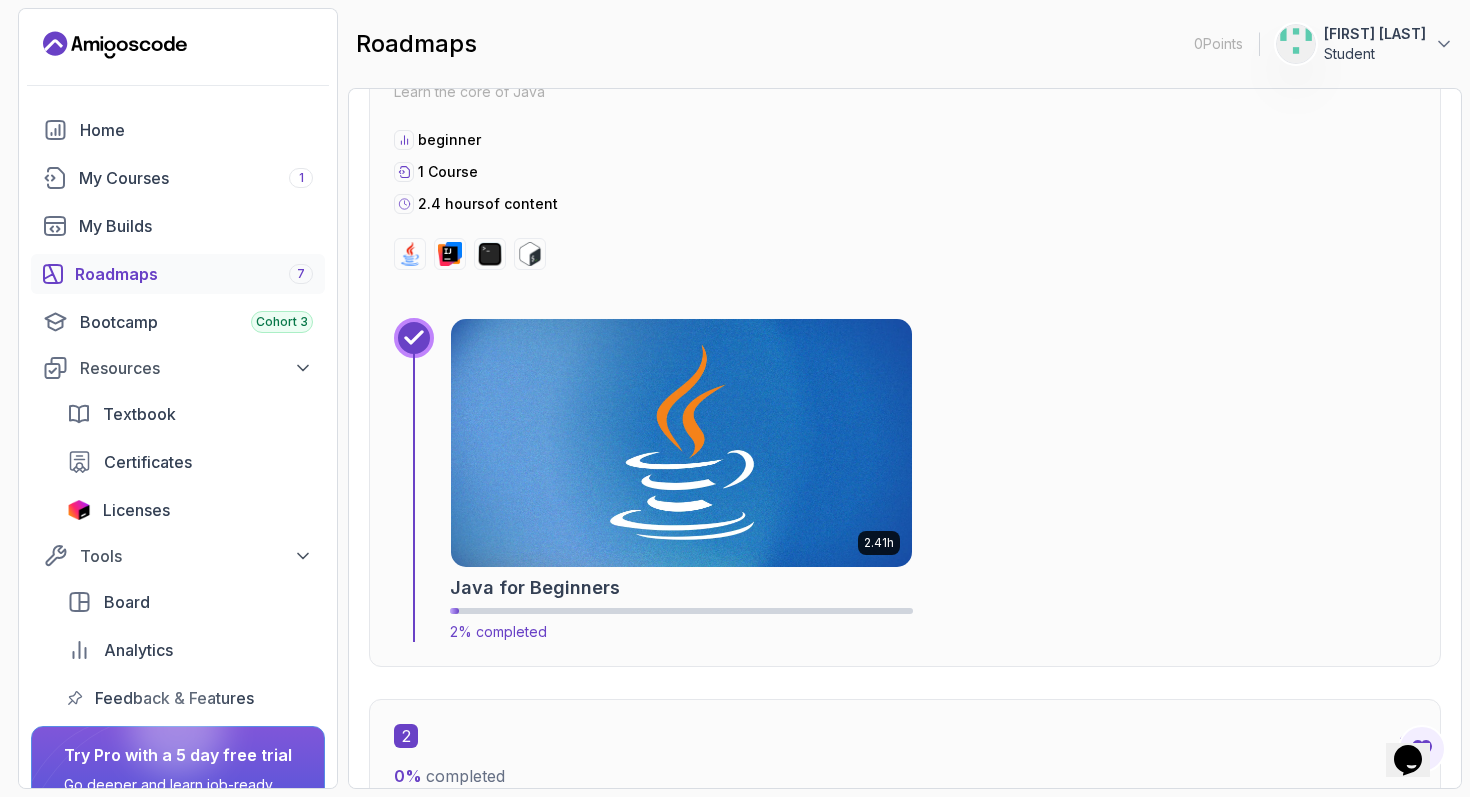 click at bounding box center (681, 443) 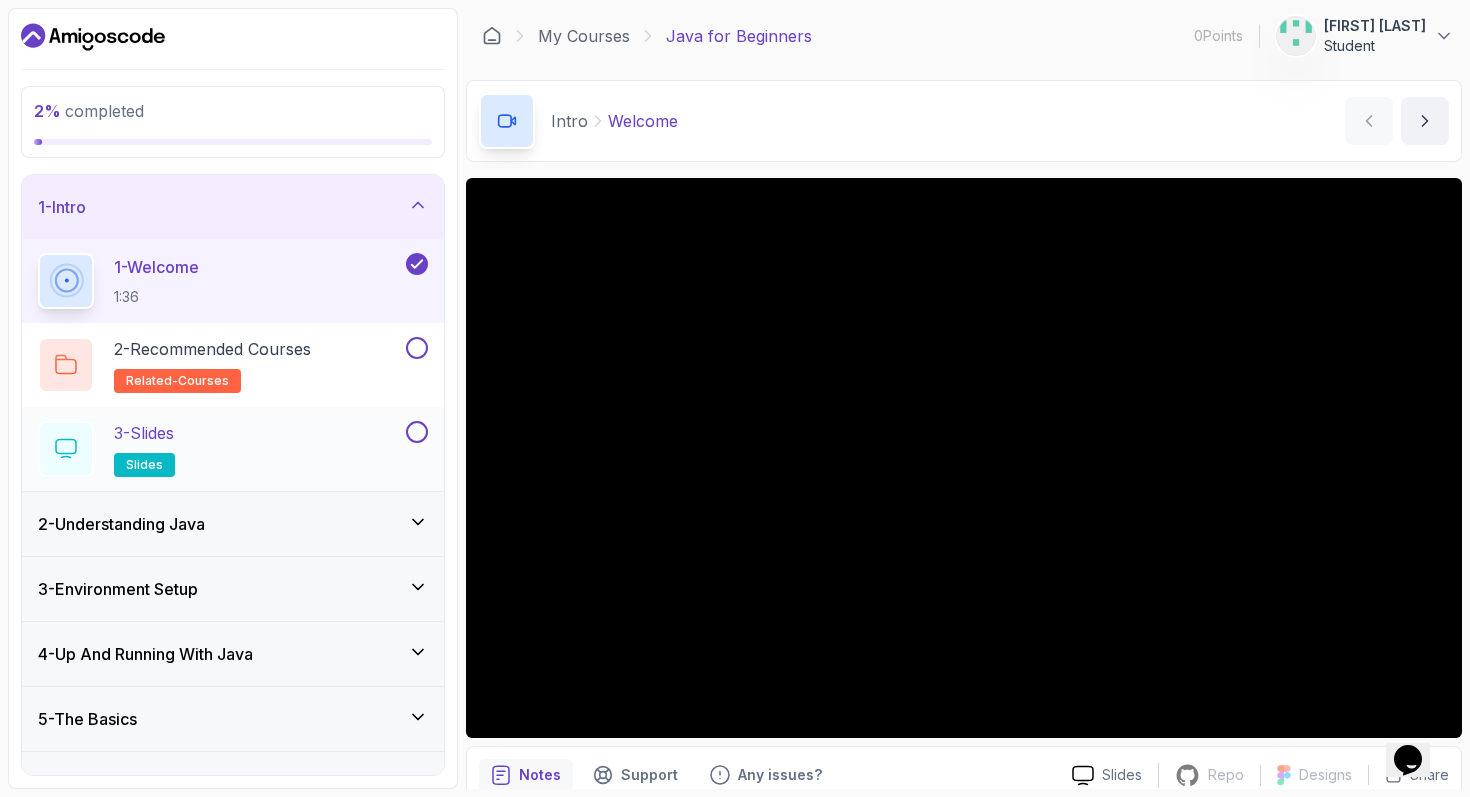 click at bounding box center [417, 432] 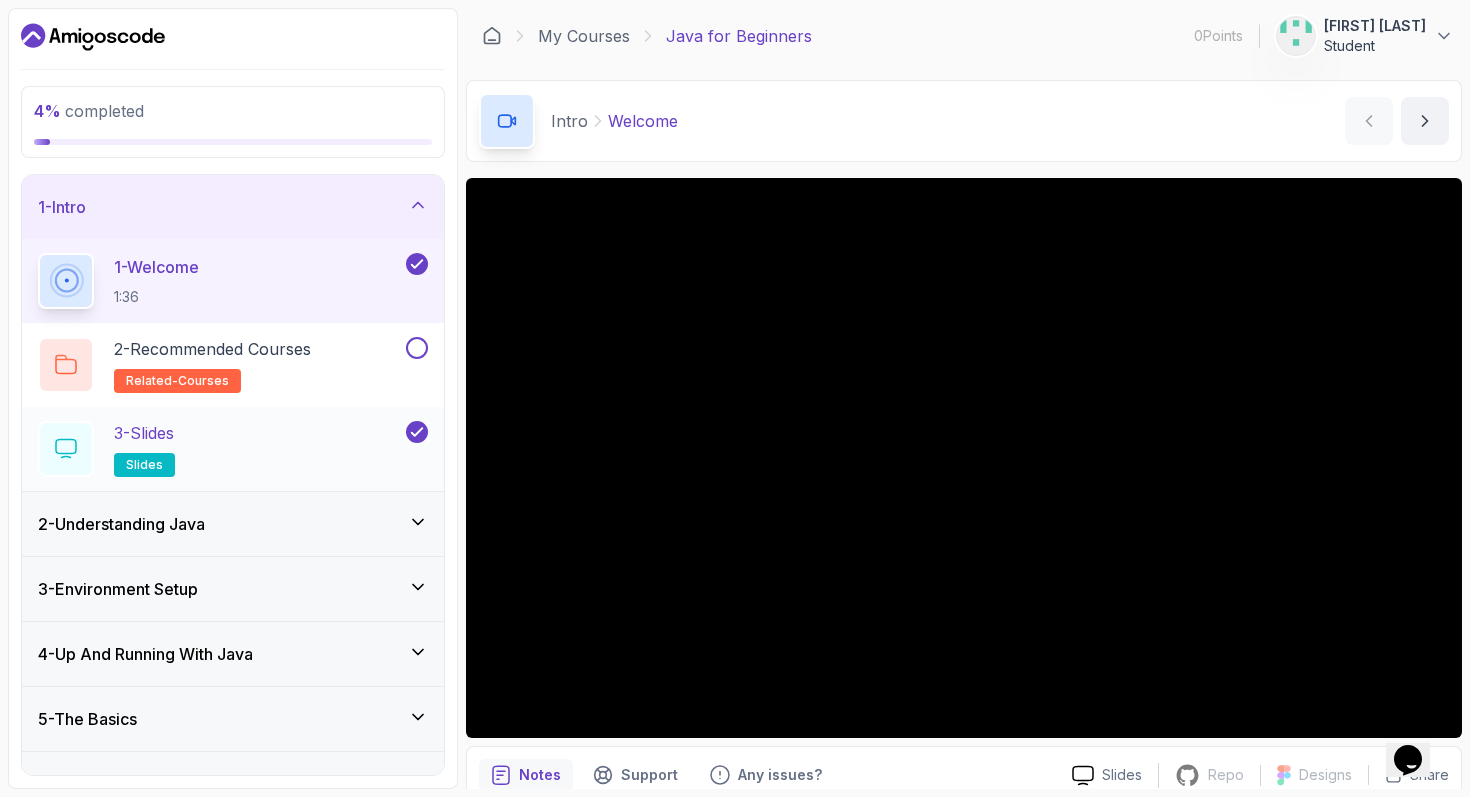 click on "3  -  Slides slides" at bounding box center (220, 449) 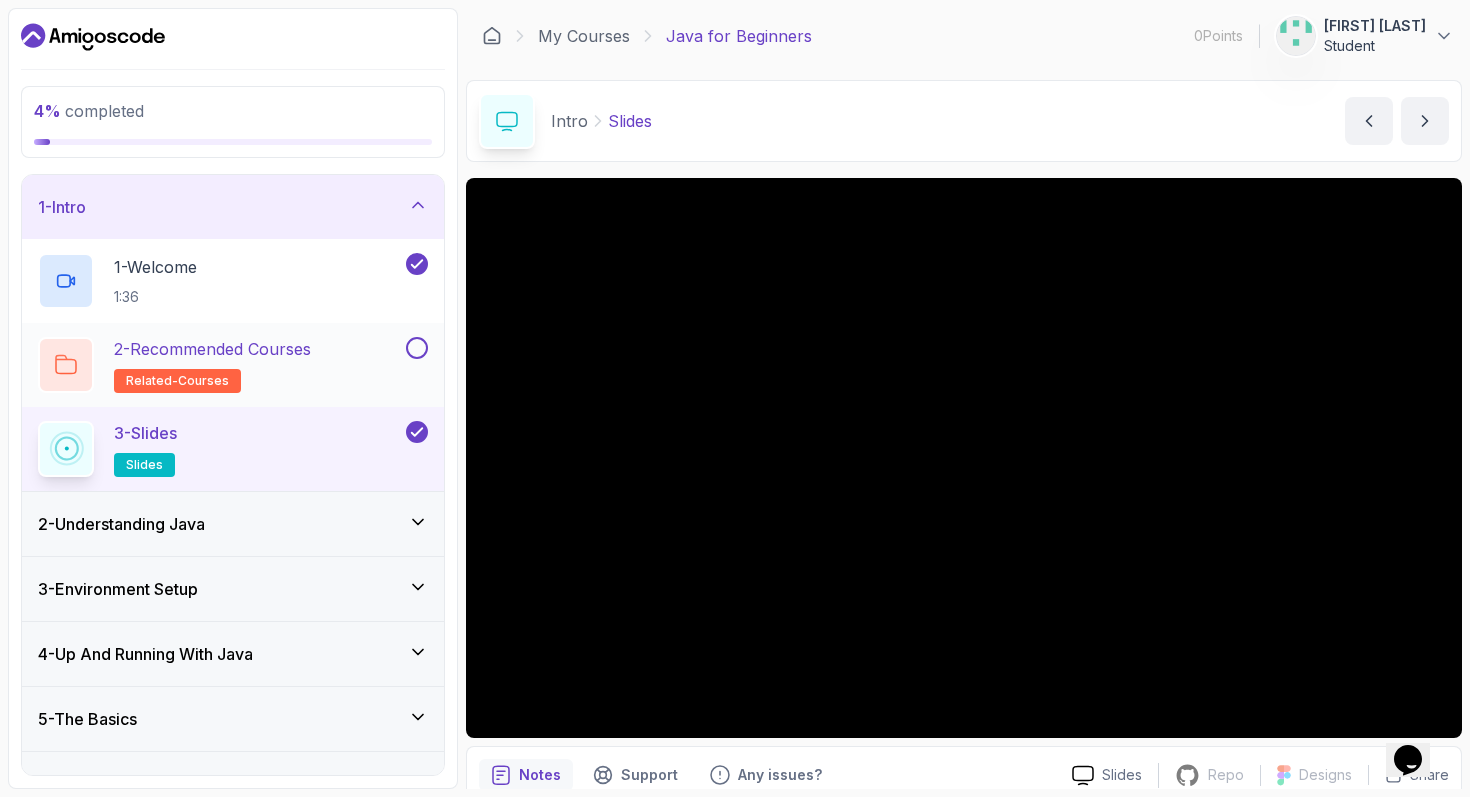 click at bounding box center (417, 348) 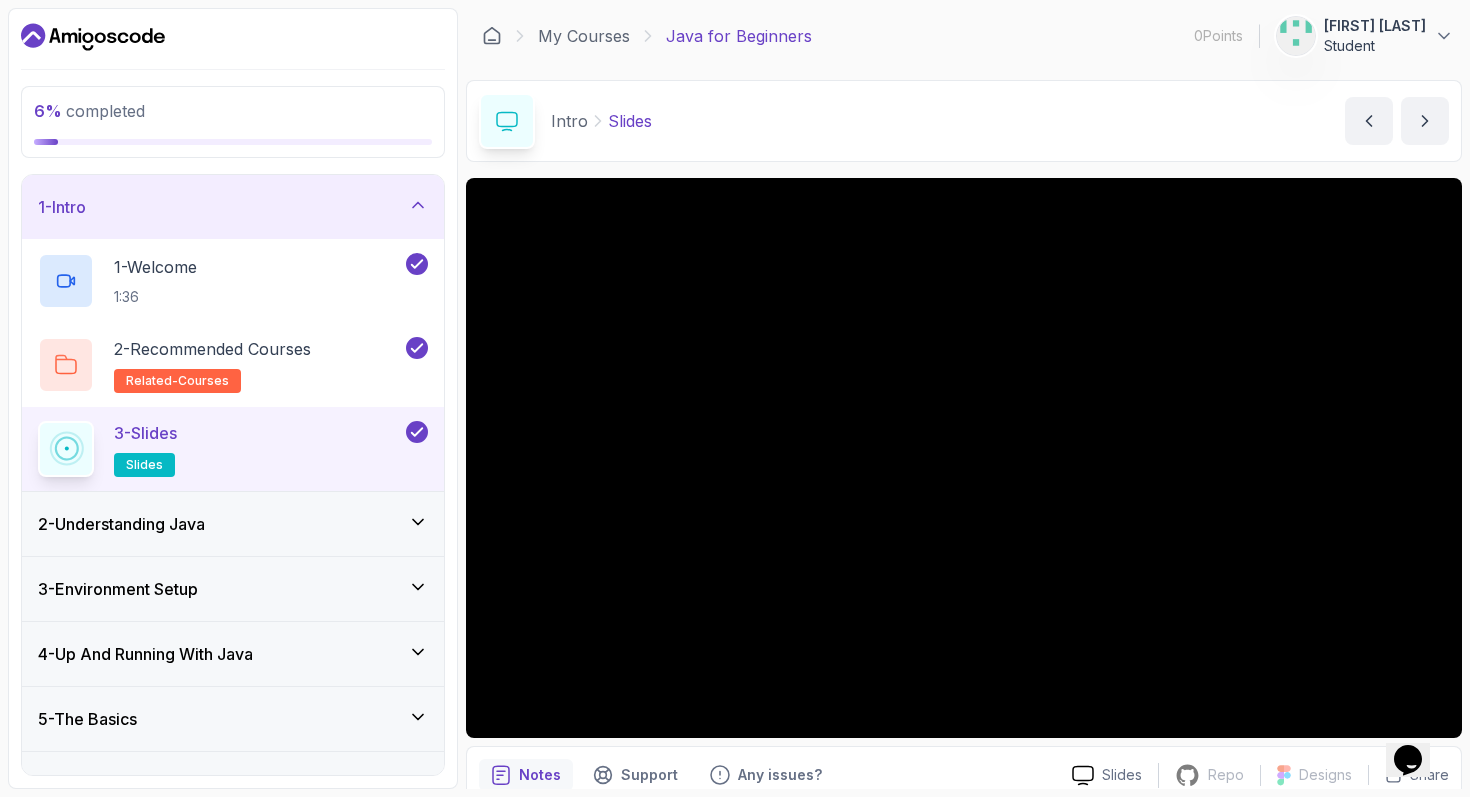 scroll, scrollTop: 88, scrollLeft: 0, axis: vertical 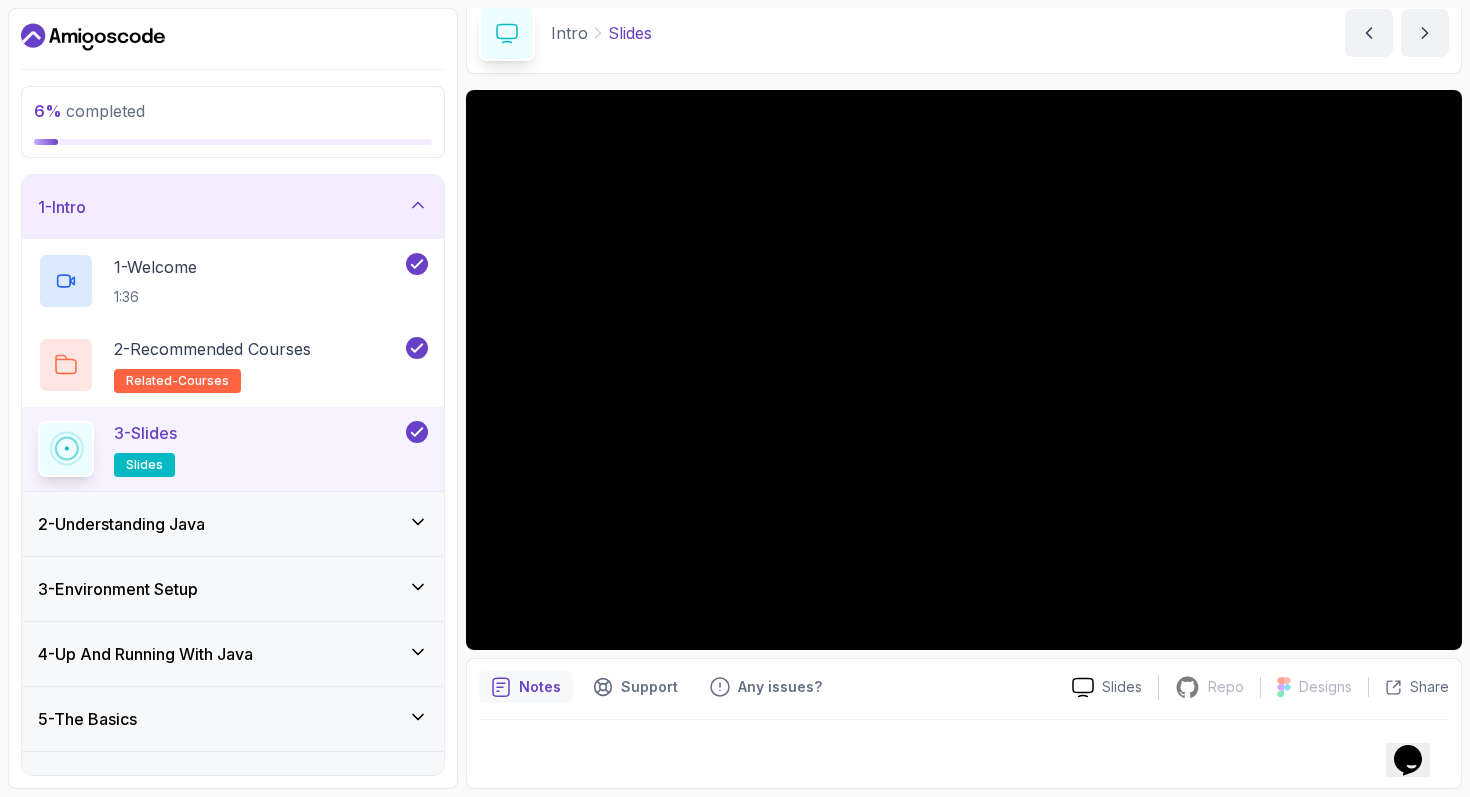 click on "6 % completed 1  -  Intro 1  -  Welcome 1:36 2  -  Recommended Courses related-courses 3  -  Slides slides 2  -  Understanding Java 3  -  Environment Setup 4  -  Up And Running With Java 5  -  The Basics 6  -  Exercises 7  -  Outro My Courses Java for Beginners 0  Points 1 Dzikri Razzan Athallah Student 1 - Intro  6 % completed Intro Slides Slides by  nelson Slides Repo Repository not available Designs Design not available Share Notes Support Any issues? Slides Repo Repository not available Designs Design not available Share" at bounding box center (735, 398) 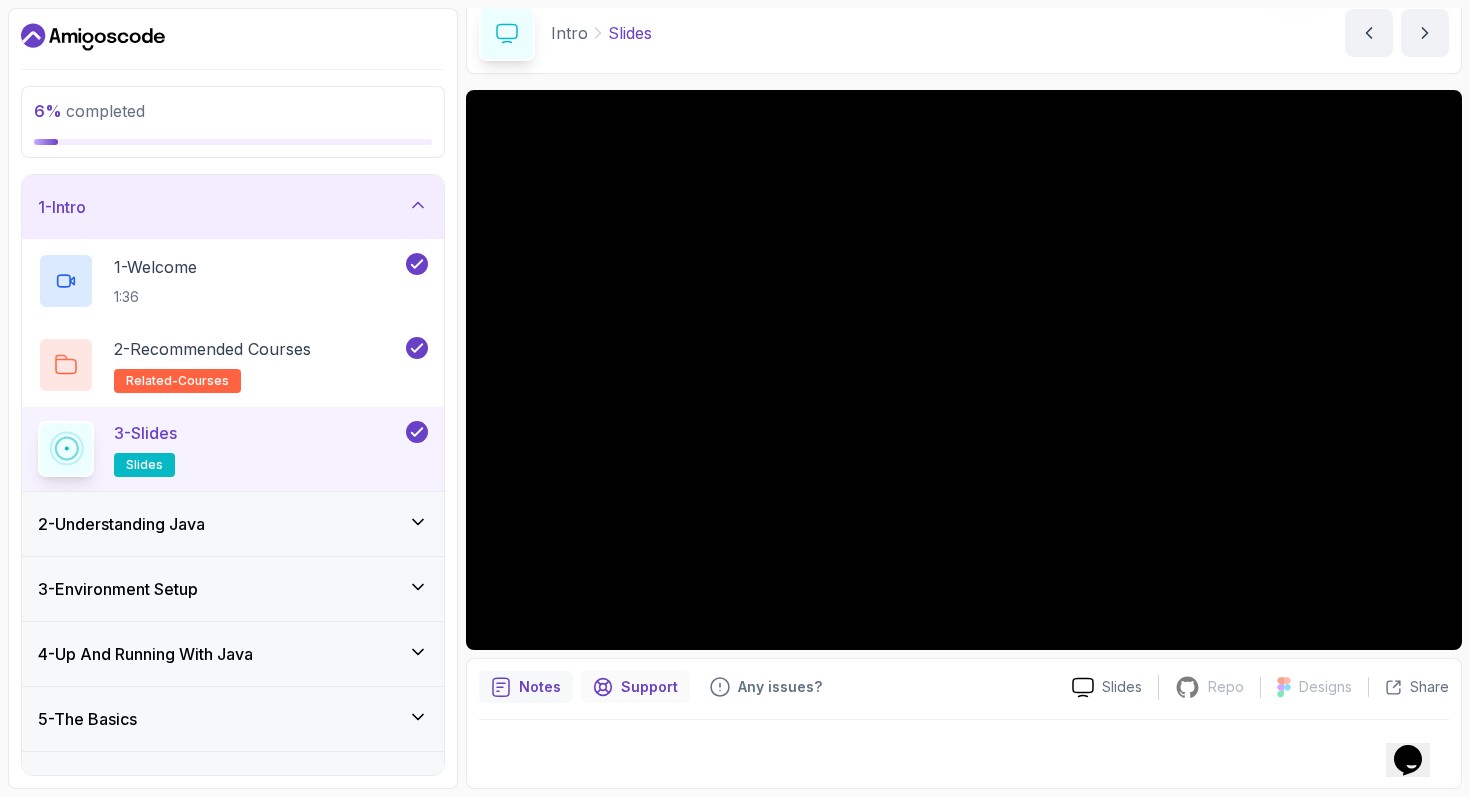 click on "Support" at bounding box center [635, 687] 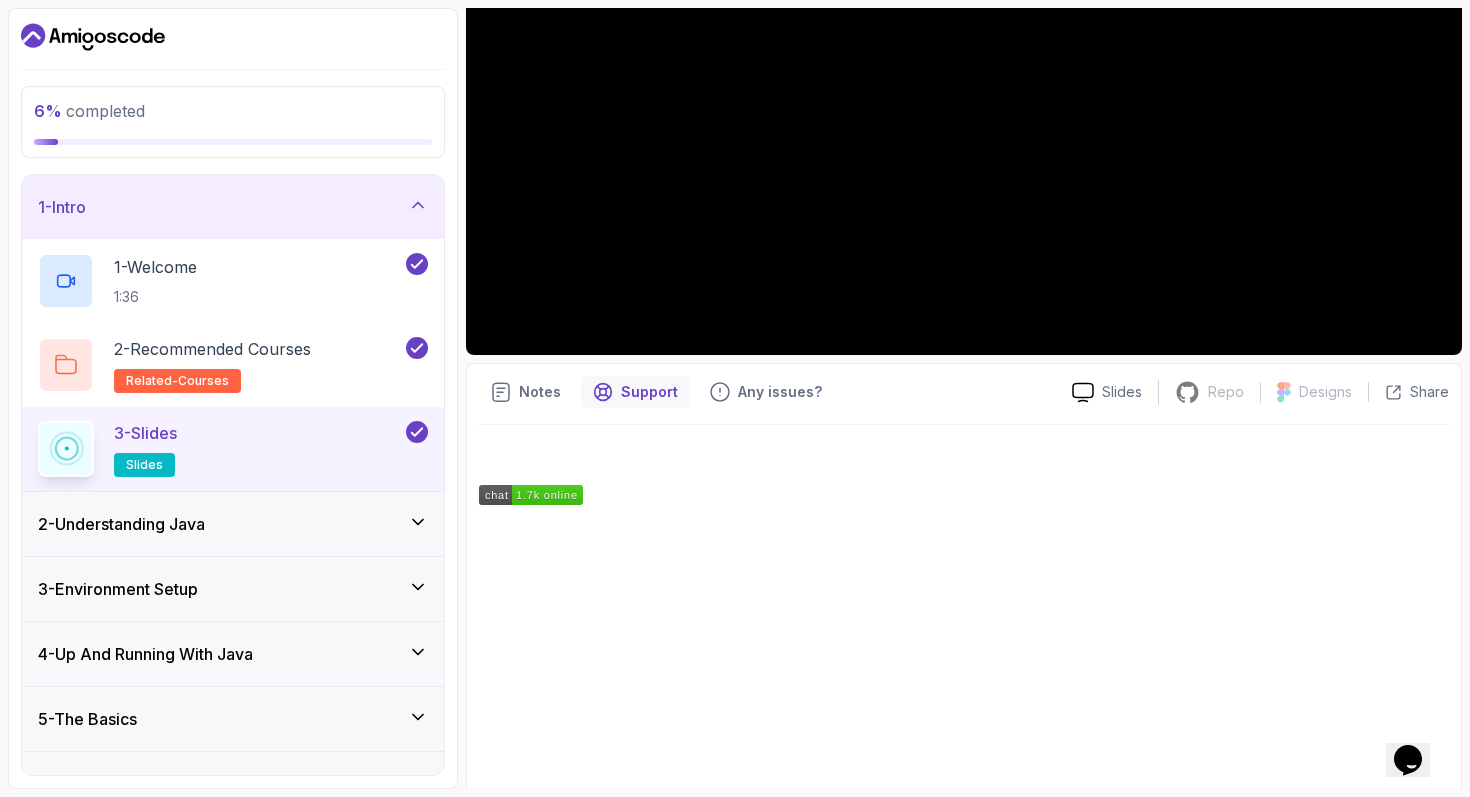 scroll, scrollTop: 472, scrollLeft: 0, axis: vertical 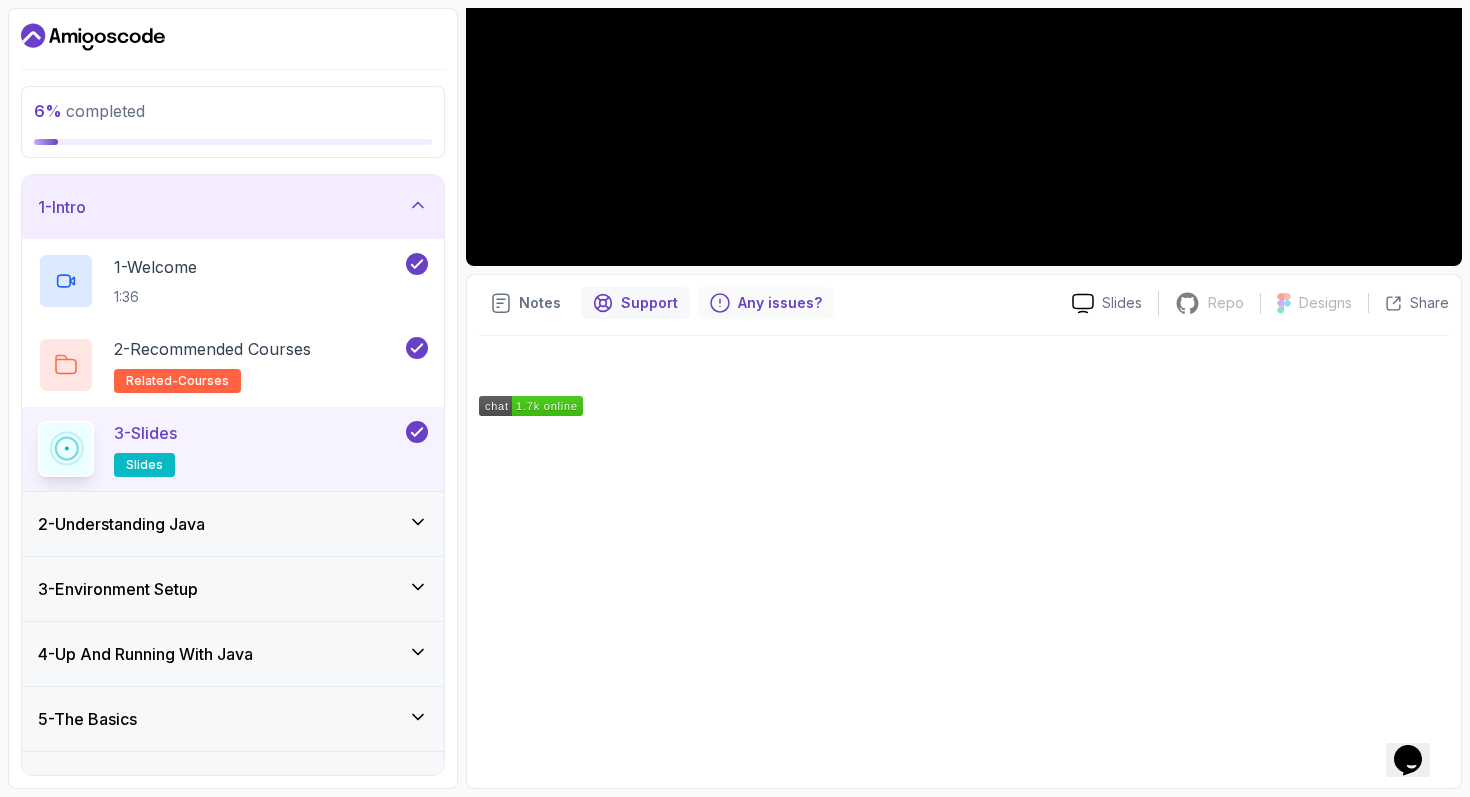 click on "Any issues?" at bounding box center [780, 303] 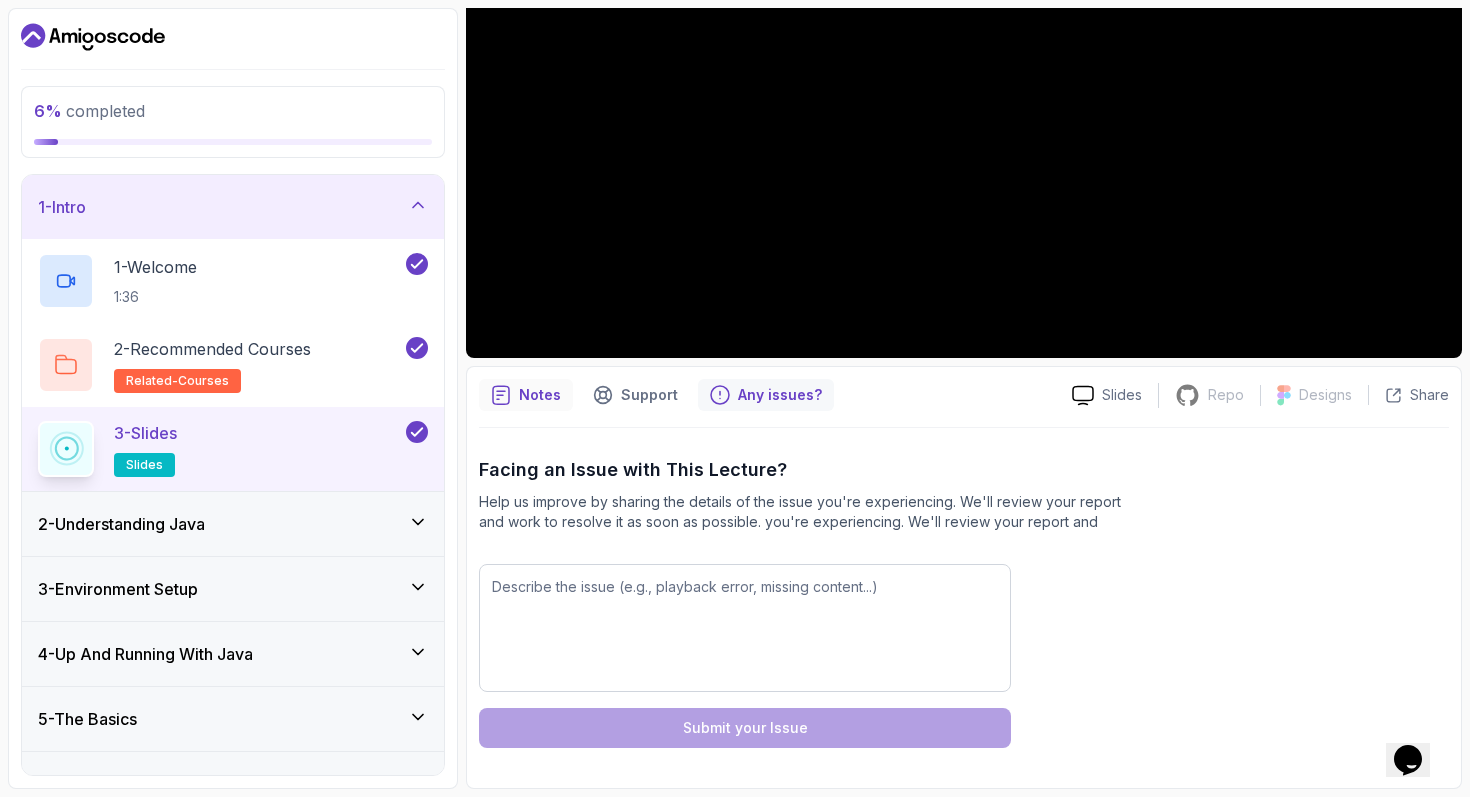 click on "Notes" at bounding box center [540, 395] 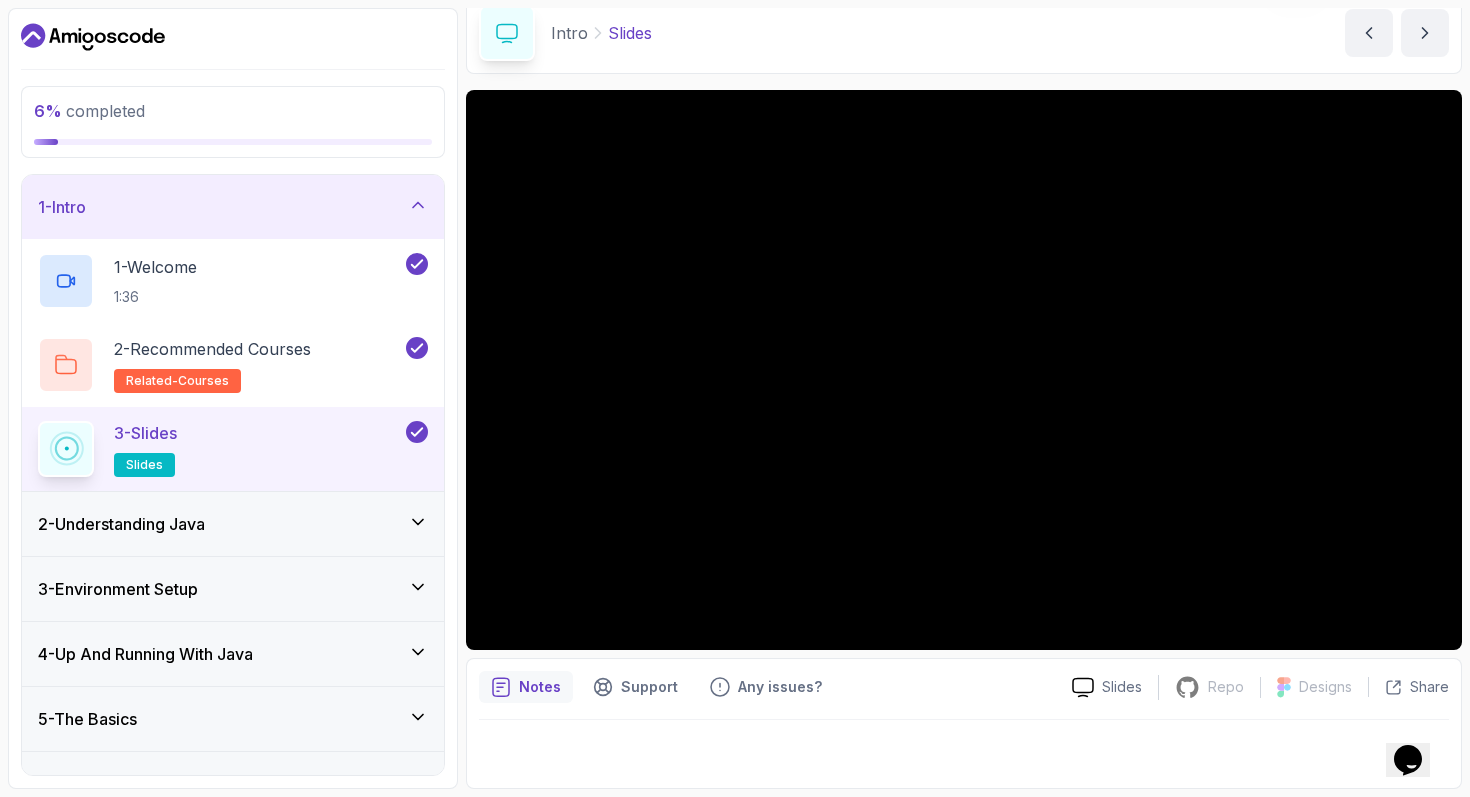 click at bounding box center (964, 748) 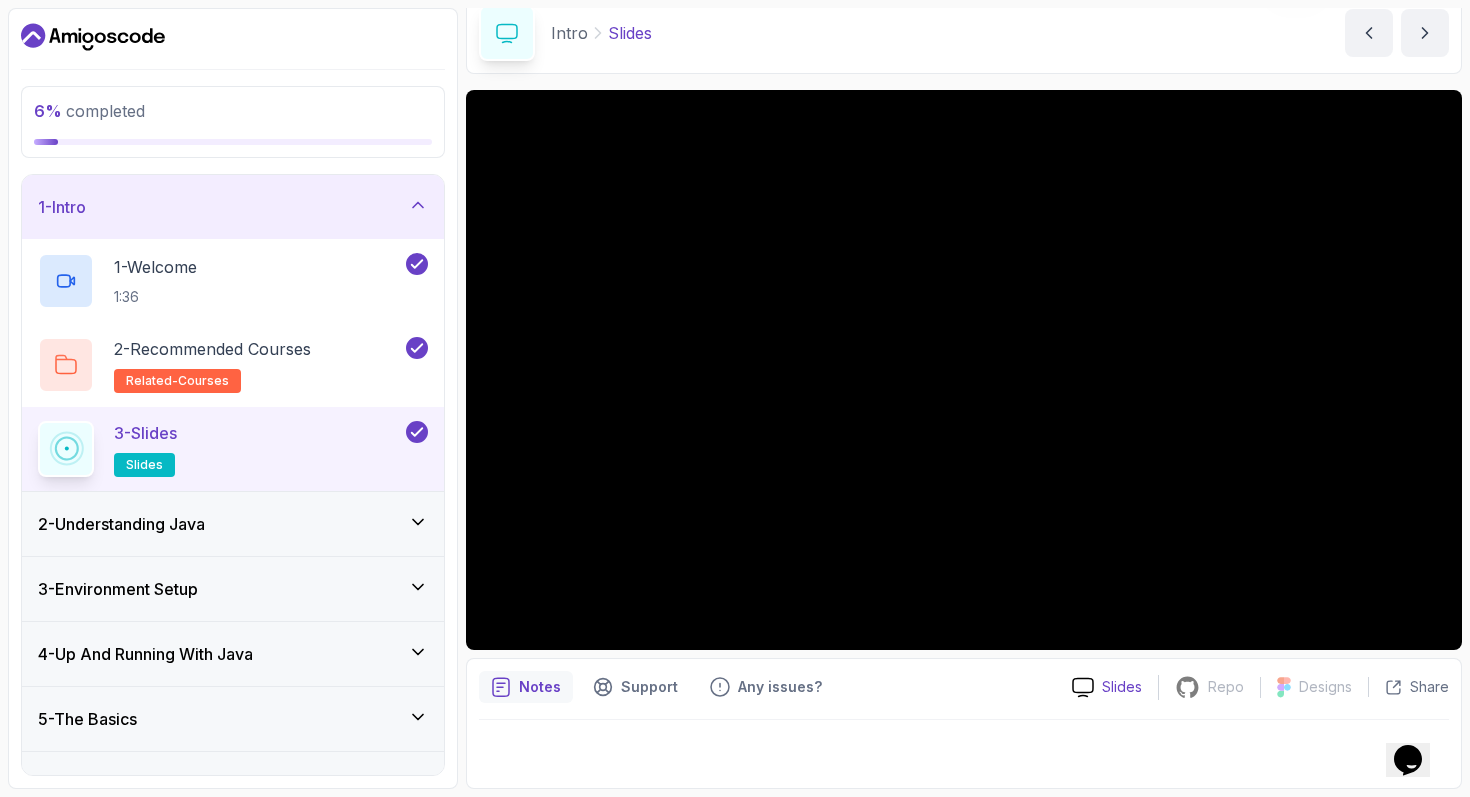 click 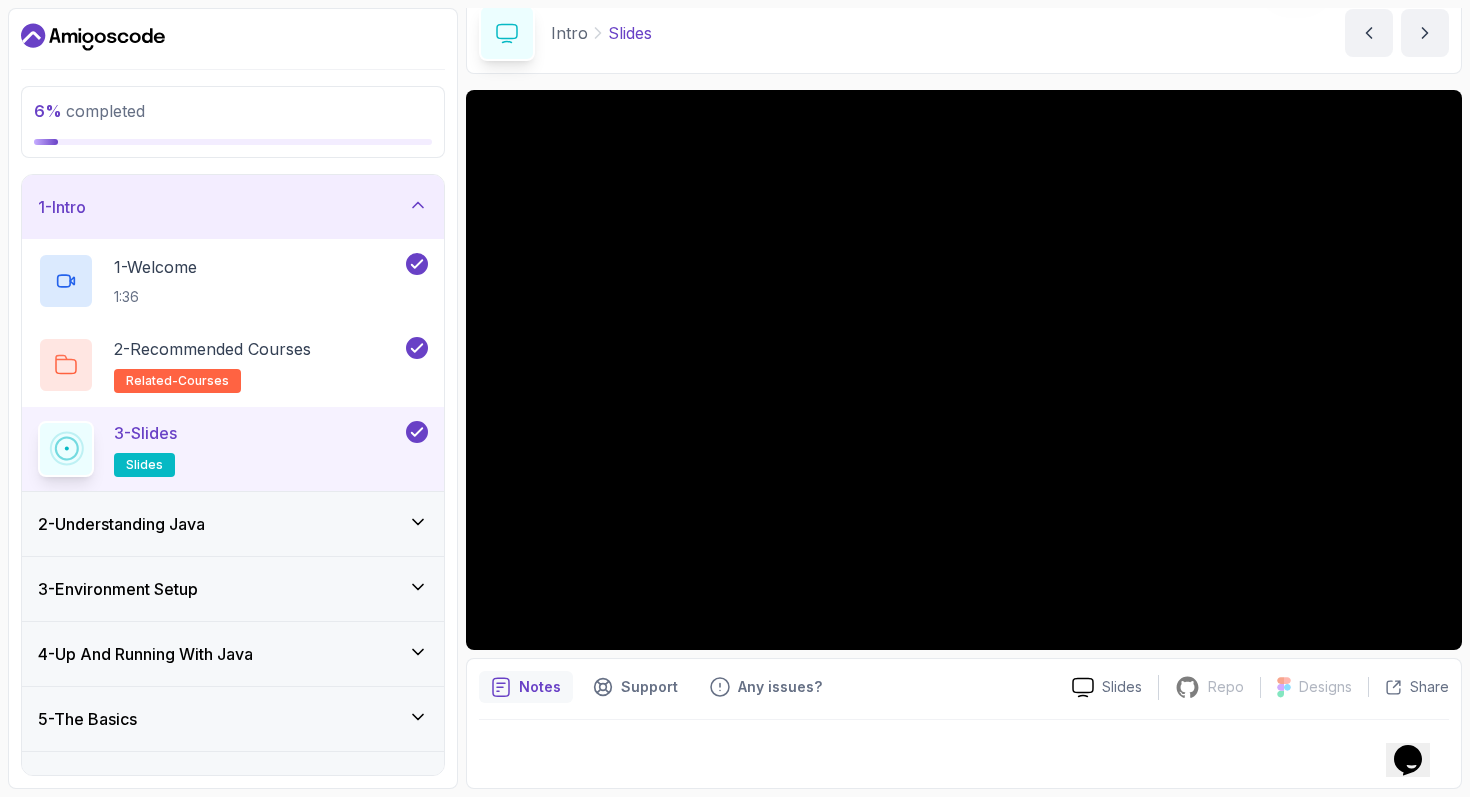 click 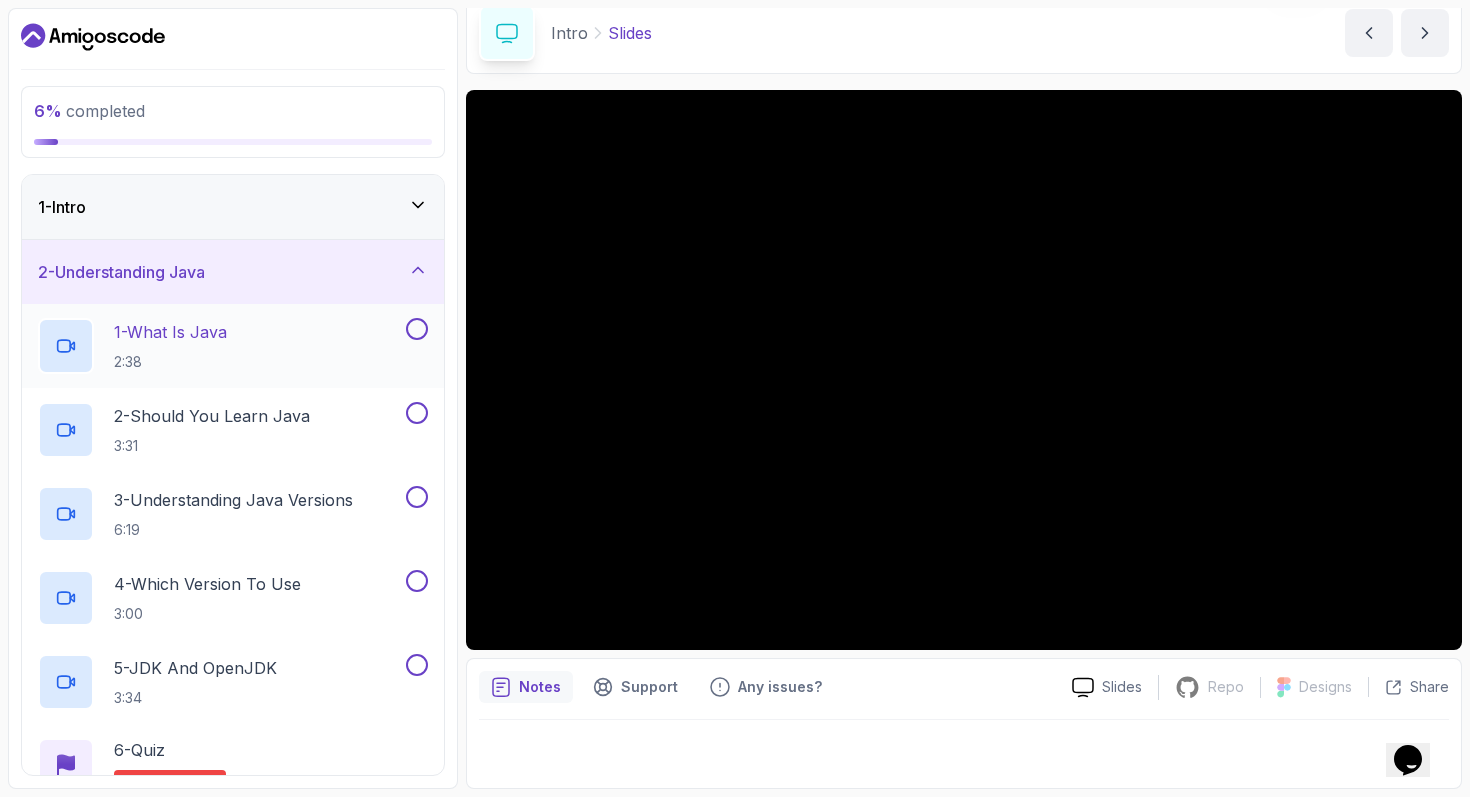 click on "1  -  What Is Java 2:38" at bounding box center (220, 346) 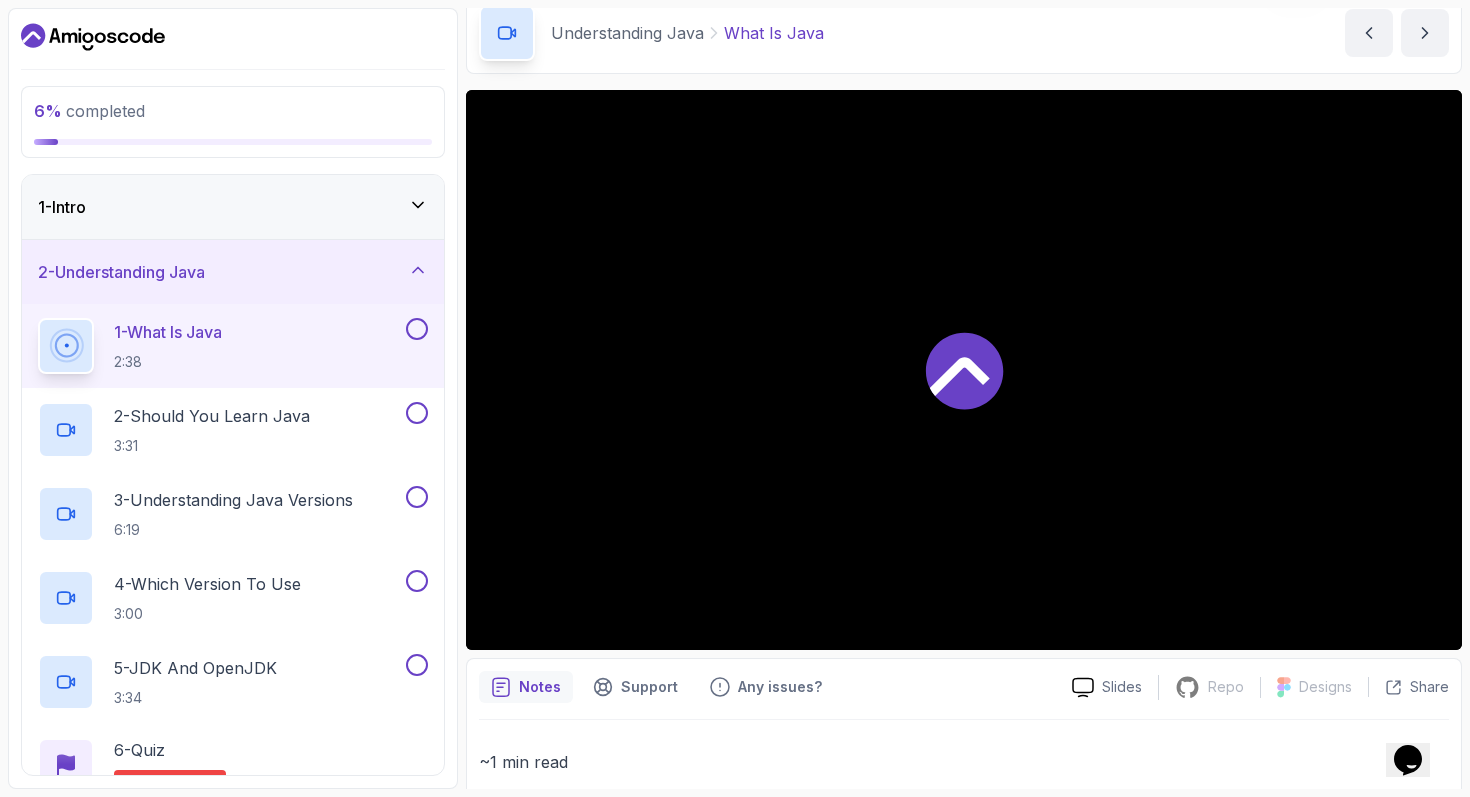scroll, scrollTop: 89, scrollLeft: 0, axis: vertical 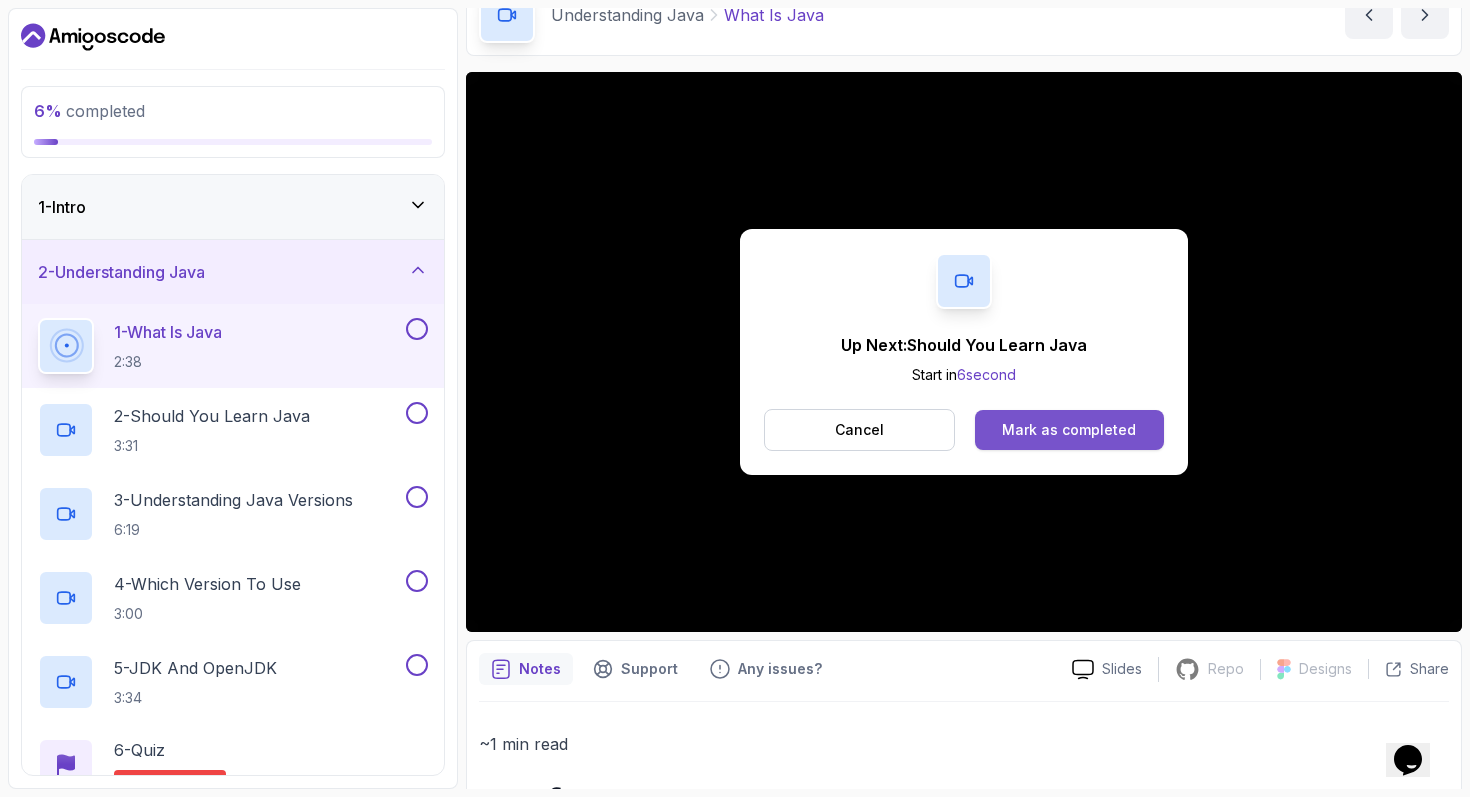 click on "Mark as completed" at bounding box center [1069, 430] 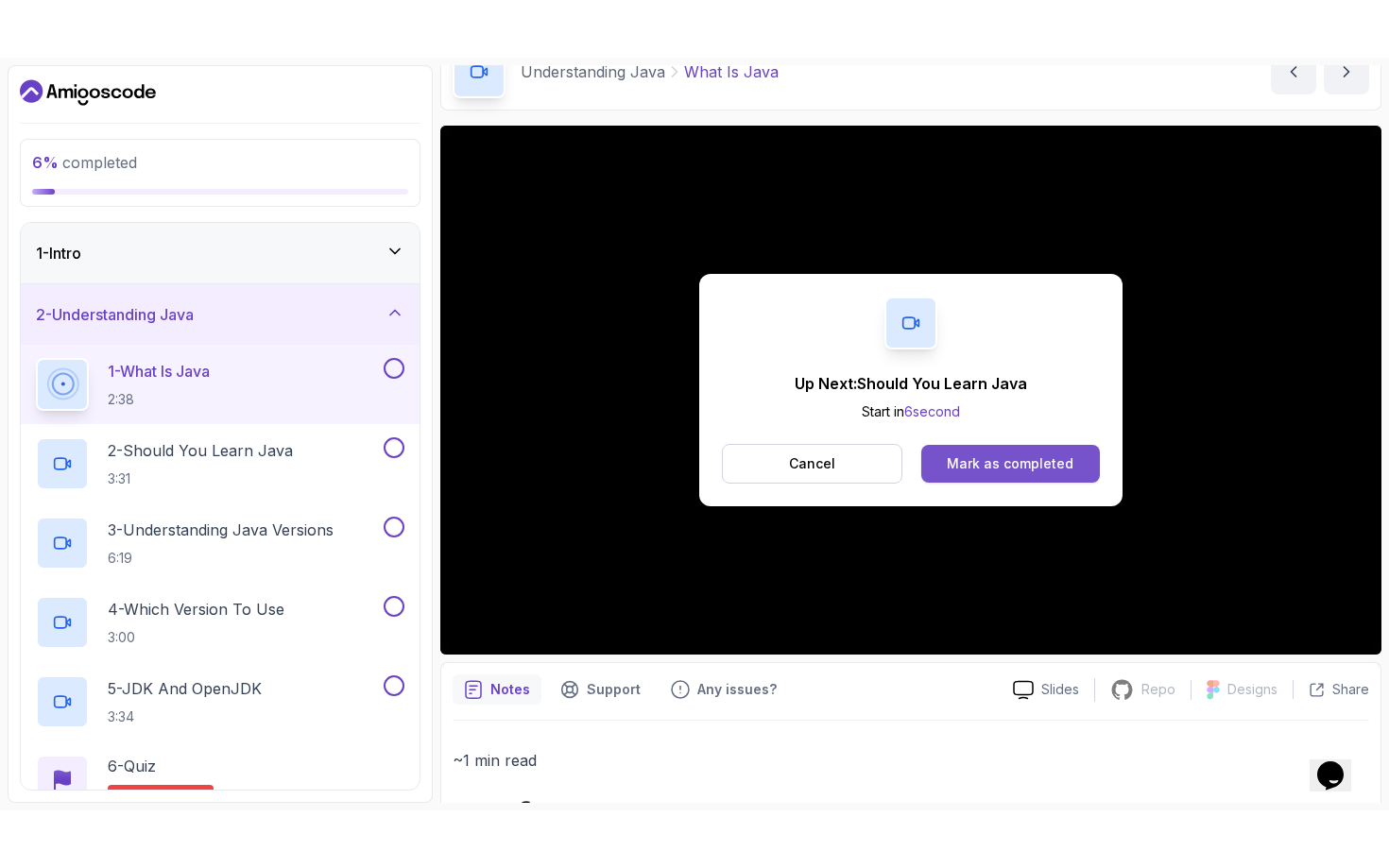 scroll, scrollTop: 83, scrollLeft: 0, axis: vertical 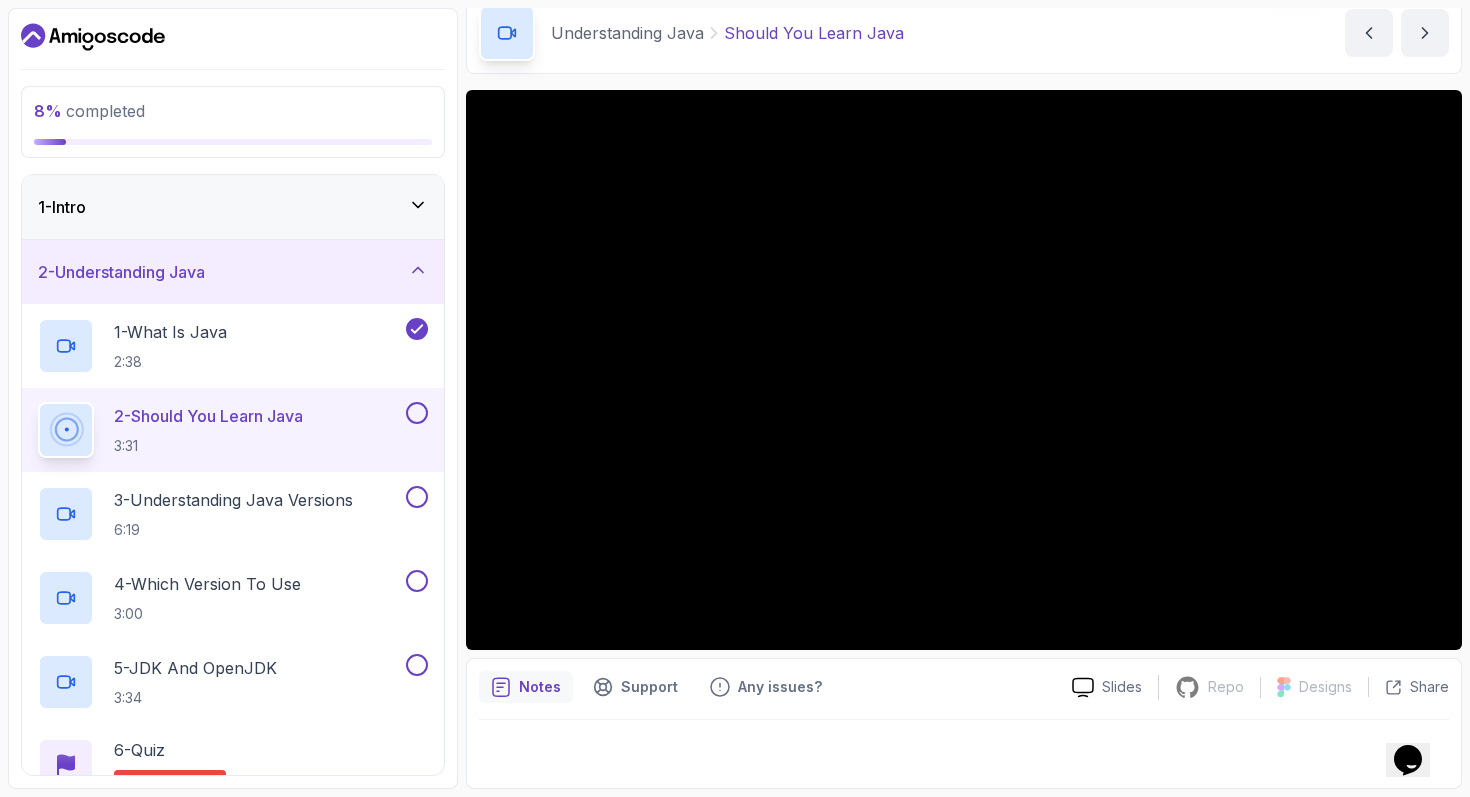 click on "1  -  Intro" at bounding box center [233, 207] 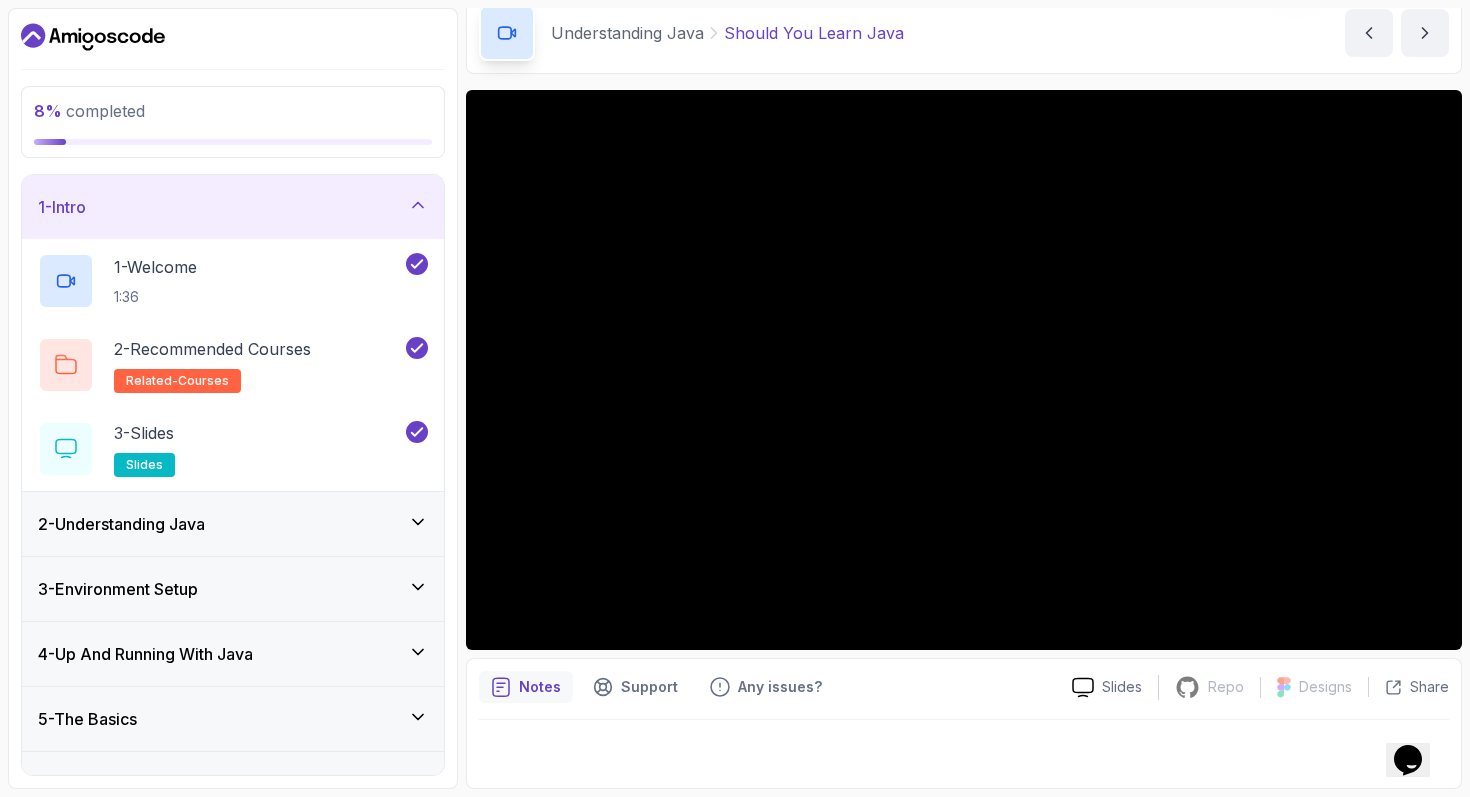 click on "1  -  Intro" at bounding box center (233, 207) 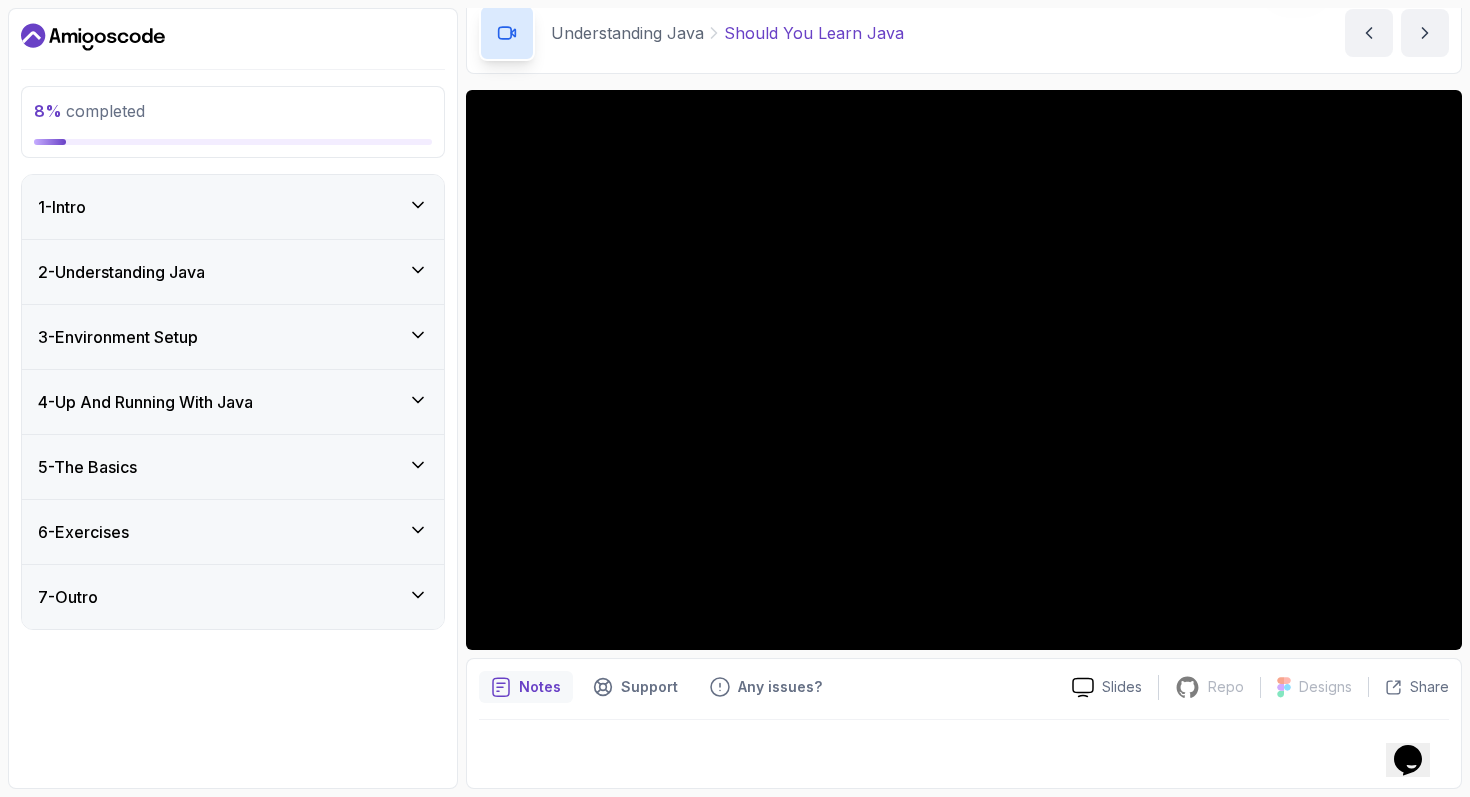 click on "6  -  Exercises" at bounding box center (233, 532) 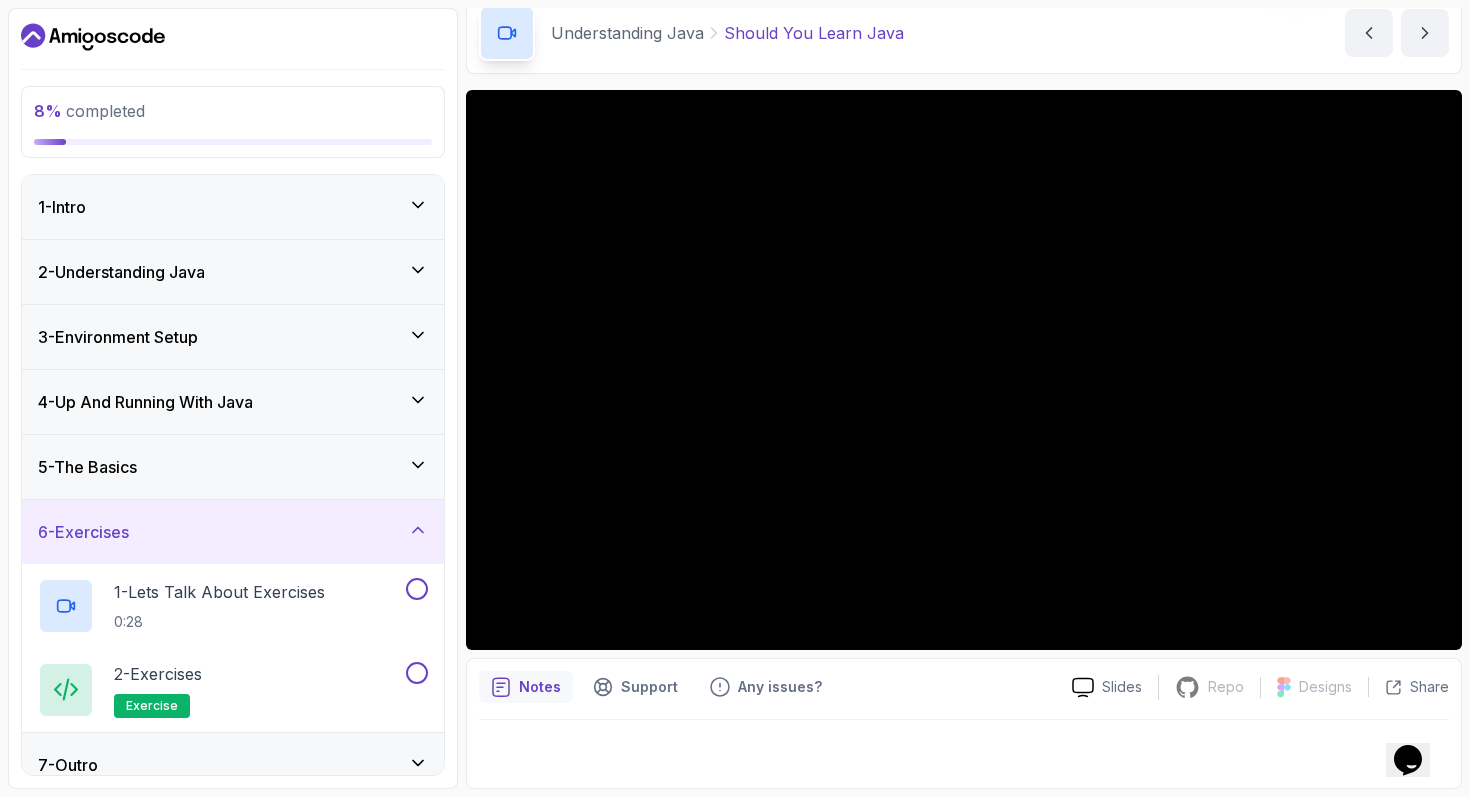 click on "6  -  Exercises" at bounding box center (233, 532) 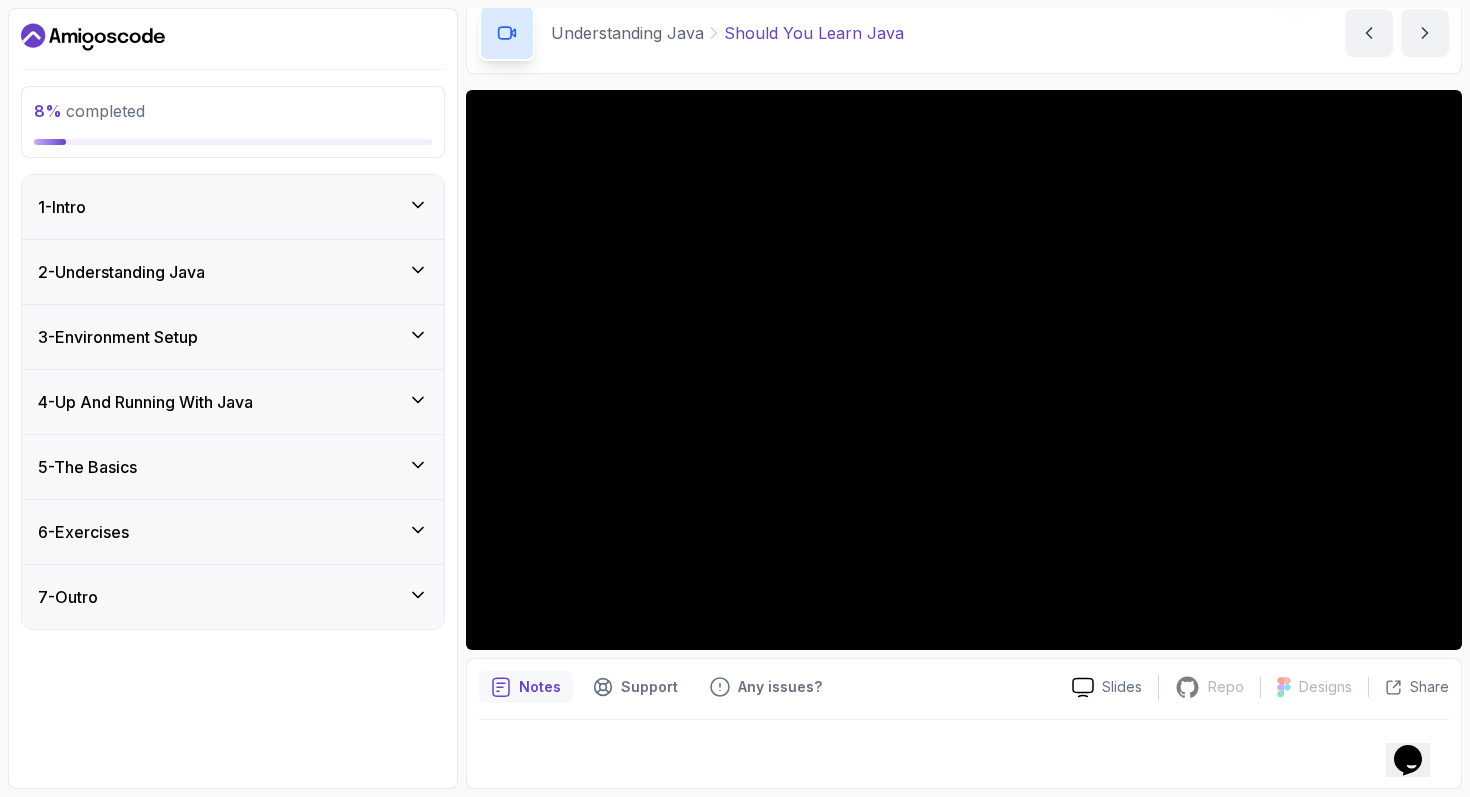 click 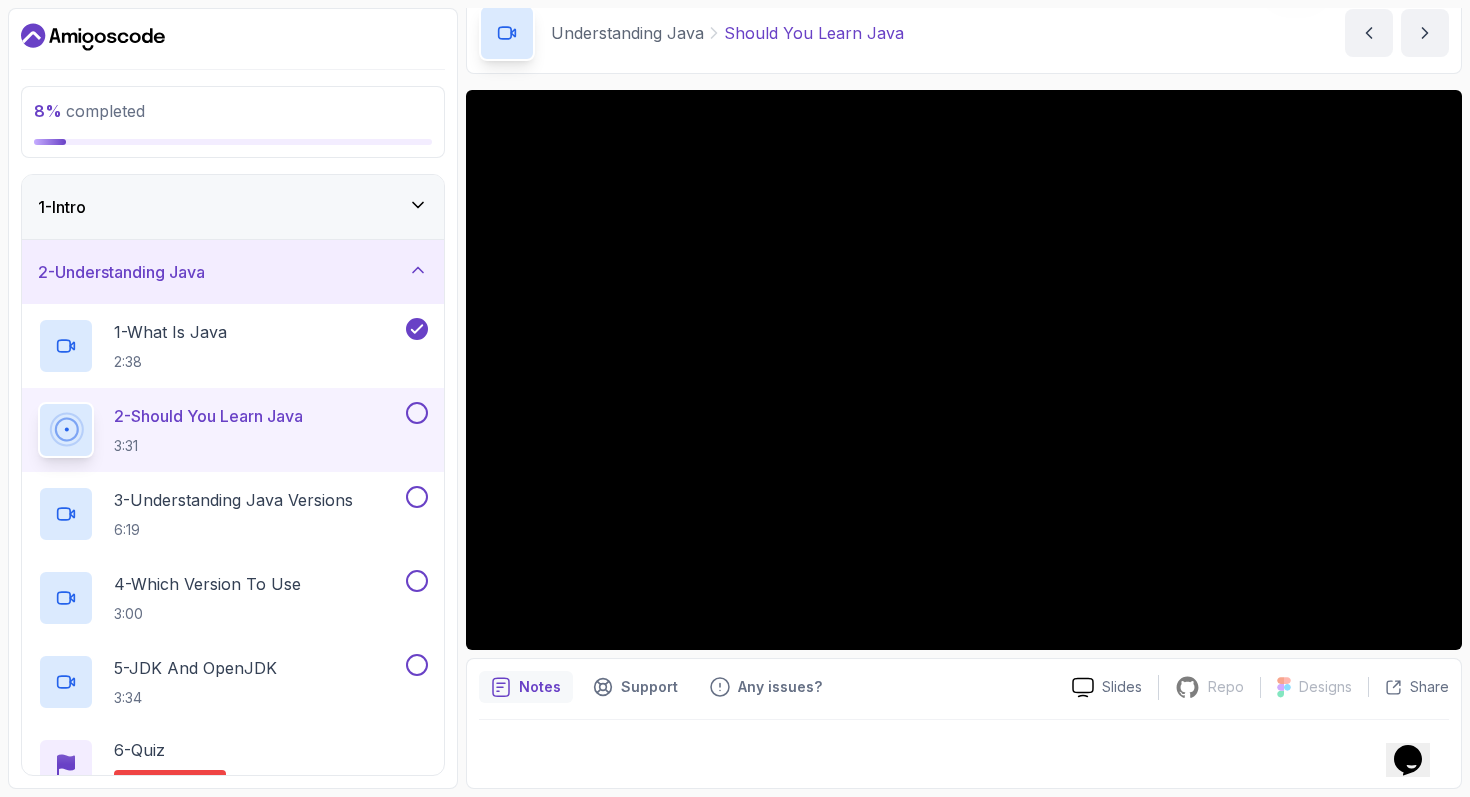 scroll, scrollTop: 0, scrollLeft: 0, axis: both 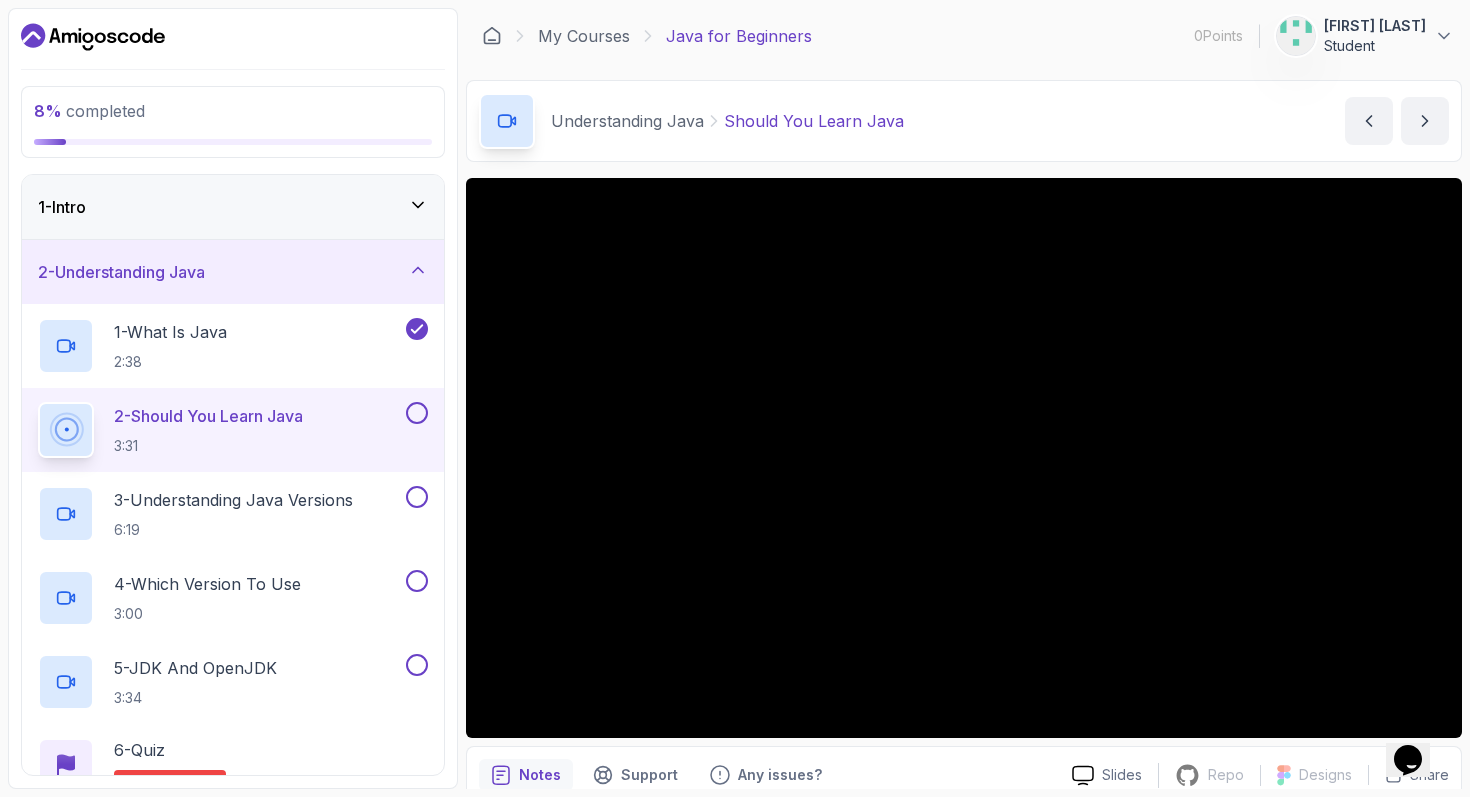 click at bounding box center (417, 413) 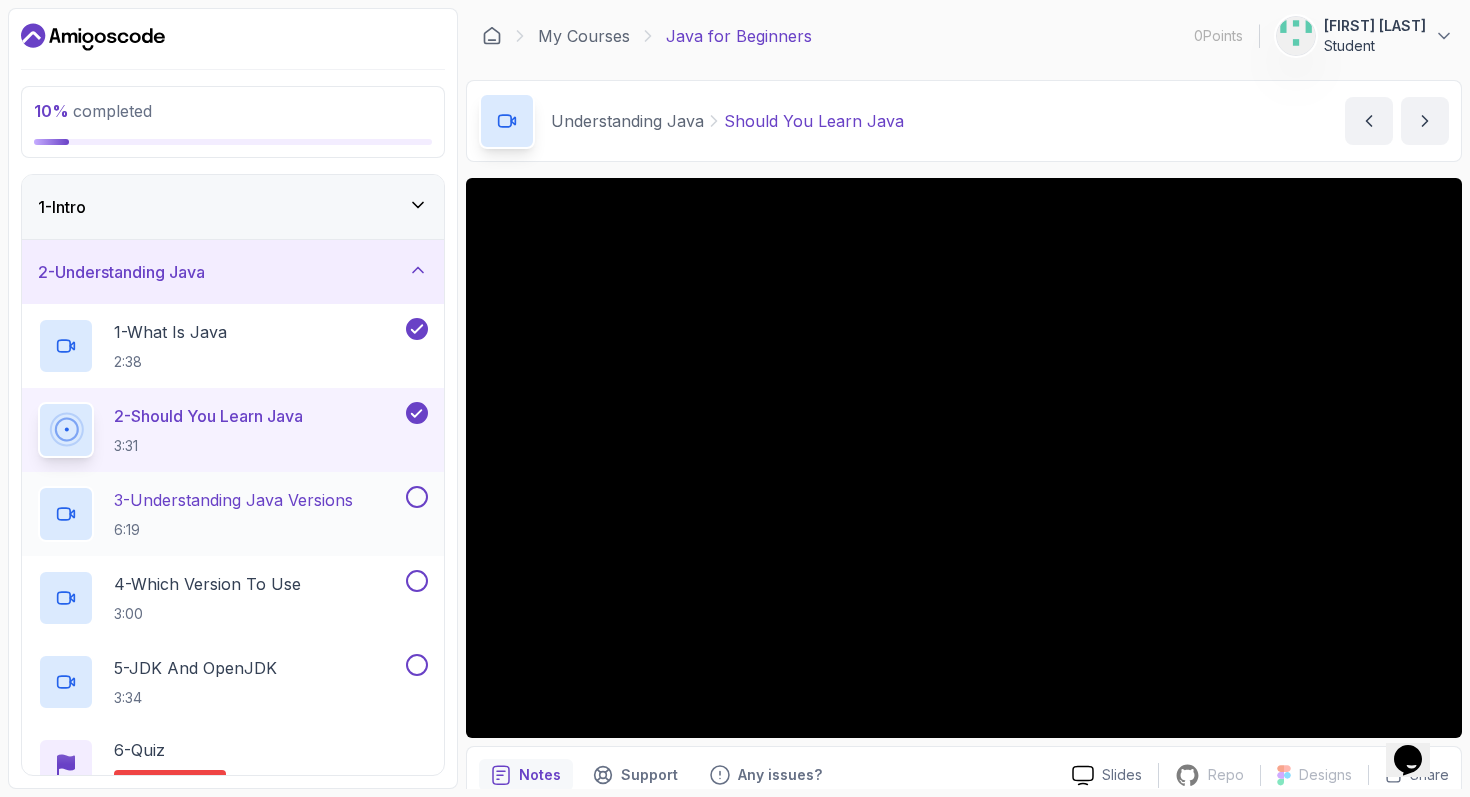 click on "3  -  Understanding Java Versions" at bounding box center [233, 500] 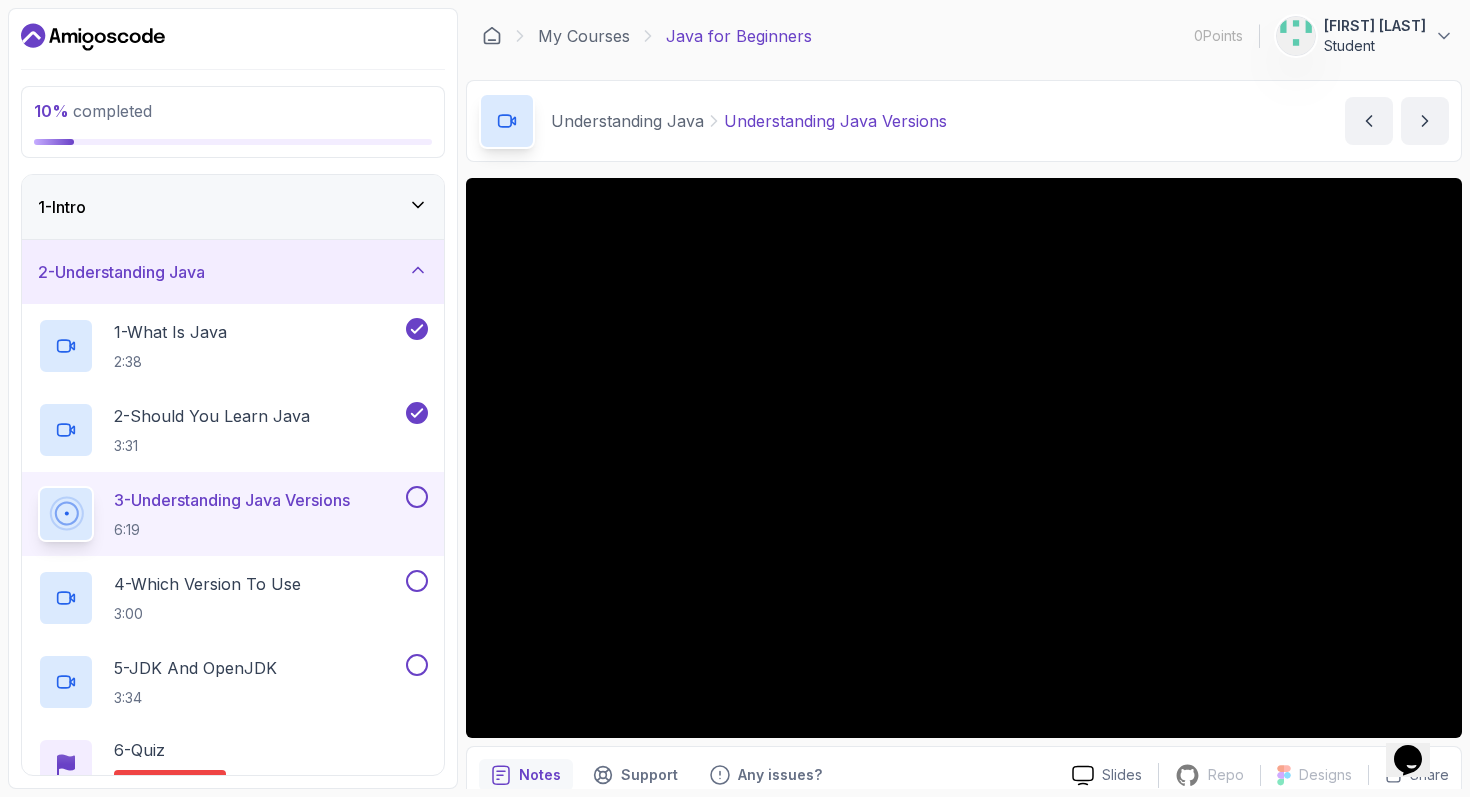 click at bounding box center [417, 497] 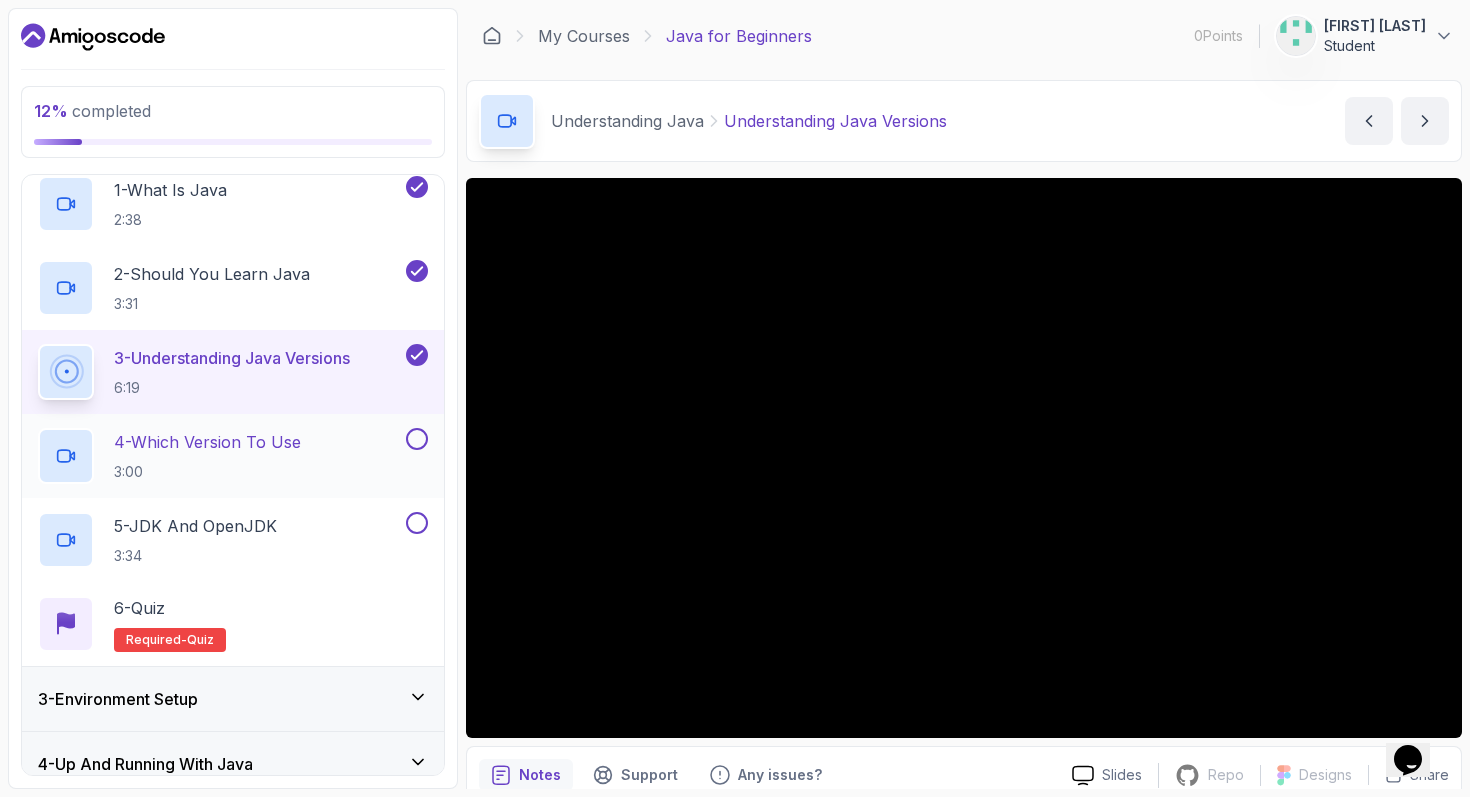 scroll, scrollTop: 150, scrollLeft: 0, axis: vertical 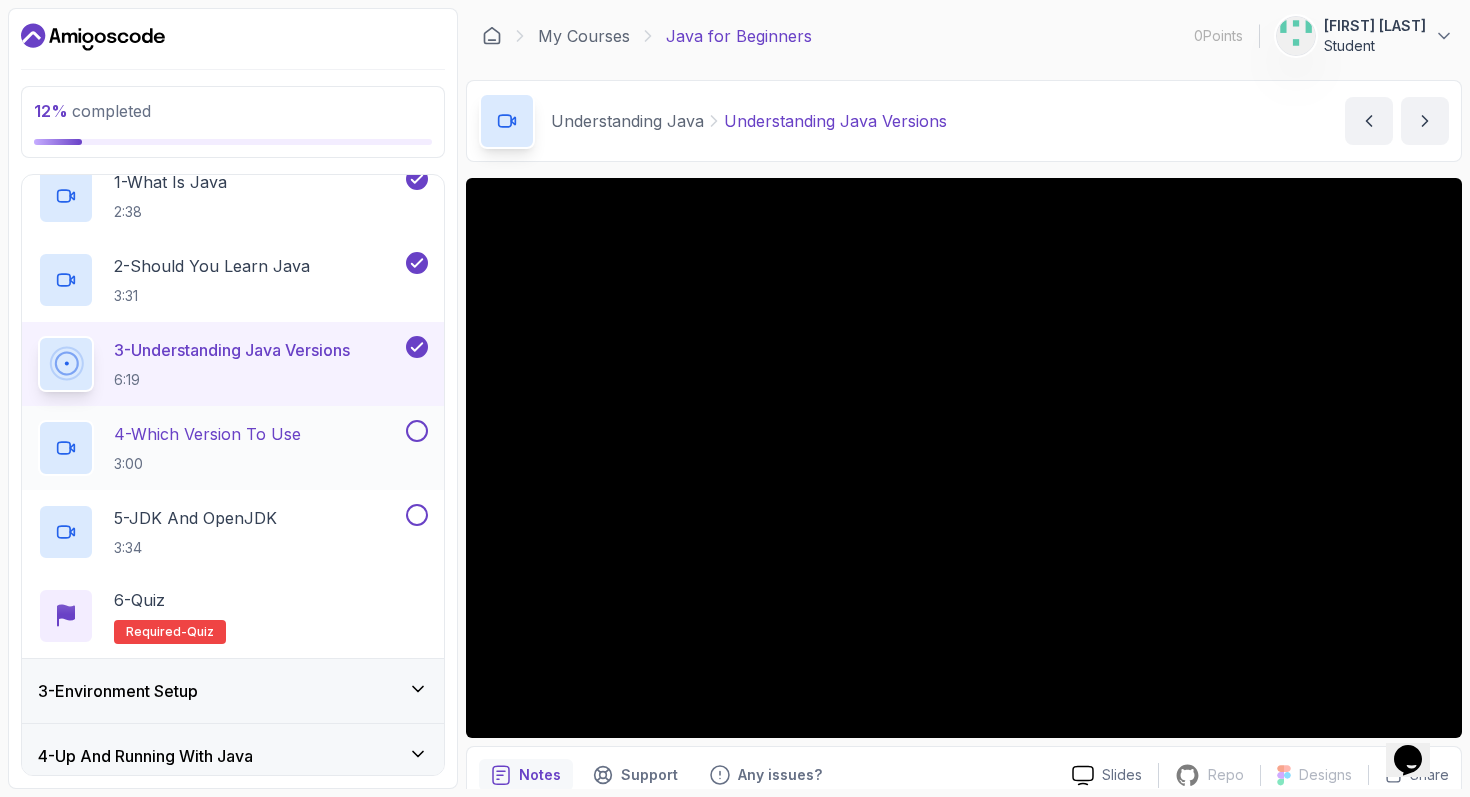 click at bounding box center [417, 431] 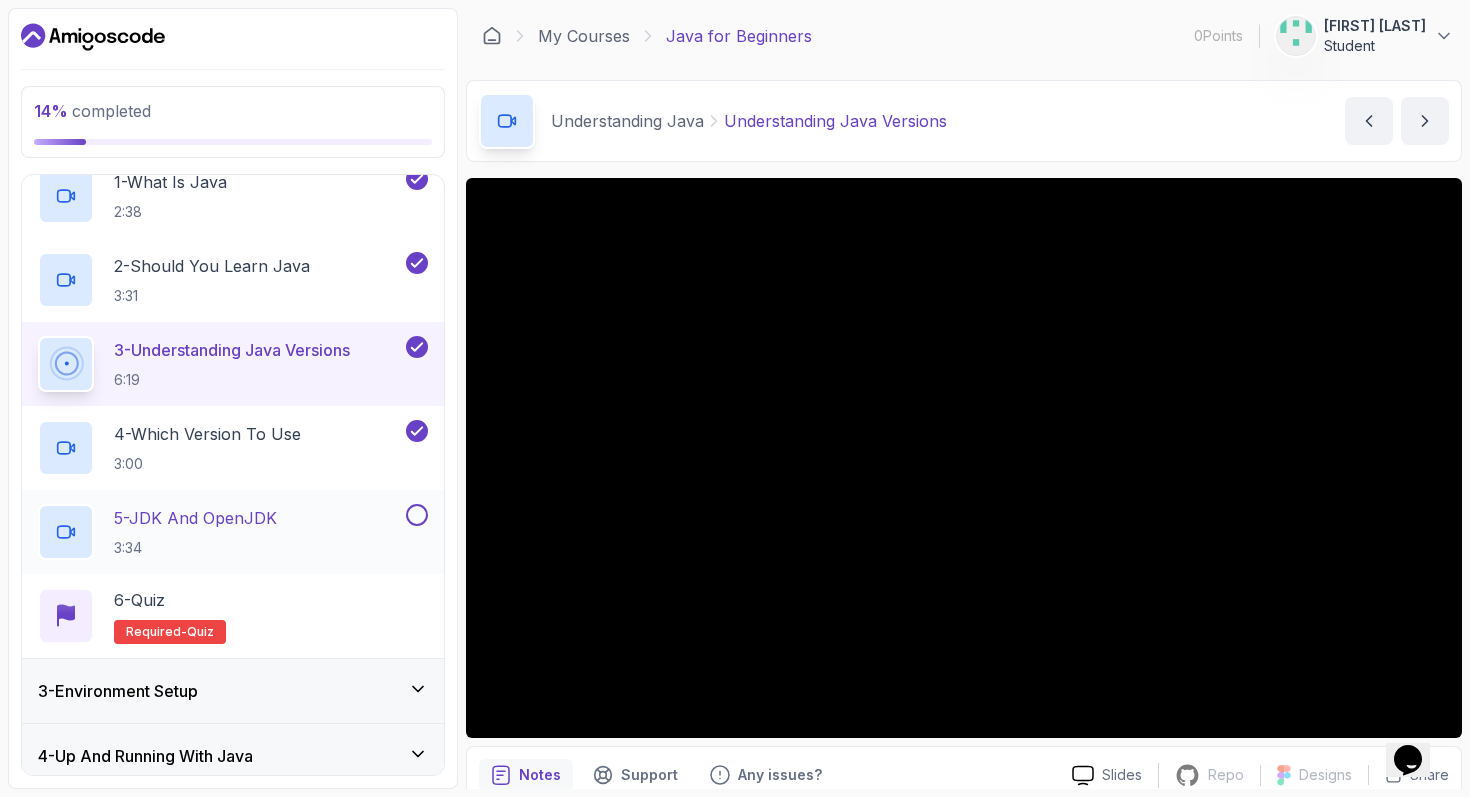 click at bounding box center [417, 515] 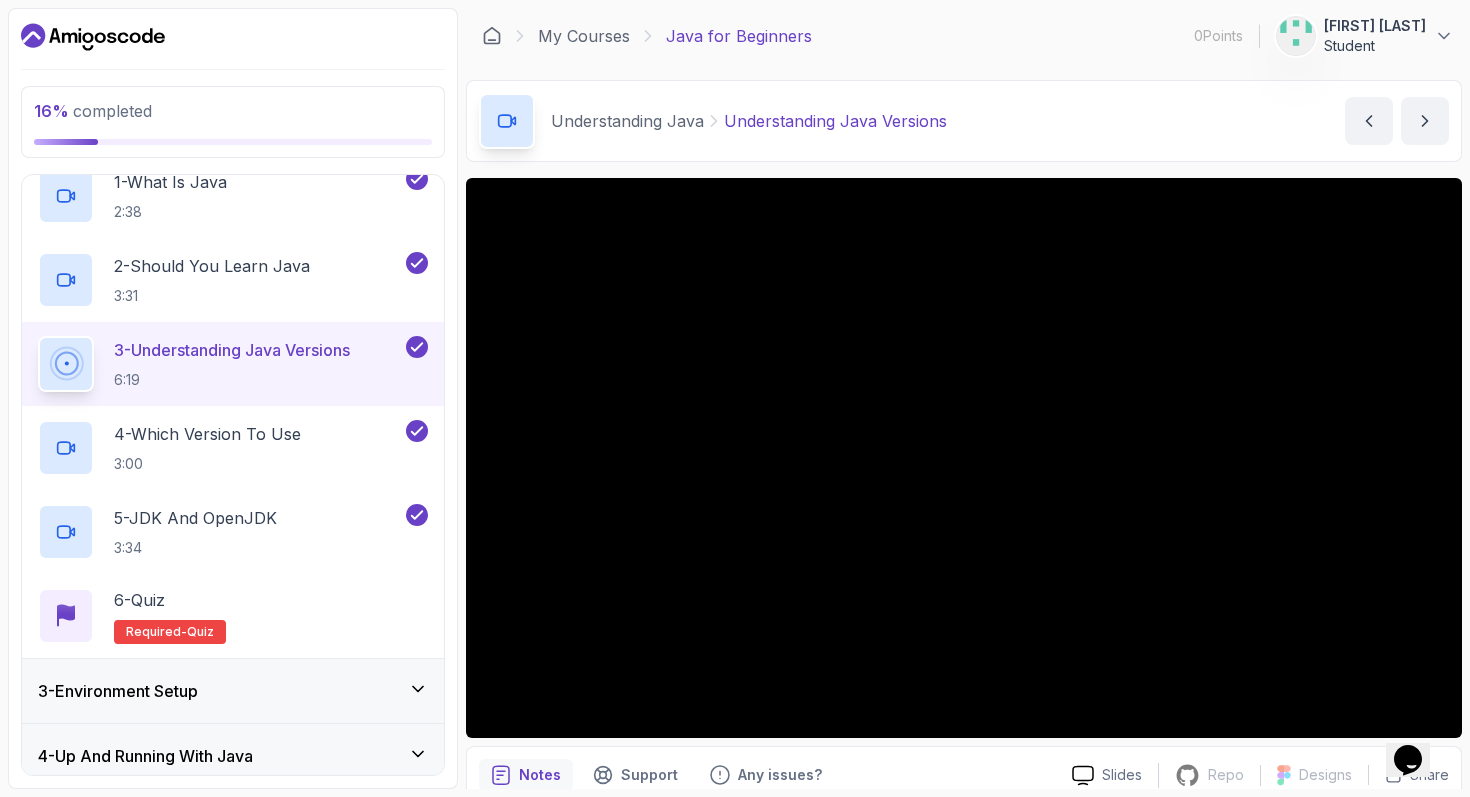 click on "3  -  Environment Setup" at bounding box center [233, 691] 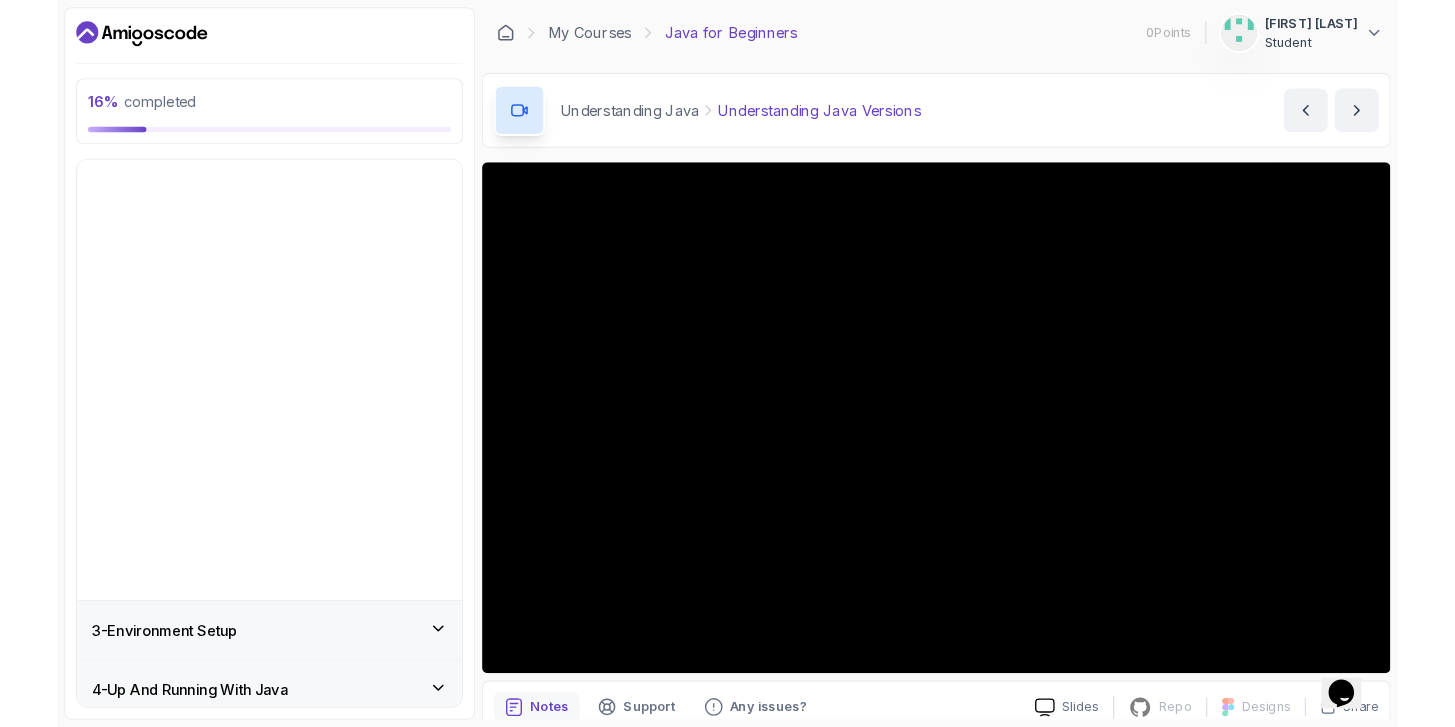 scroll, scrollTop: 0, scrollLeft: 0, axis: both 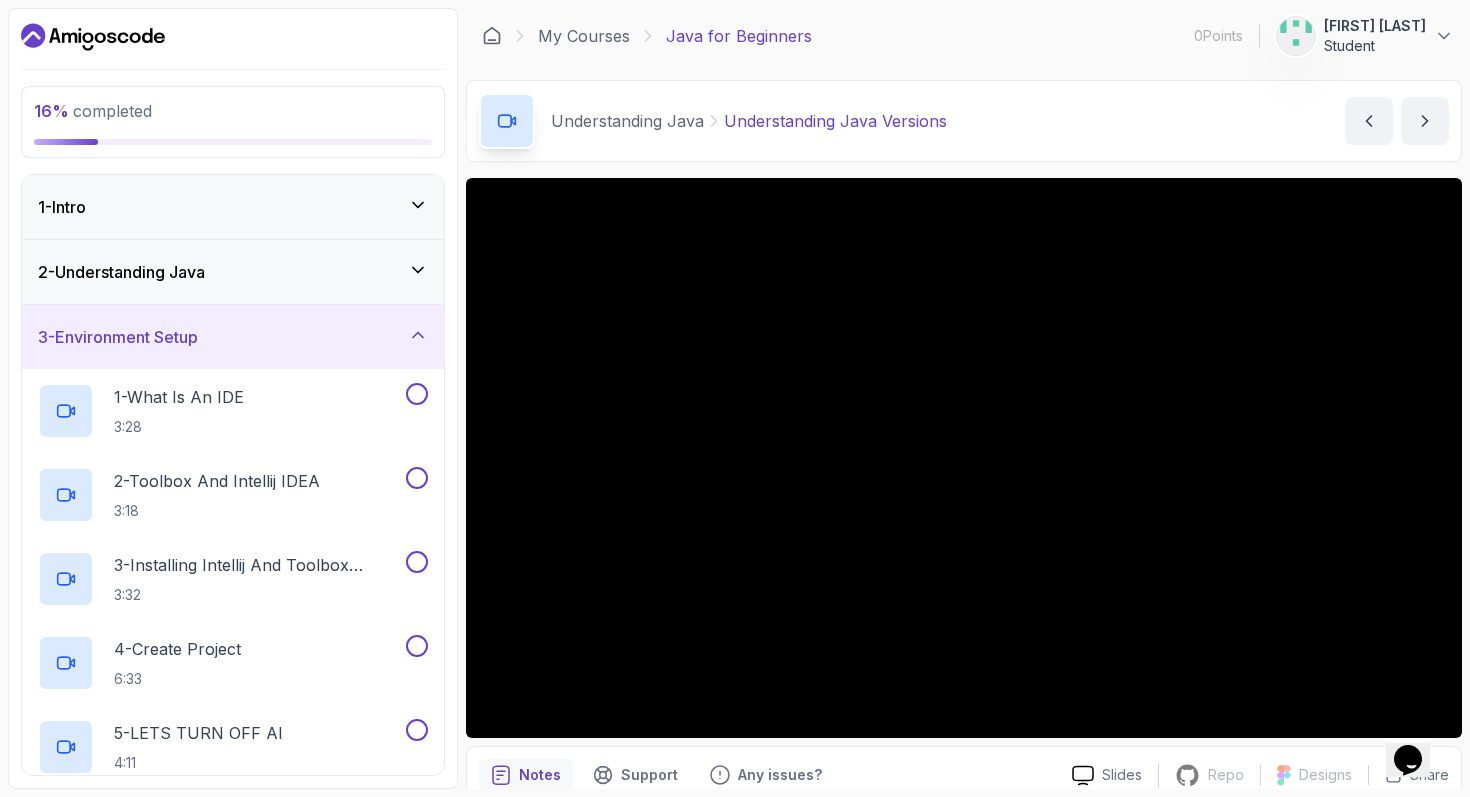 click 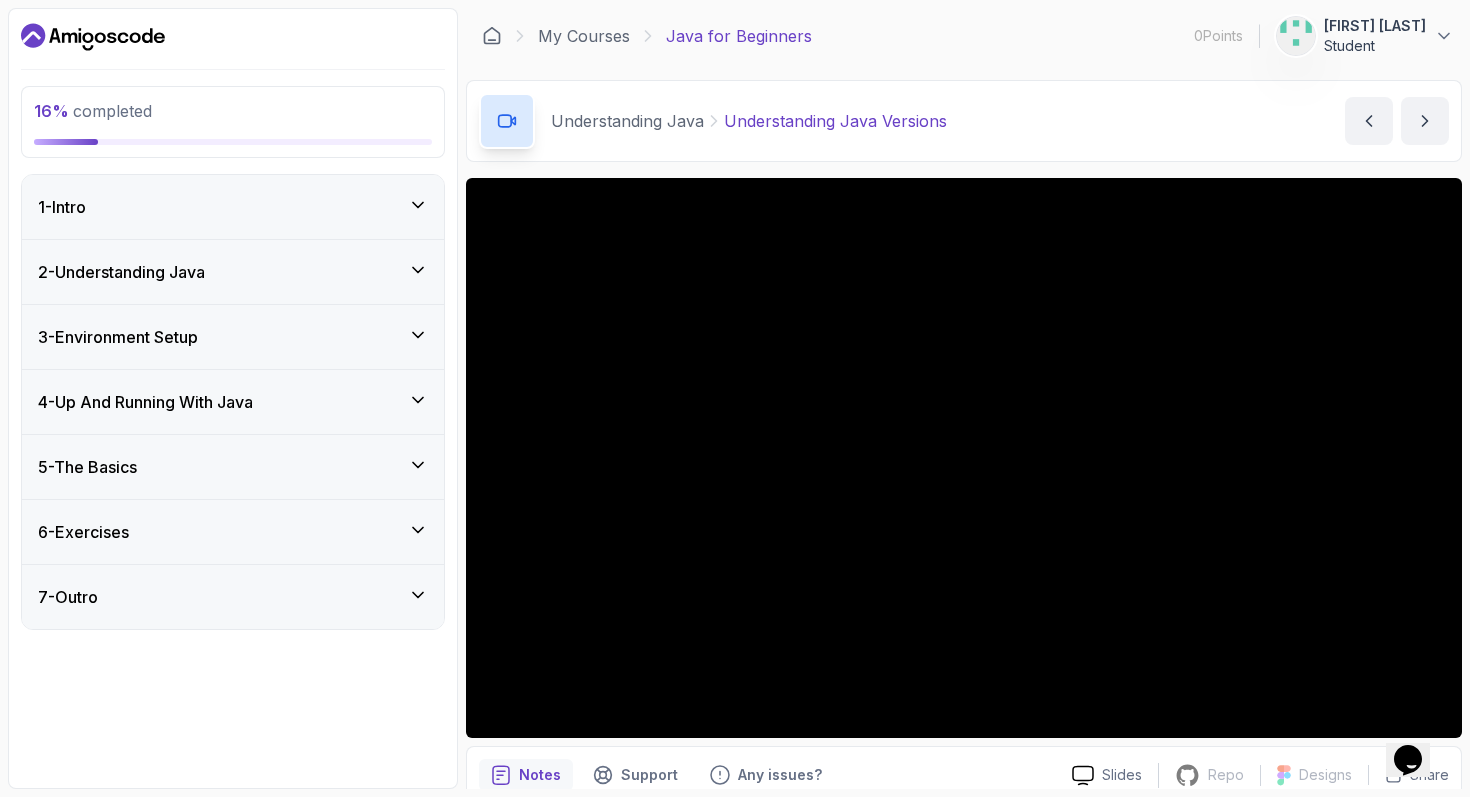 click 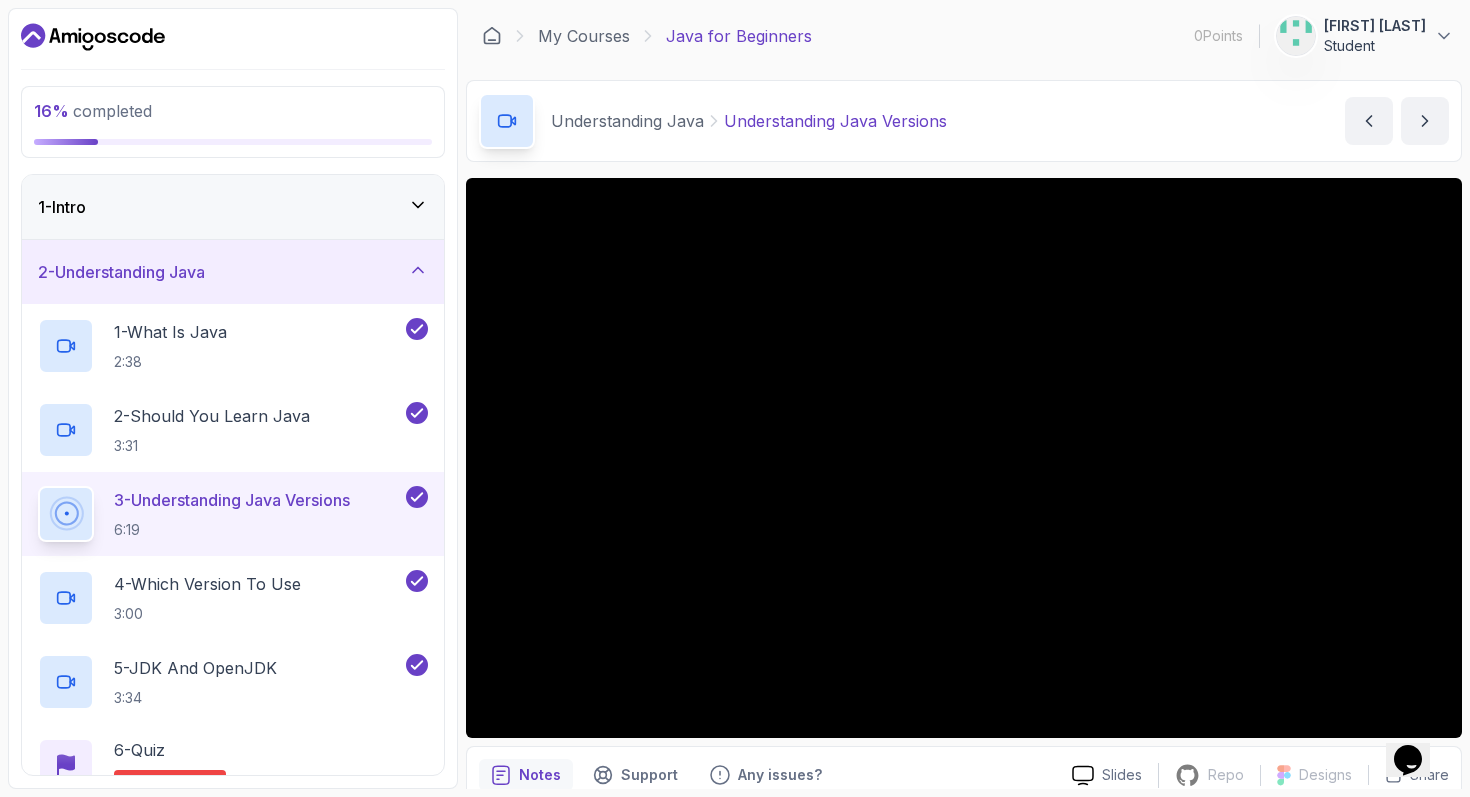 type 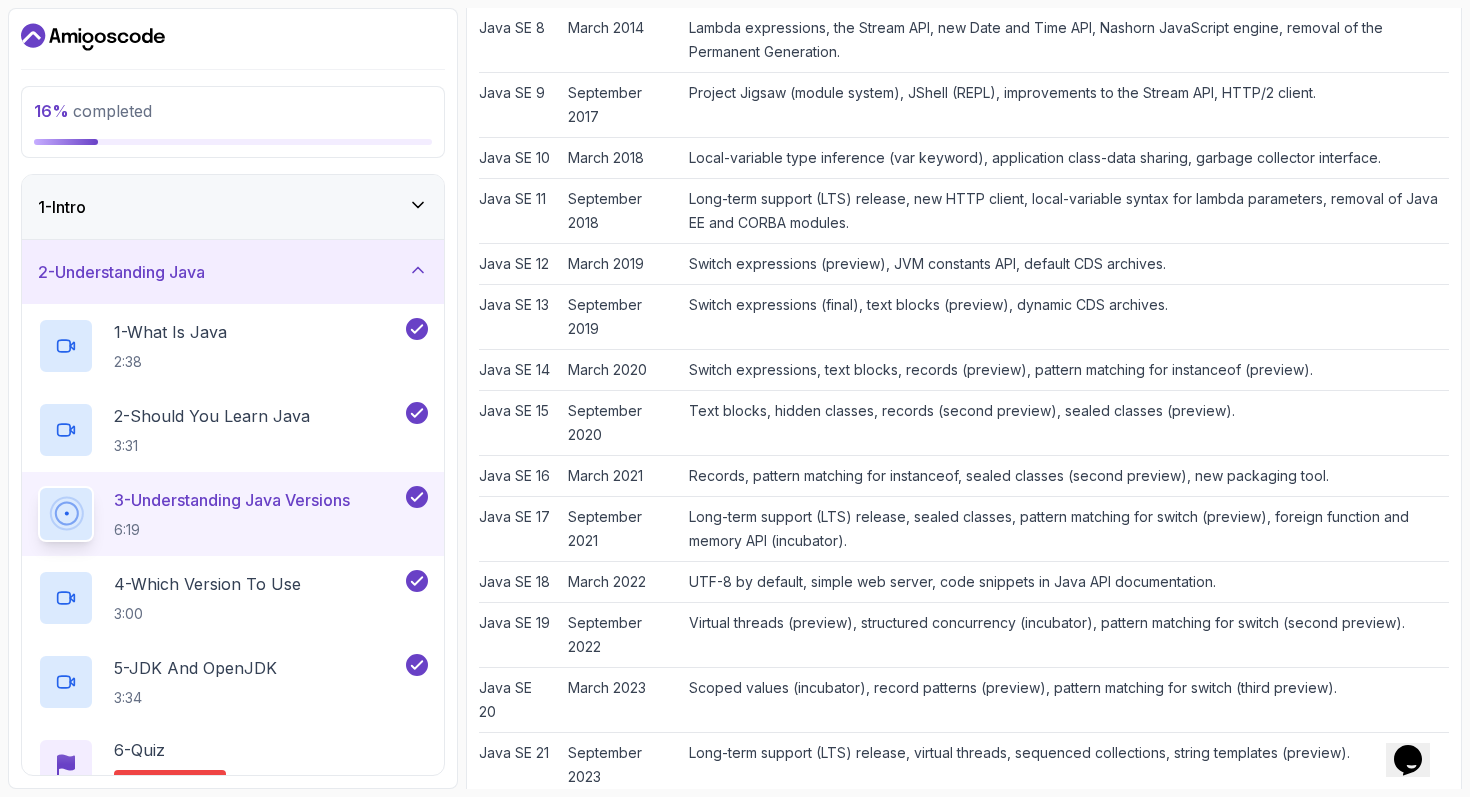 scroll, scrollTop: 1919, scrollLeft: 0, axis: vertical 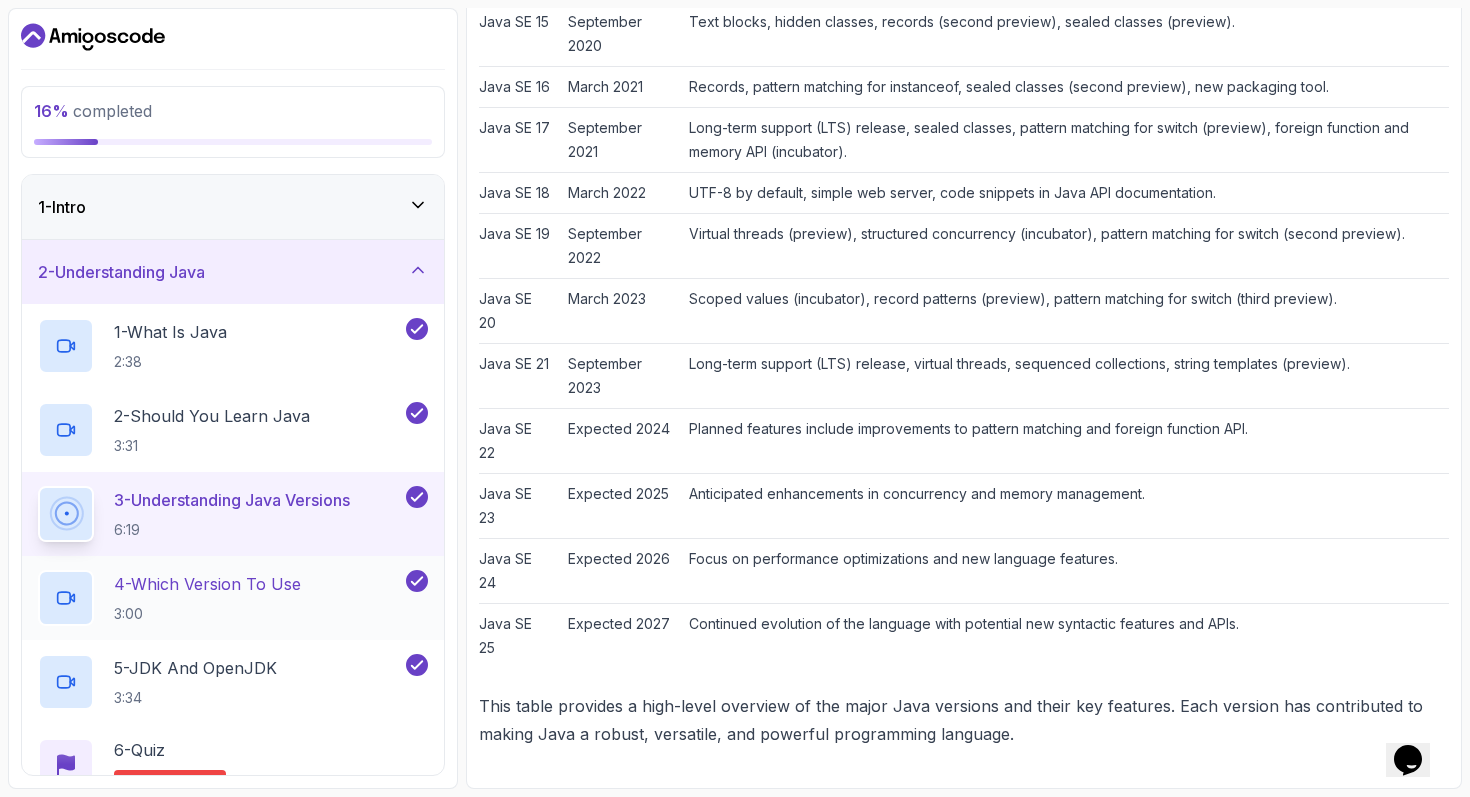 click on "4  -  Which Version To Use 3:00" at bounding box center (220, 598) 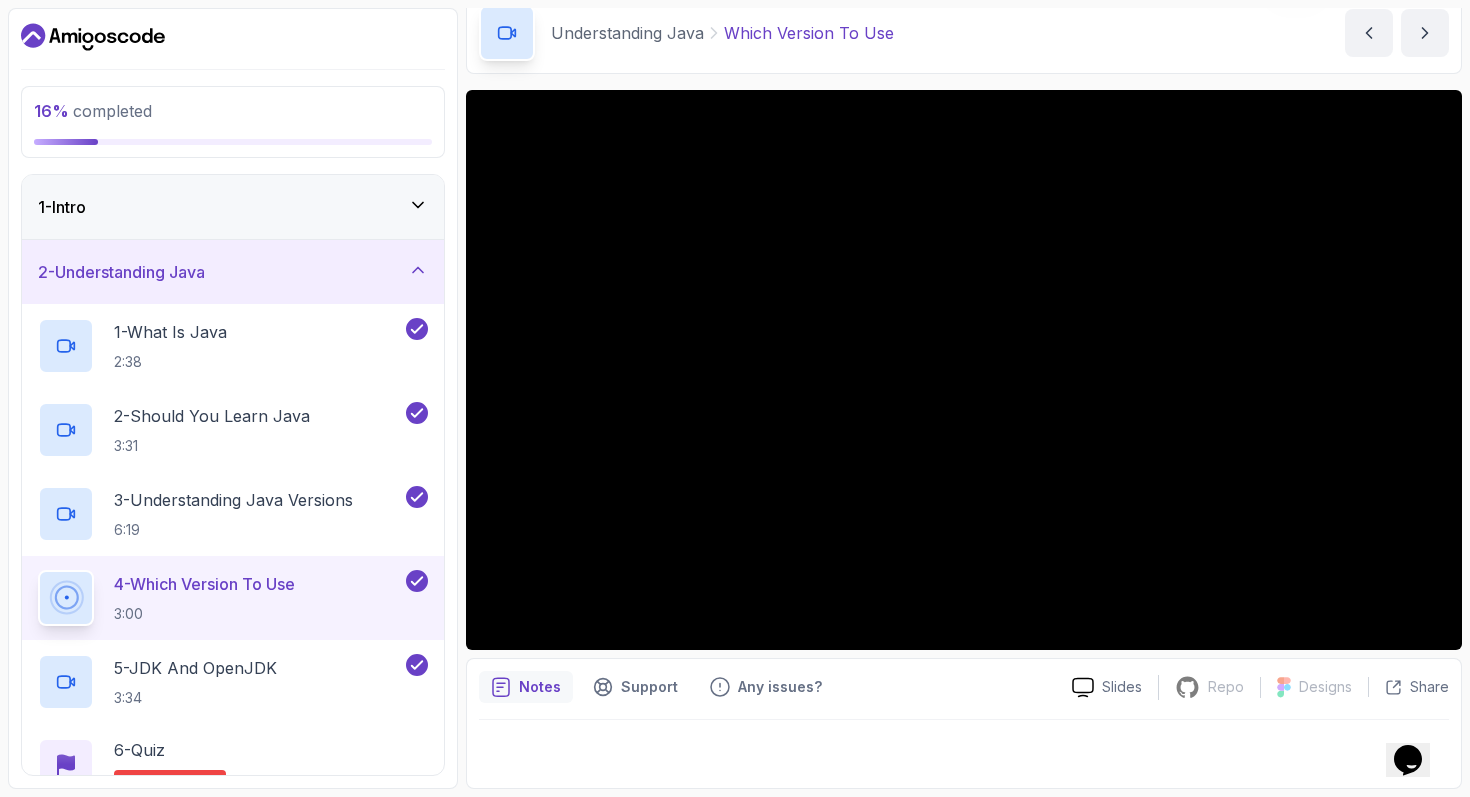 scroll, scrollTop: 0, scrollLeft: 0, axis: both 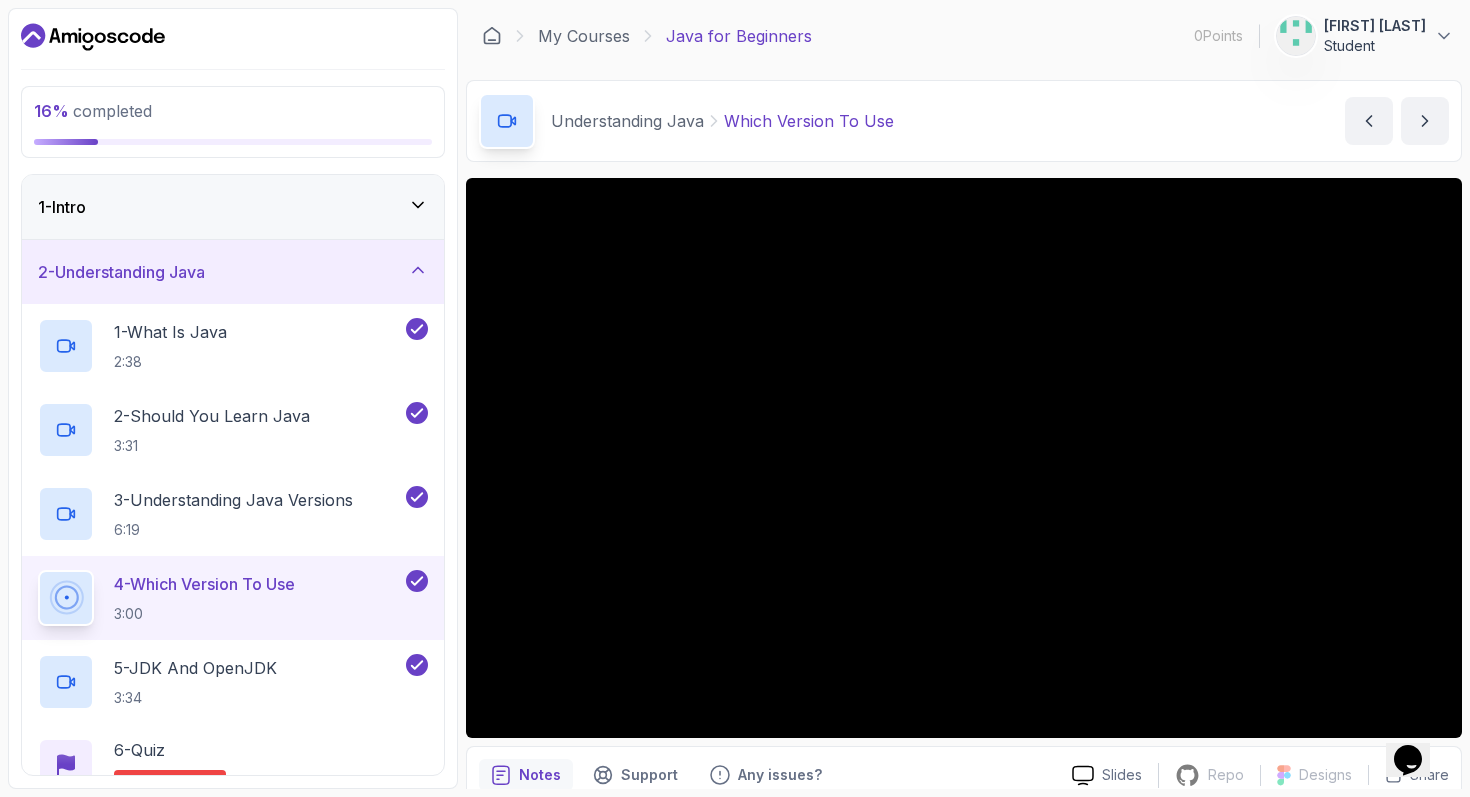 click on "1  -  Intro" at bounding box center (233, 207) 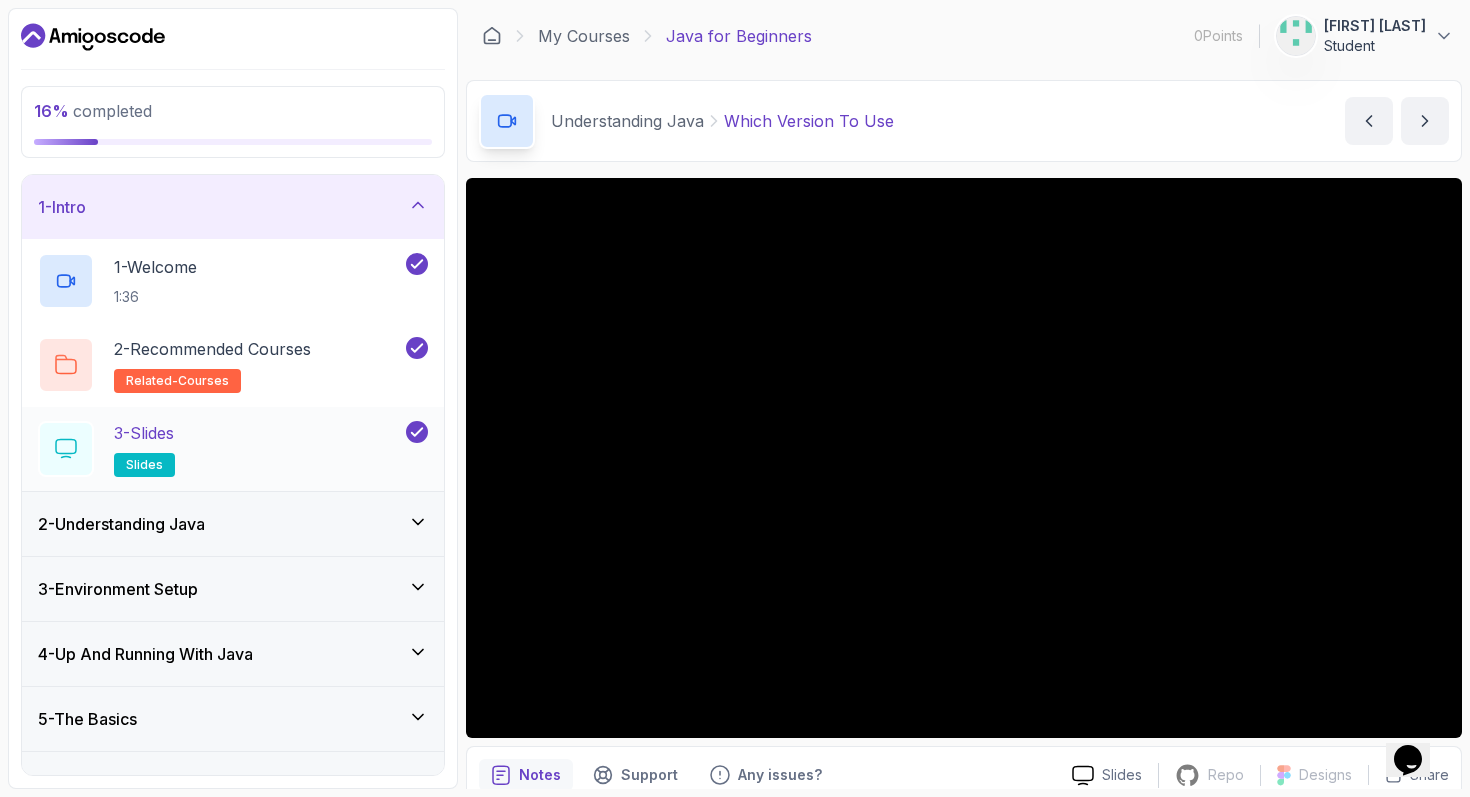 click on "3  -  Slides slides" at bounding box center (220, 449) 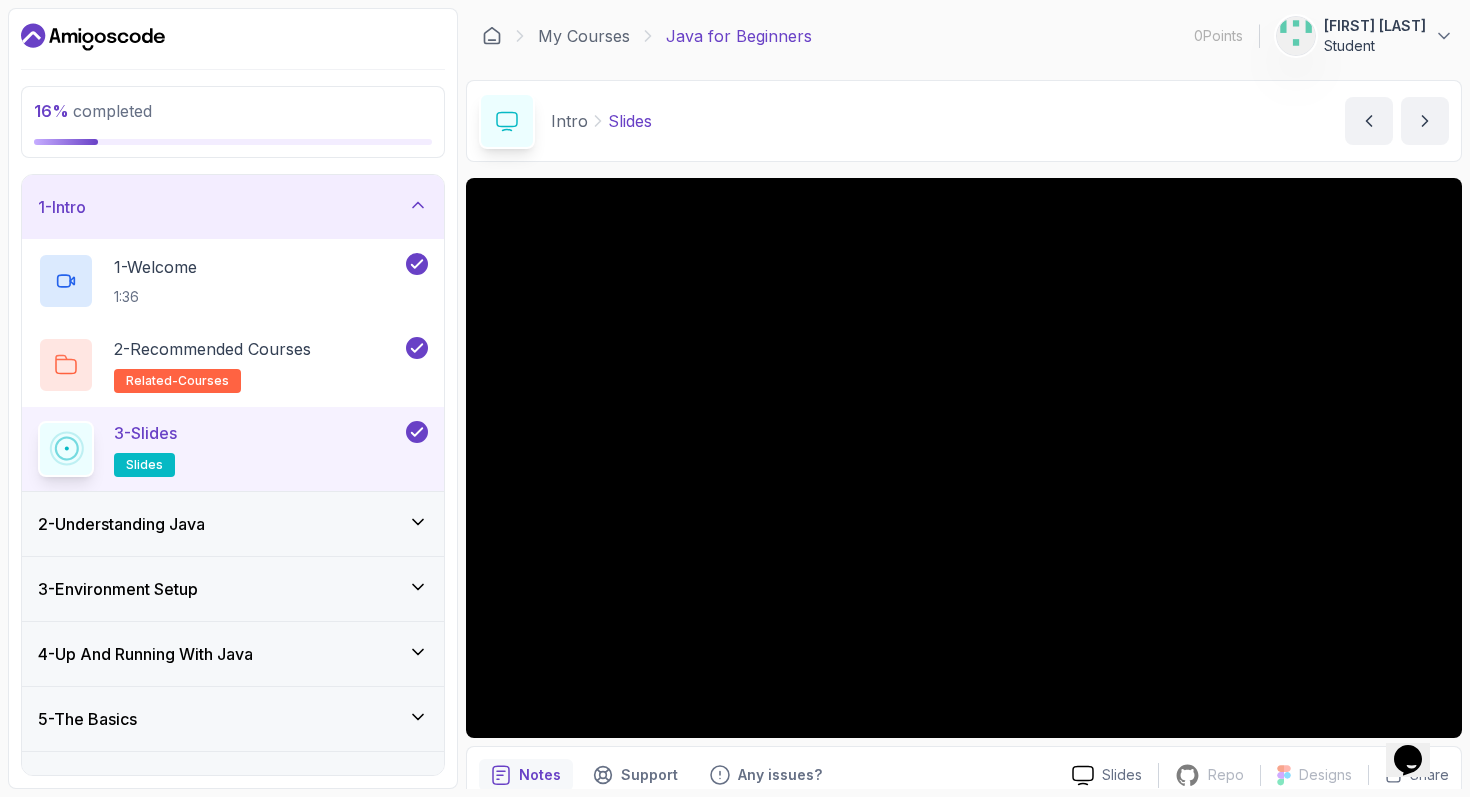 type 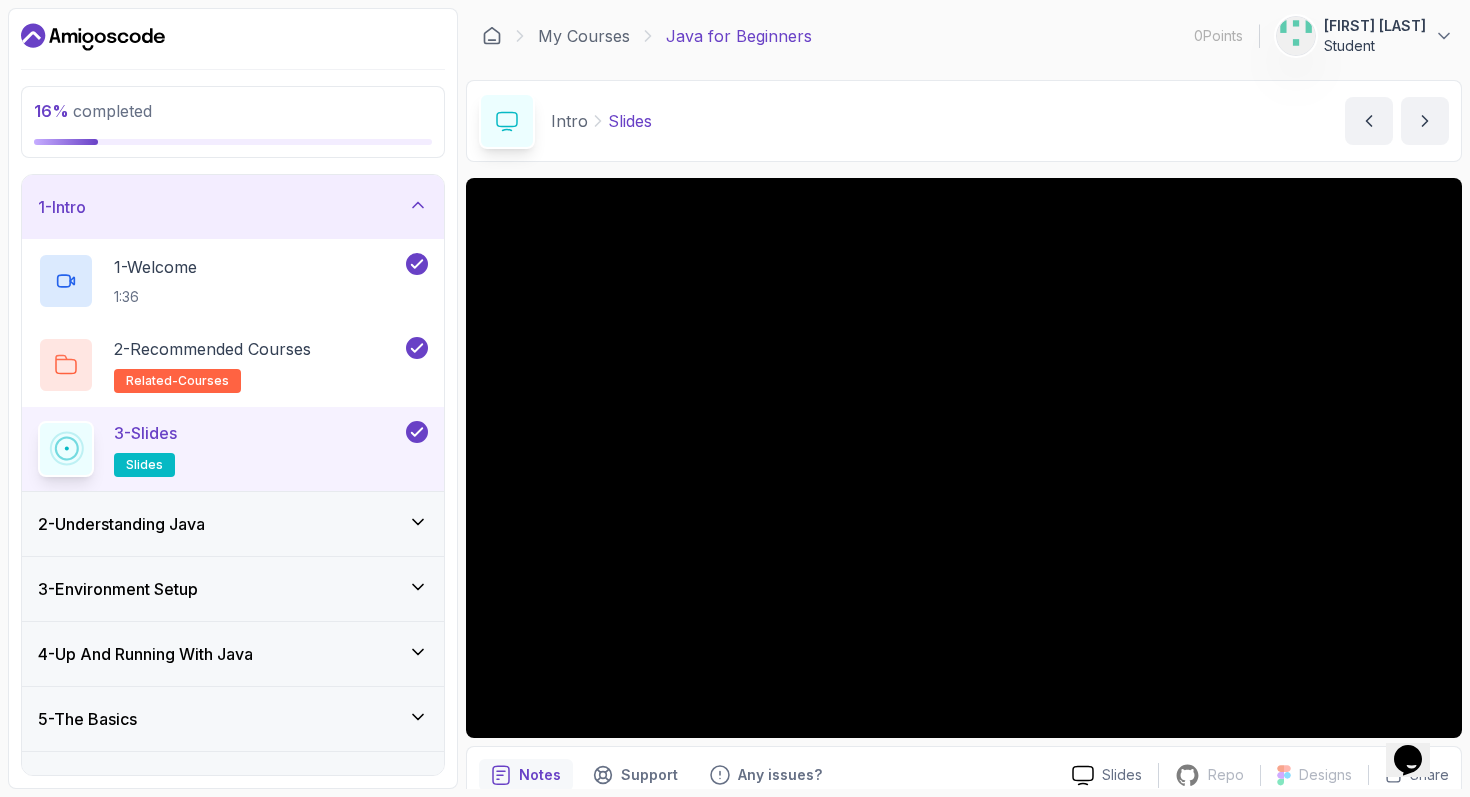 click on "2  -  Understanding Java" at bounding box center [233, 524] 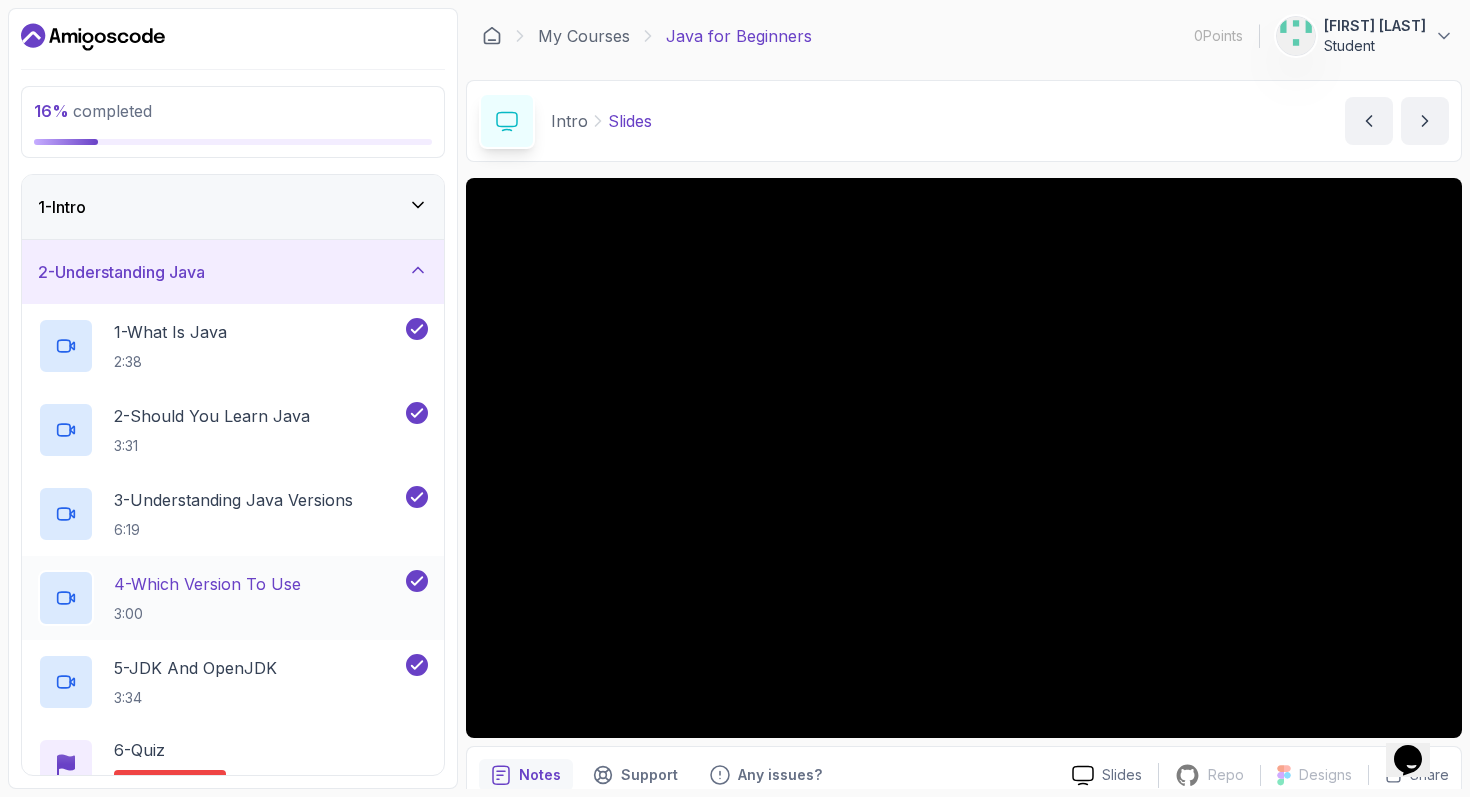 click on "4  -  Which Version To Use" at bounding box center [207, 584] 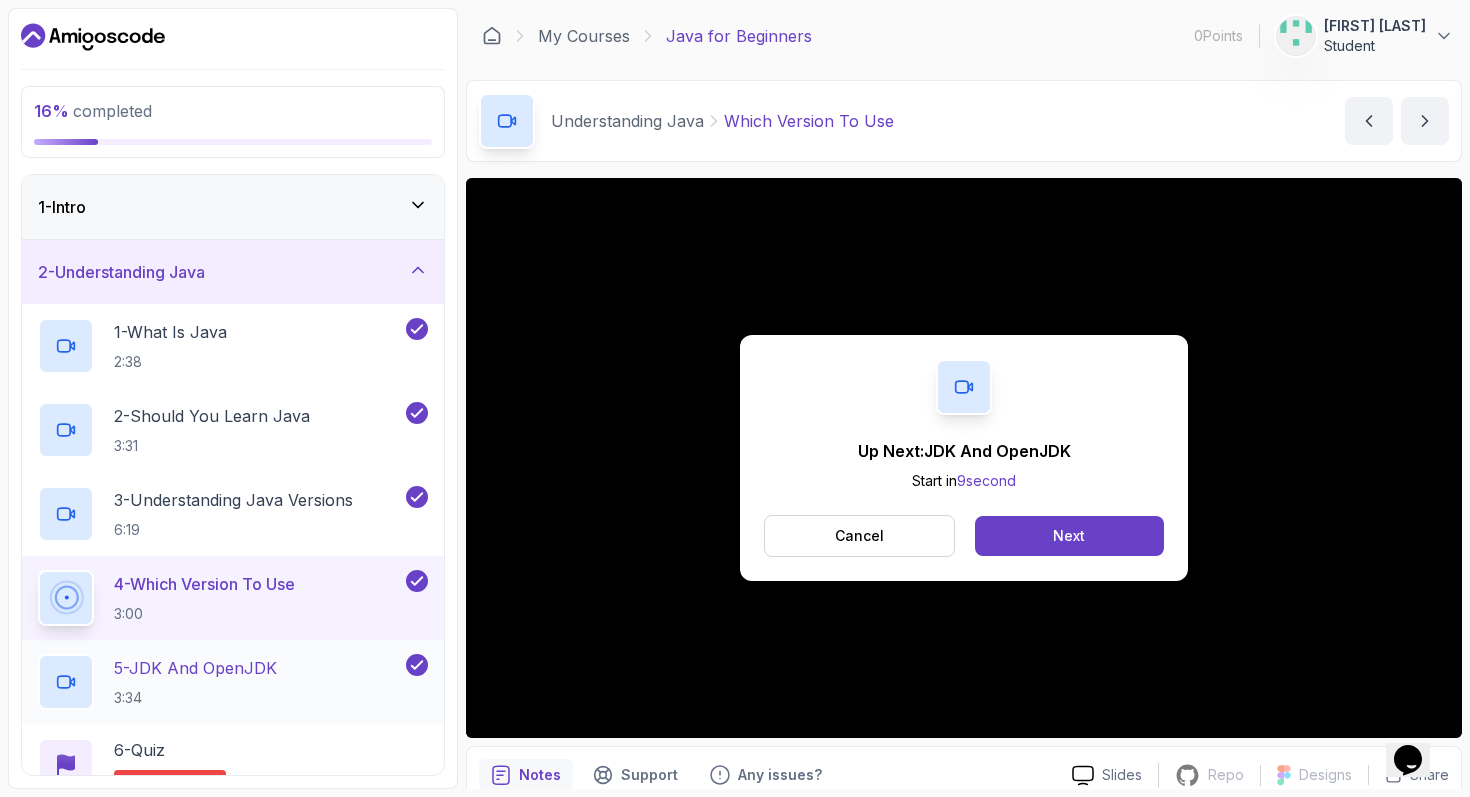 click on "5  -  JDK And OpenJDK 3:34" at bounding box center (233, 682) 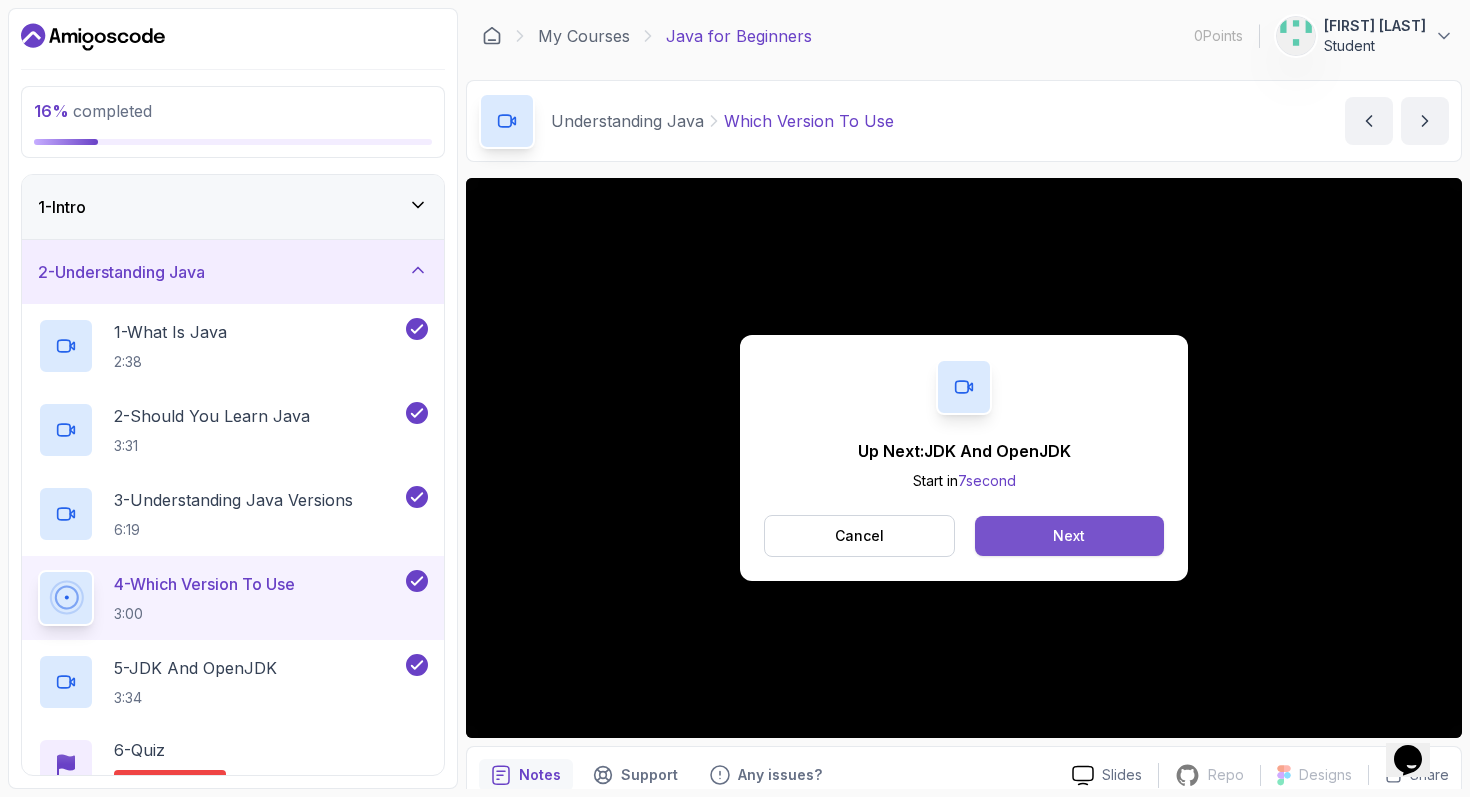 click on "Next" at bounding box center (1069, 536) 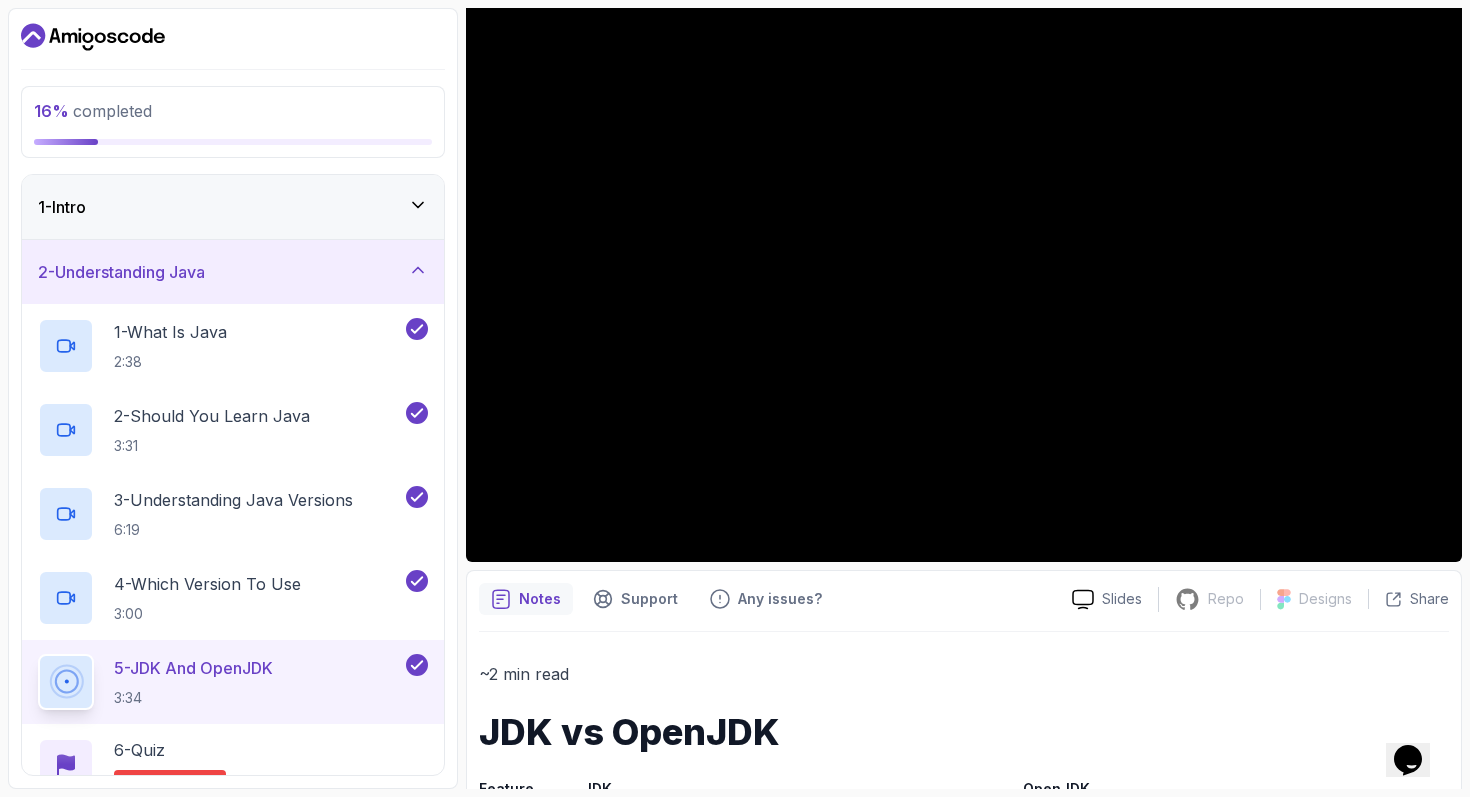 scroll, scrollTop: 249, scrollLeft: 0, axis: vertical 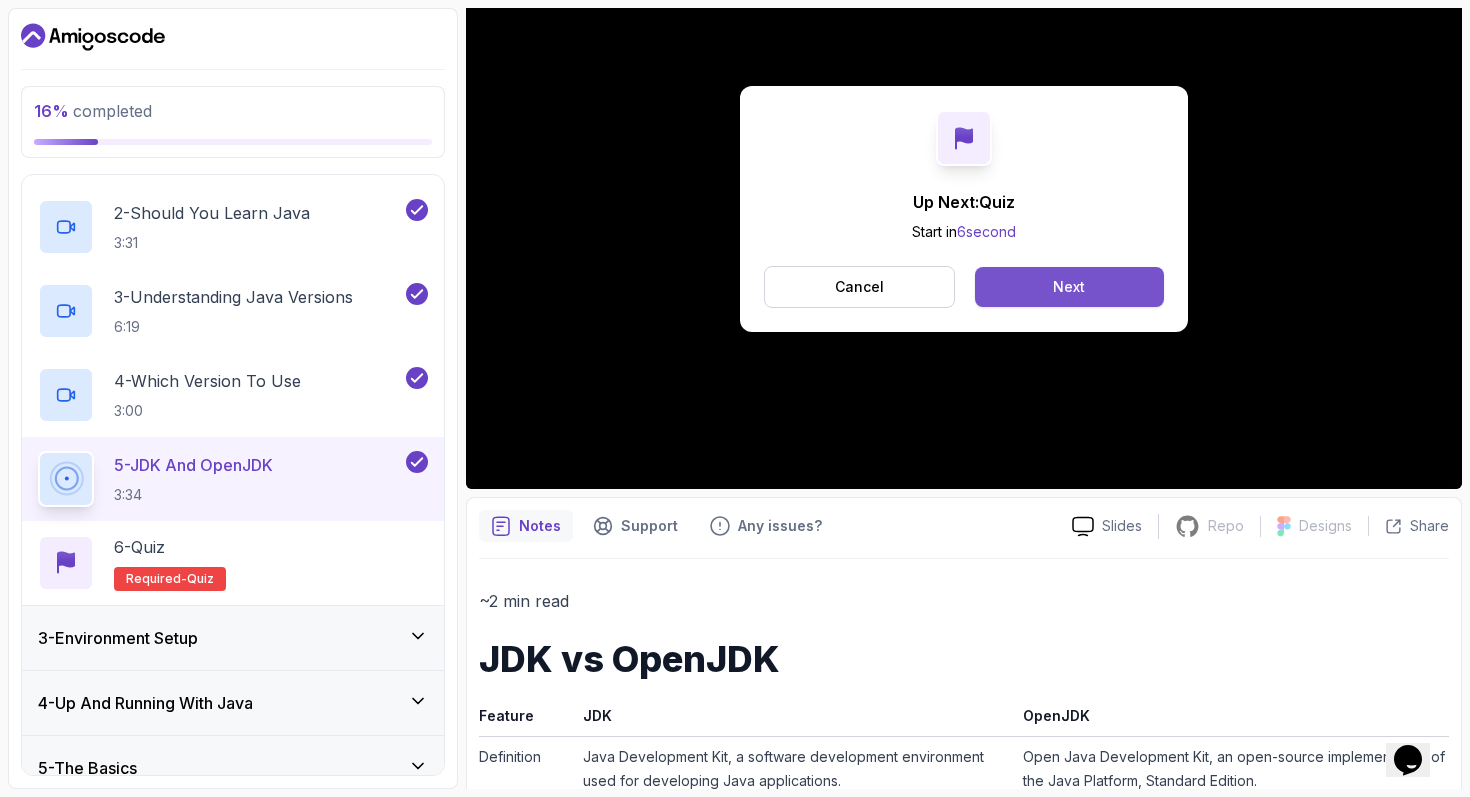 click on "Next" at bounding box center [1069, 287] 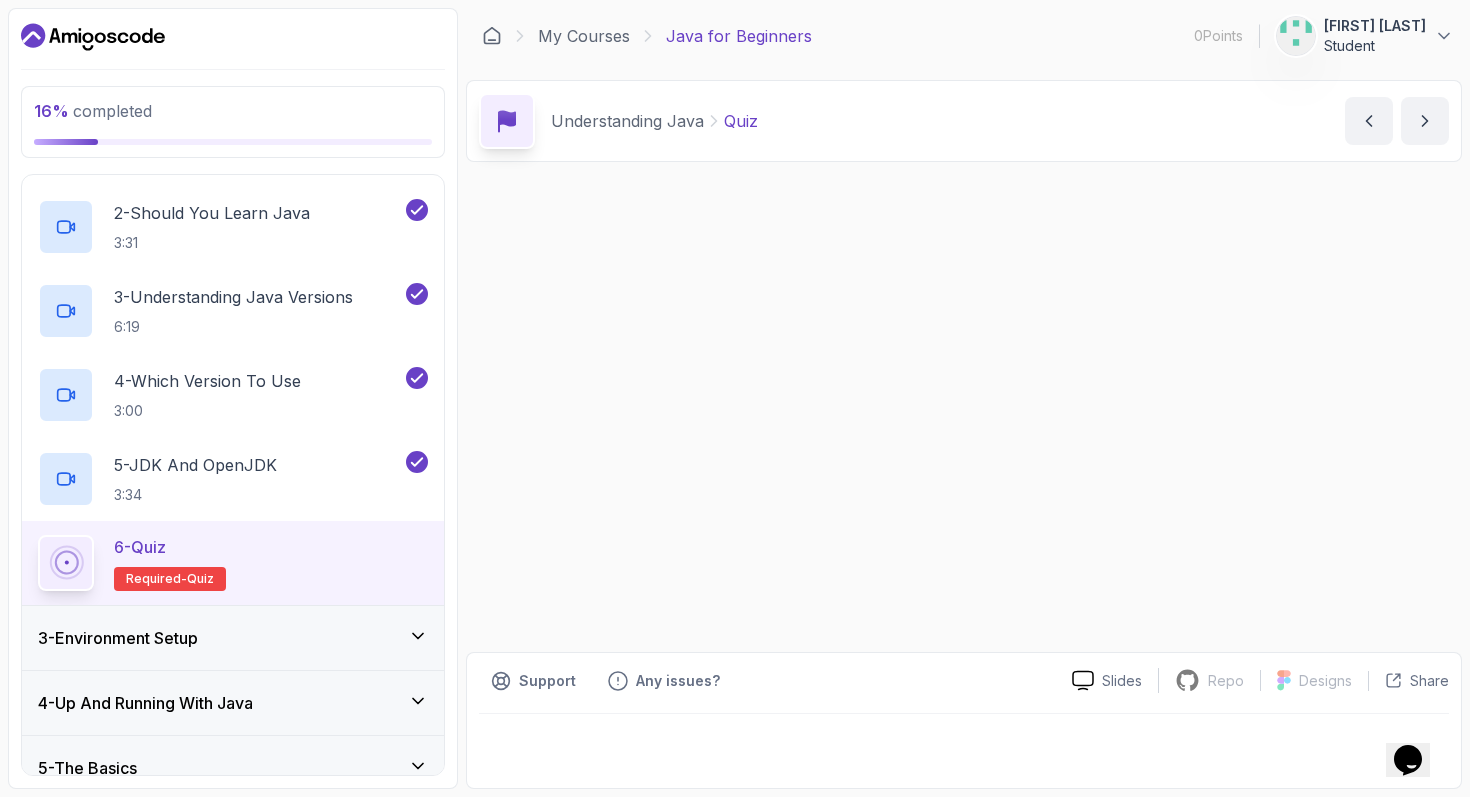 scroll, scrollTop: 0, scrollLeft: 0, axis: both 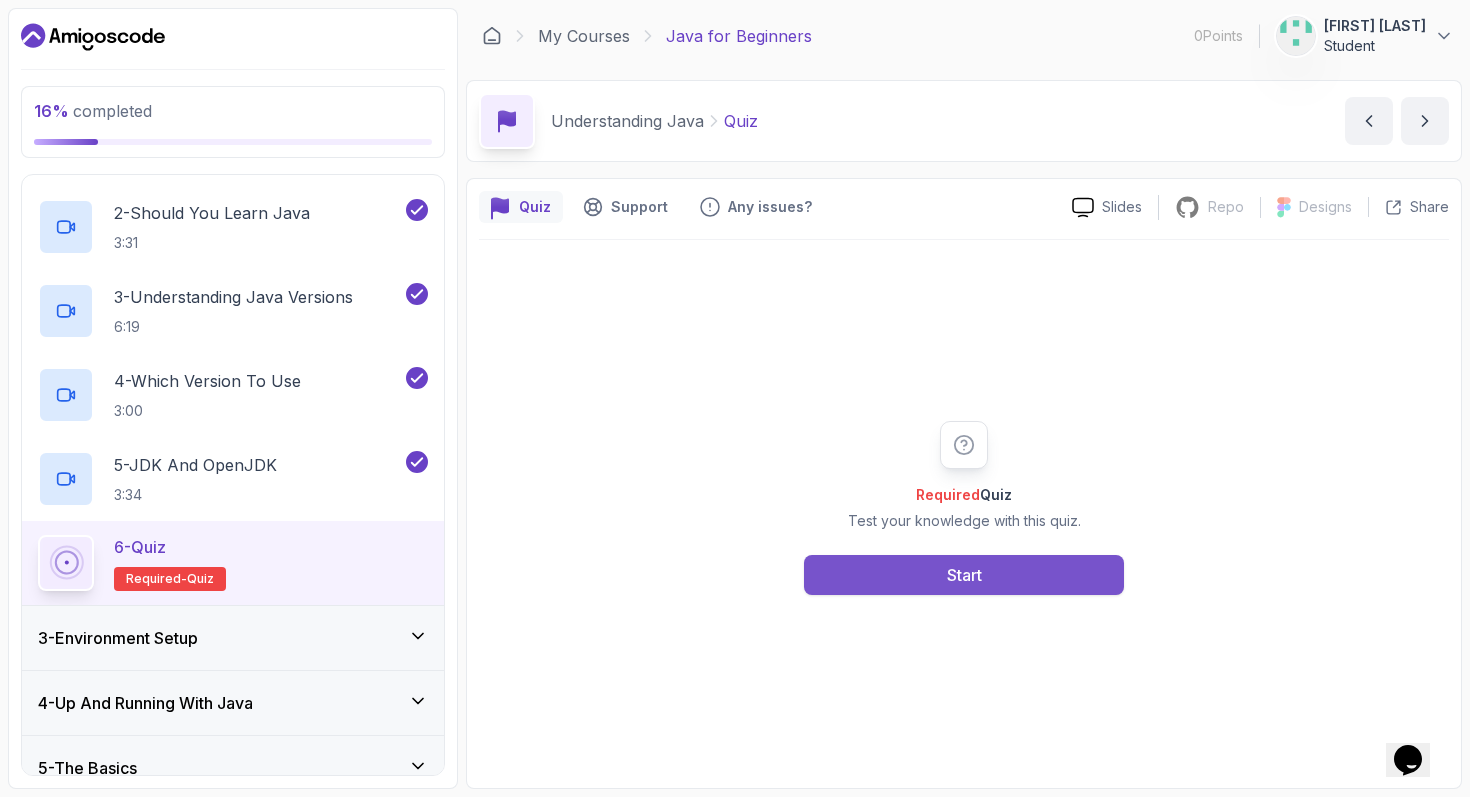 click on "Start" at bounding box center [964, 575] 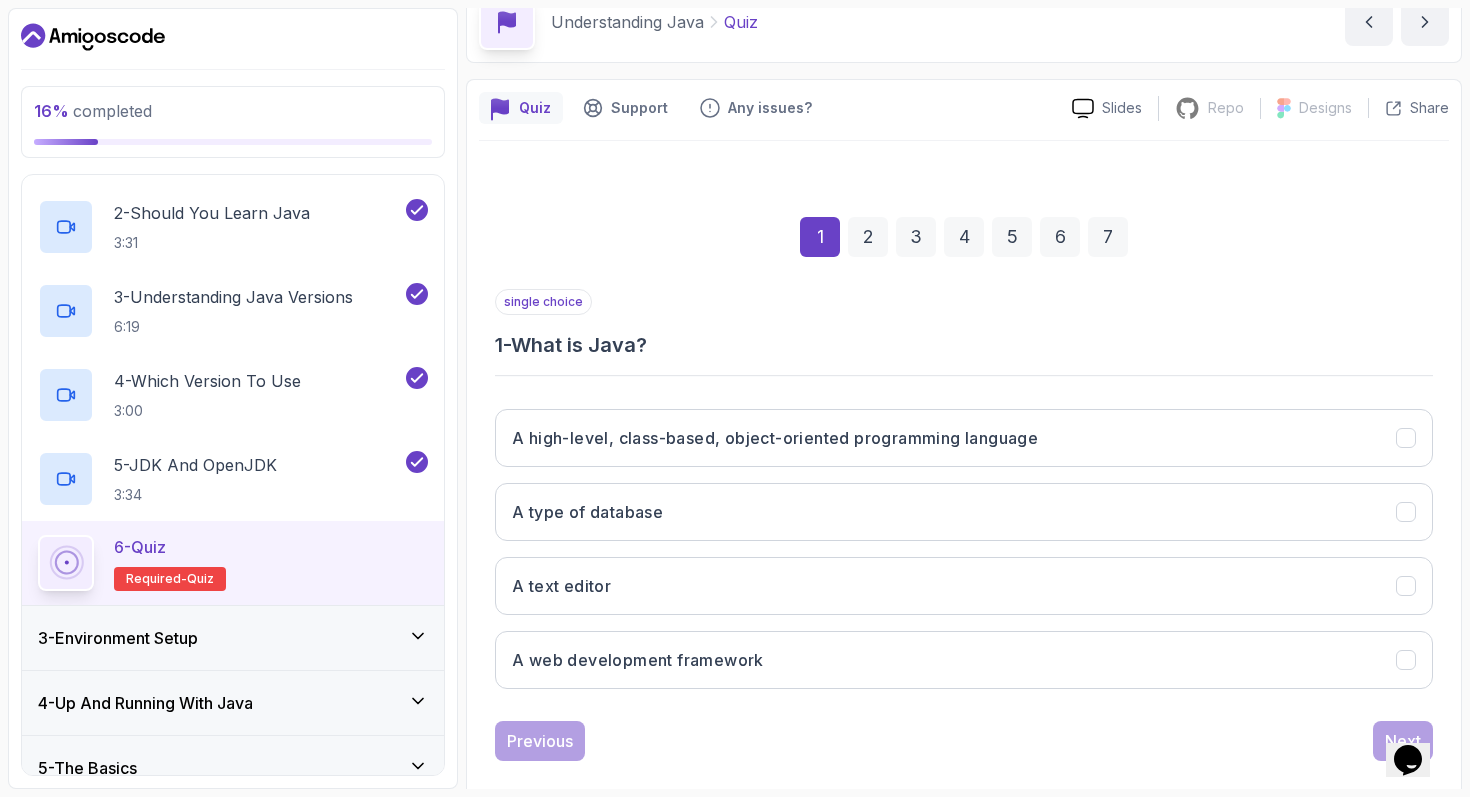 scroll, scrollTop: 101, scrollLeft: 0, axis: vertical 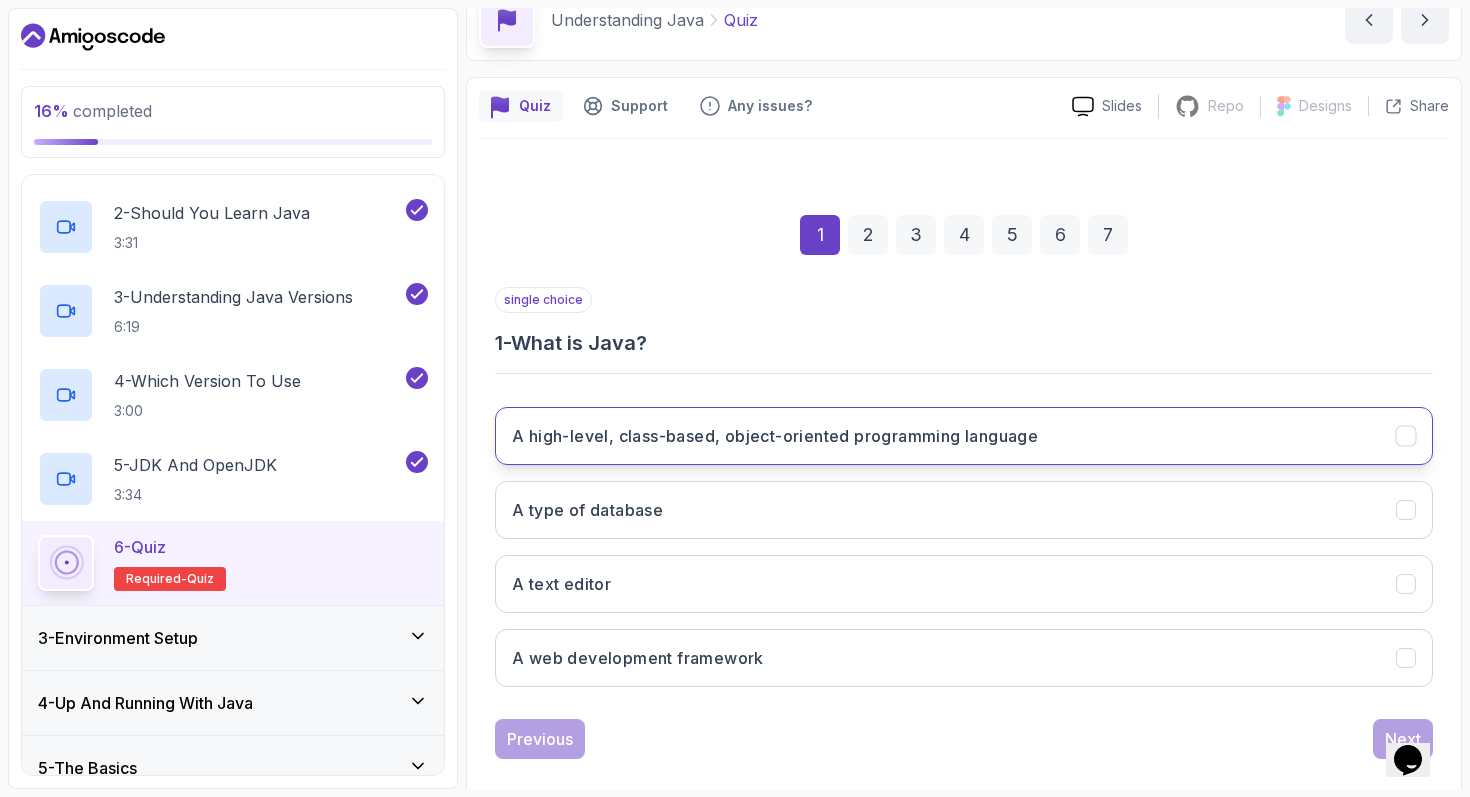 click on "A high-level, class-based, object-oriented programming language" at bounding box center (964, 436) 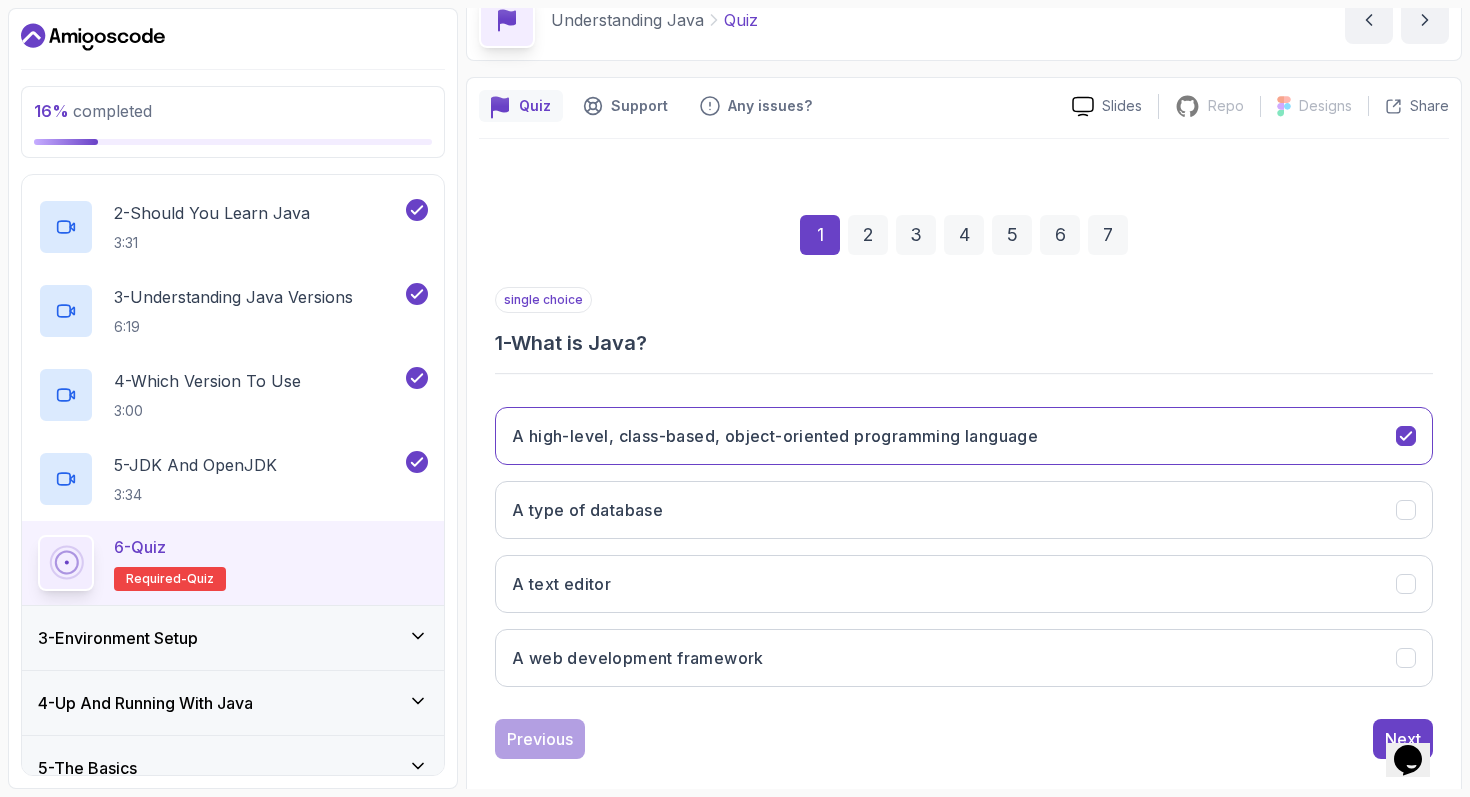 scroll, scrollTop: 128, scrollLeft: 0, axis: vertical 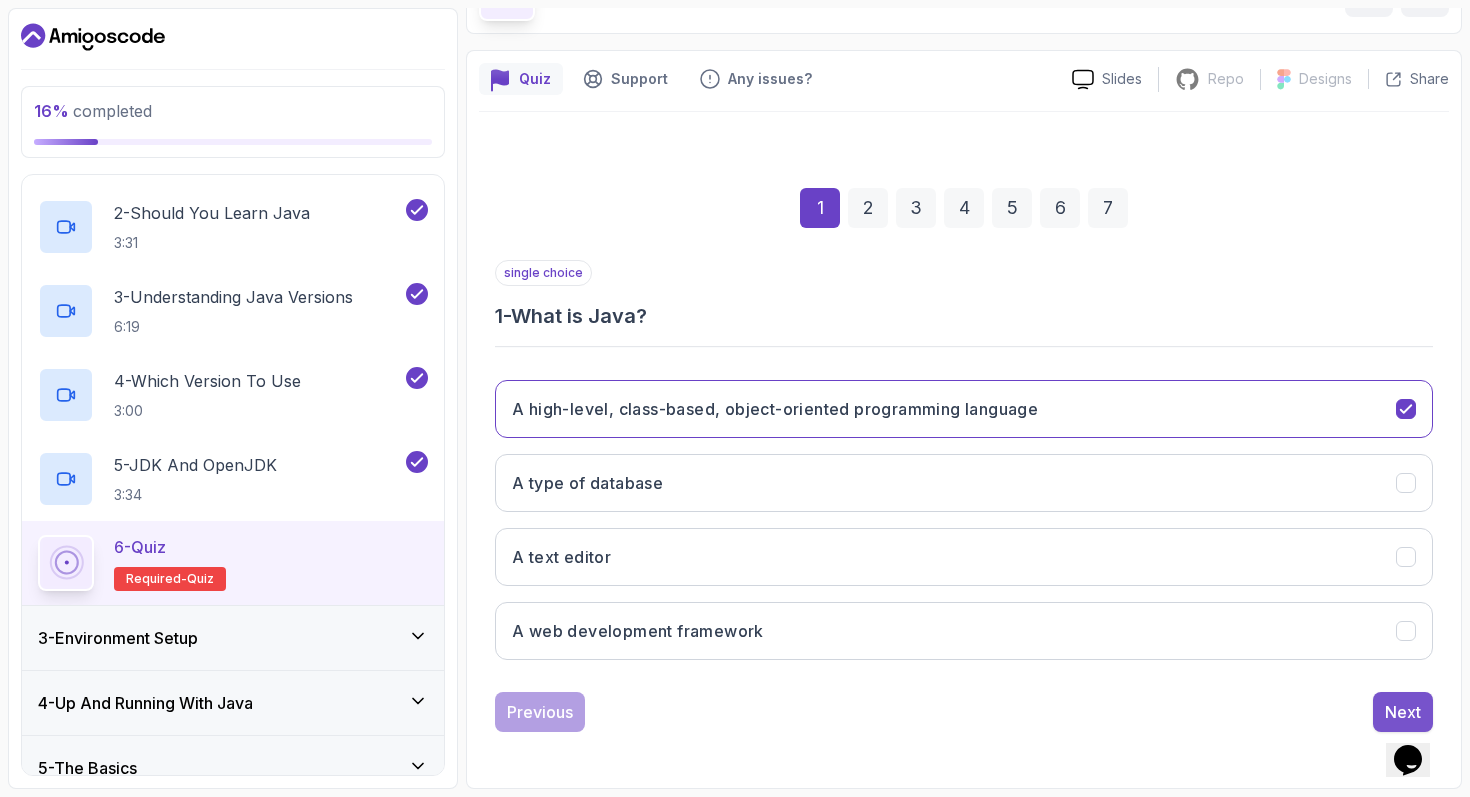 click on "Next" at bounding box center [1403, 712] 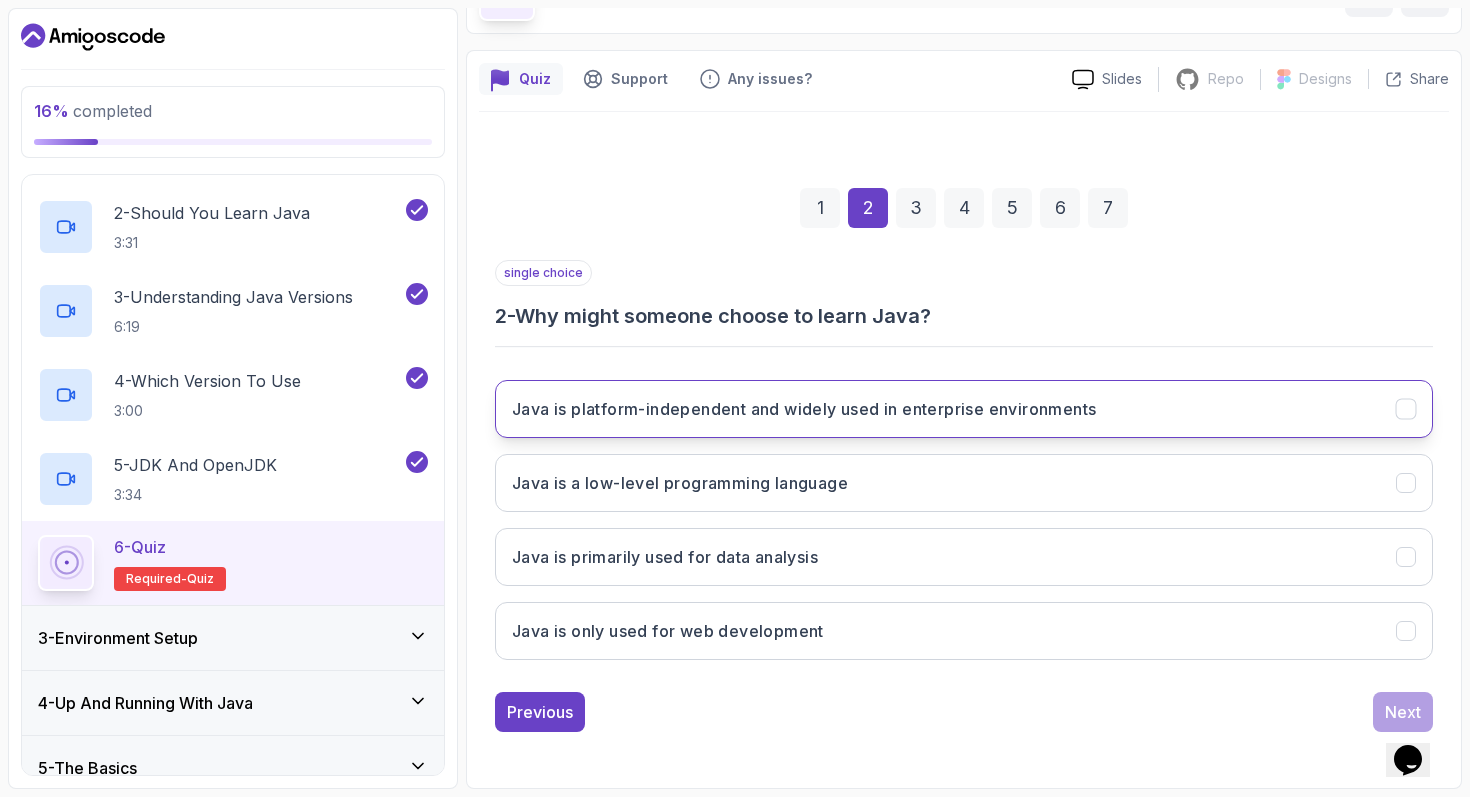click on "Java is platform-independent and widely used in enterprise environments" at bounding box center (964, 409) 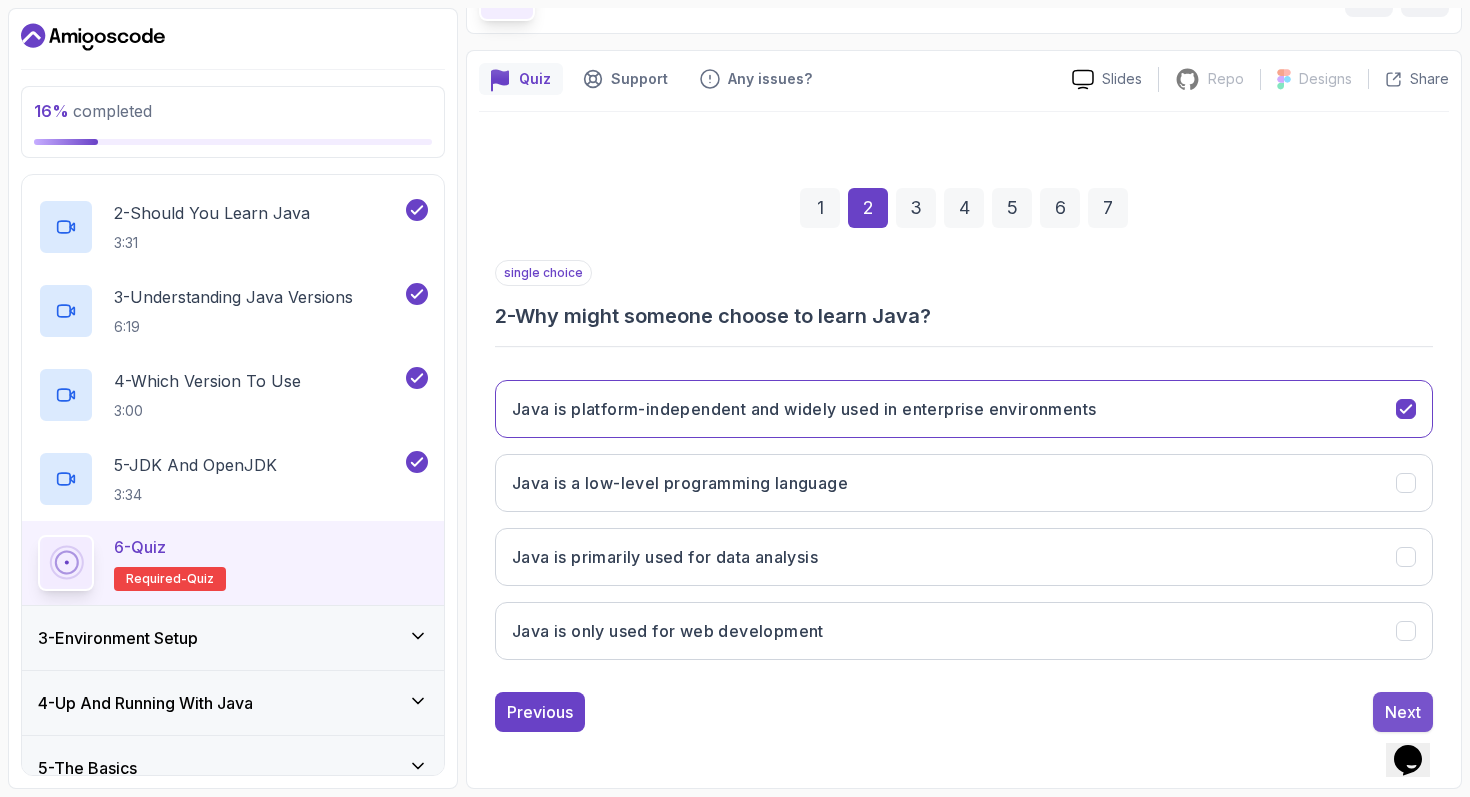 click on "Next" at bounding box center [1403, 712] 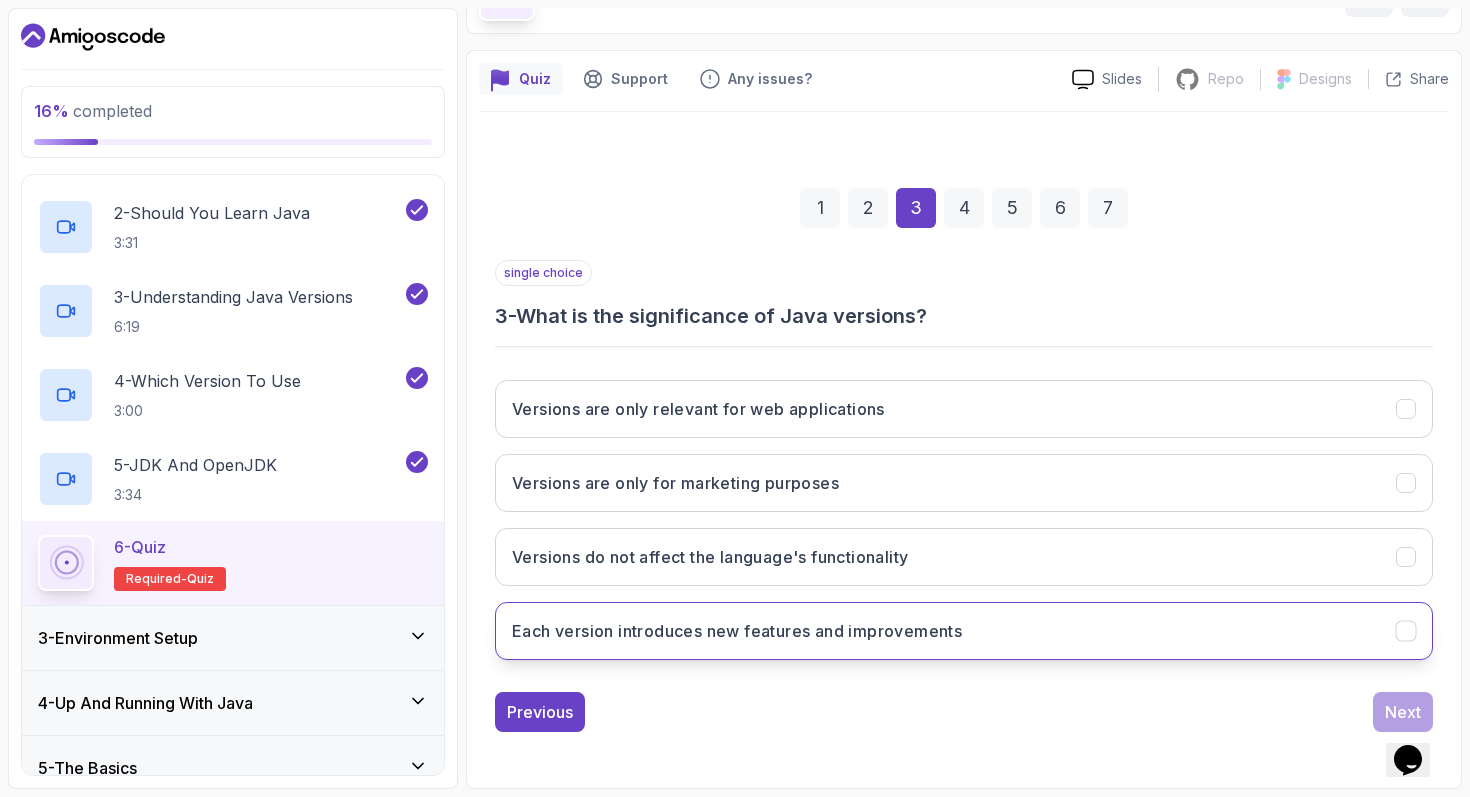 click on "Each version introduces new features and improvements" at bounding box center (964, 631) 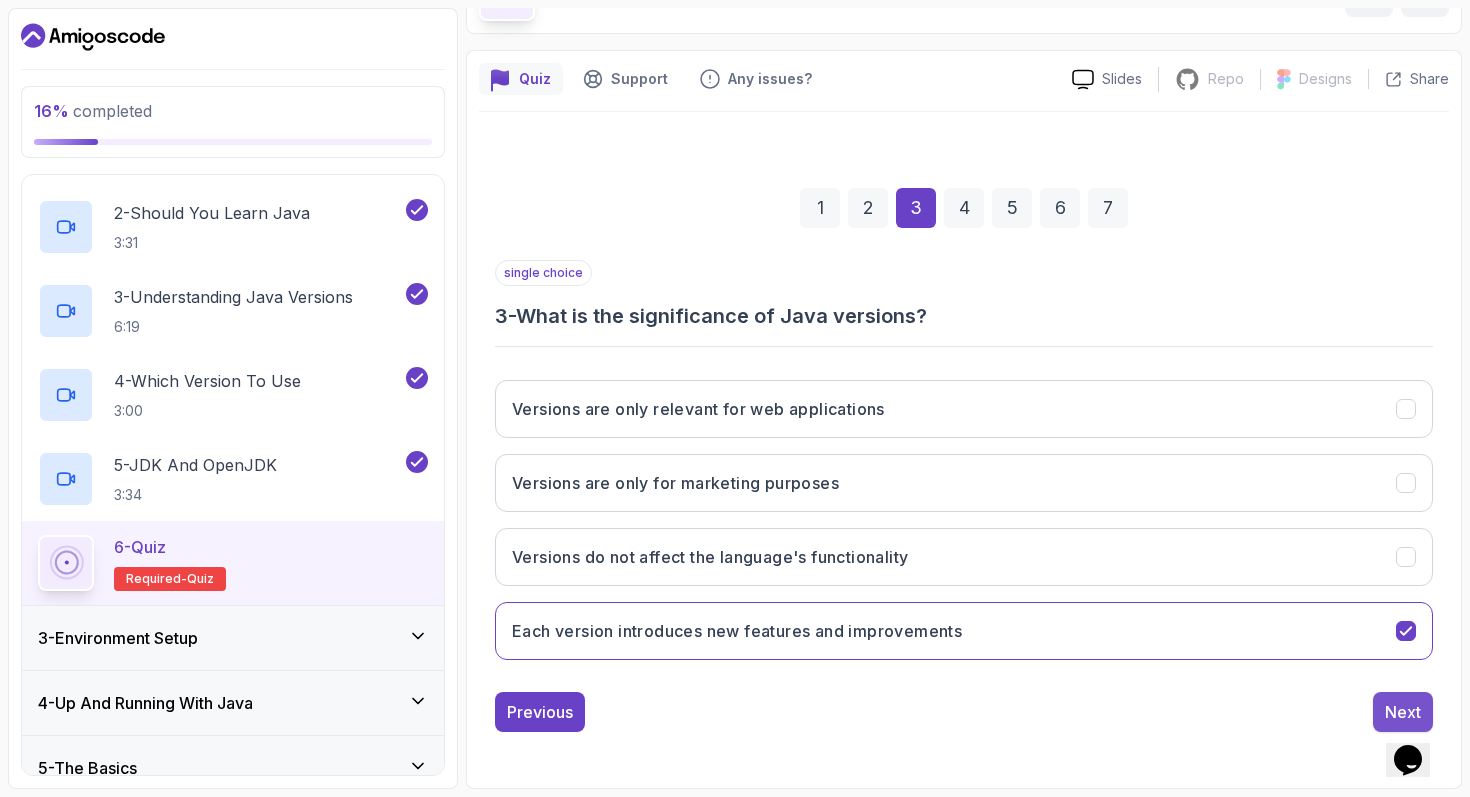 click on "Next" at bounding box center (1403, 712) 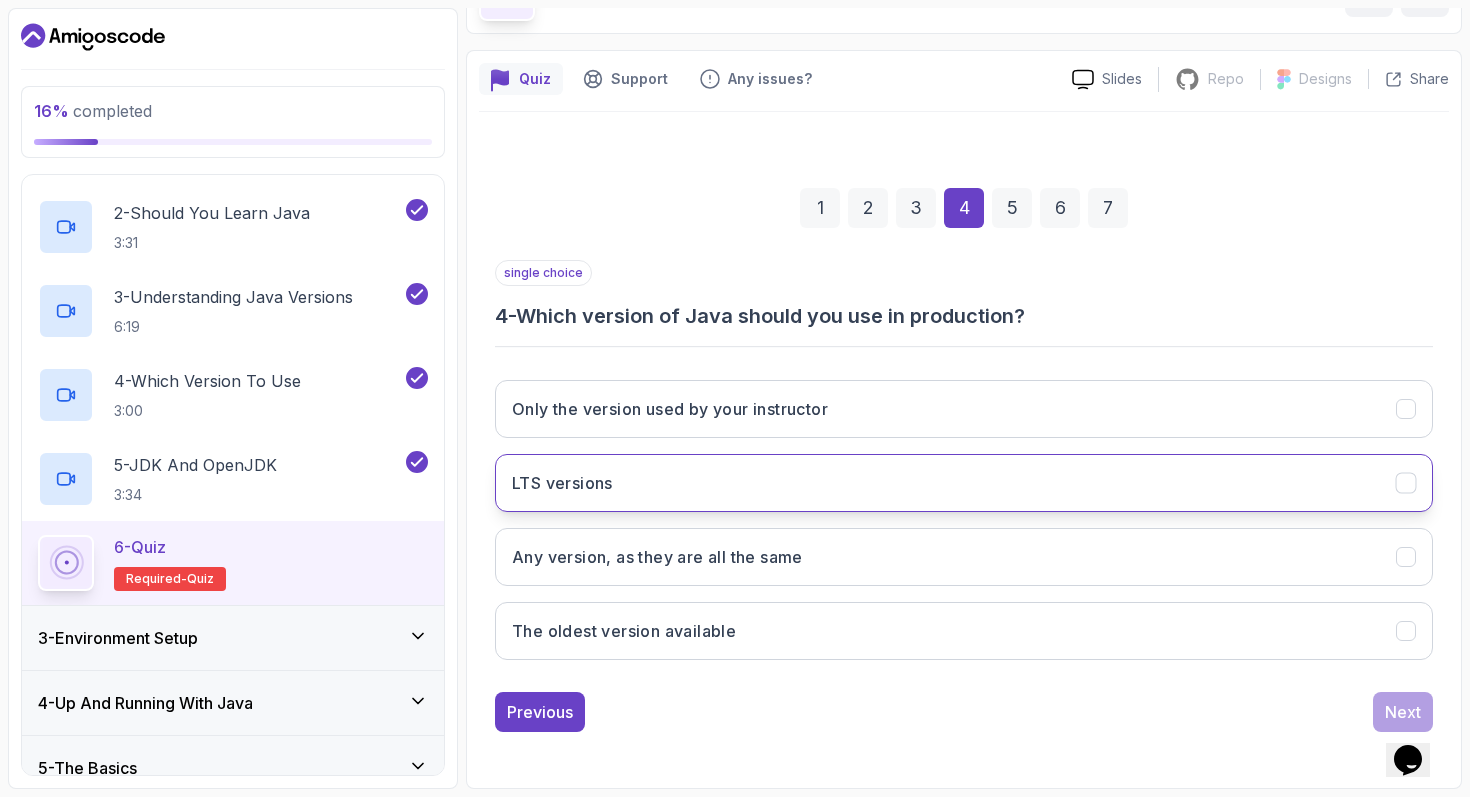 click on "LTS versions" at bounding box center [964, 483] 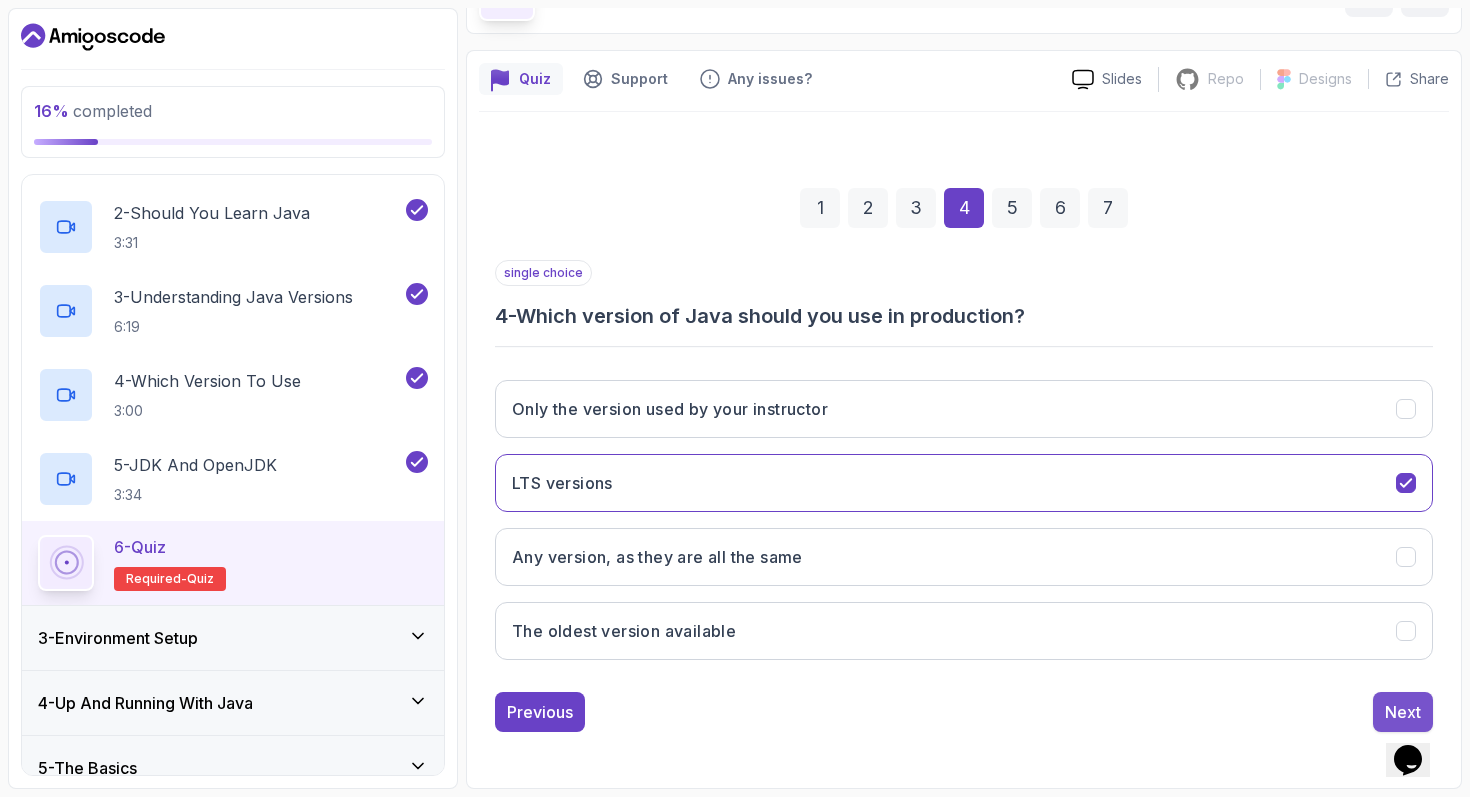 click on "Next" at bounding box center [1403, 712] 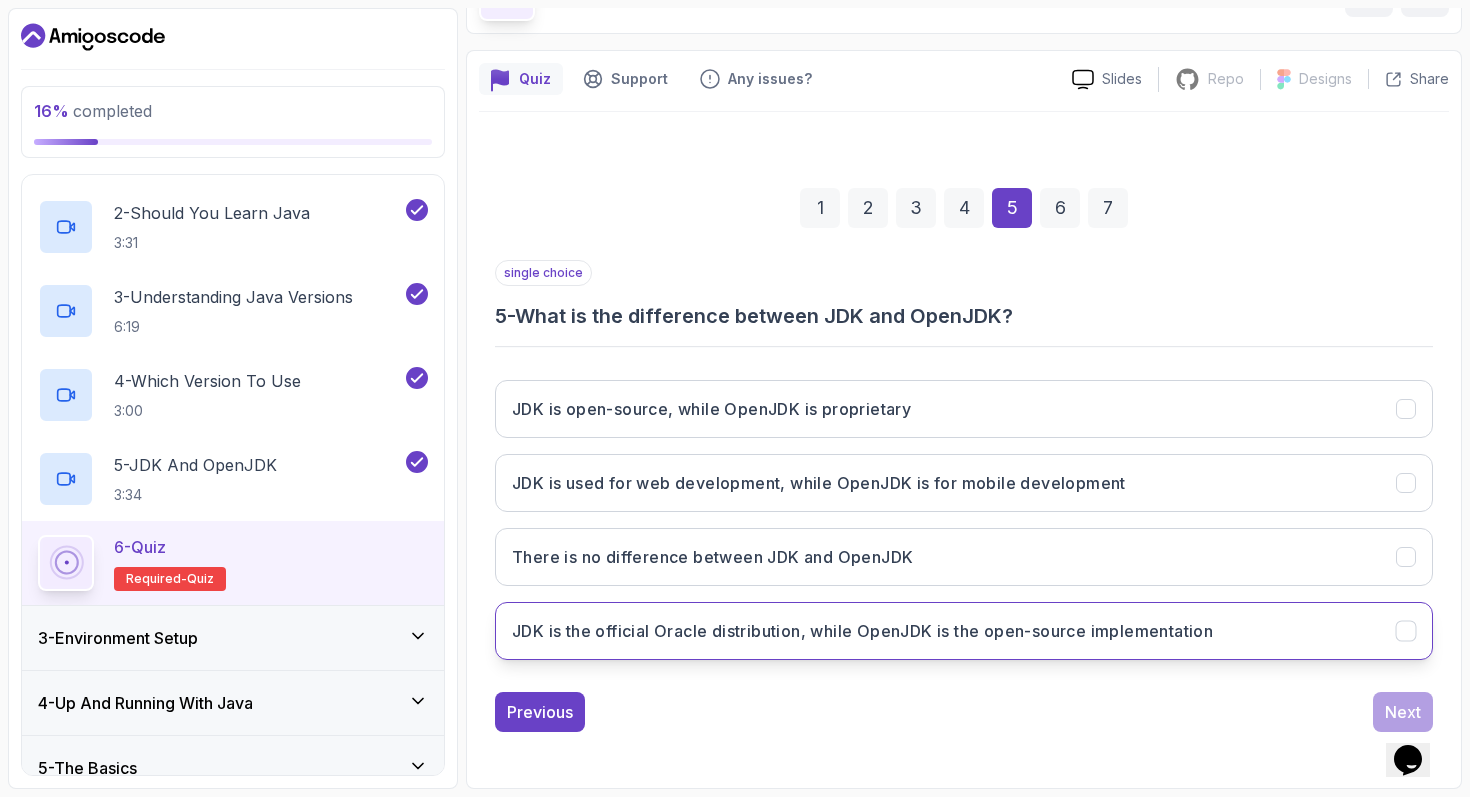 click on "JDK is the official Oracle distribution, while OpenJDK is the open-source implementation" at bounding box center (964, 631) 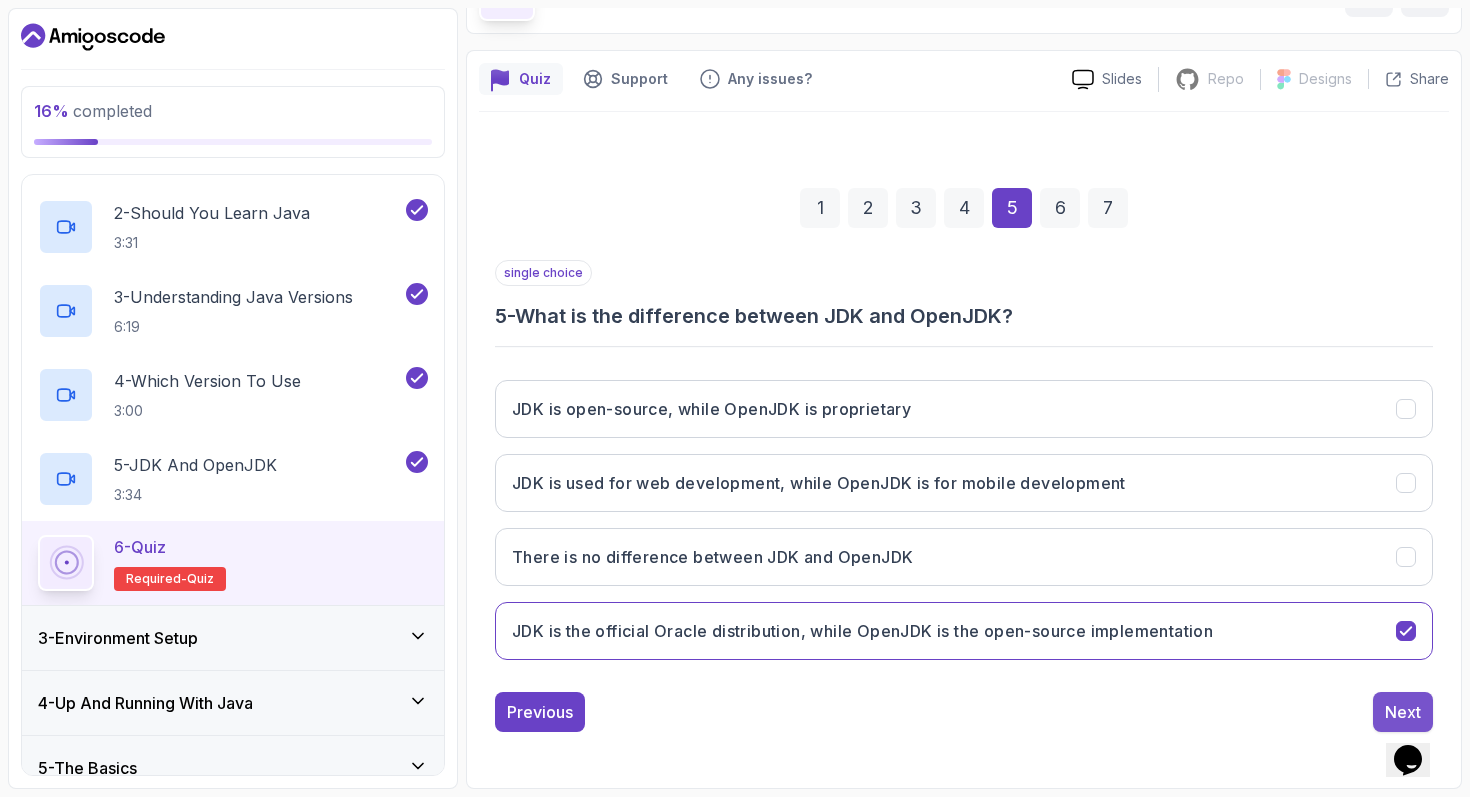 click on "Next" at bounding box center [1403, 712] 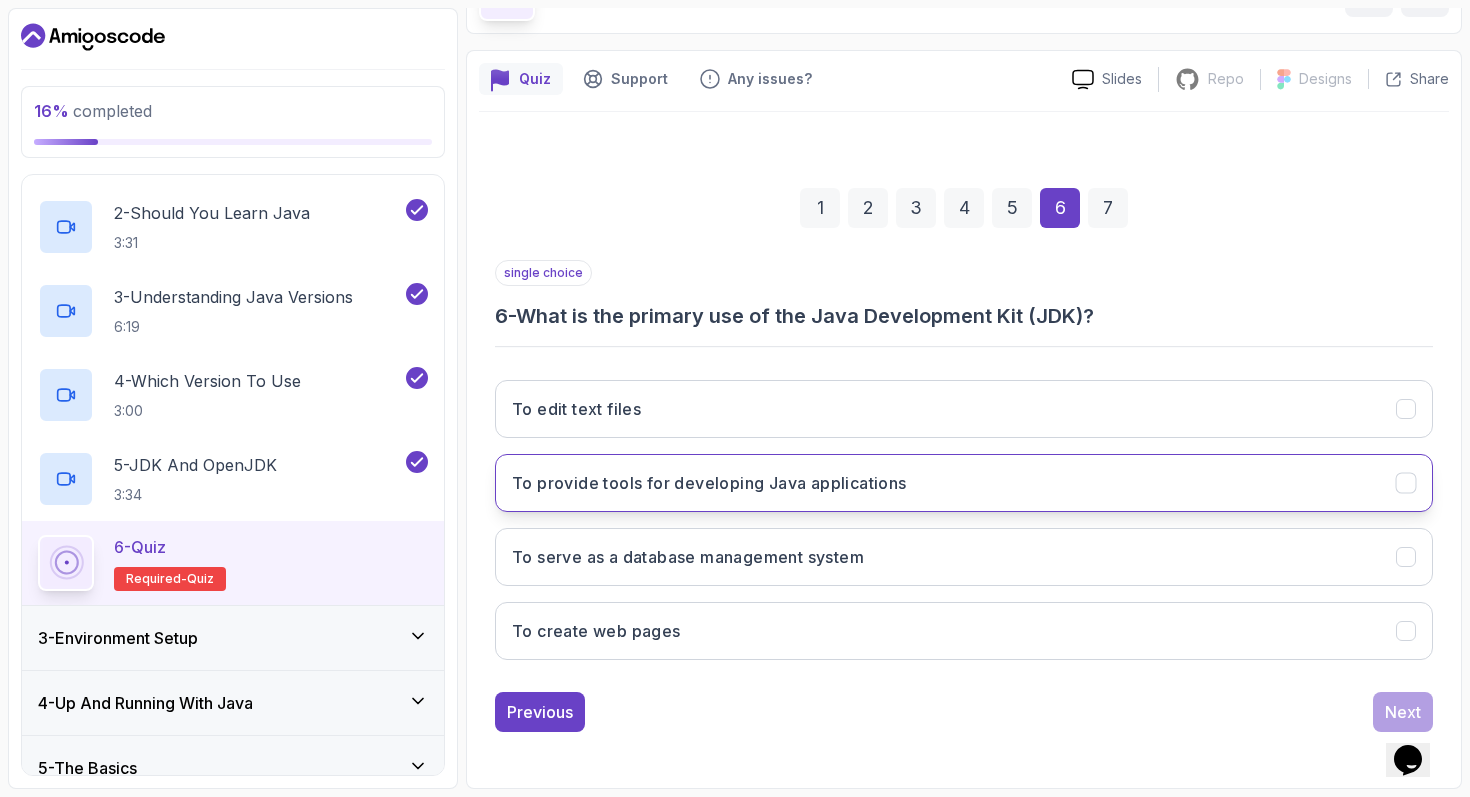click on "To provide tools for developing Java applications" at bounding box center [964, 483] 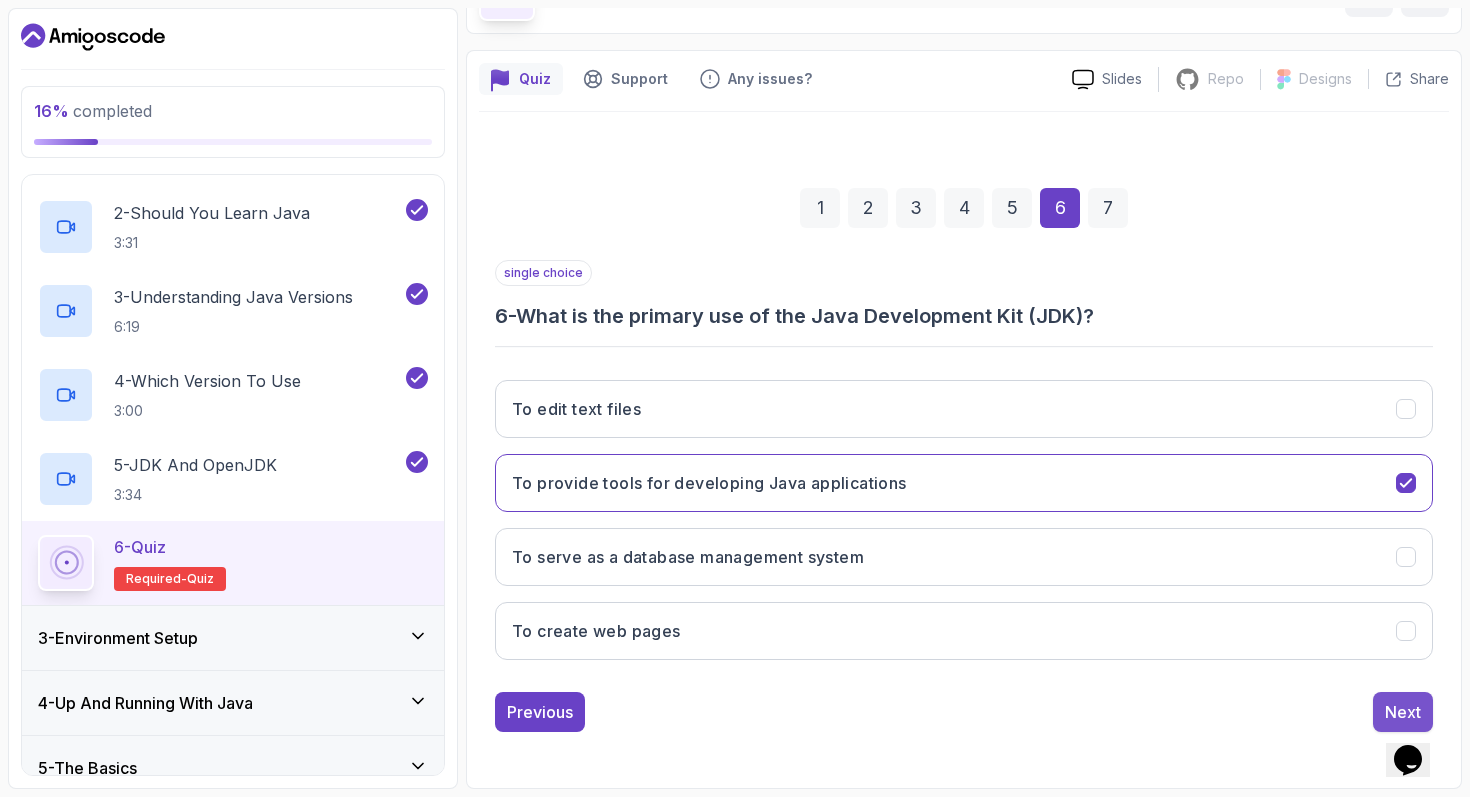 click on "Next" at bounding box center [1403, 712] 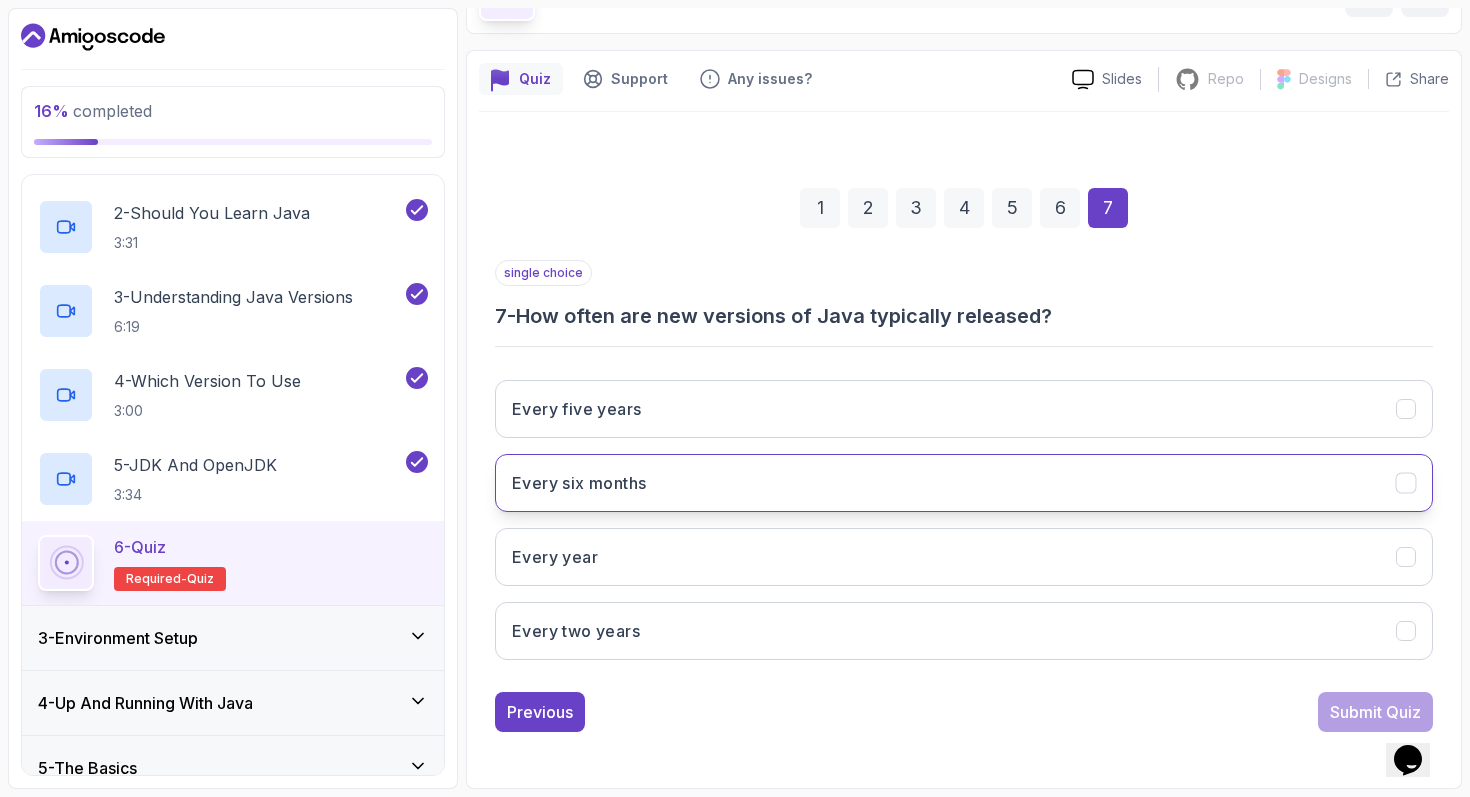 click on "Every six months" at bounding box center [964, 483] 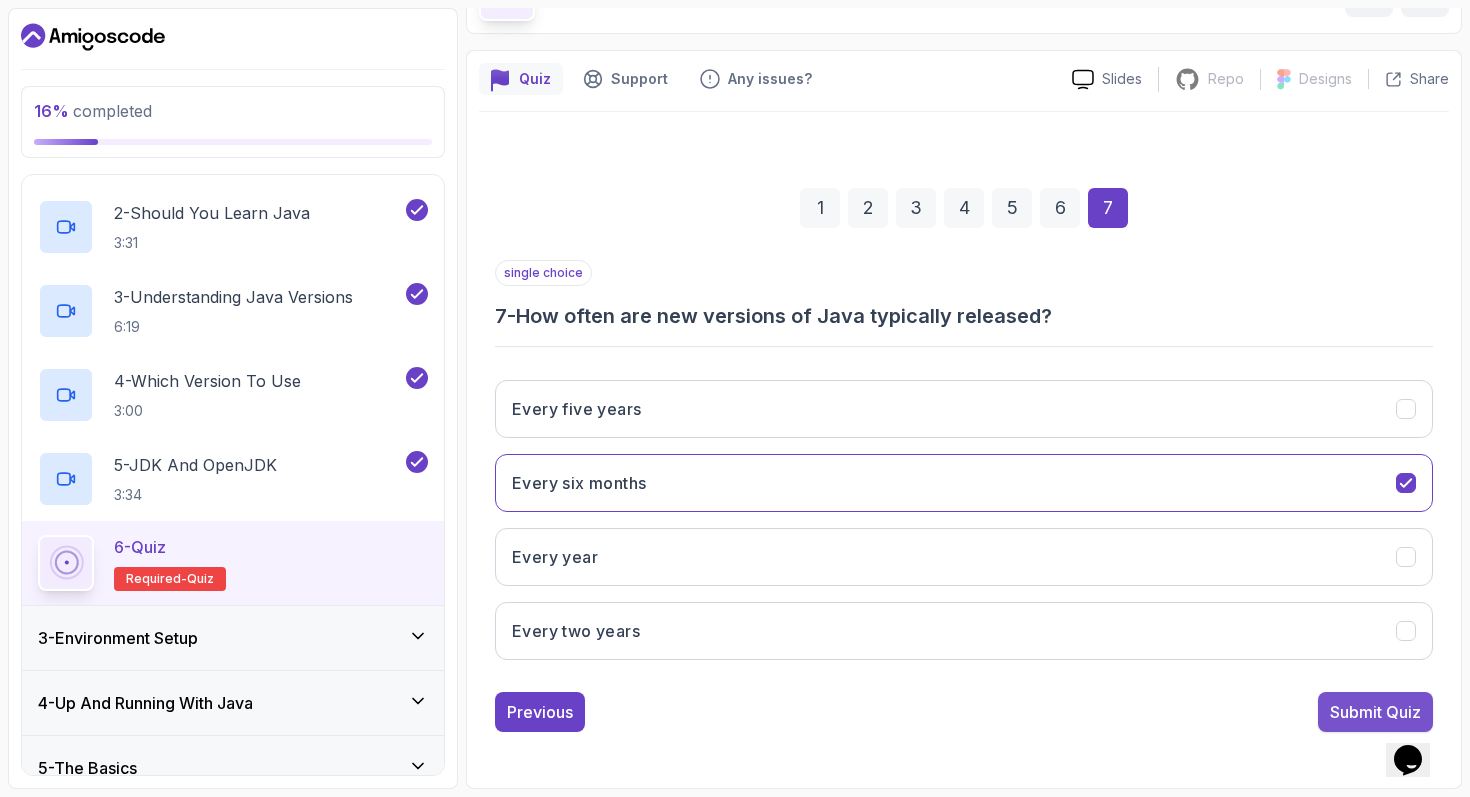 click on "Submit Quiz" at bounding box center [1375, 712] 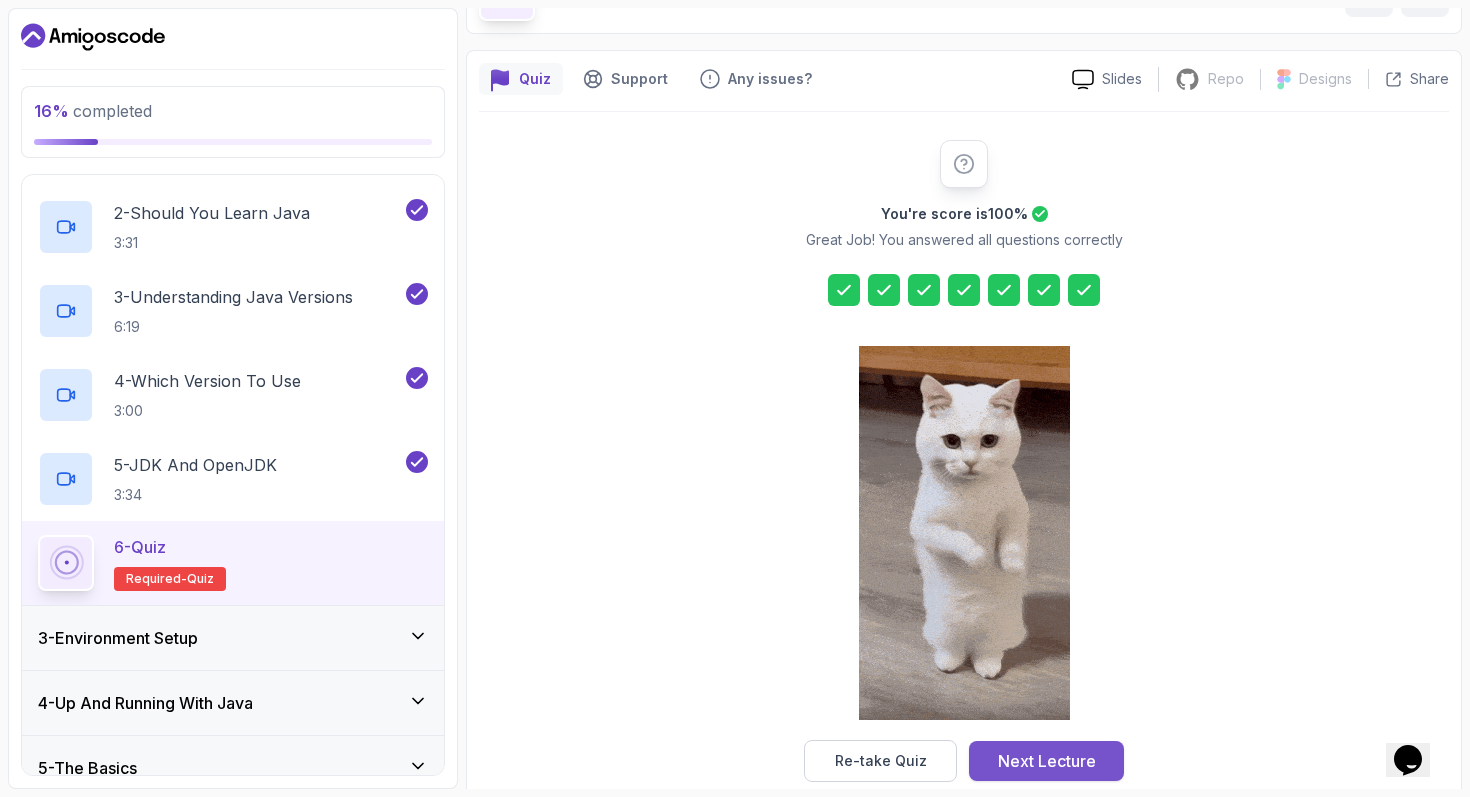 click on "Next Lecture" at bounding box center (1046, 761) 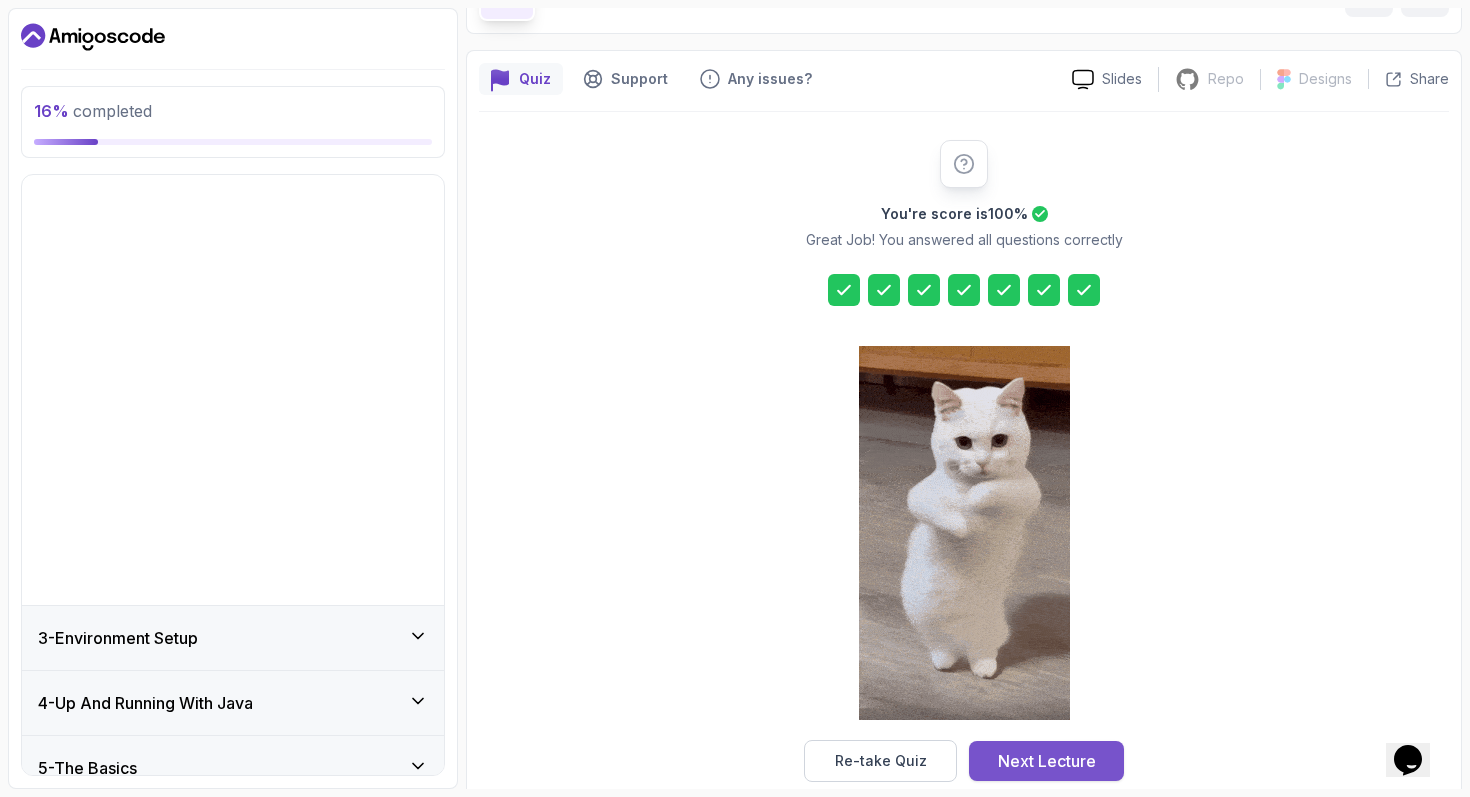 scroll, scrollTop: 0, scrollLeft: 0, axis: both 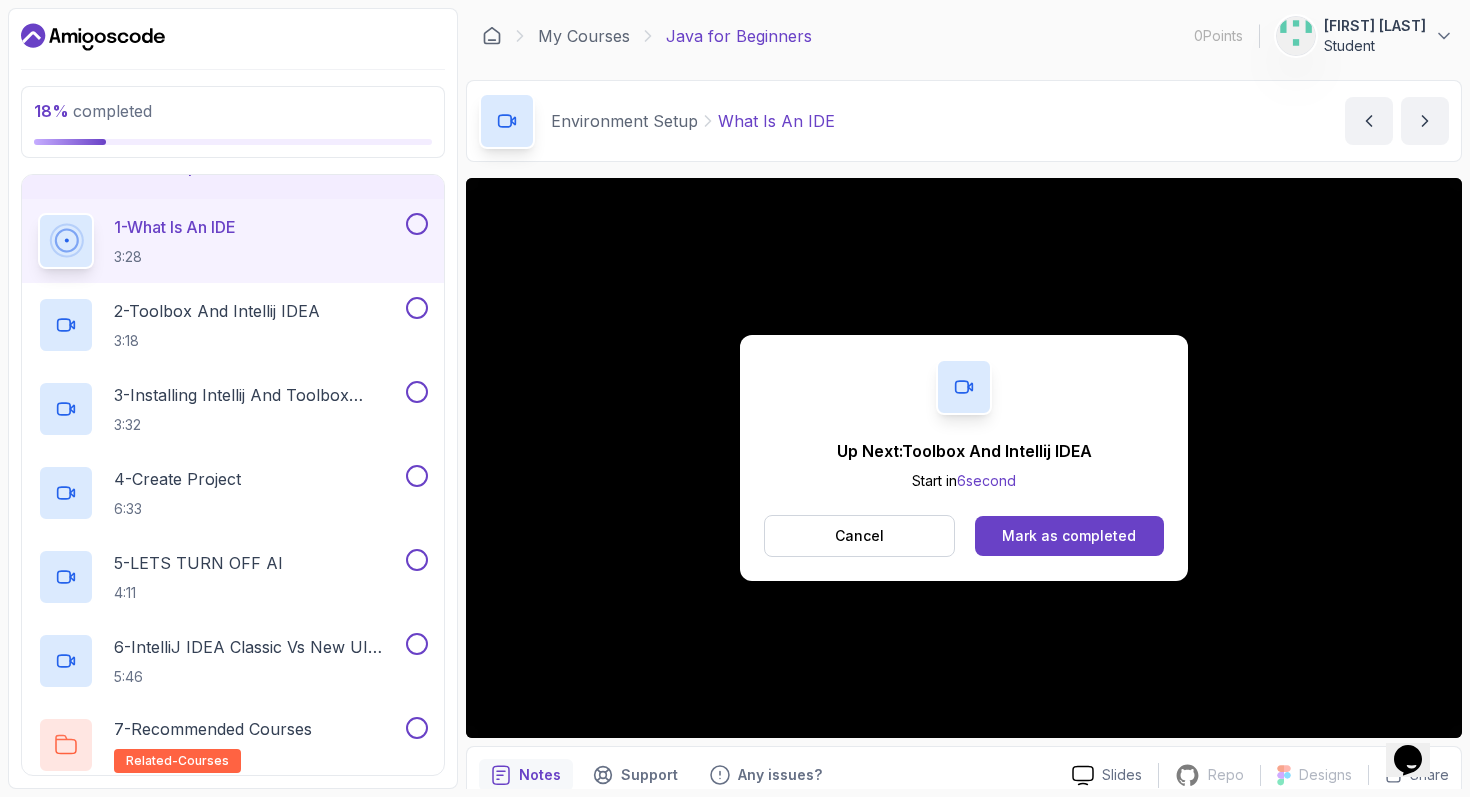 click at bounding box center [417, 224] 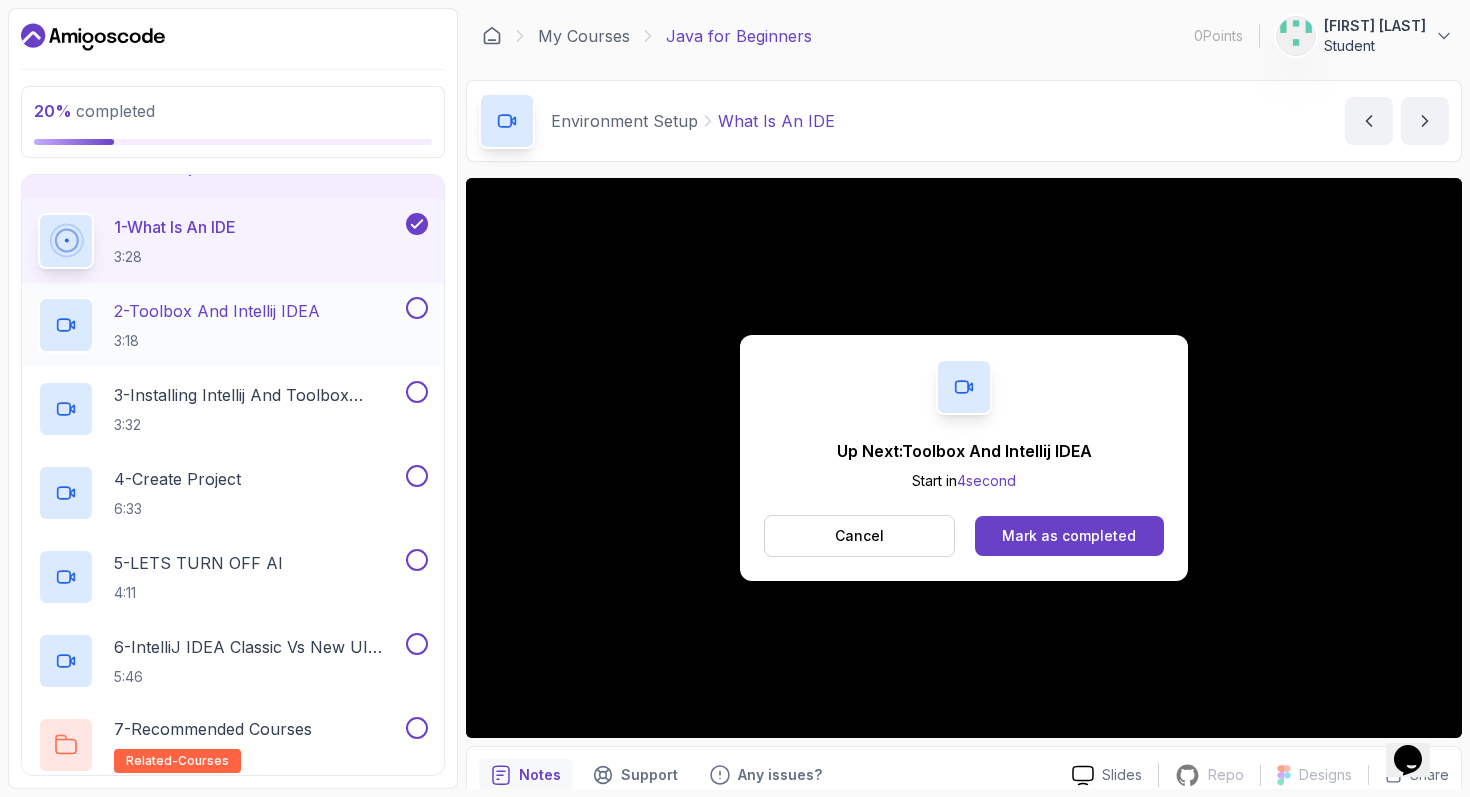 click on "2  -  Toolbox And Intellij IDEA" at bounding box center [217, 311] 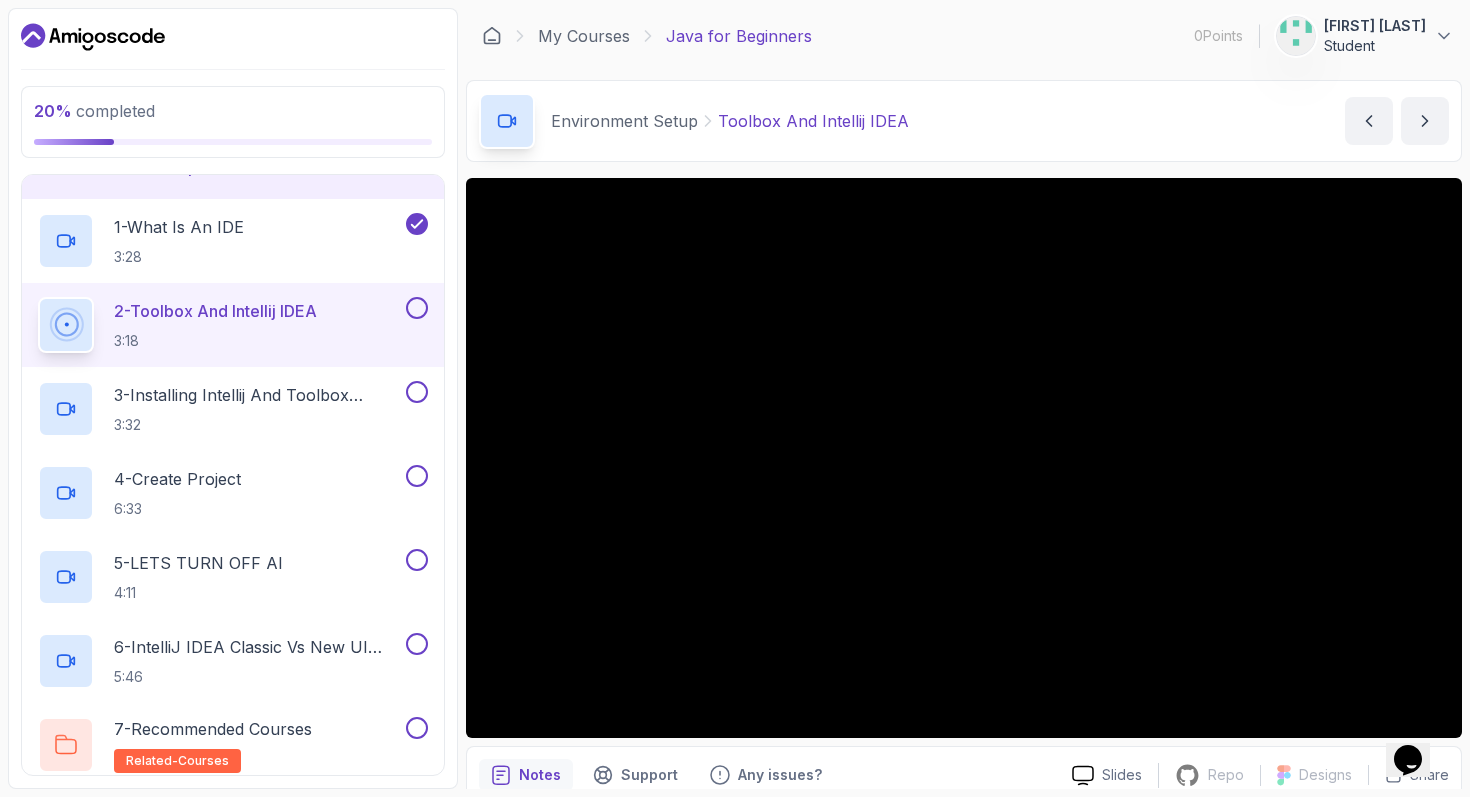 scroll, scrollTop: 62, scrollLeft: 0, axis: vertical 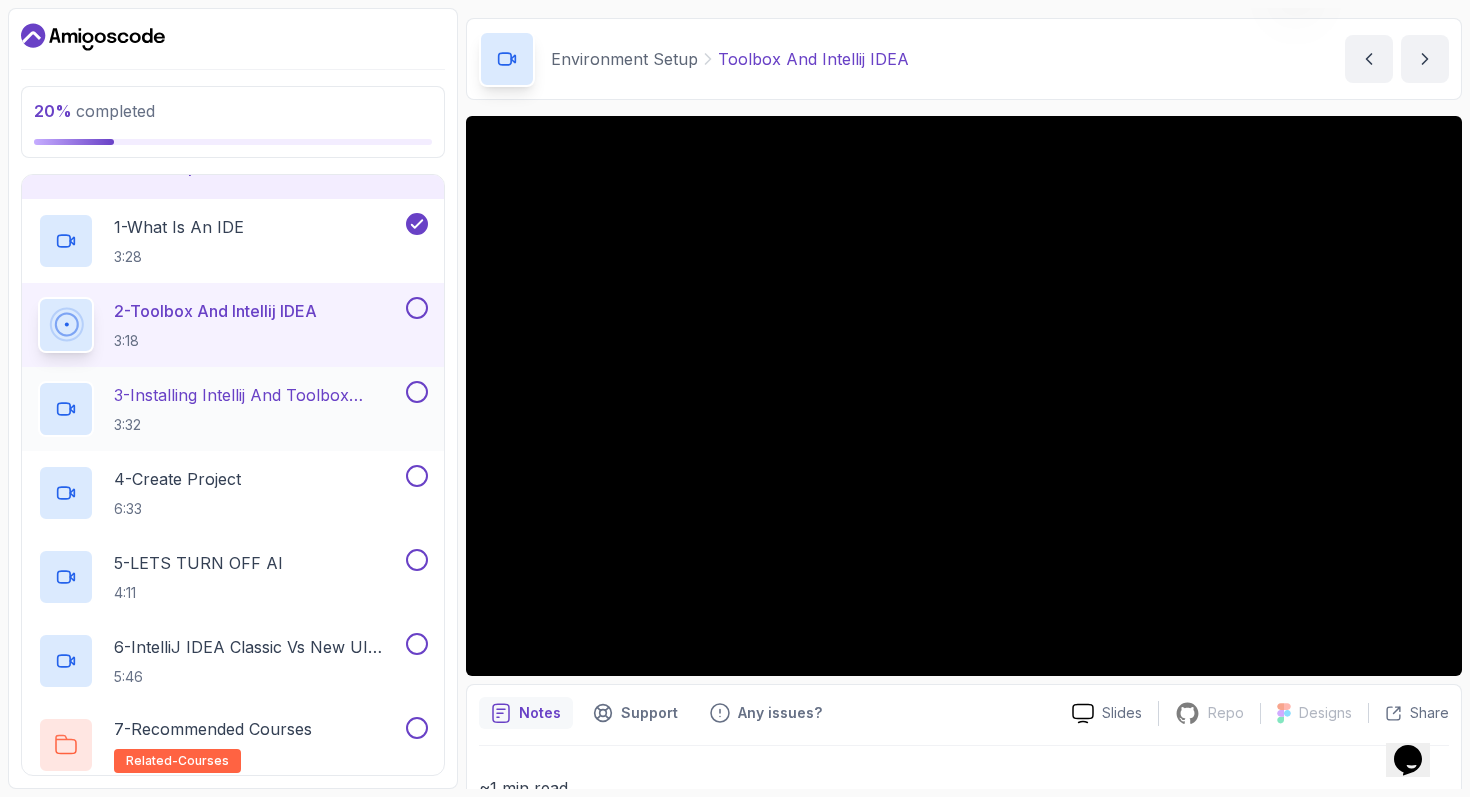 click on "3  -  Installing Intellij And Toolbox Configuration" at bounding box center [258, 395] 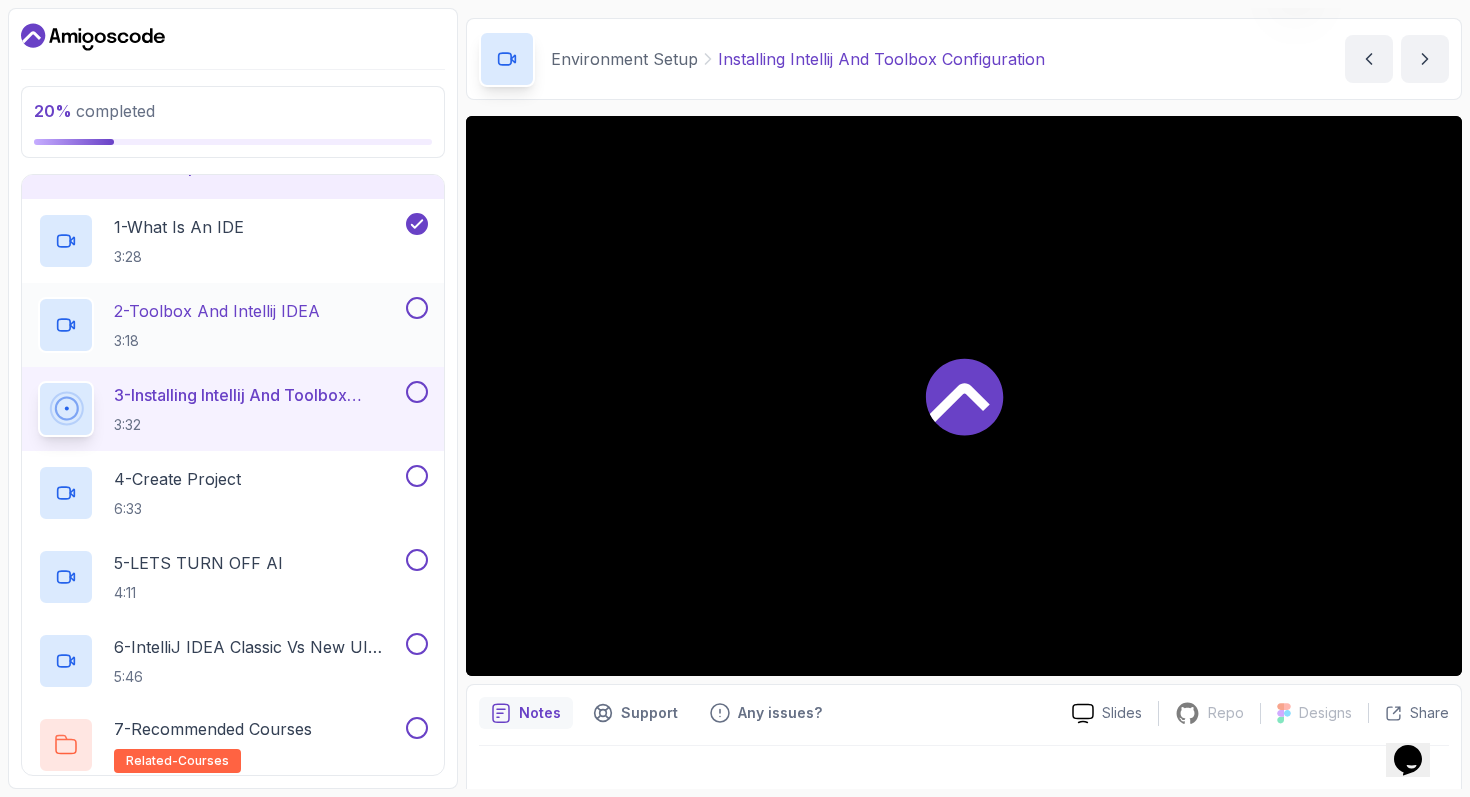 click at bounding box center [417, 308] 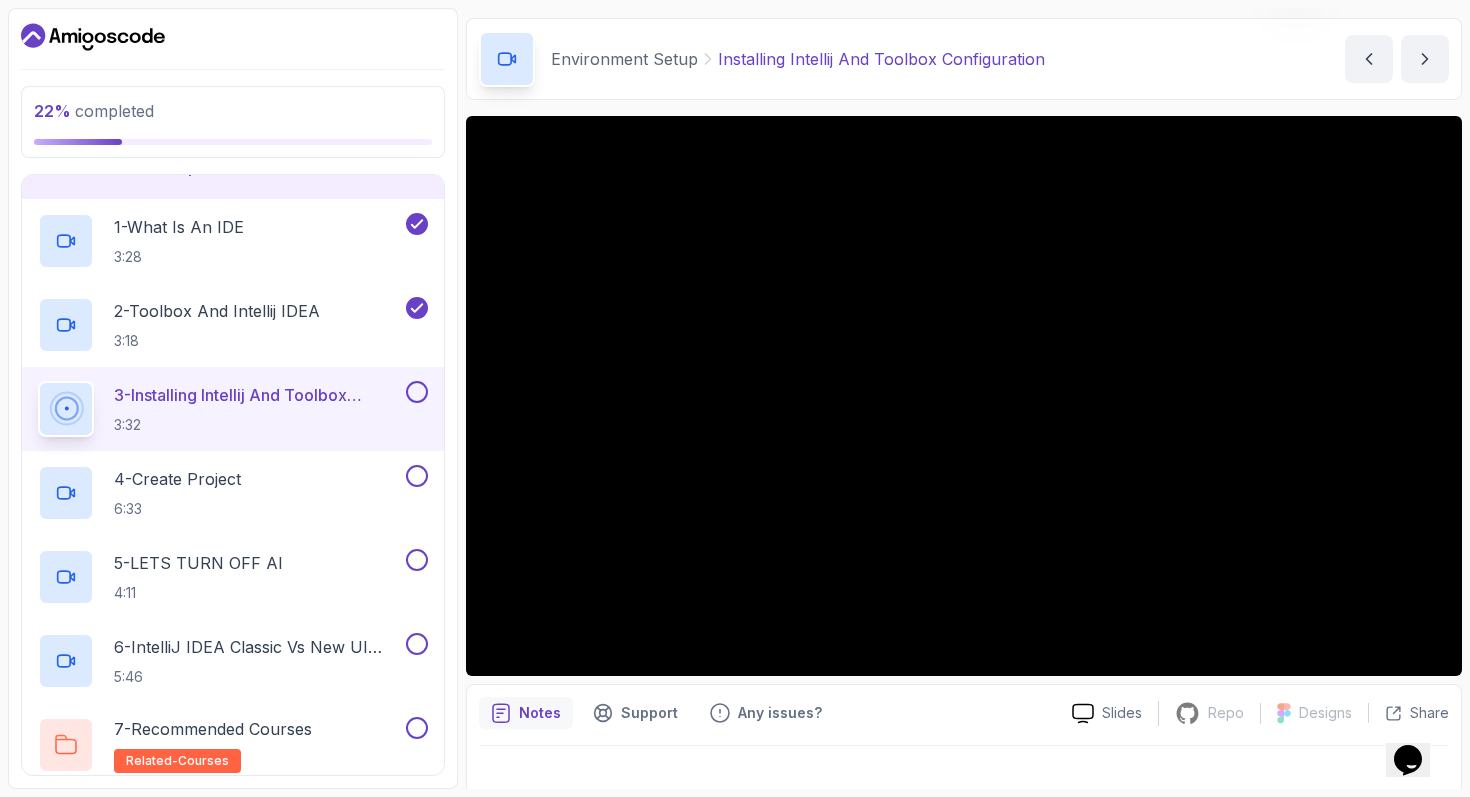 scroll, scrollTop: 88, scrollLeft: 0, axis: vertical 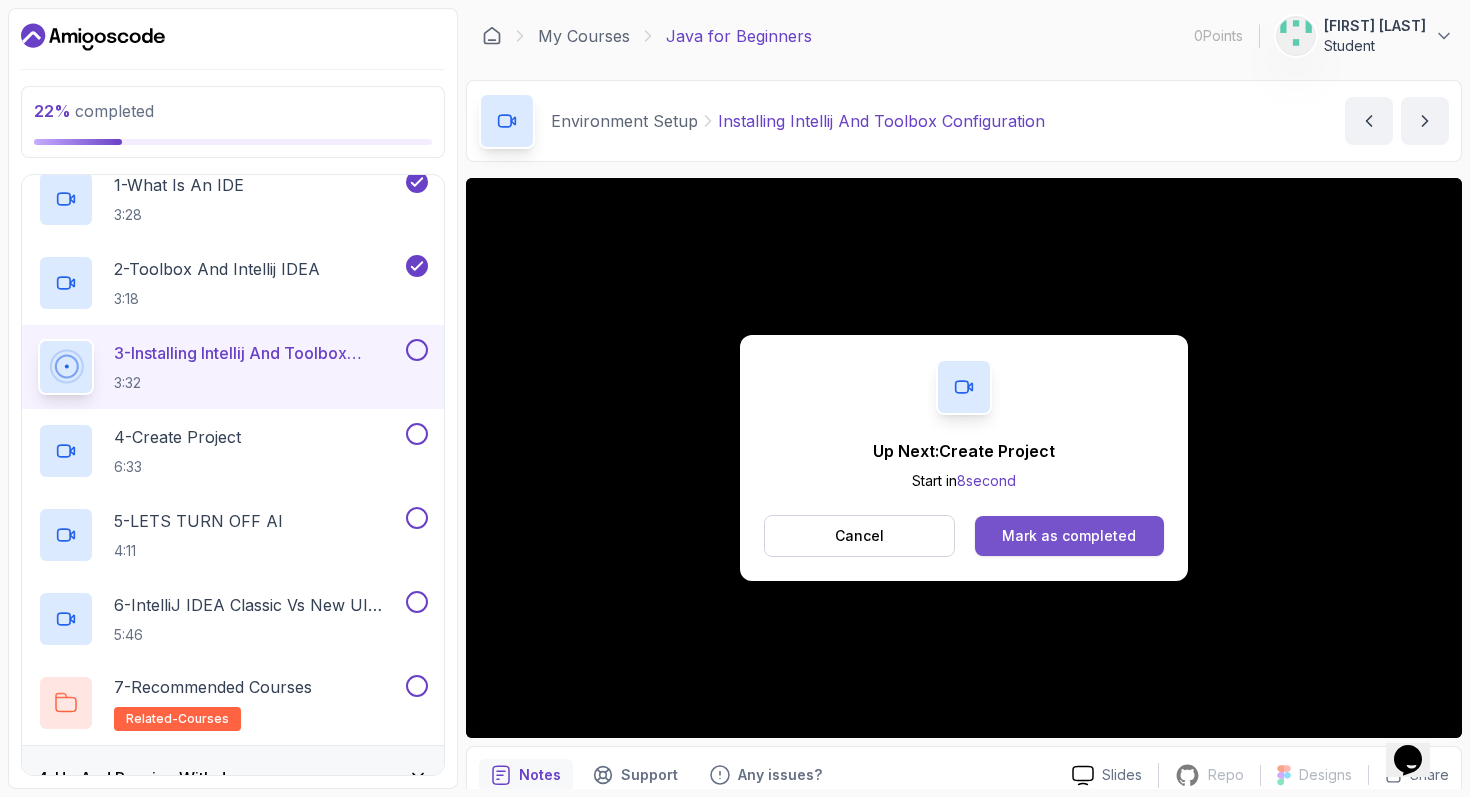 click on "Mark as completed" at bounding box center [1069, 536] 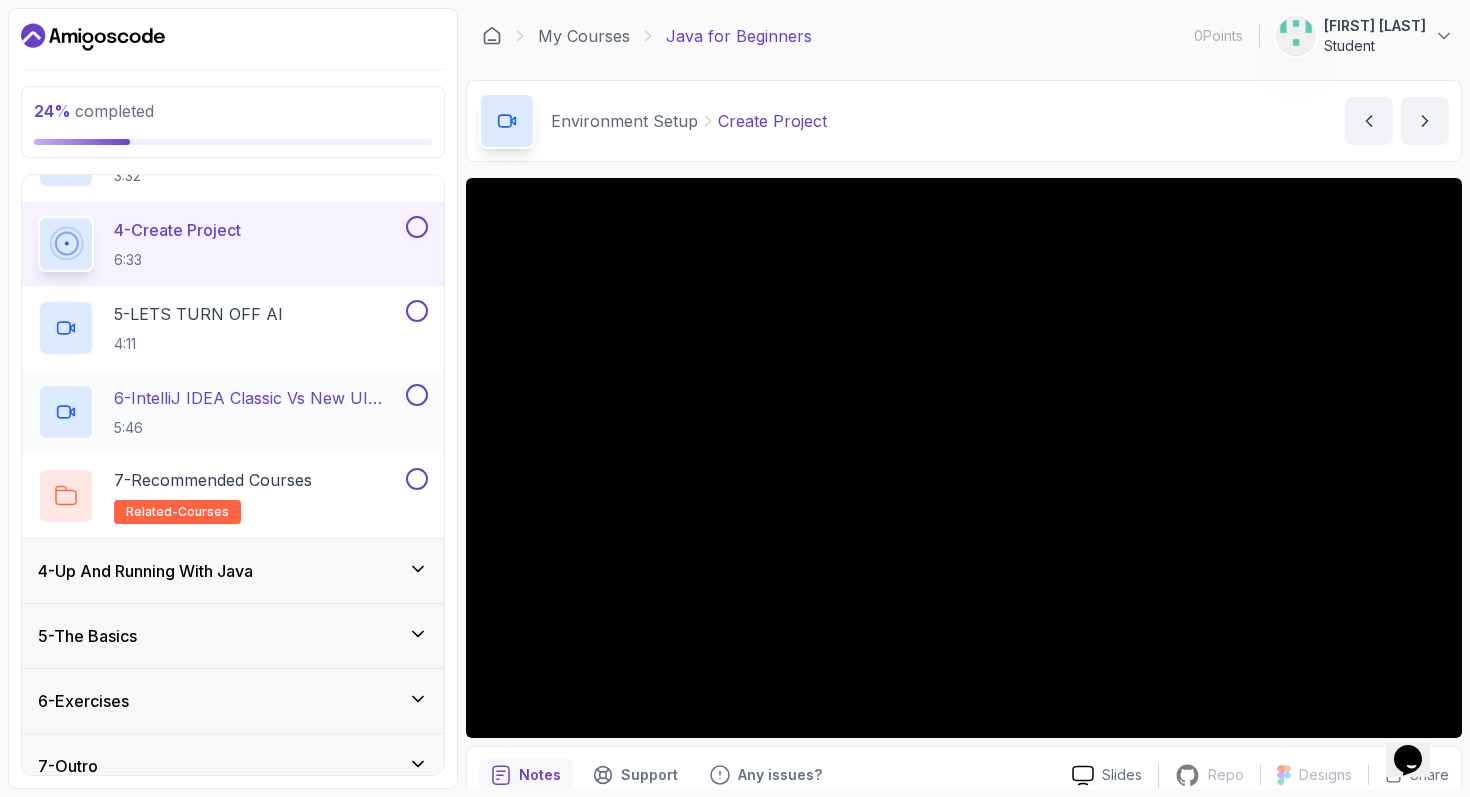 scroll, scrollTop: 441, scrollLeft: 0, axis: vertical 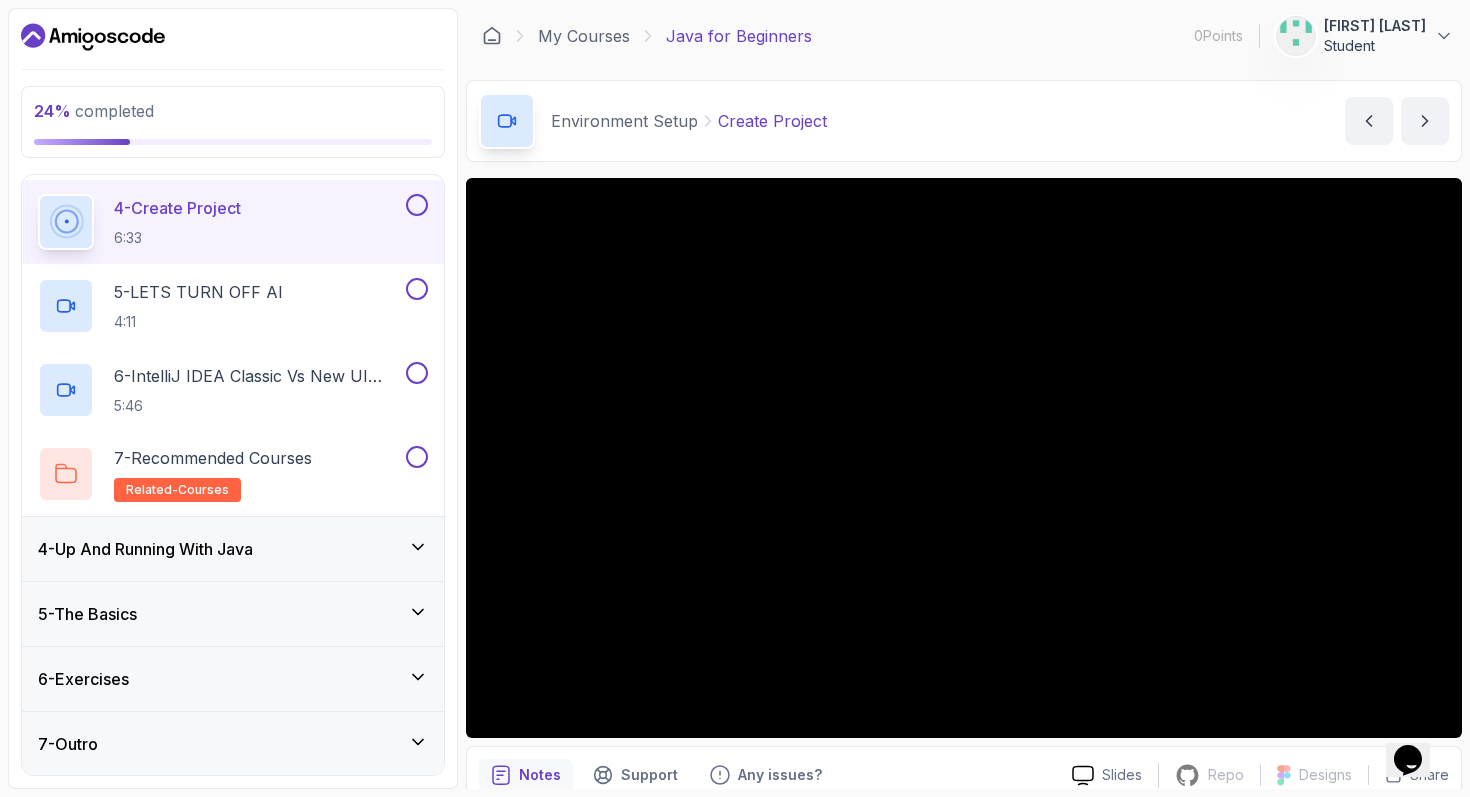 click on "4  -  Up And Running With Java" at bounding box center (233, 549) 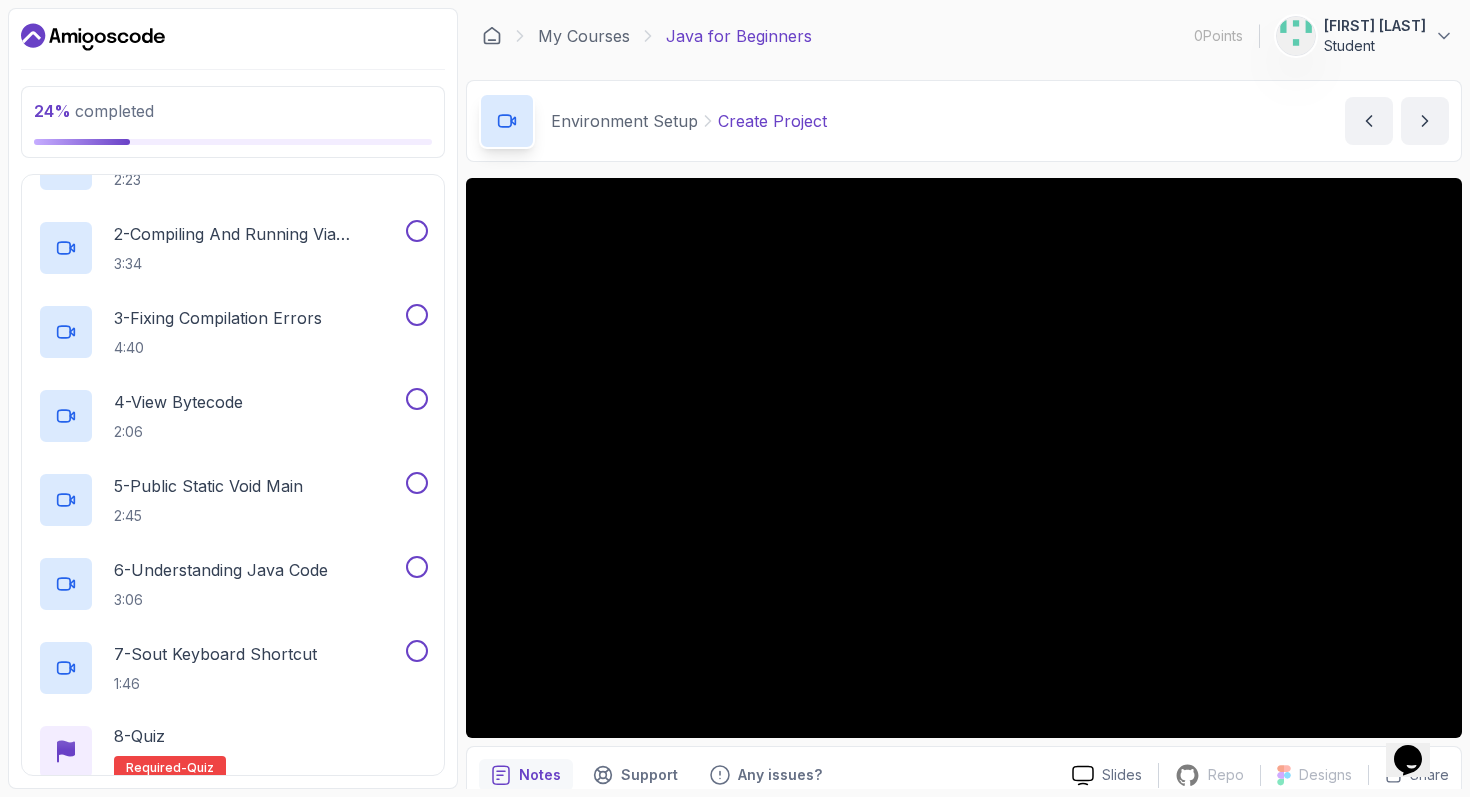 scroll, scrollTop: 168, scrollLeft: 0, axis: vertical 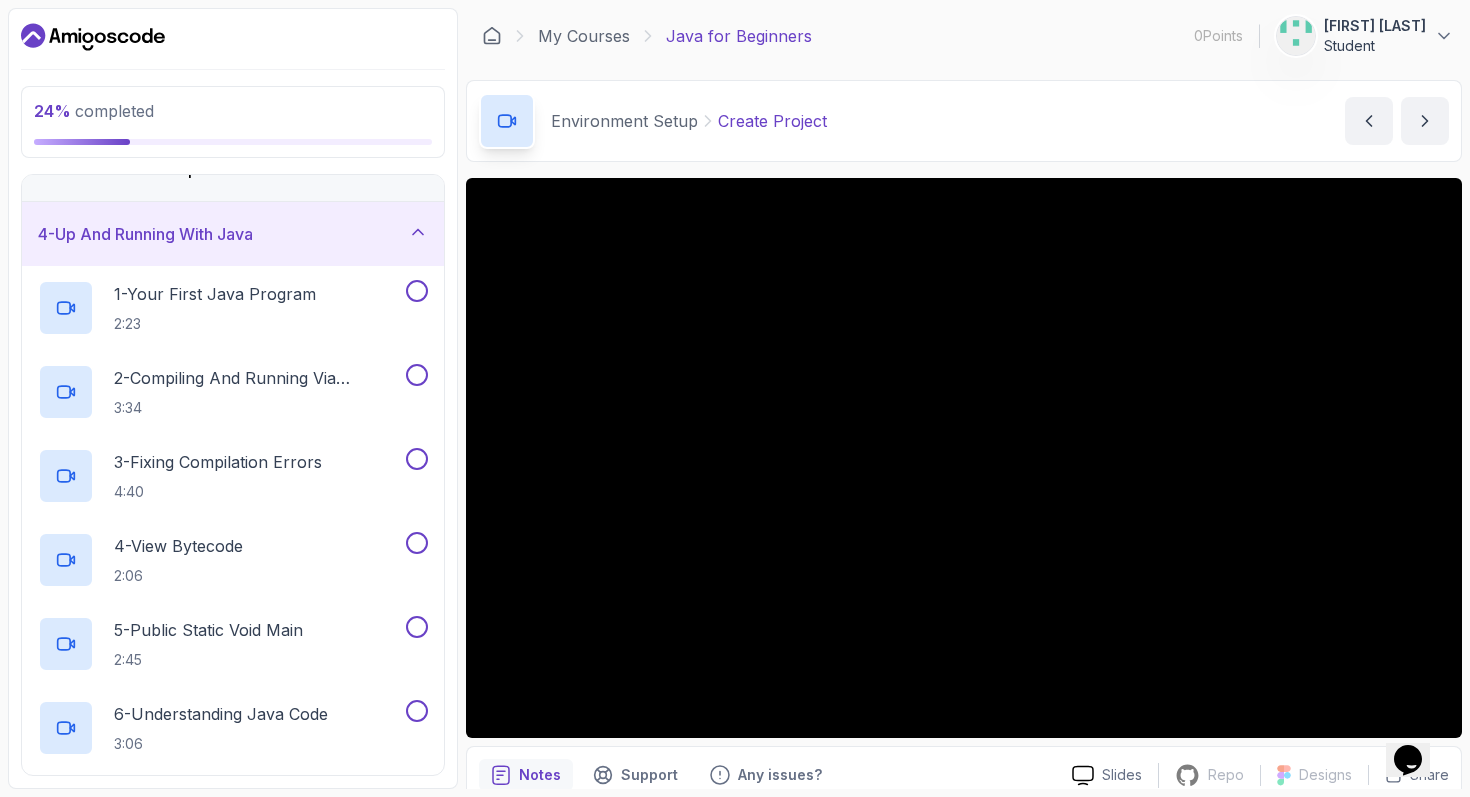 click 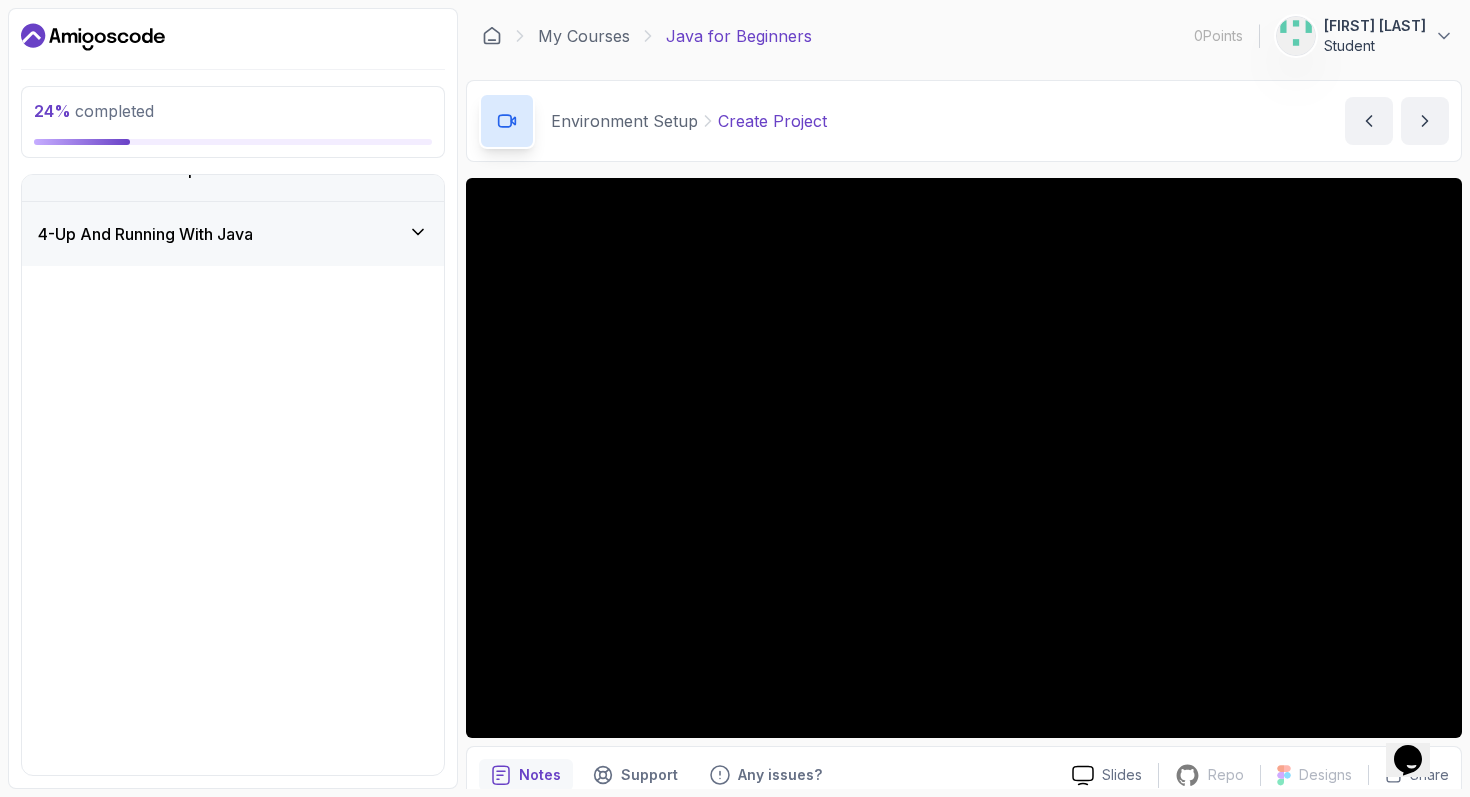 scroll, scrollTop: 0, scrollLeft: 0, axis: both 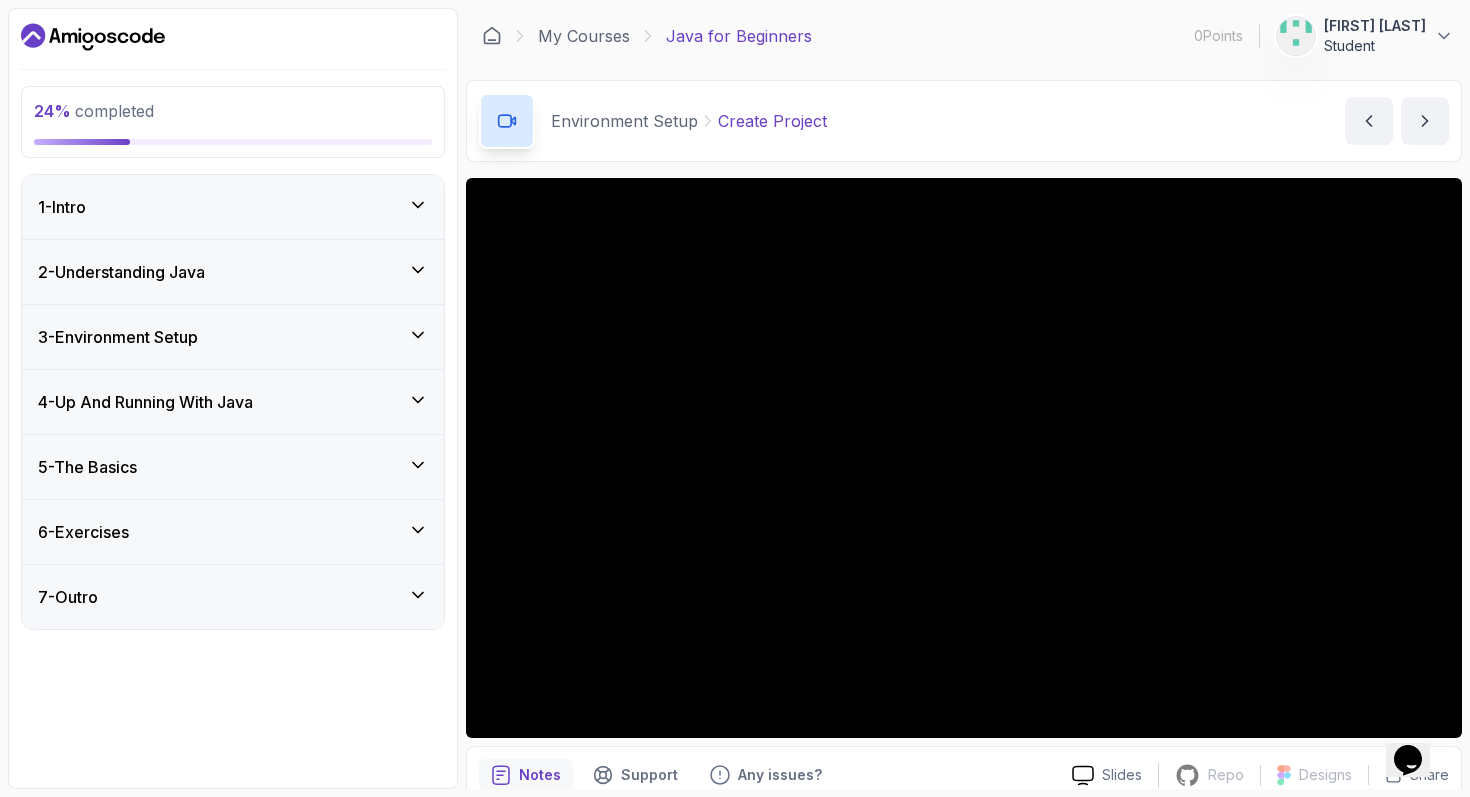 click at bounding box center (1418, 747) 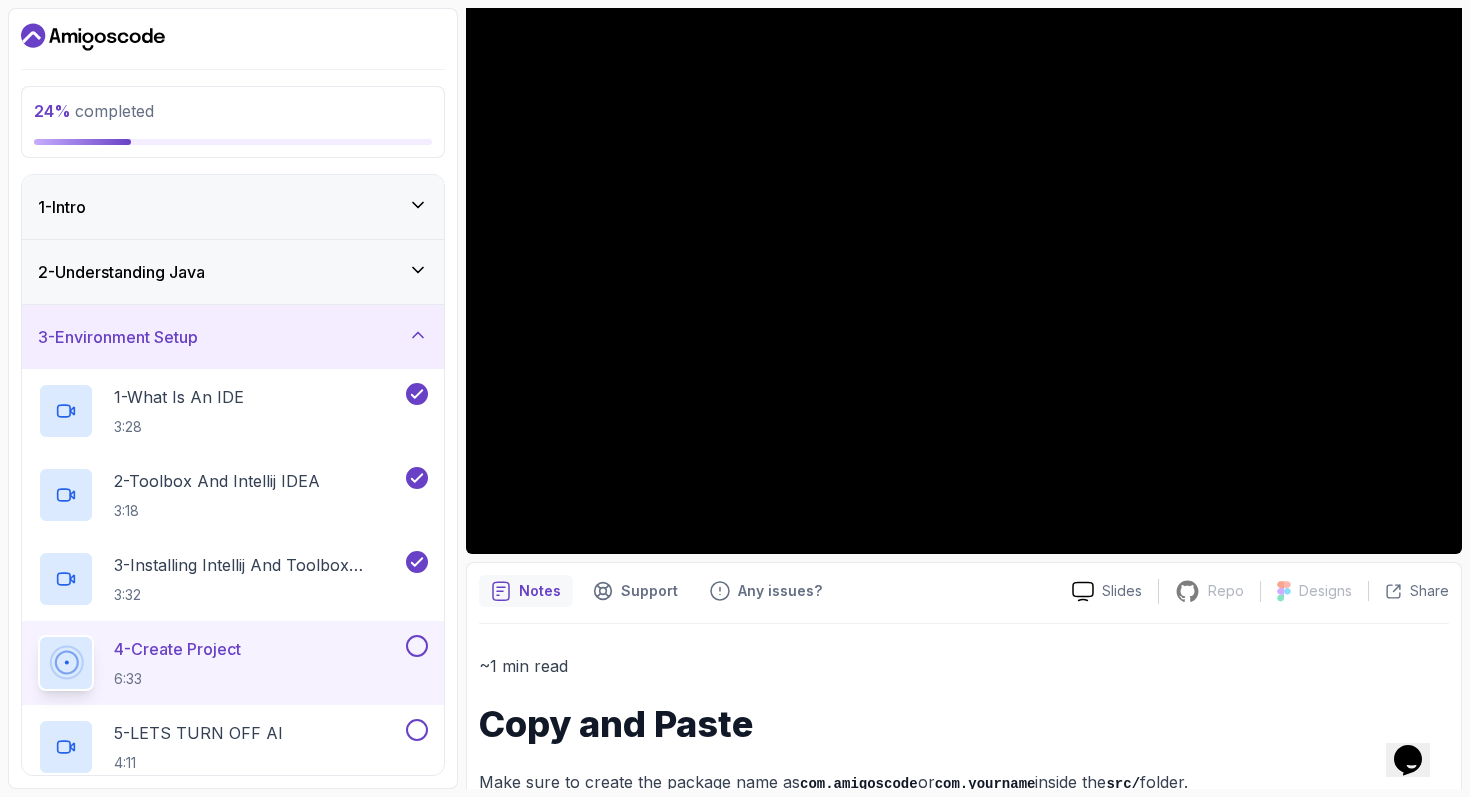 scroll, scrollTop: 267, scrollLeft: 0, axis: vertical 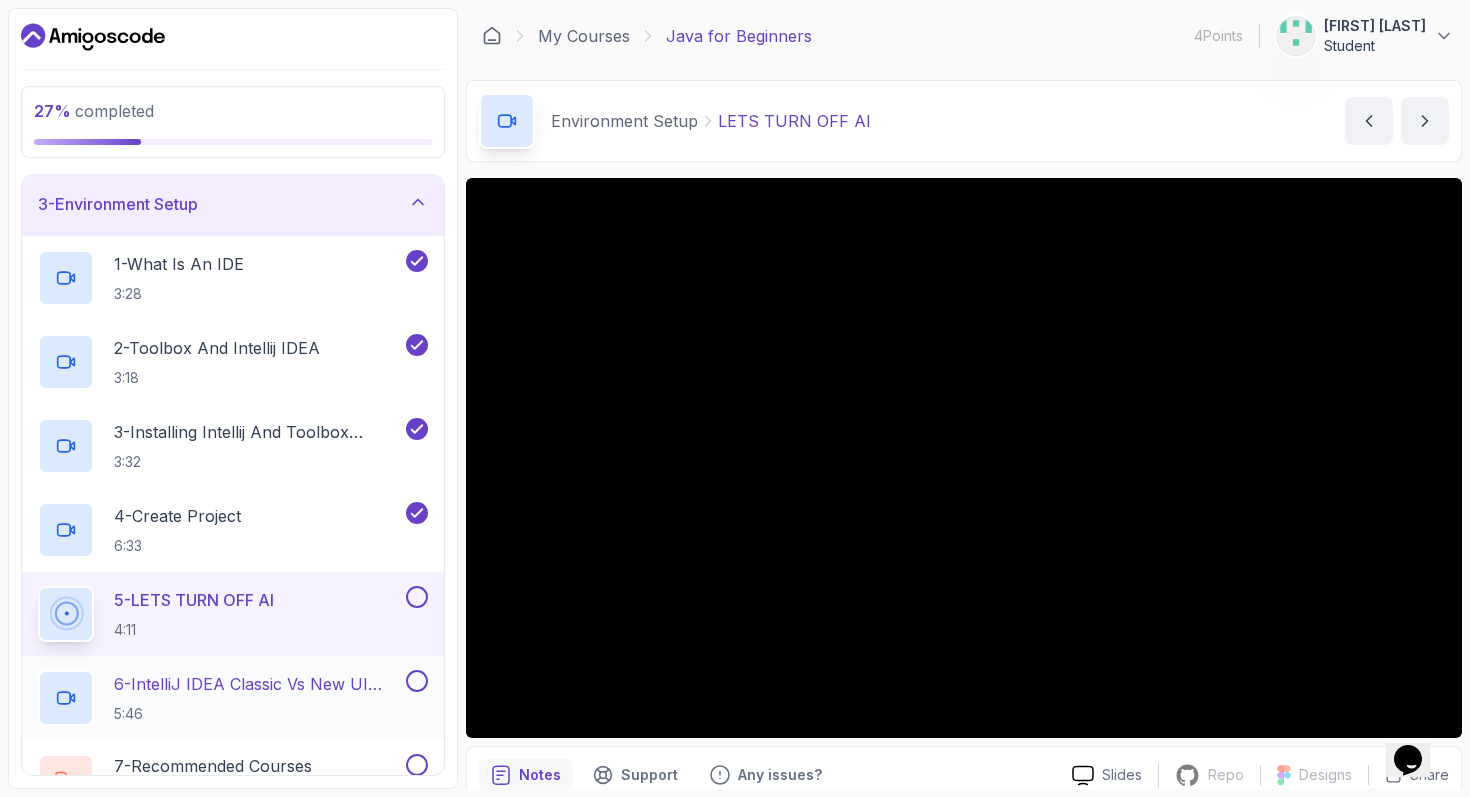 click on "6  -  IntelliJ IDEA Classic Vs New UI (User Interface)" at bounding box center [258, 684] 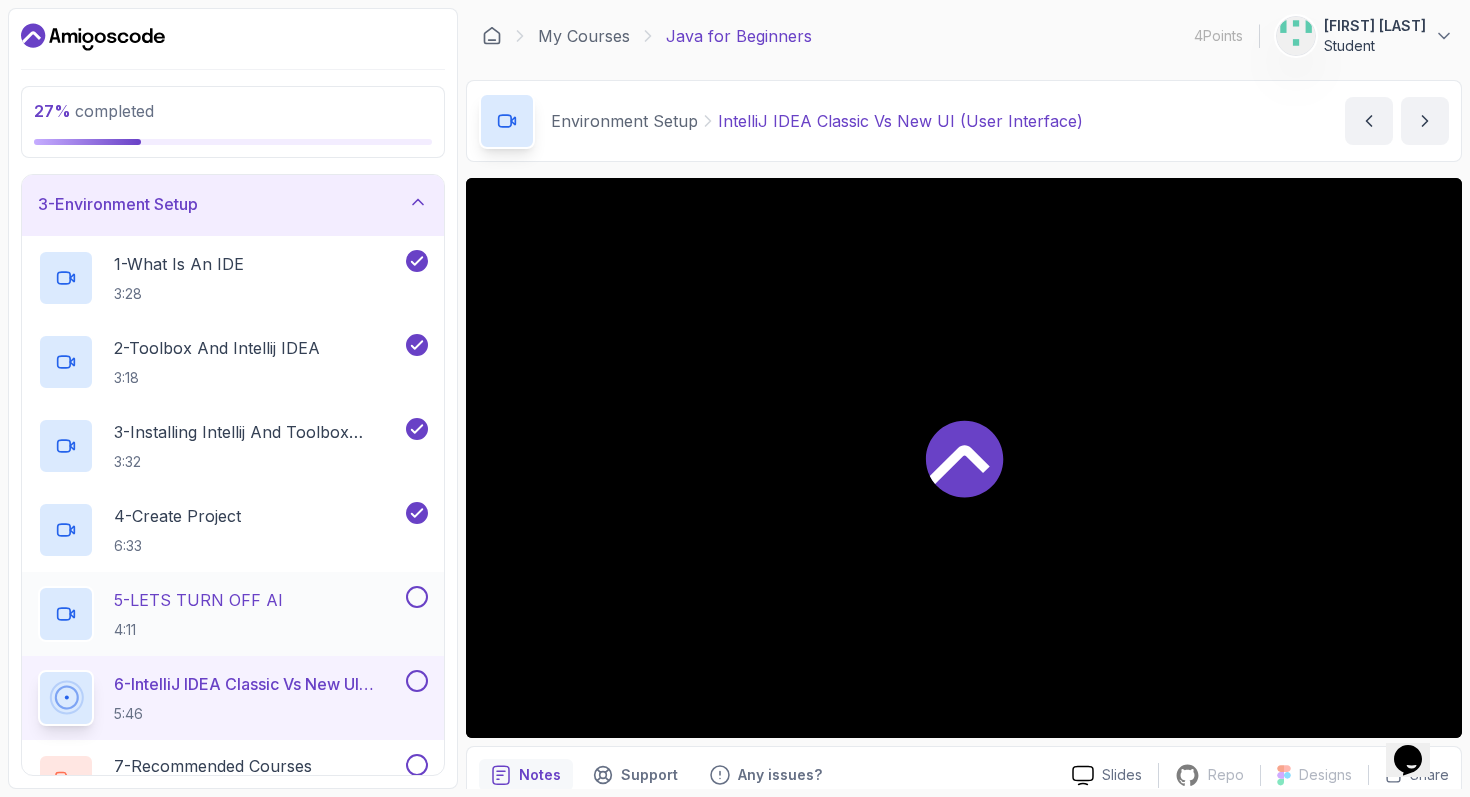 click at bounding box center (417, 597) 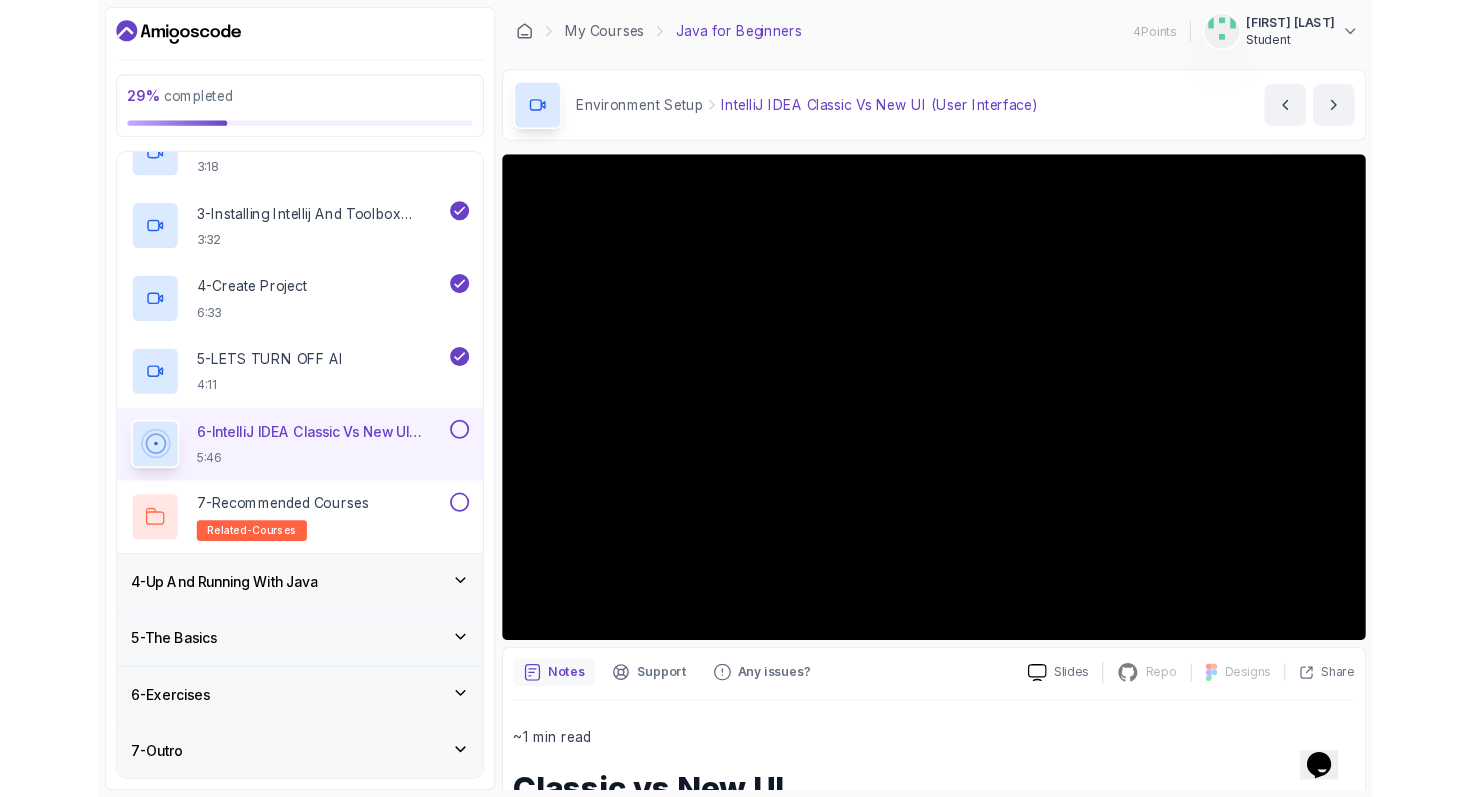 scroll, scrollTop: 395, scrollLeft: 0, axis: vertical 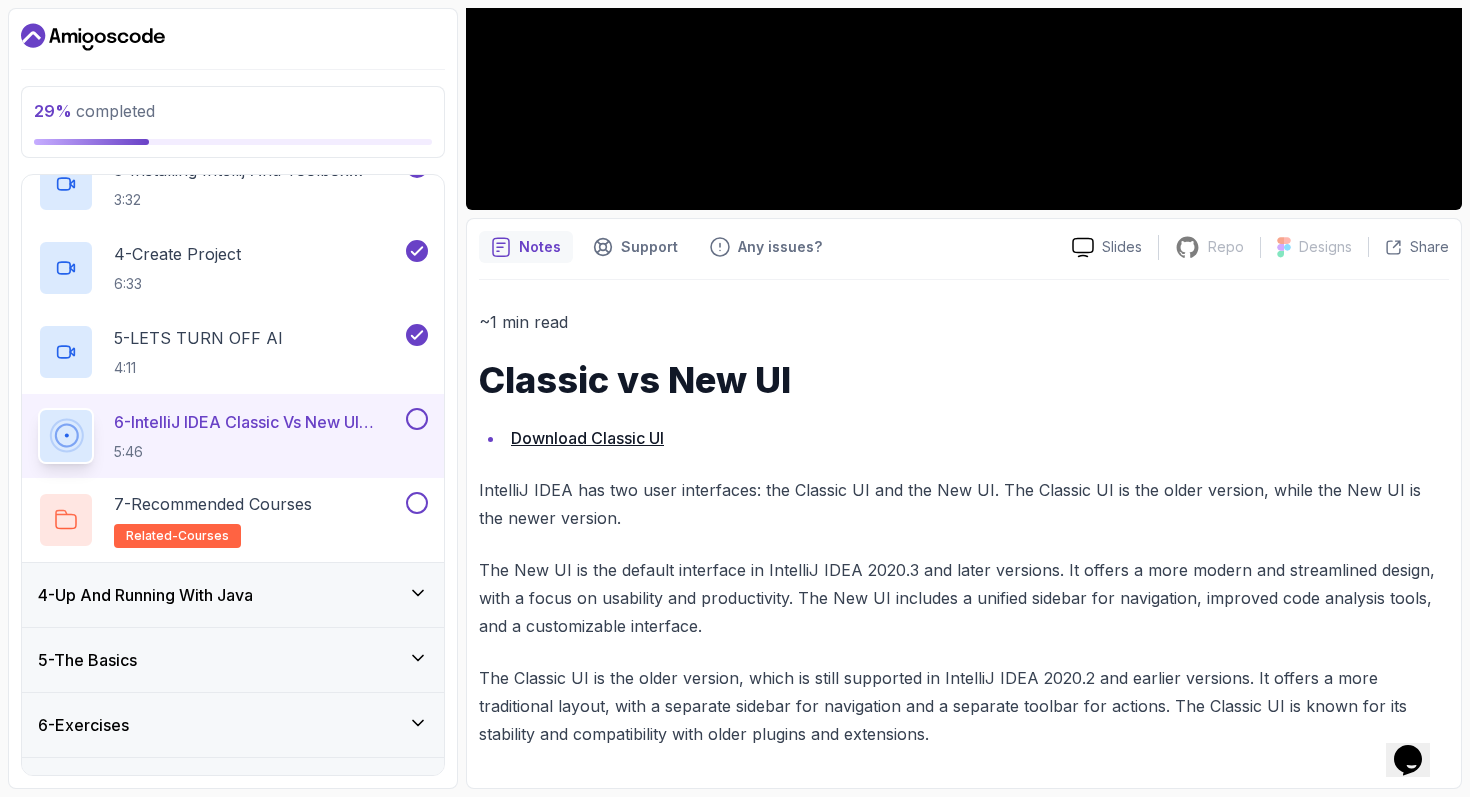 click on "Download Classic UI" at bounding box center [587, 438] 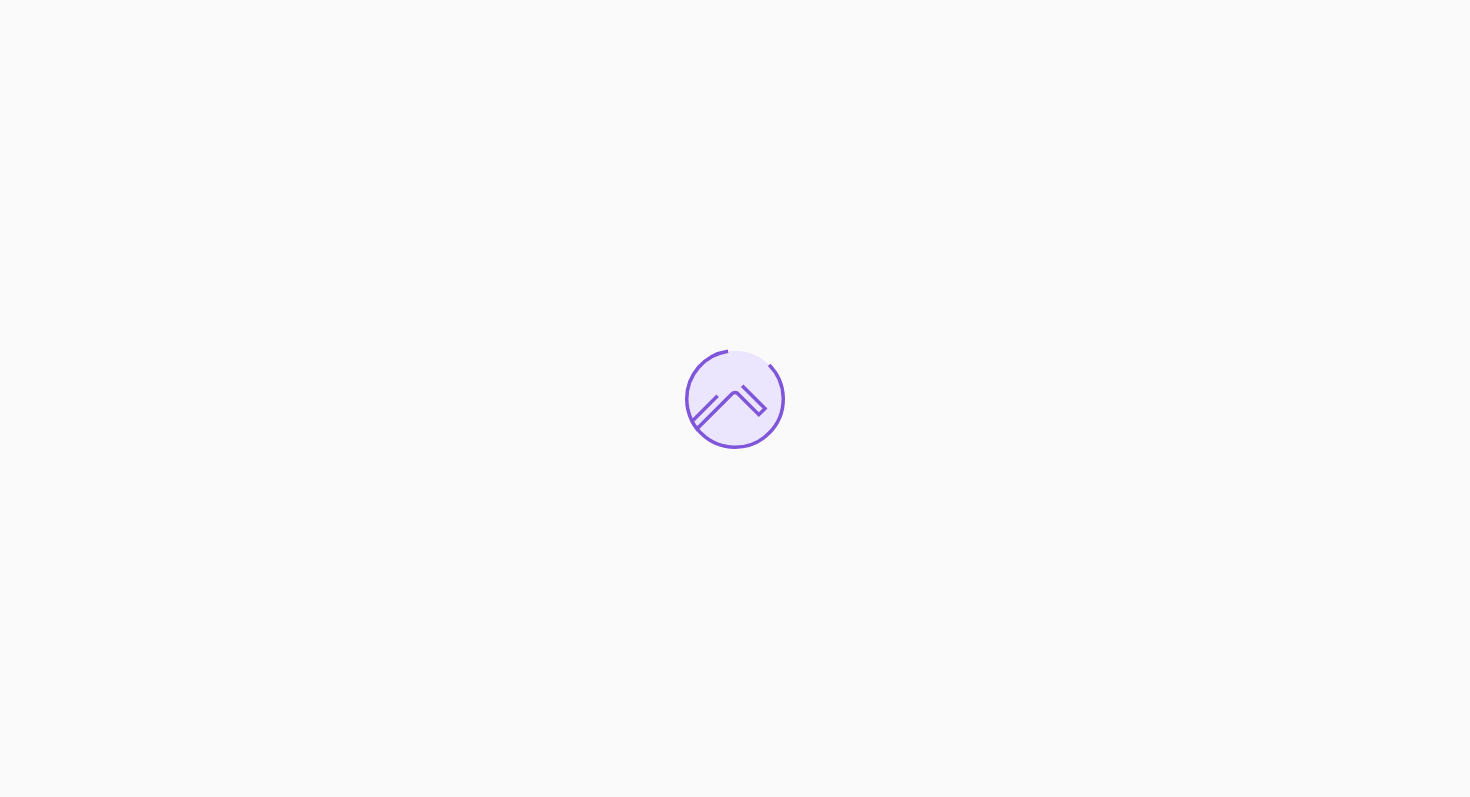 scroll, scrollTop: 0, scrollLeft: 0, axis: both 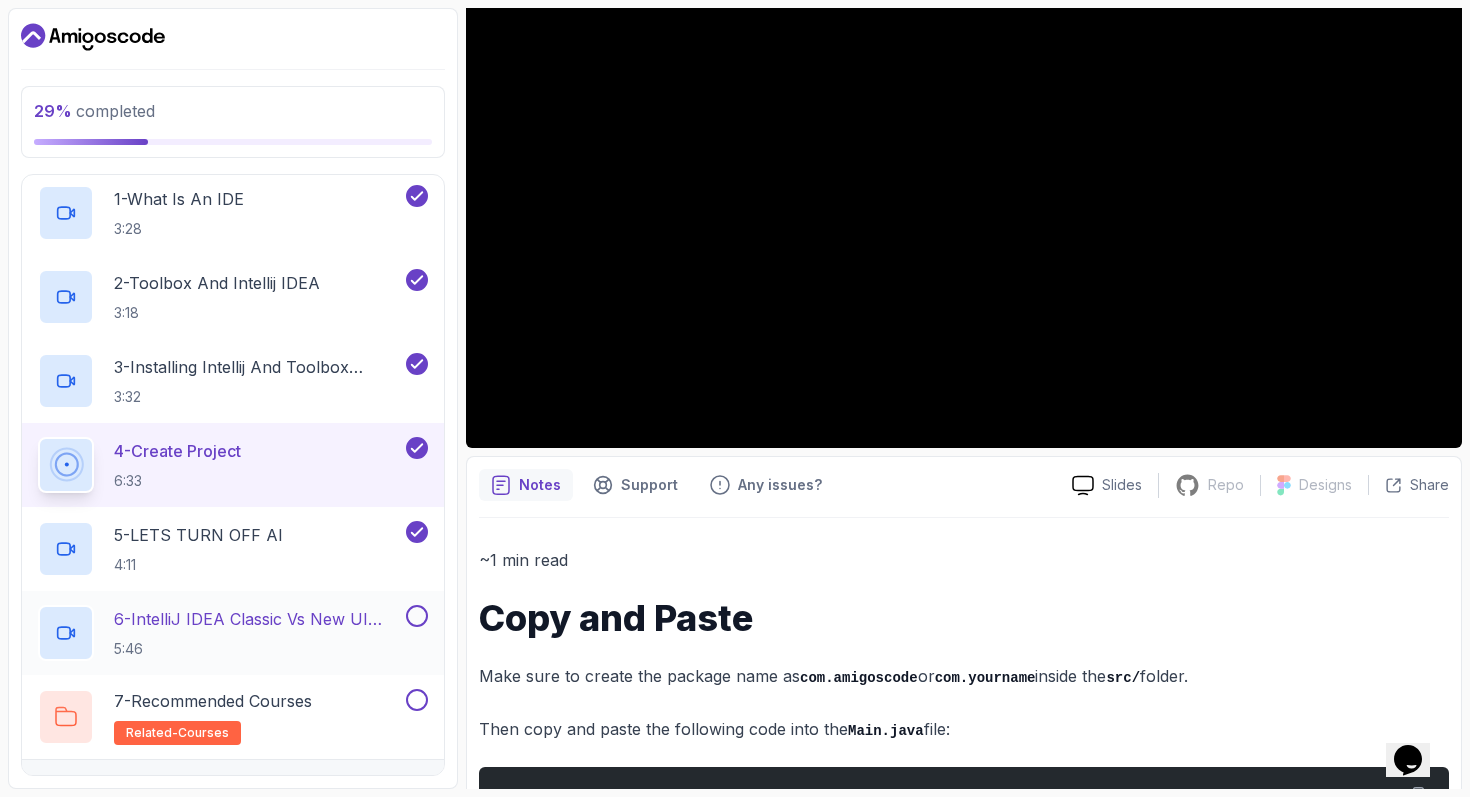 click on "6  -  IntelliJ IDEA Classic Vs New UI (User Interface) 5:46" at bounding box center [258, 633] 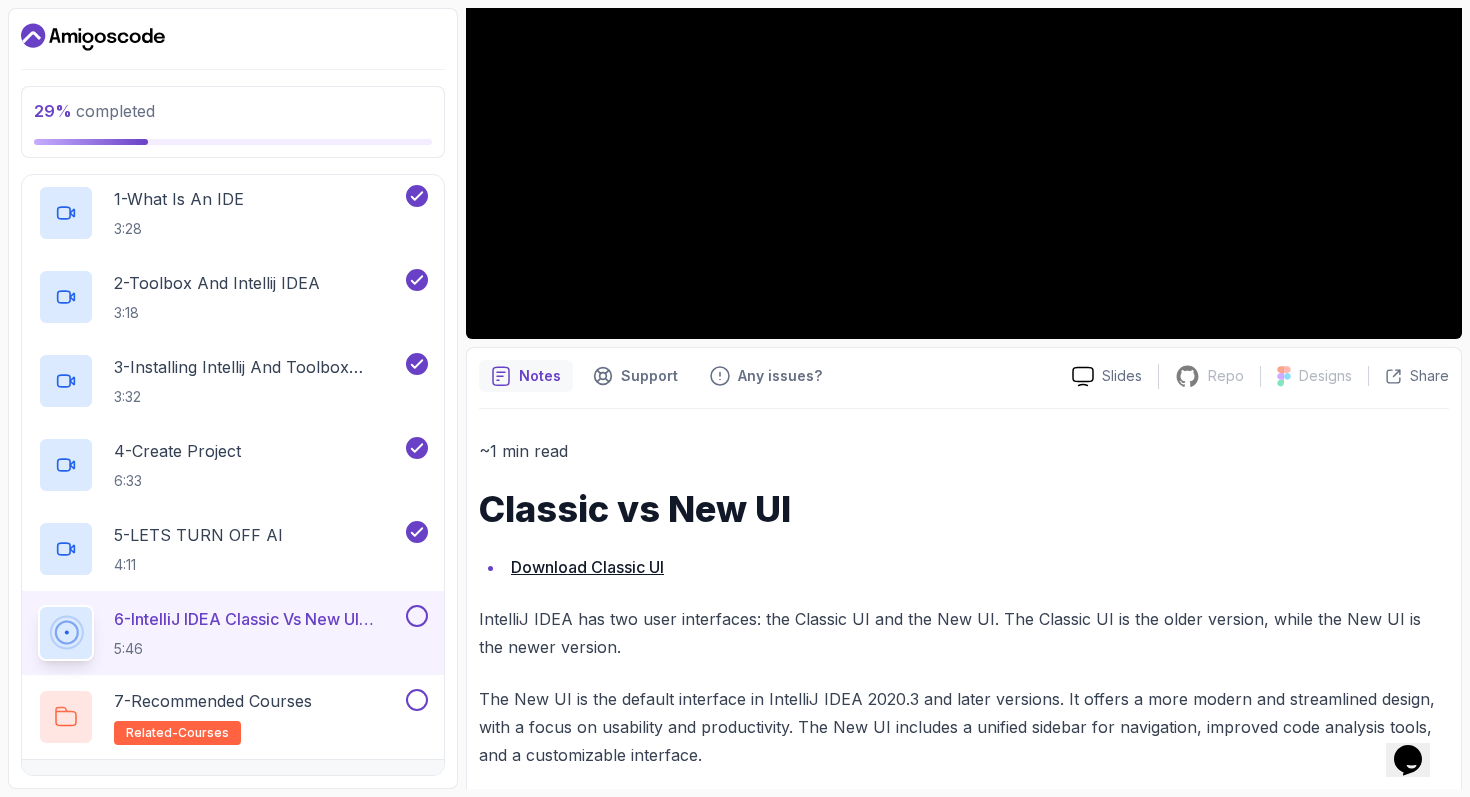 scroll, scrollTop: 409, scrollLeft: 0, axis: vertical 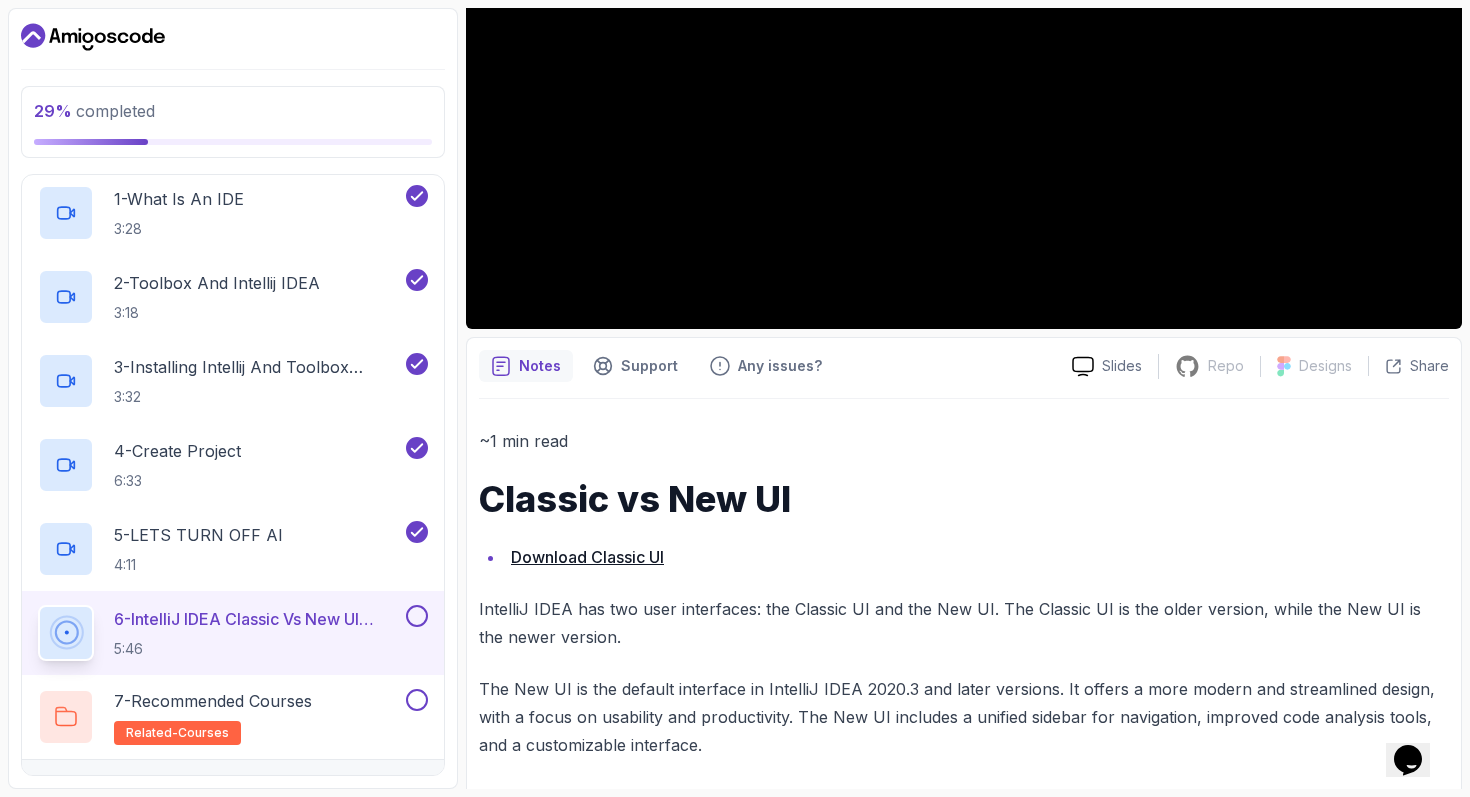 type 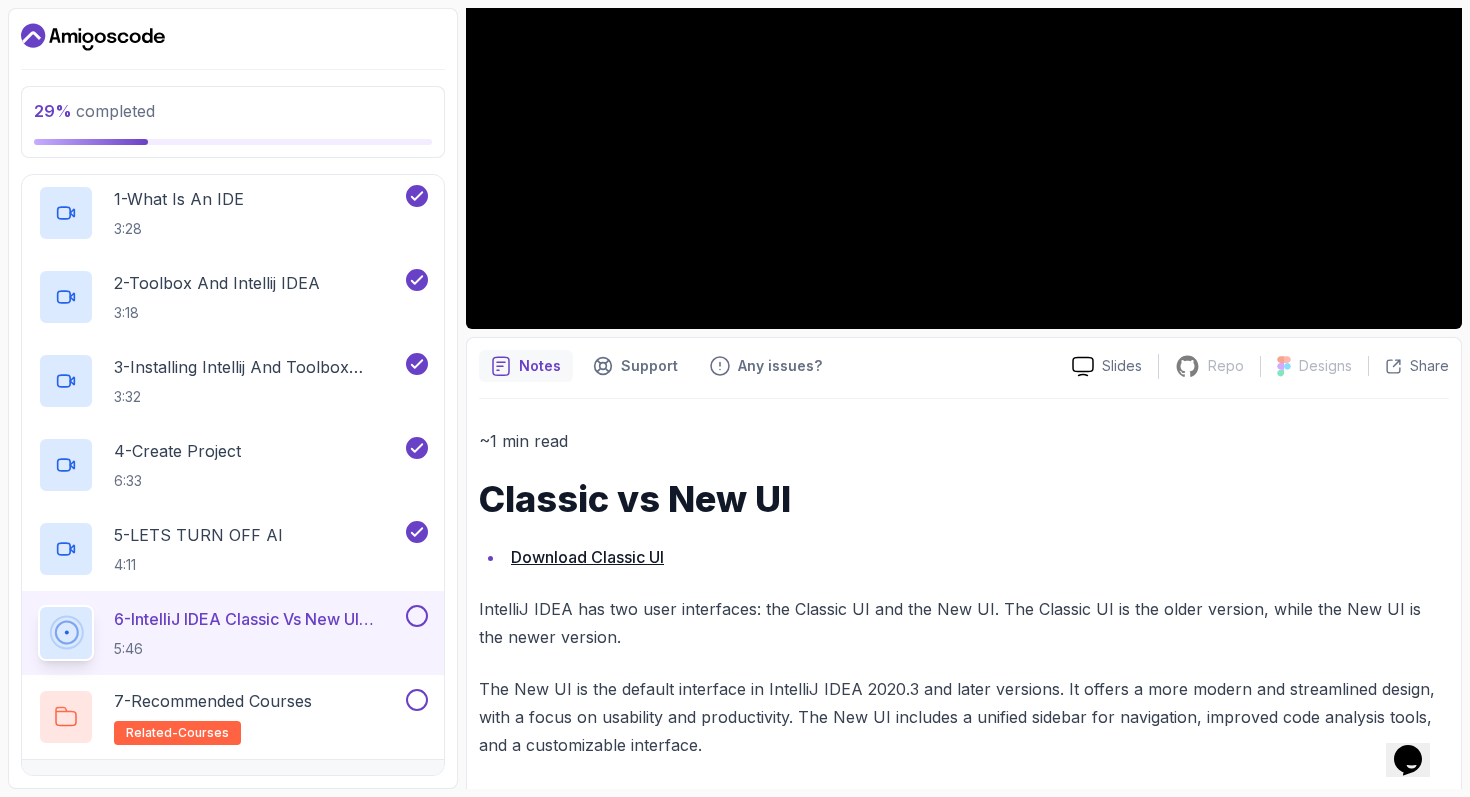 click on "Download Classic UI" at bounding box center [587, 557] 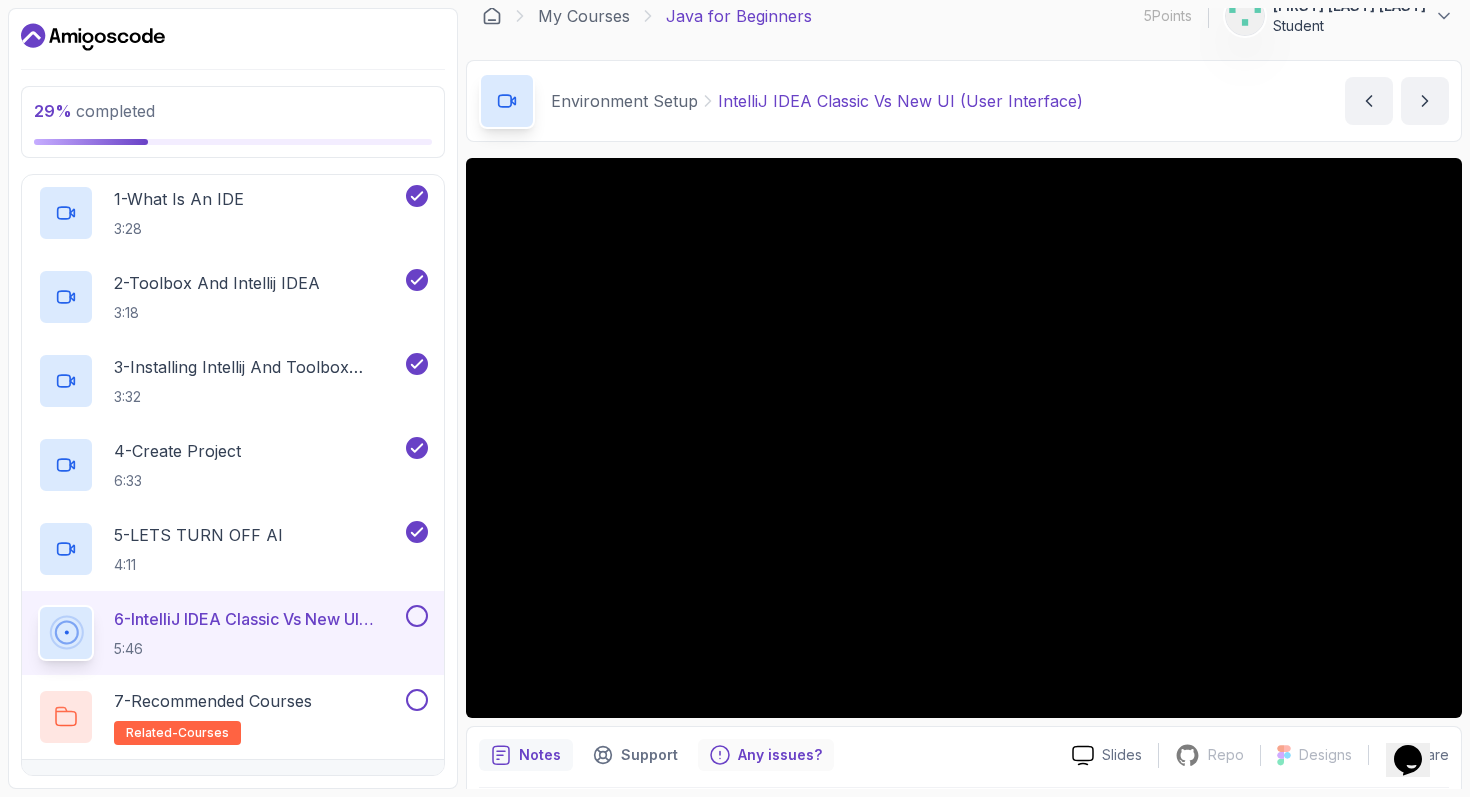 scroll, scrollTop: 0, scrollLeft: 0, axis: both 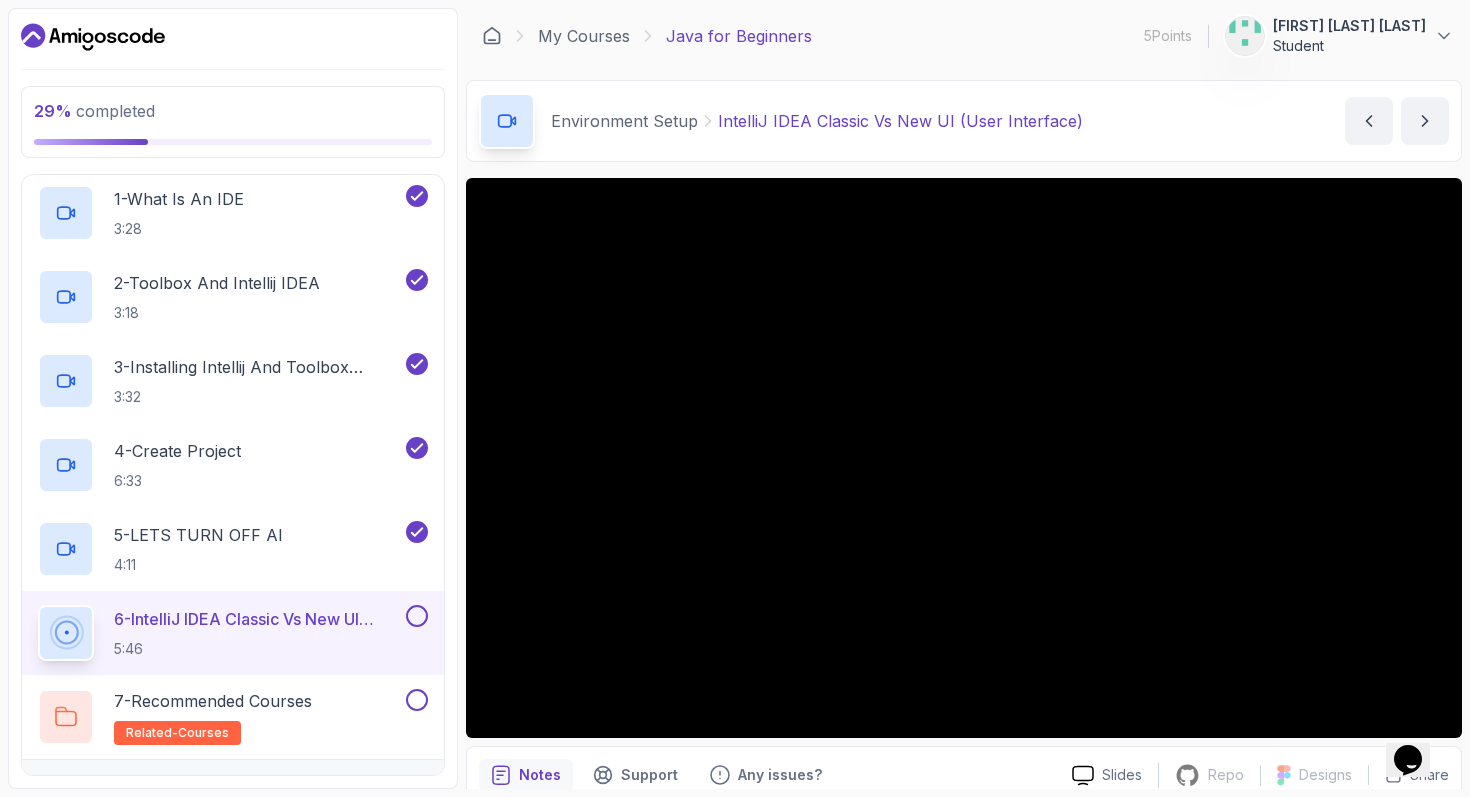 click at bounding box center [417, 616] 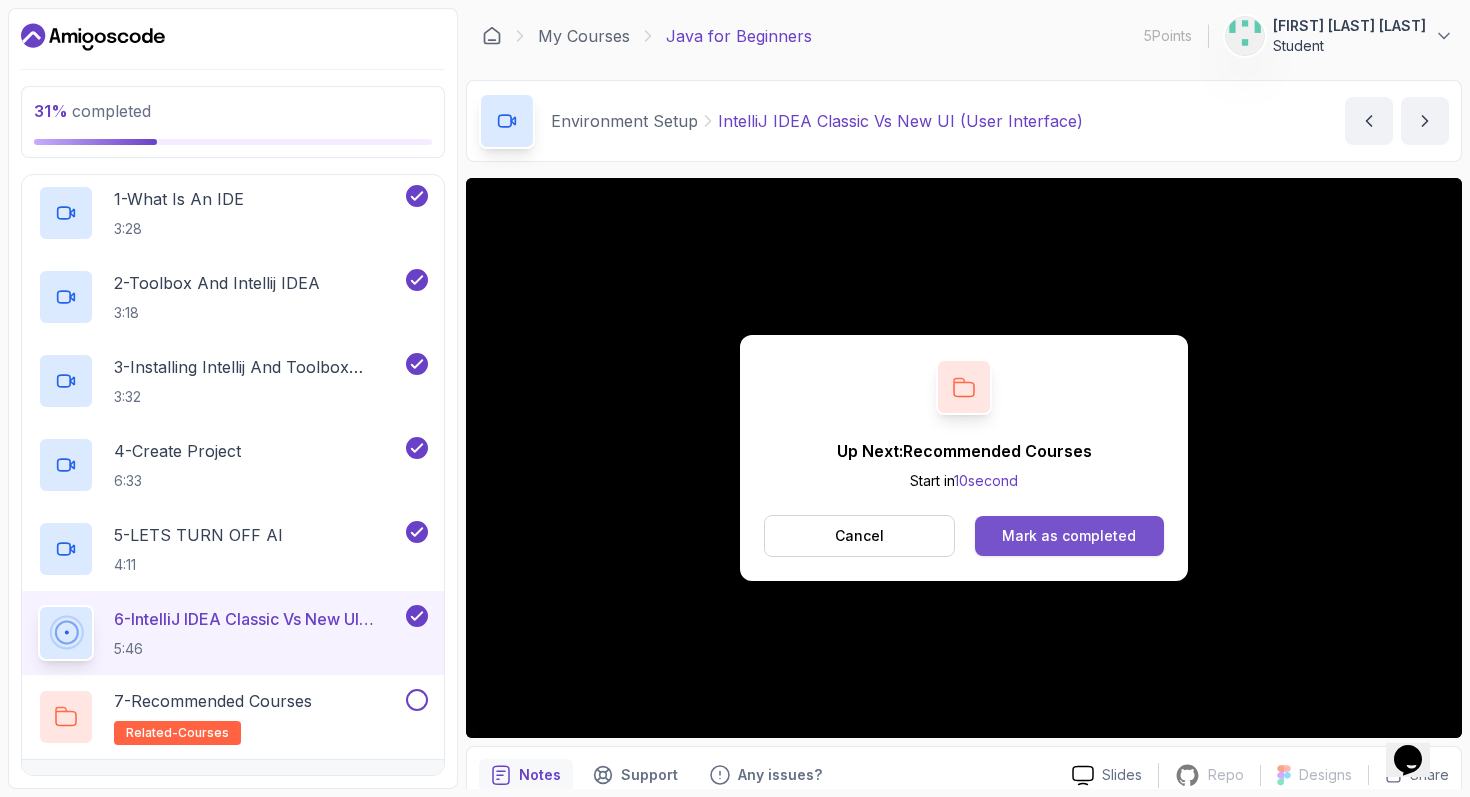 click on "Mark as completed" at bounding box center (1069, 536) 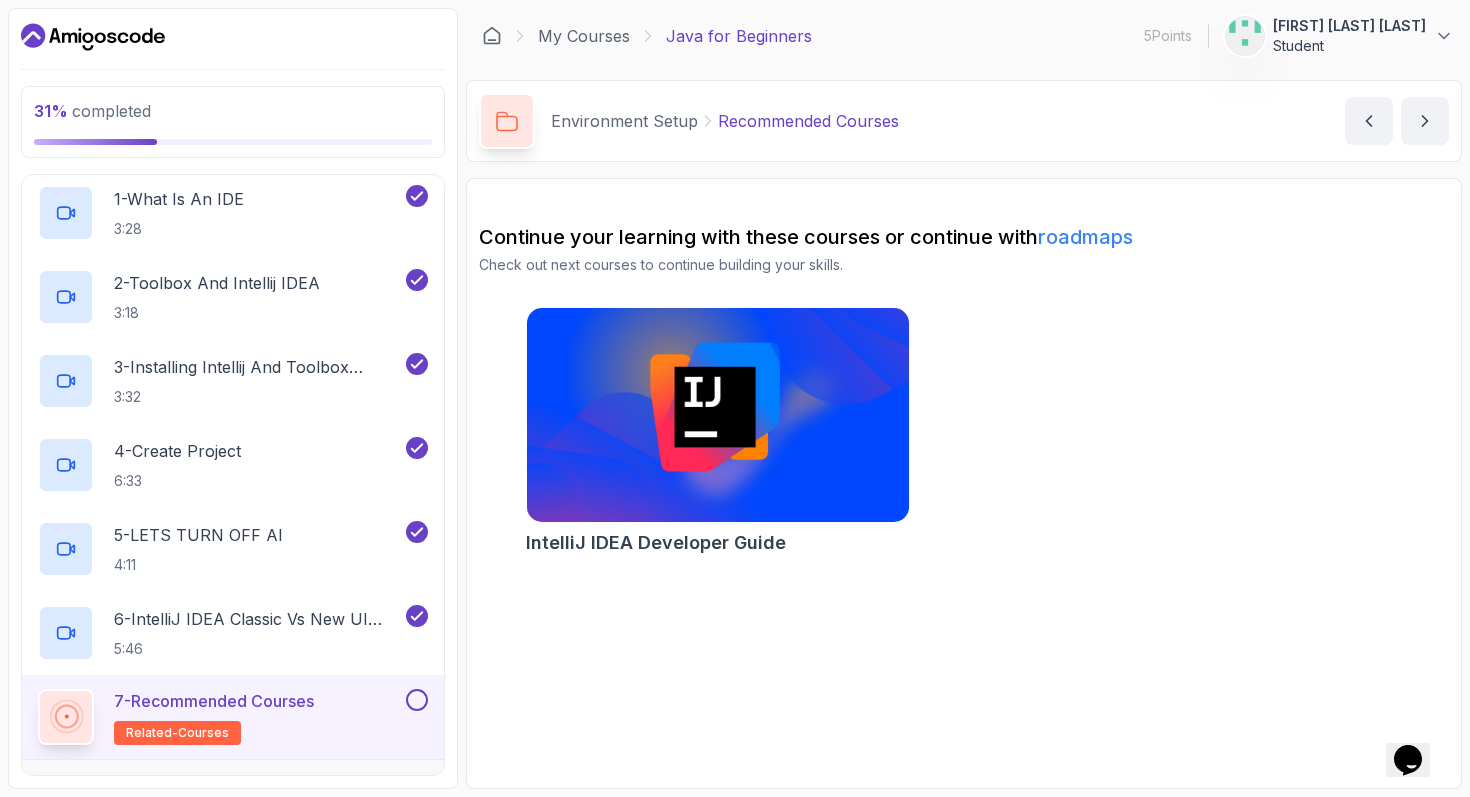click at bounding box center [417, 700] 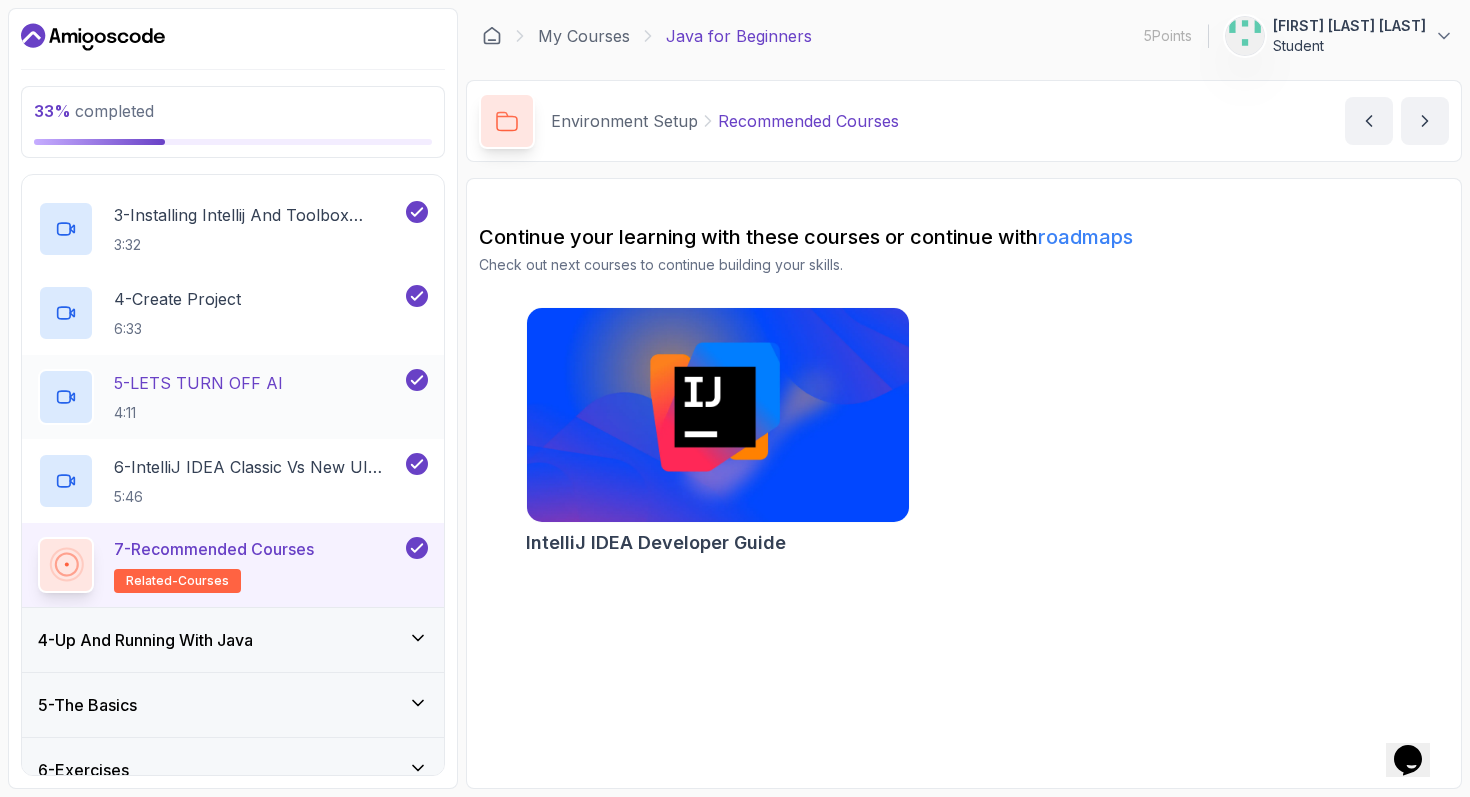 scroll, scrollTop: 441, scrollLeft: 0, axis: vertical 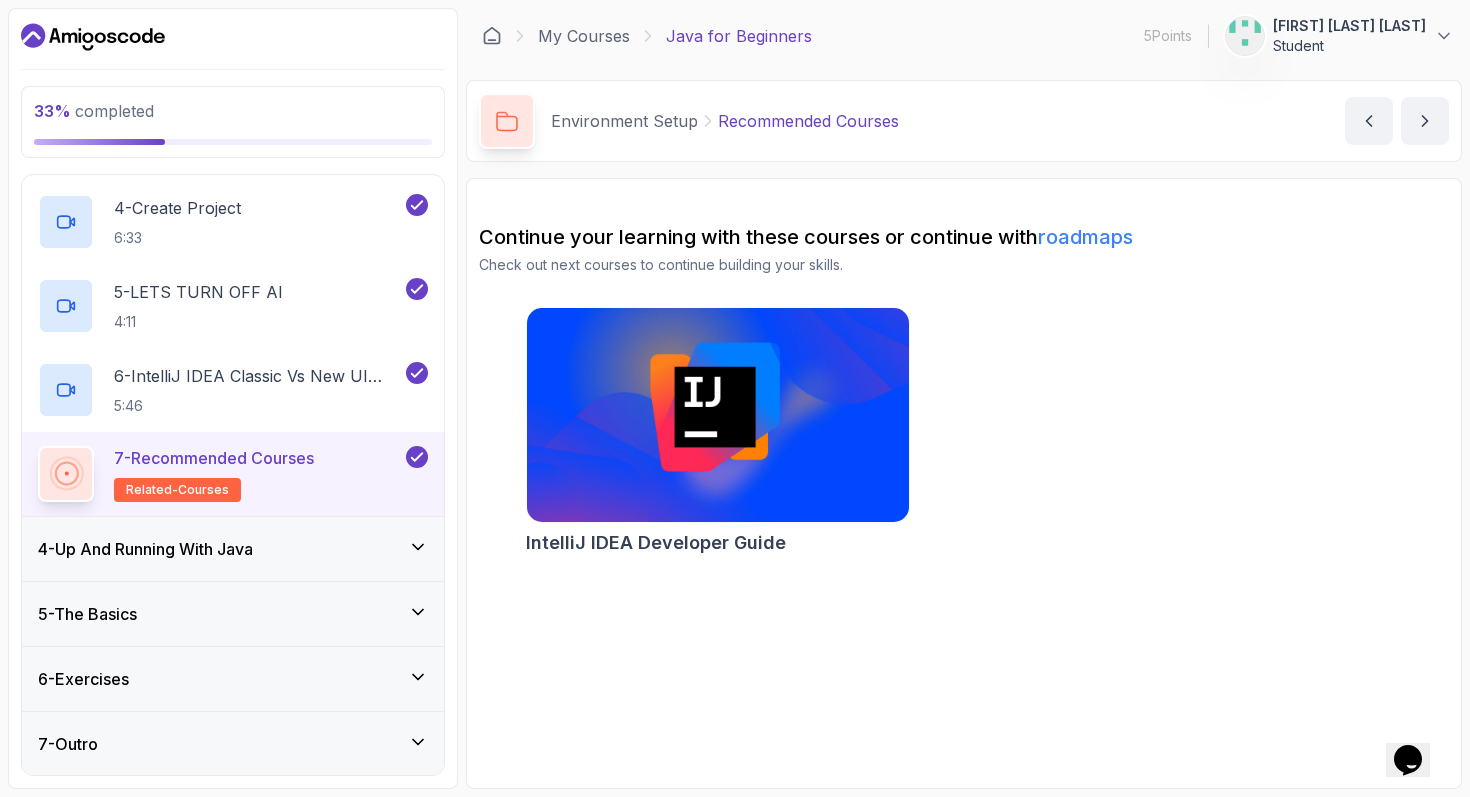 click 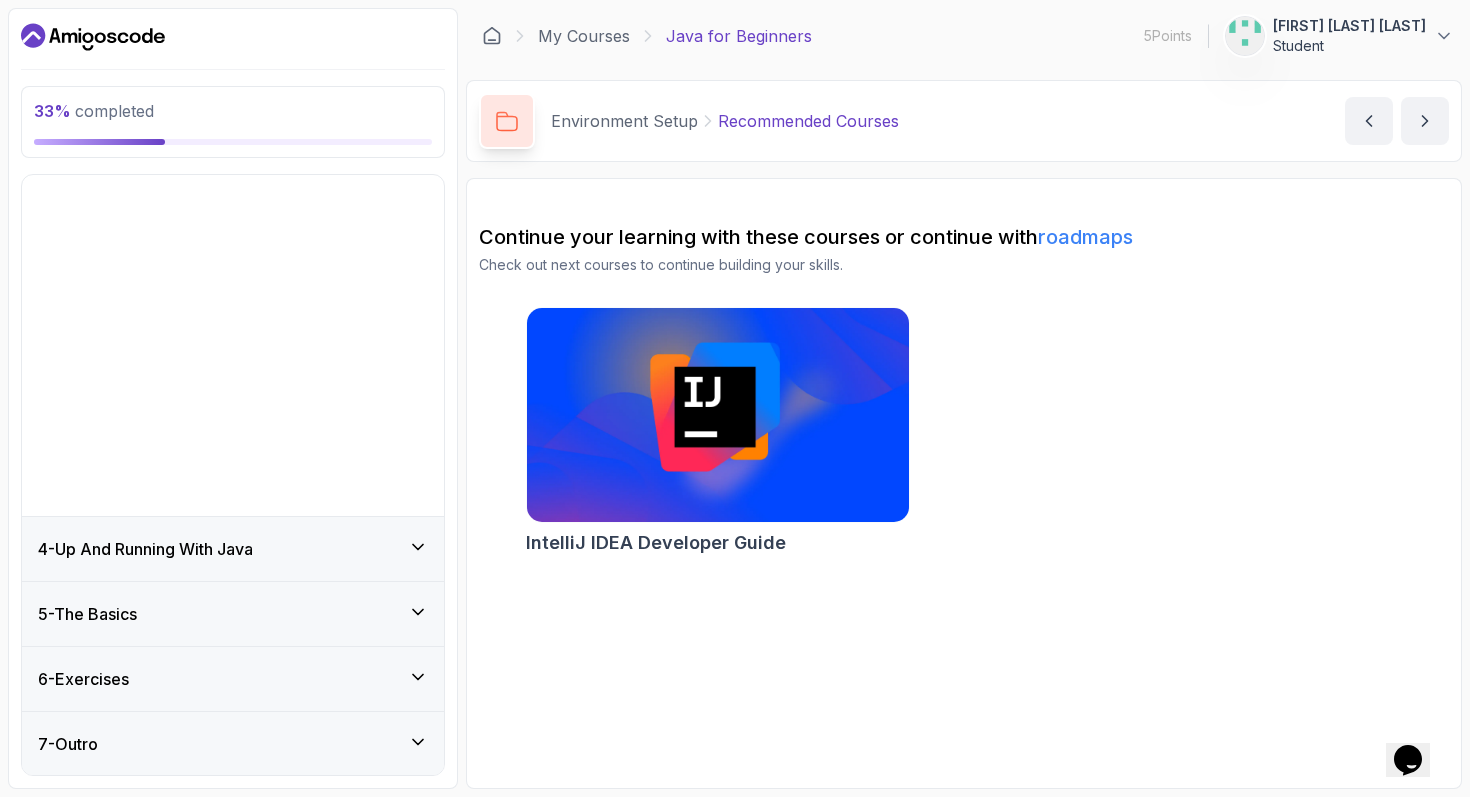 scroll, scrollTop: 0, scrollLeft: 0, axis: both 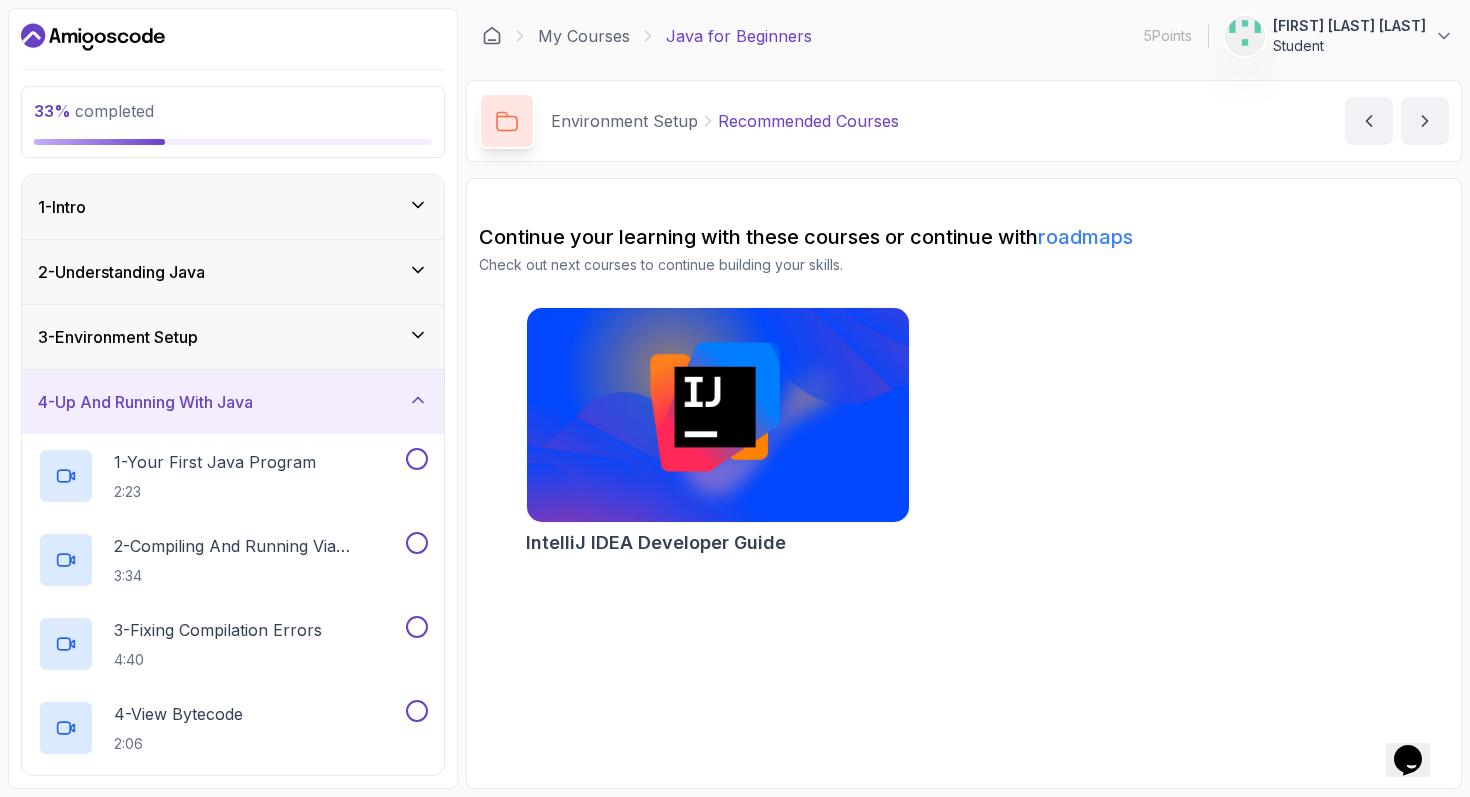 click 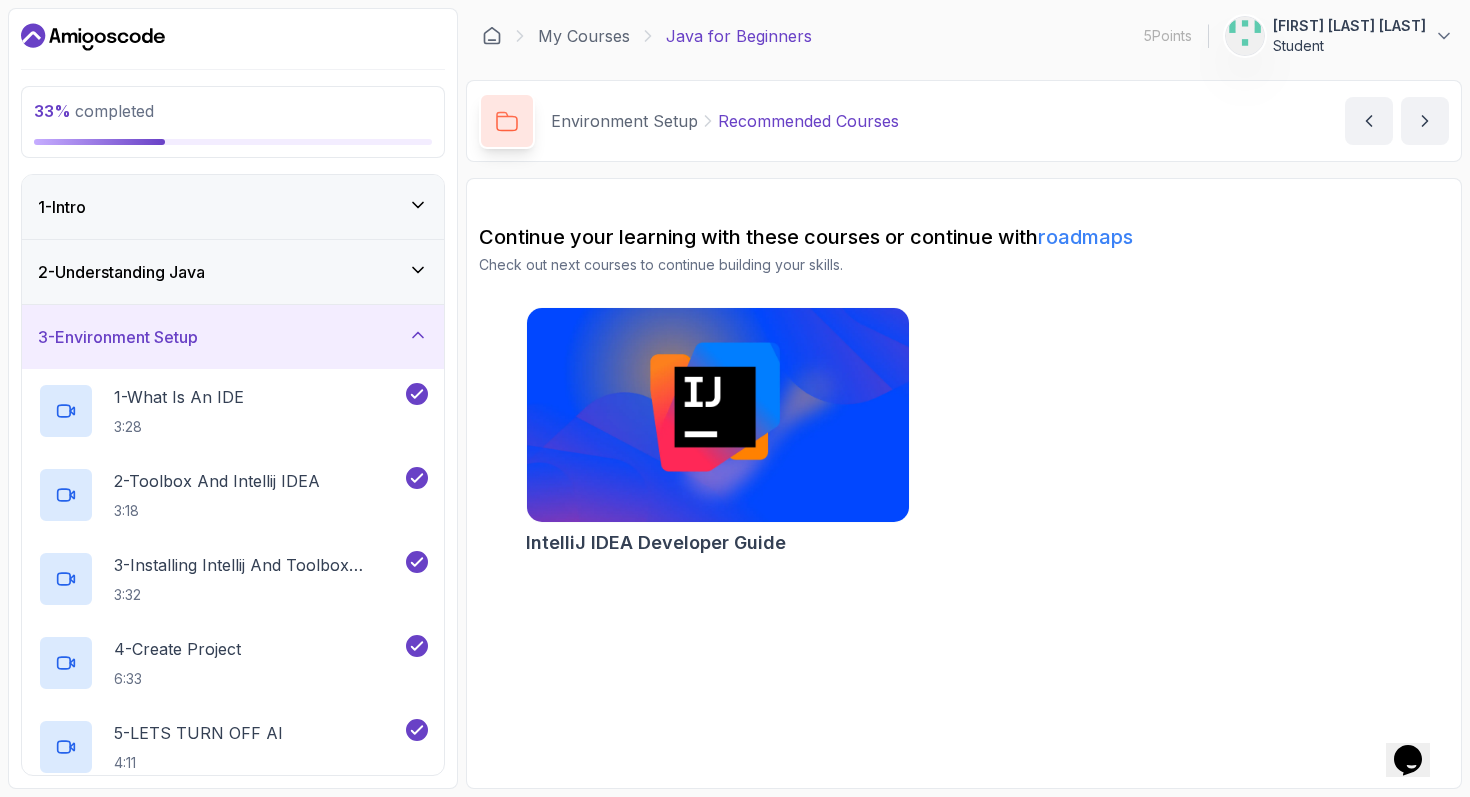 click 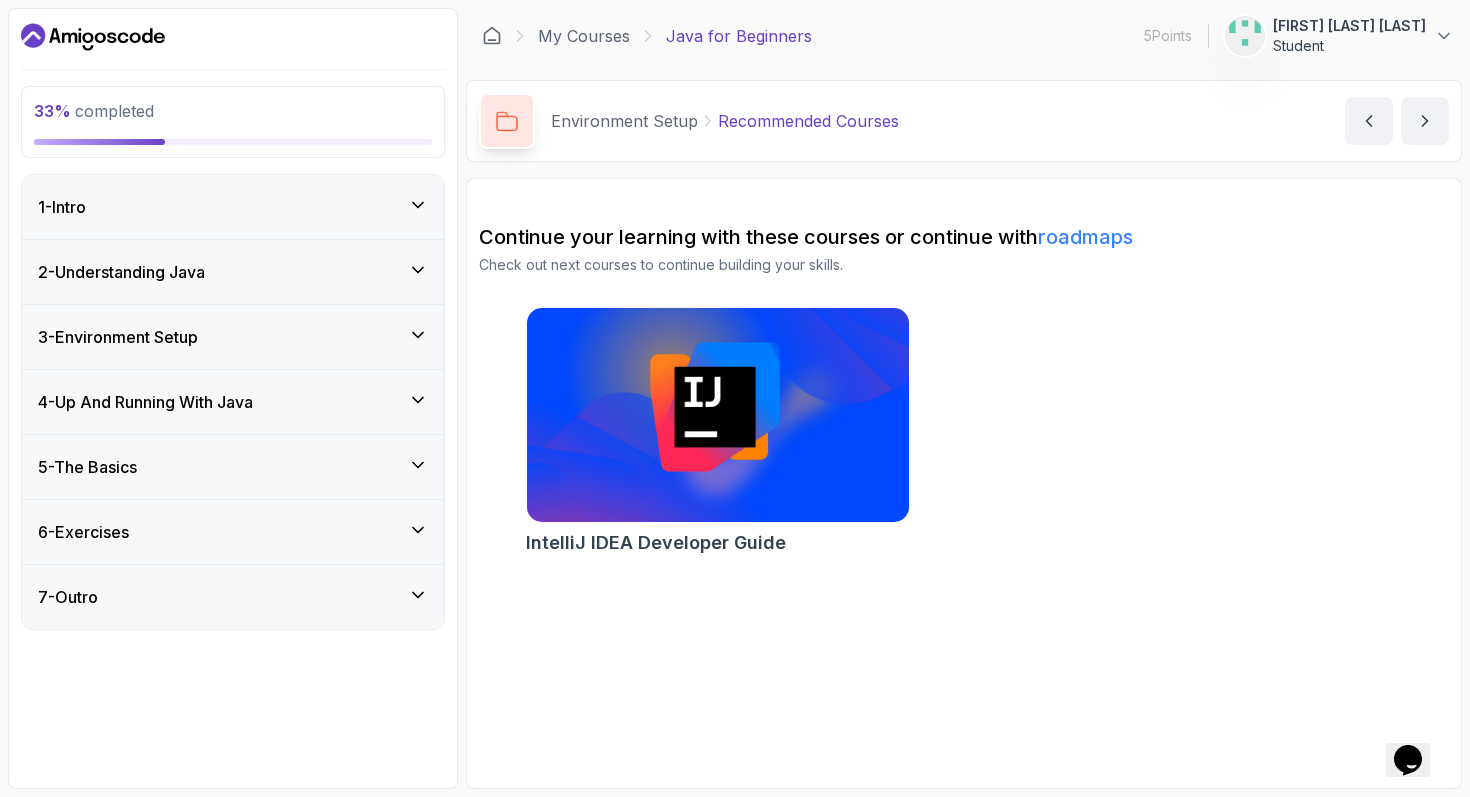 click on "4  -  Up And Running With Java" at bounding box center [233, 402] 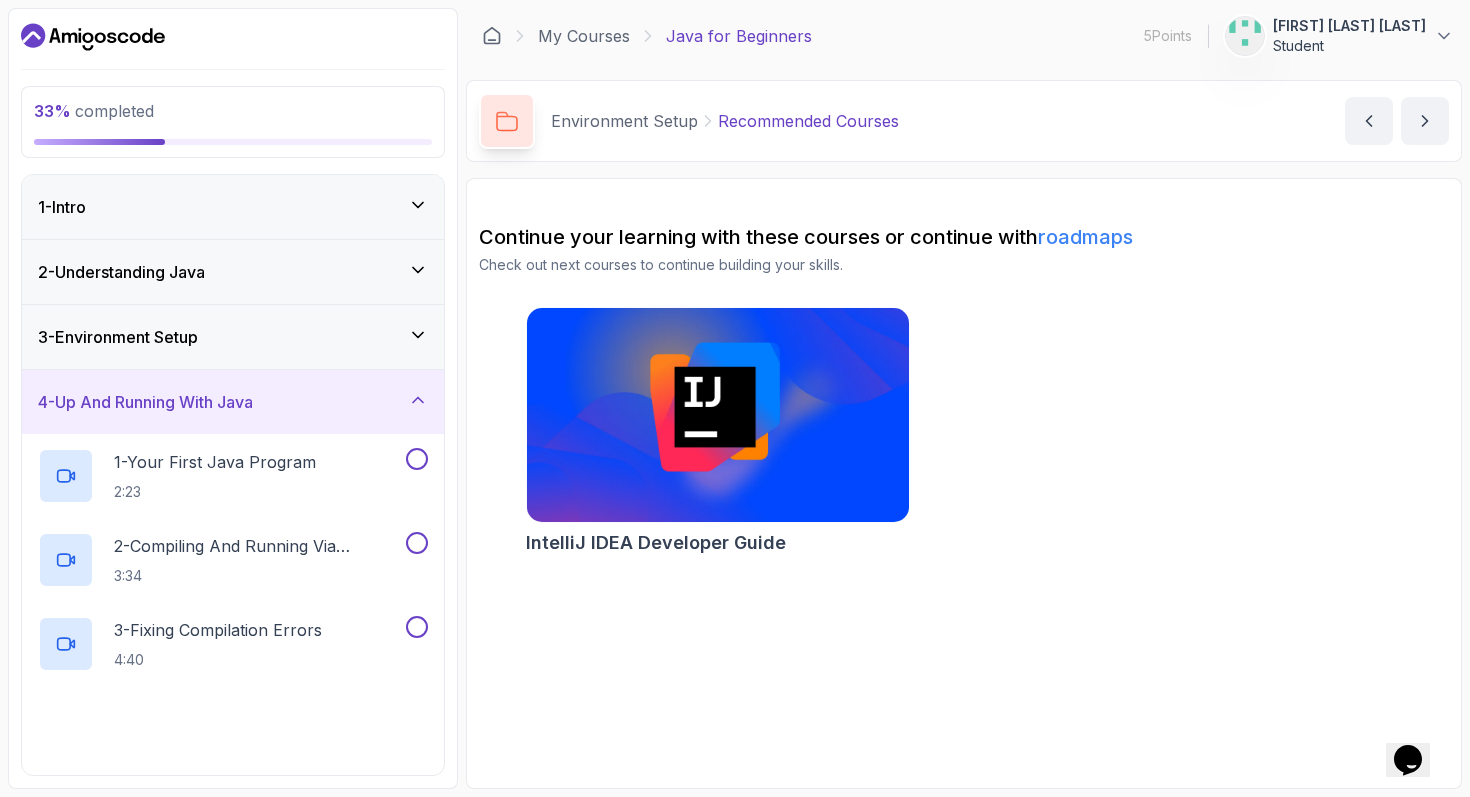 scroll, scrollTop: 86, scrollLeft: 0, axis: vertical 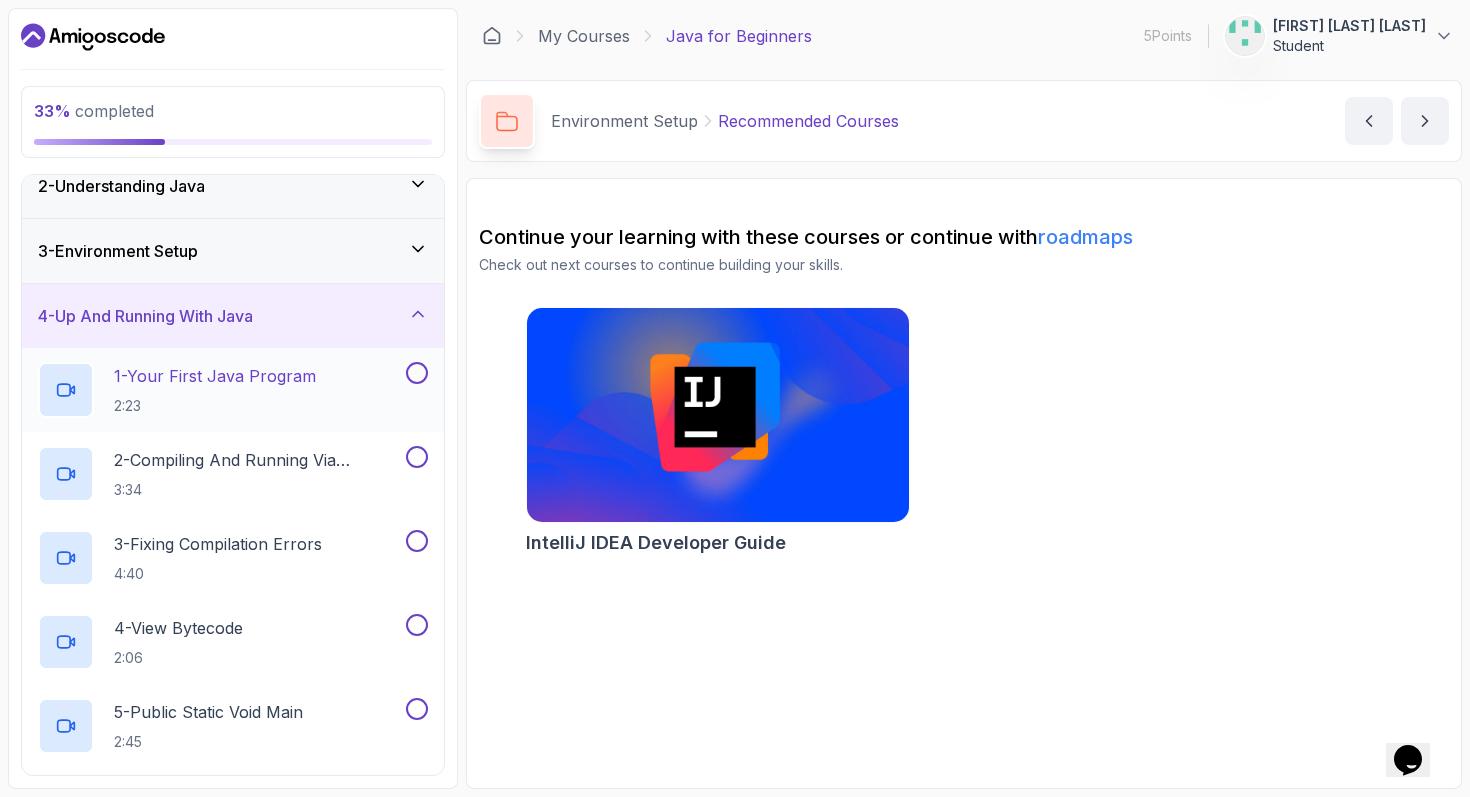 click on "1  -  Your First Java Program 2:23" at bounding box center (233, 390) 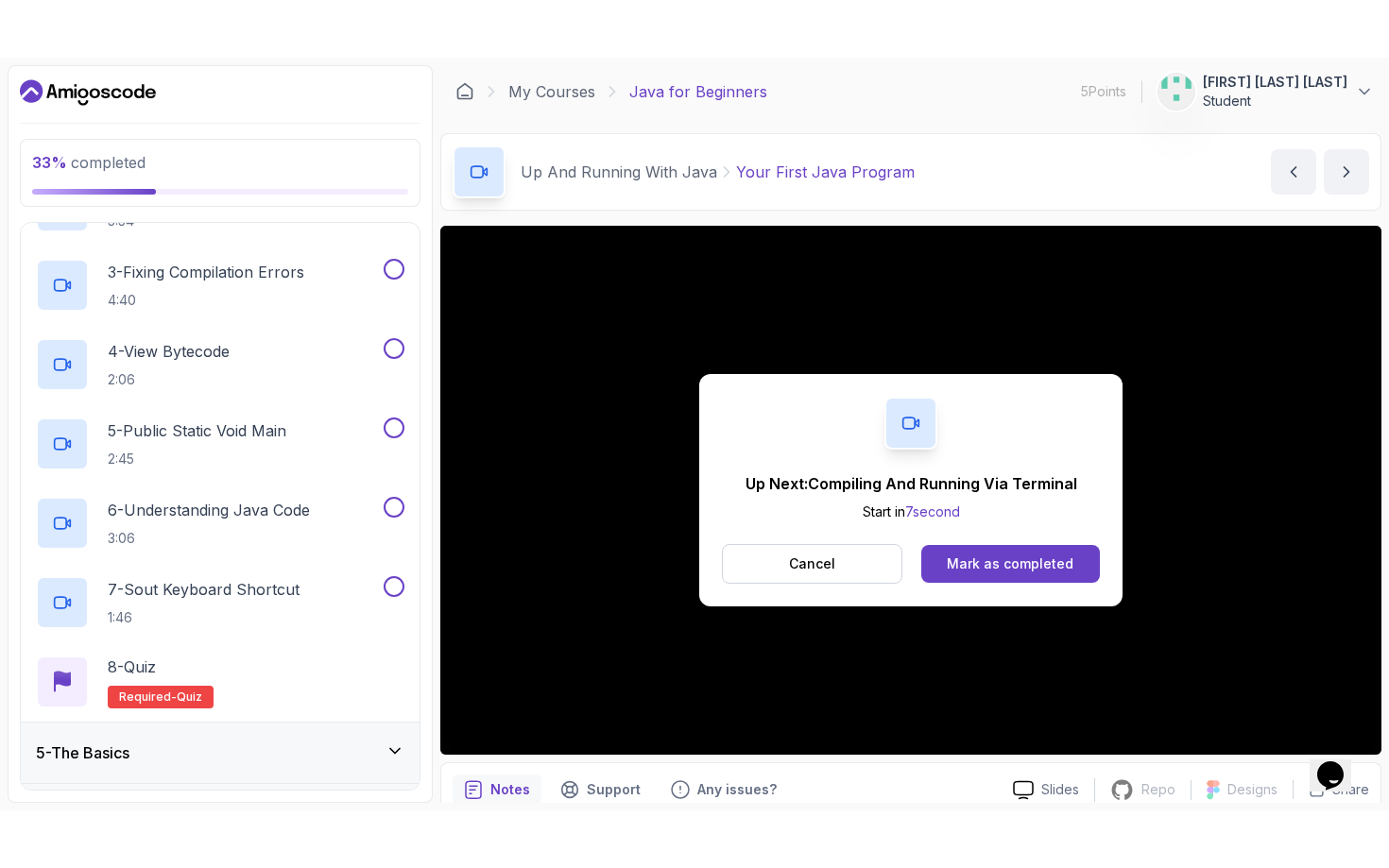 scroll, scrollTop: 496, scrollLeft: 0, axis: vertical 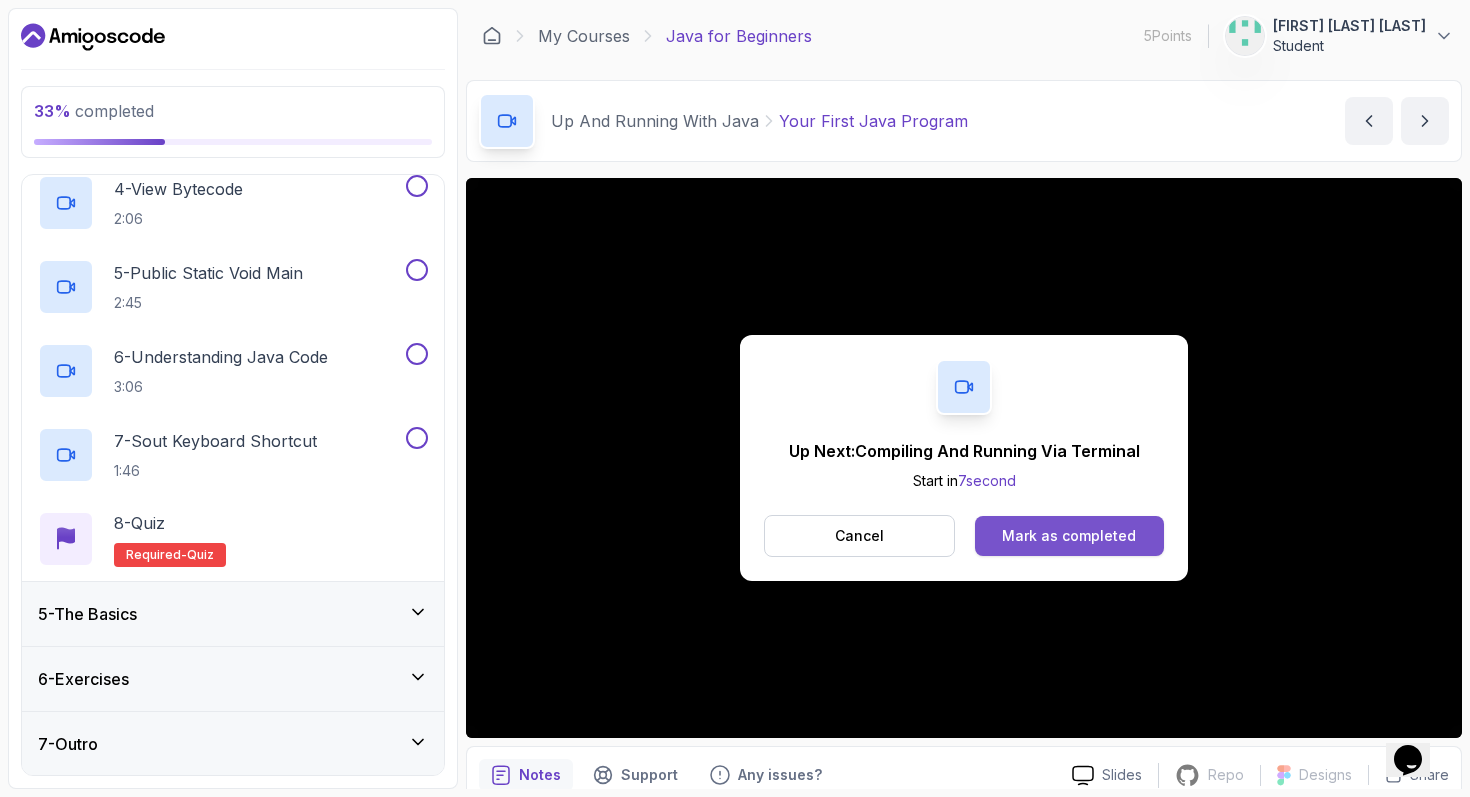 click on "Mark as completed" at bounding box center (1069, 536) 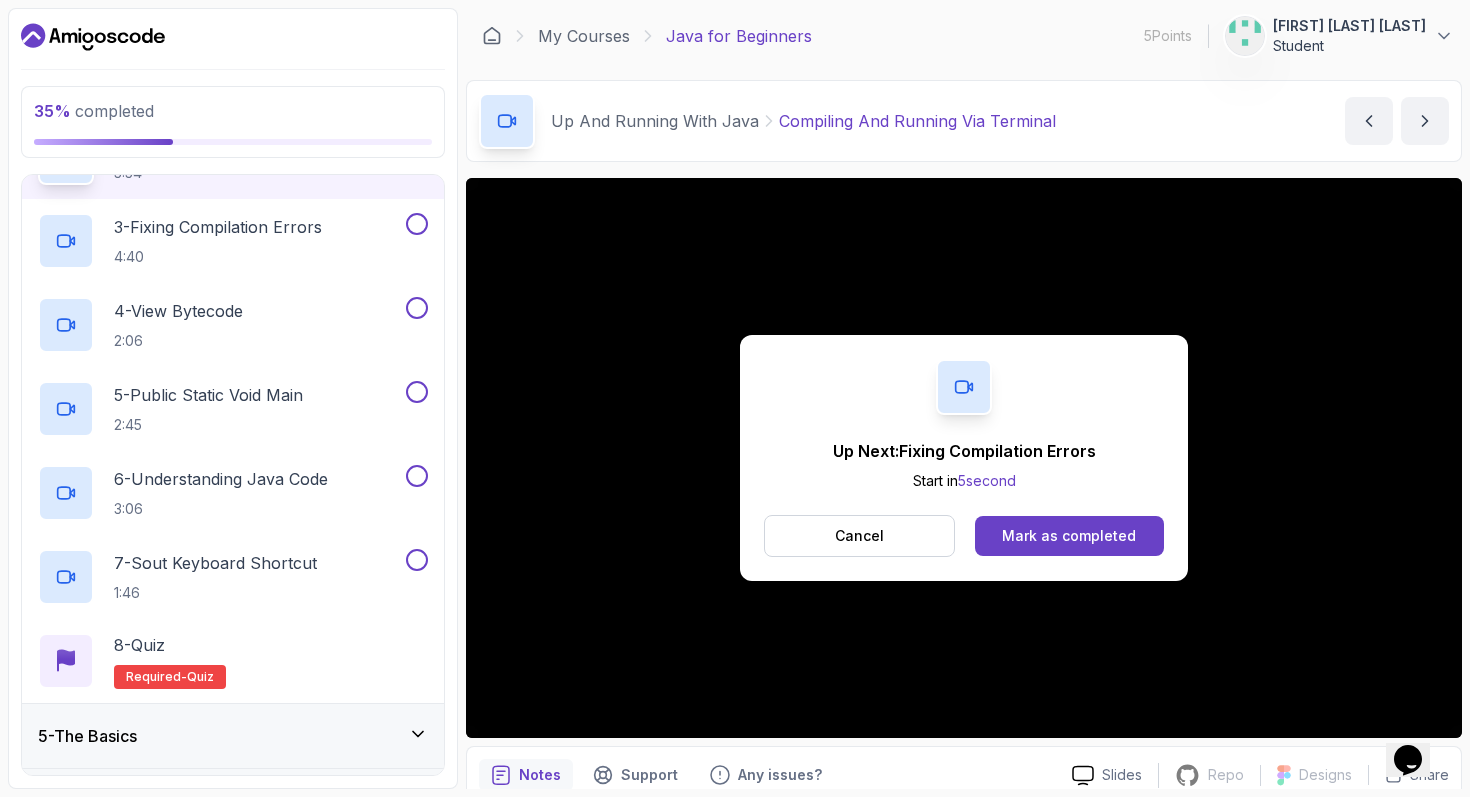 scroll, scrollTop: 525, scrollLeft: 0, axis: vertical 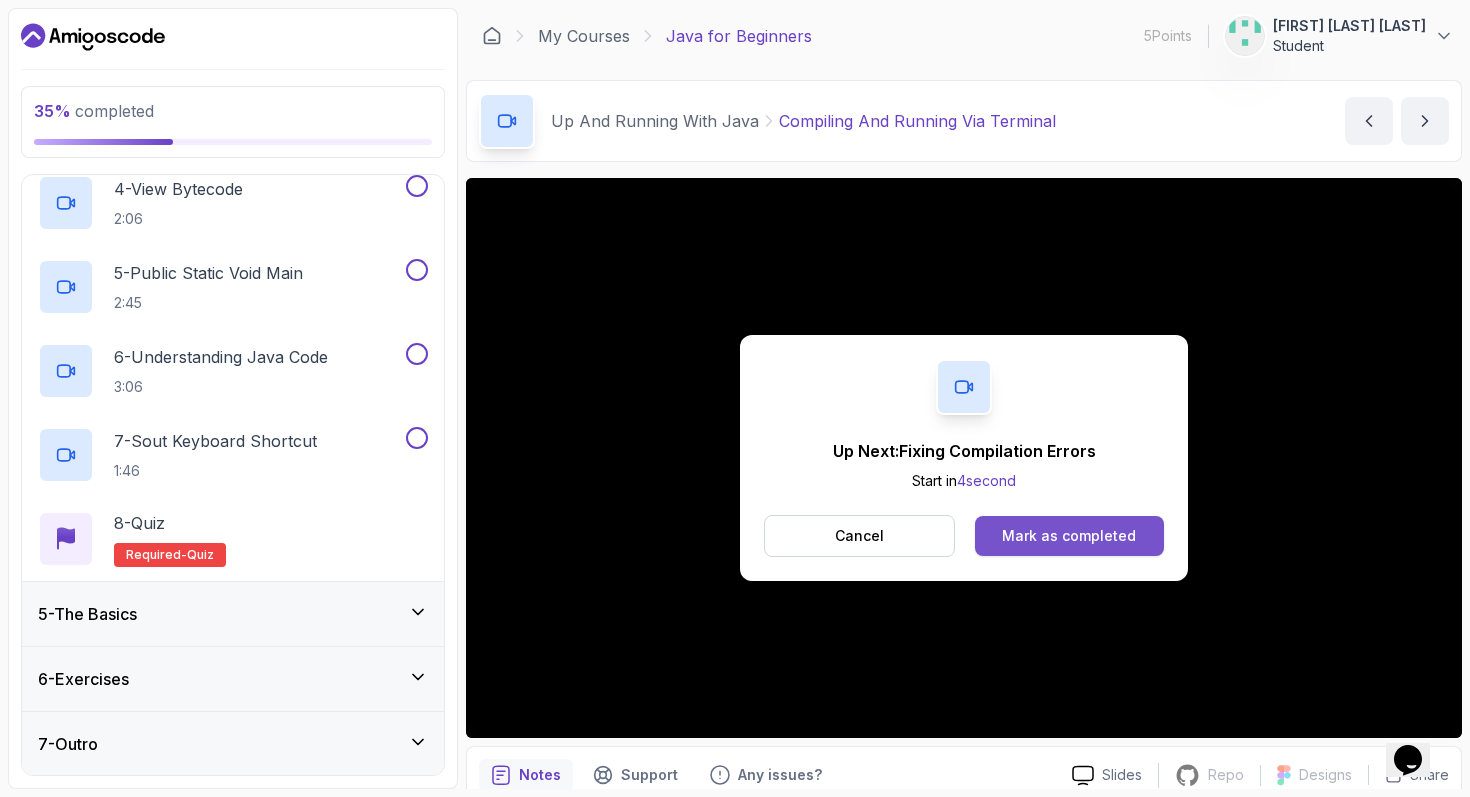 click on "Mark as completed" at bounding box center (1069, 536) 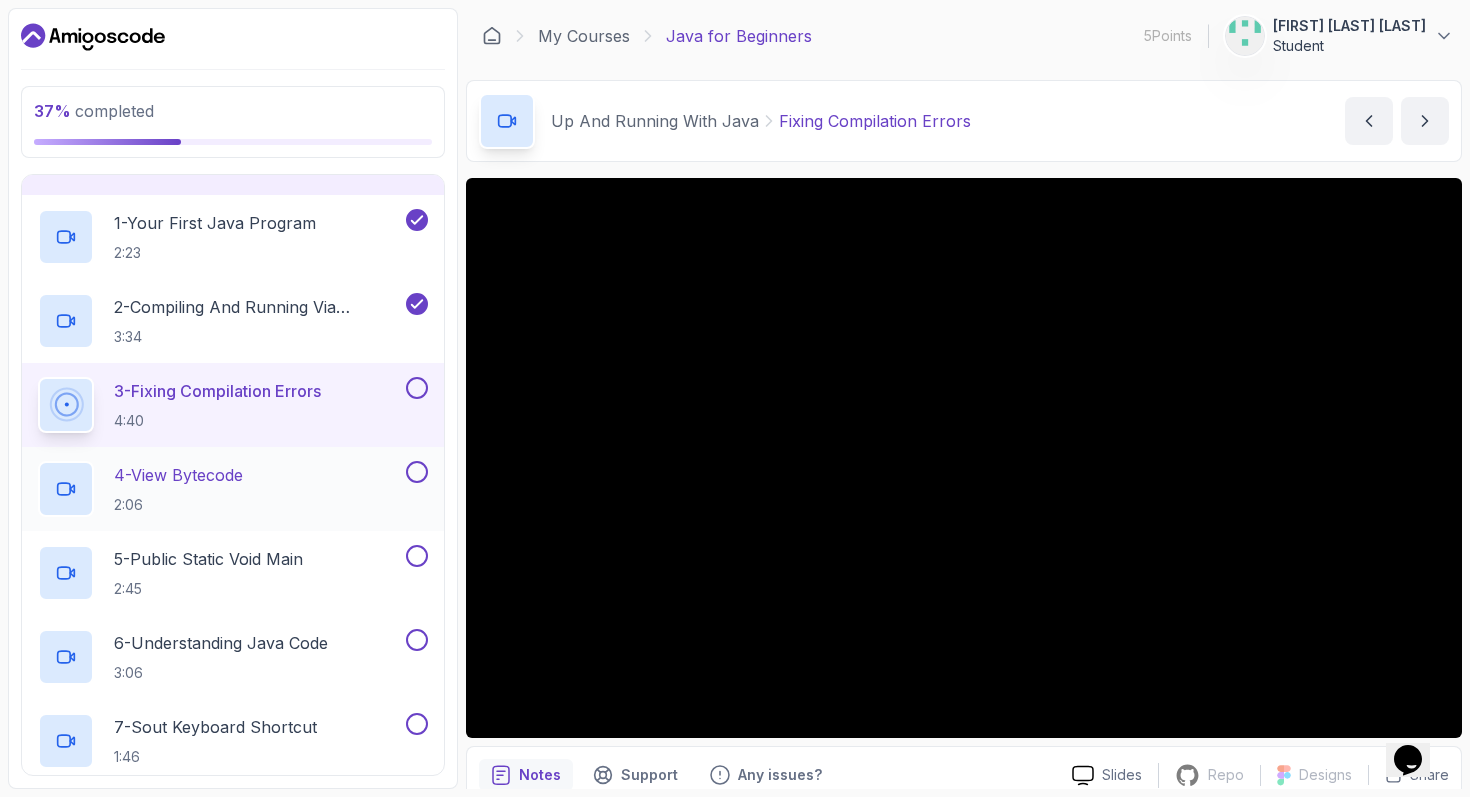 scroll, scrollTop: 243, scrollLeft: 0, axis: vertical 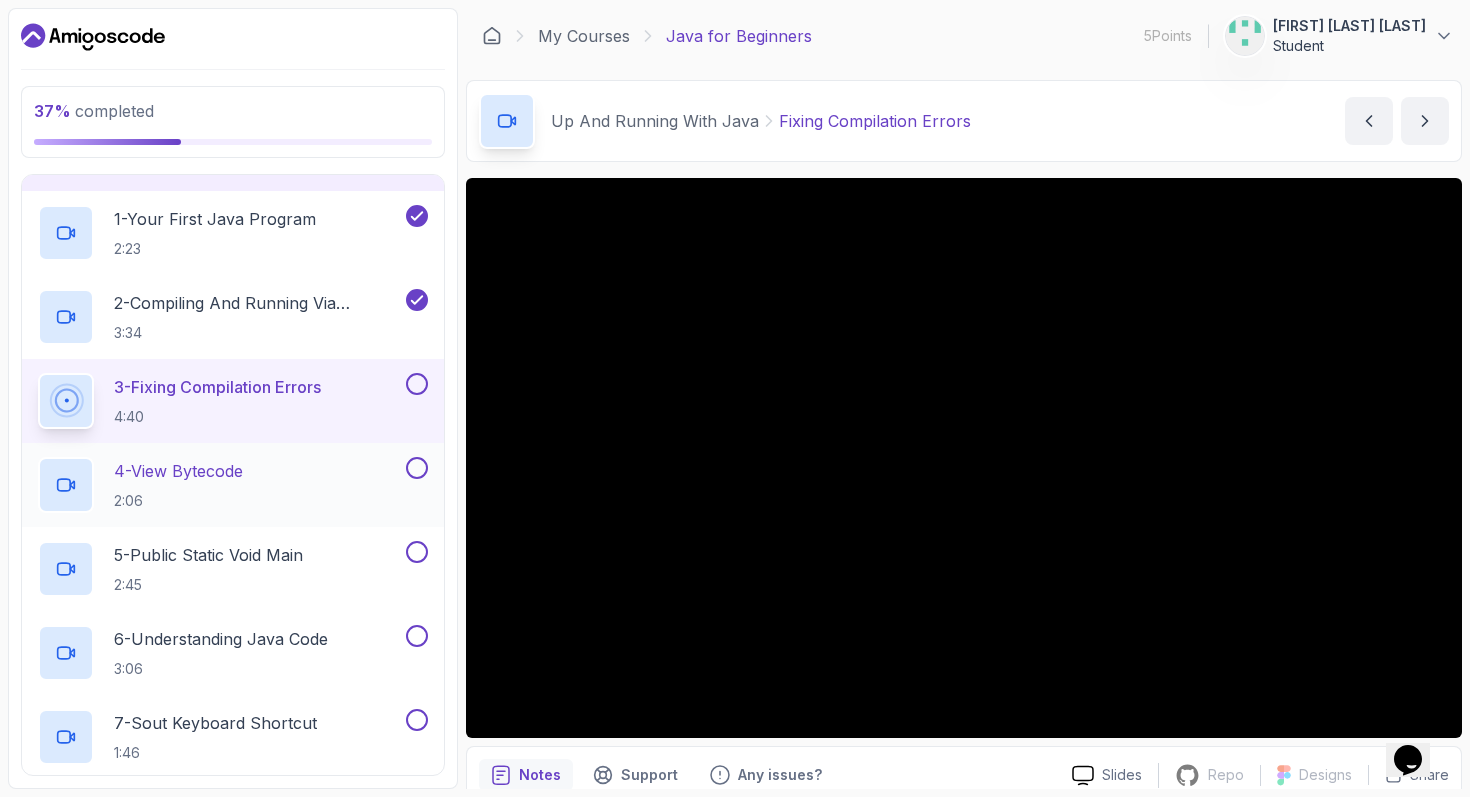 click on "4  -  View Bytecode 2:06" at bounding box center (220, 485) 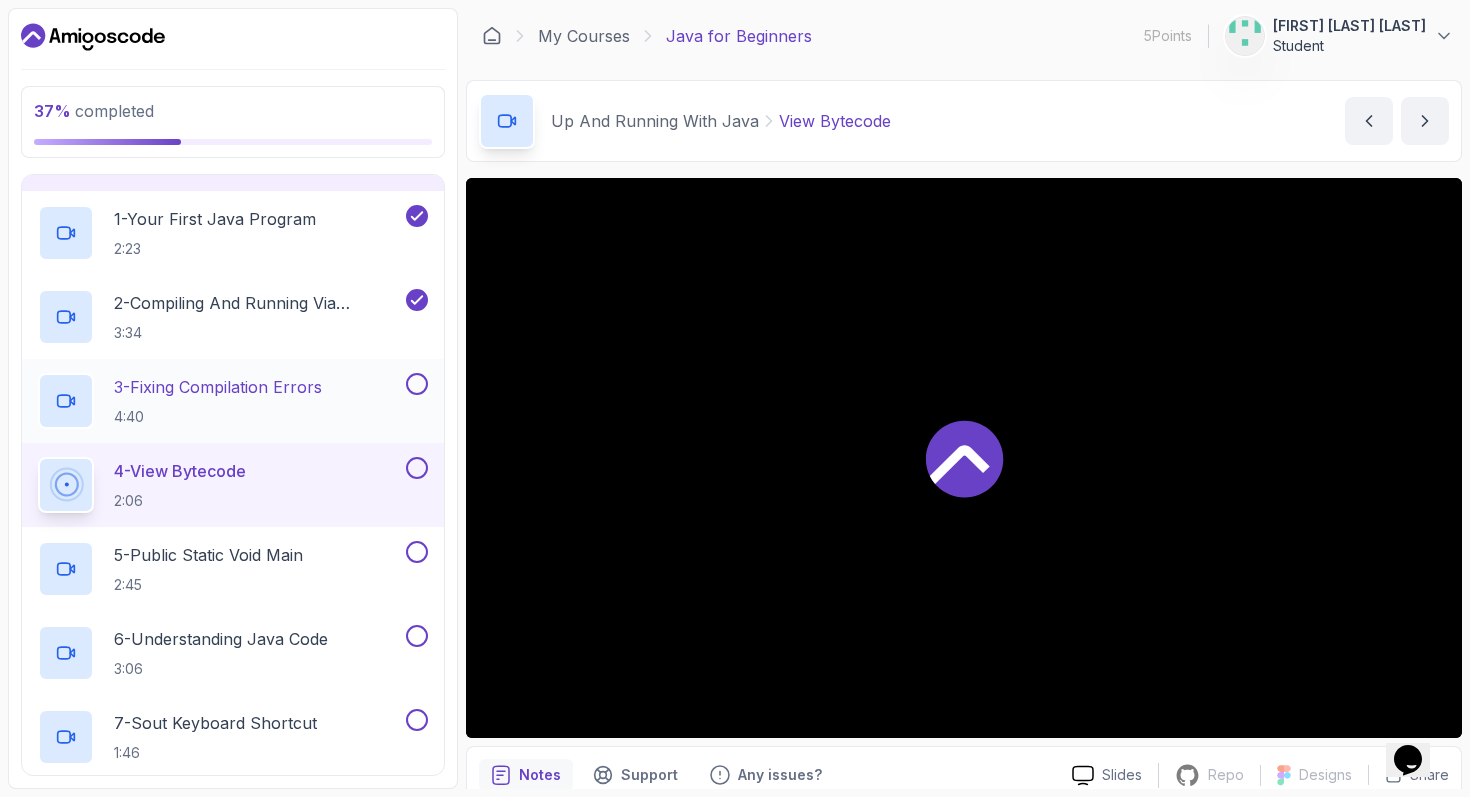 click at bounding box center (417, 384) 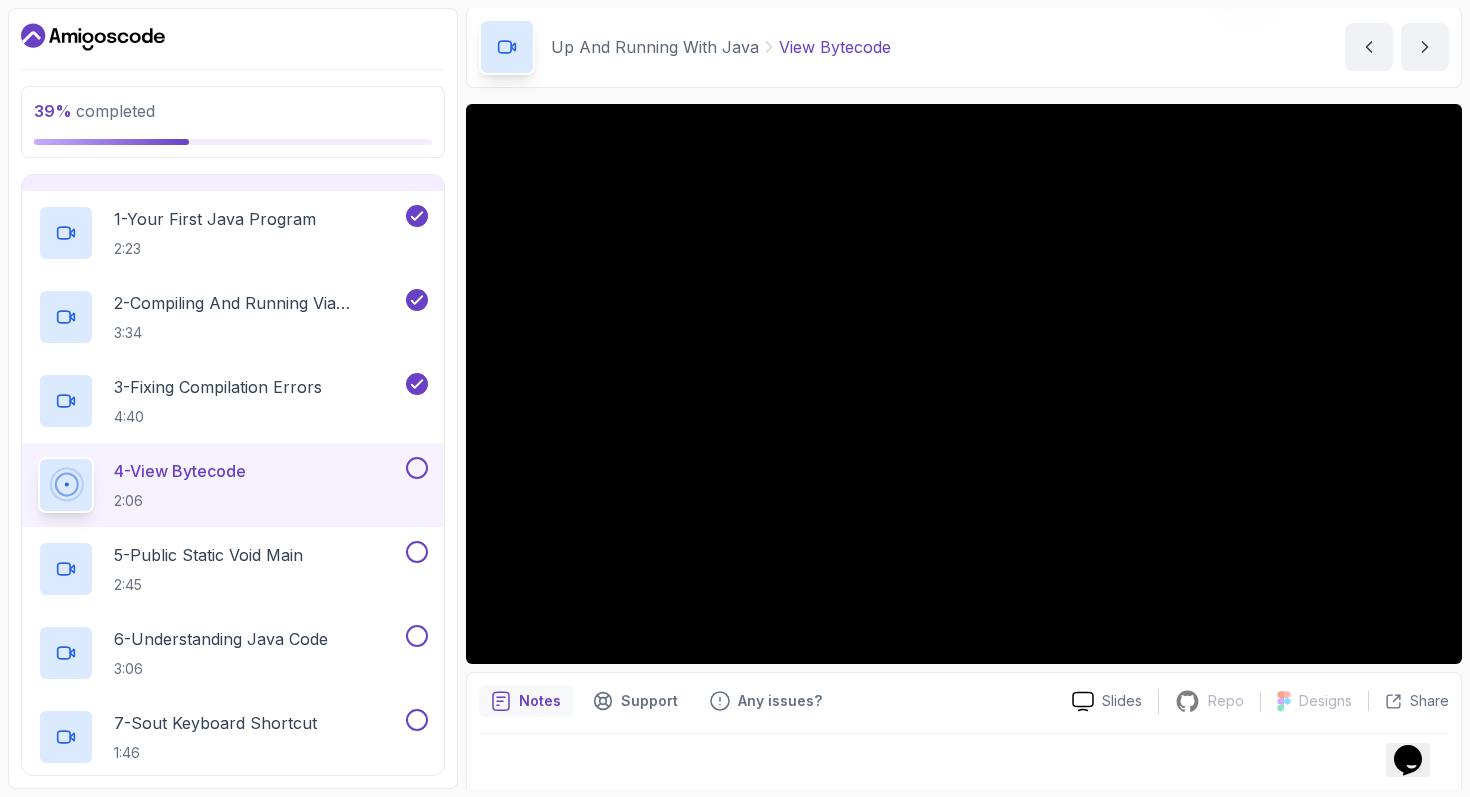 scroll, scrollTop: 88, scrollLeft: 0, axis: vertical 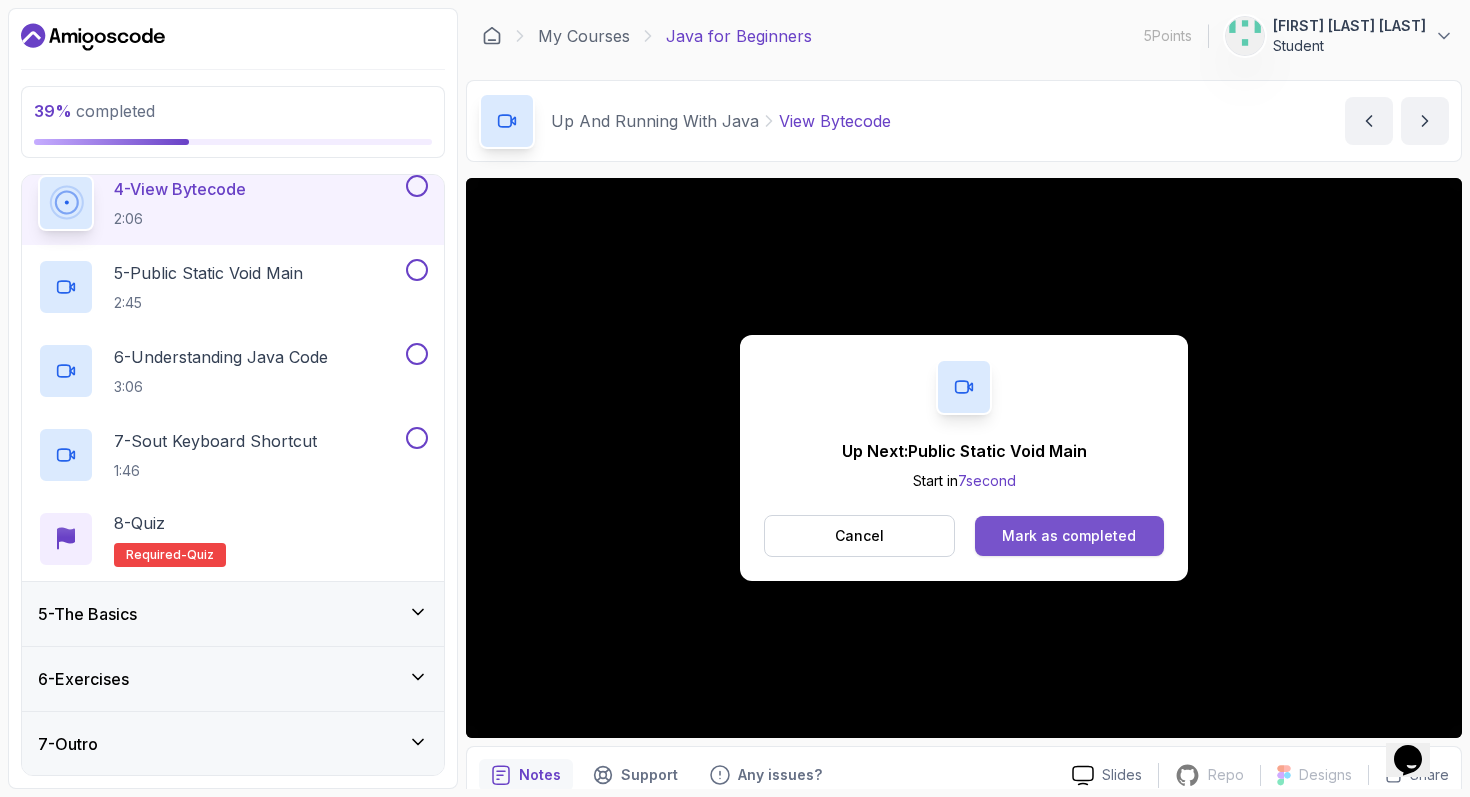 click on "Mark as completed" at bounding box center (1069, 536) 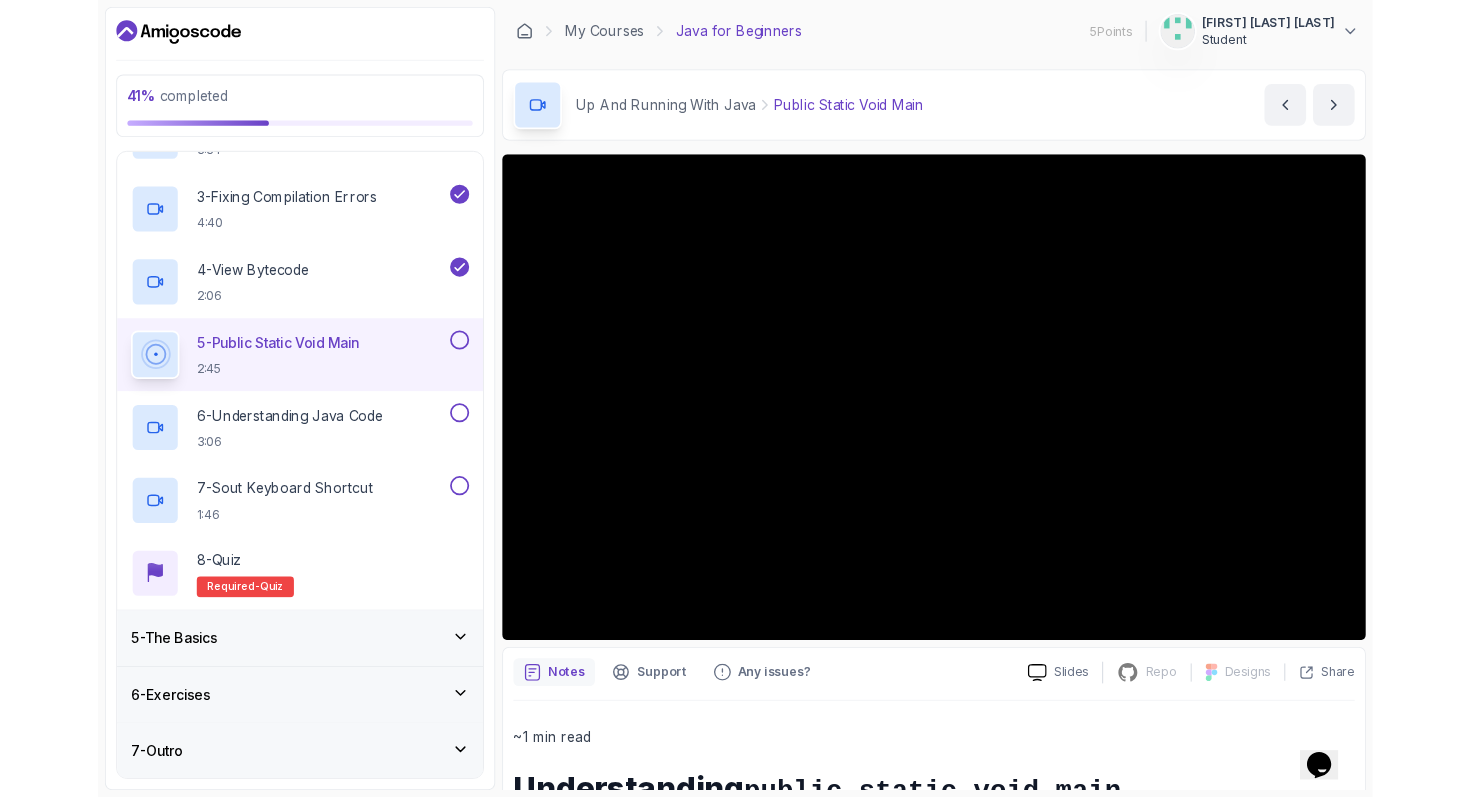 scroll, scrollTop: 525, scrollLeft: 0, axis: vertical 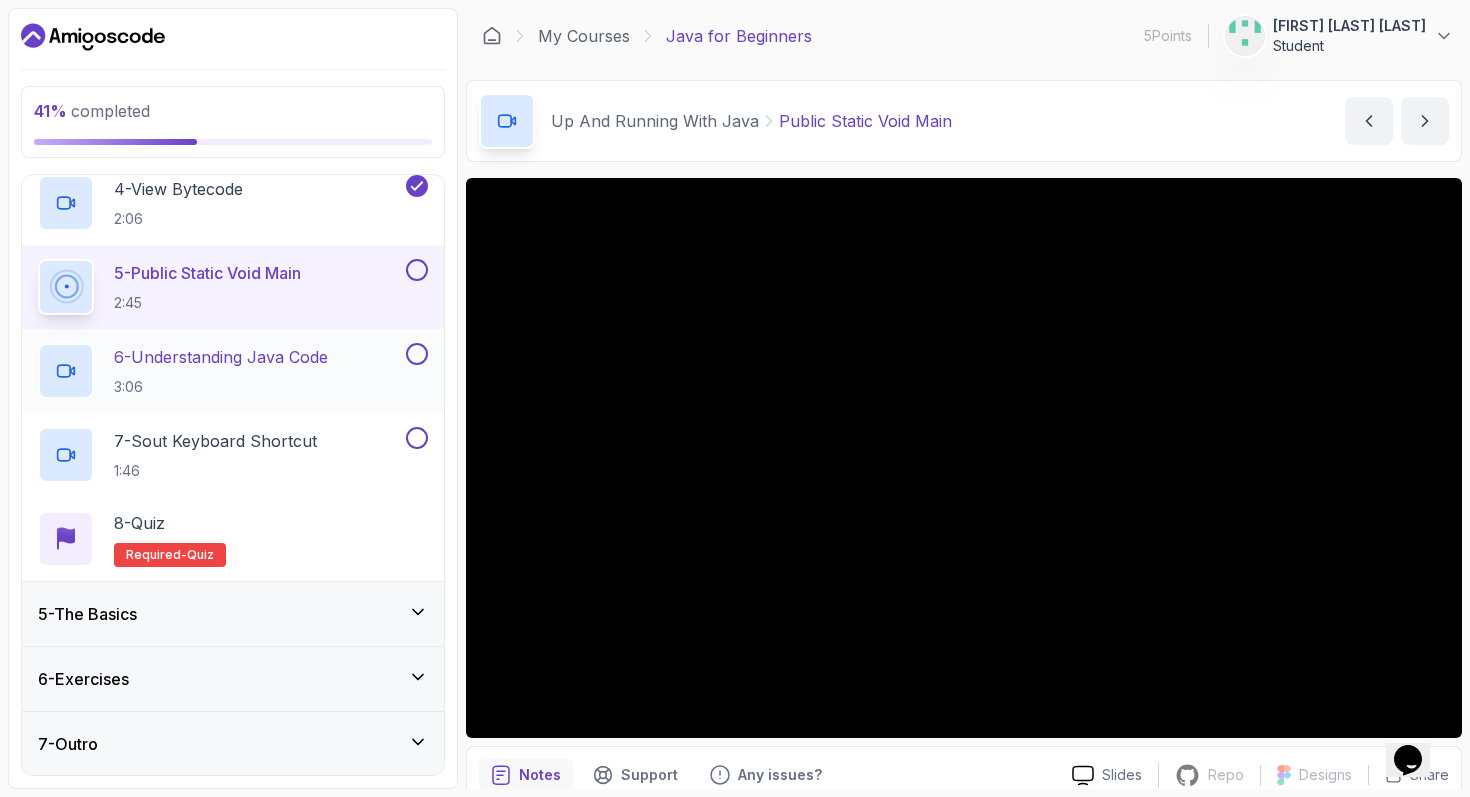 click on "6  -  Understanding Java Code" at bounding box center (221, 357) 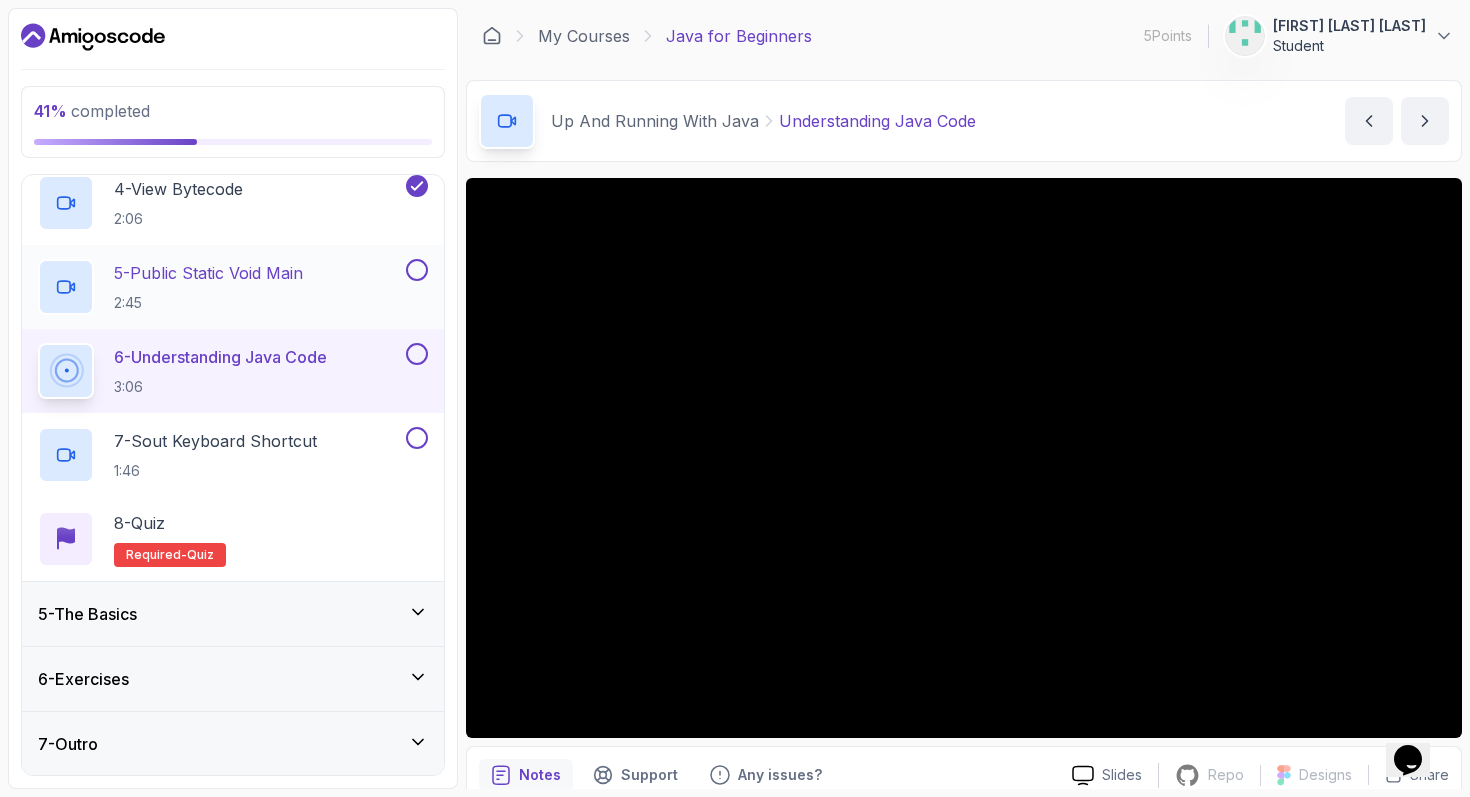 click at bounding box center [415, 270] 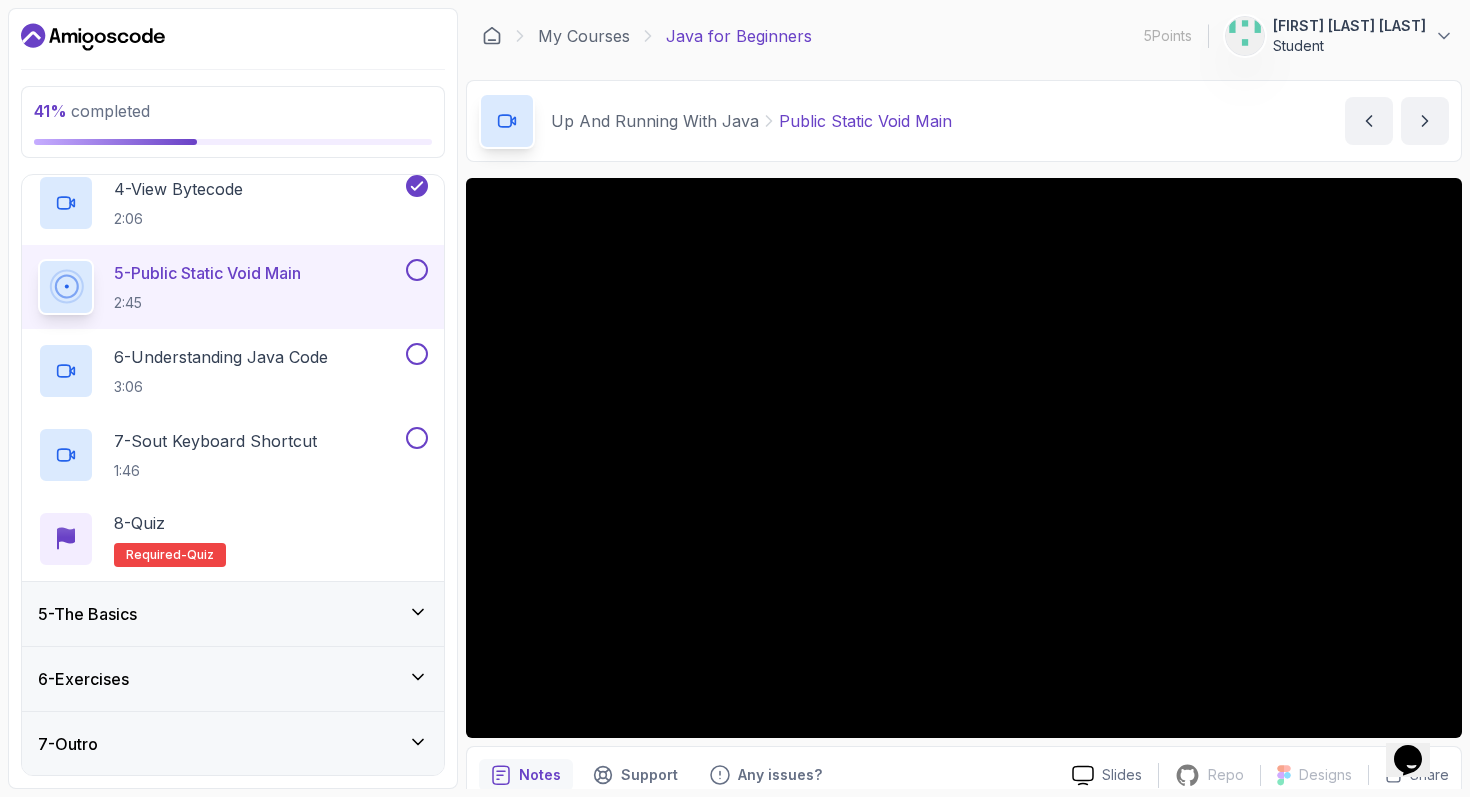 click at bounding box center (417, 270) 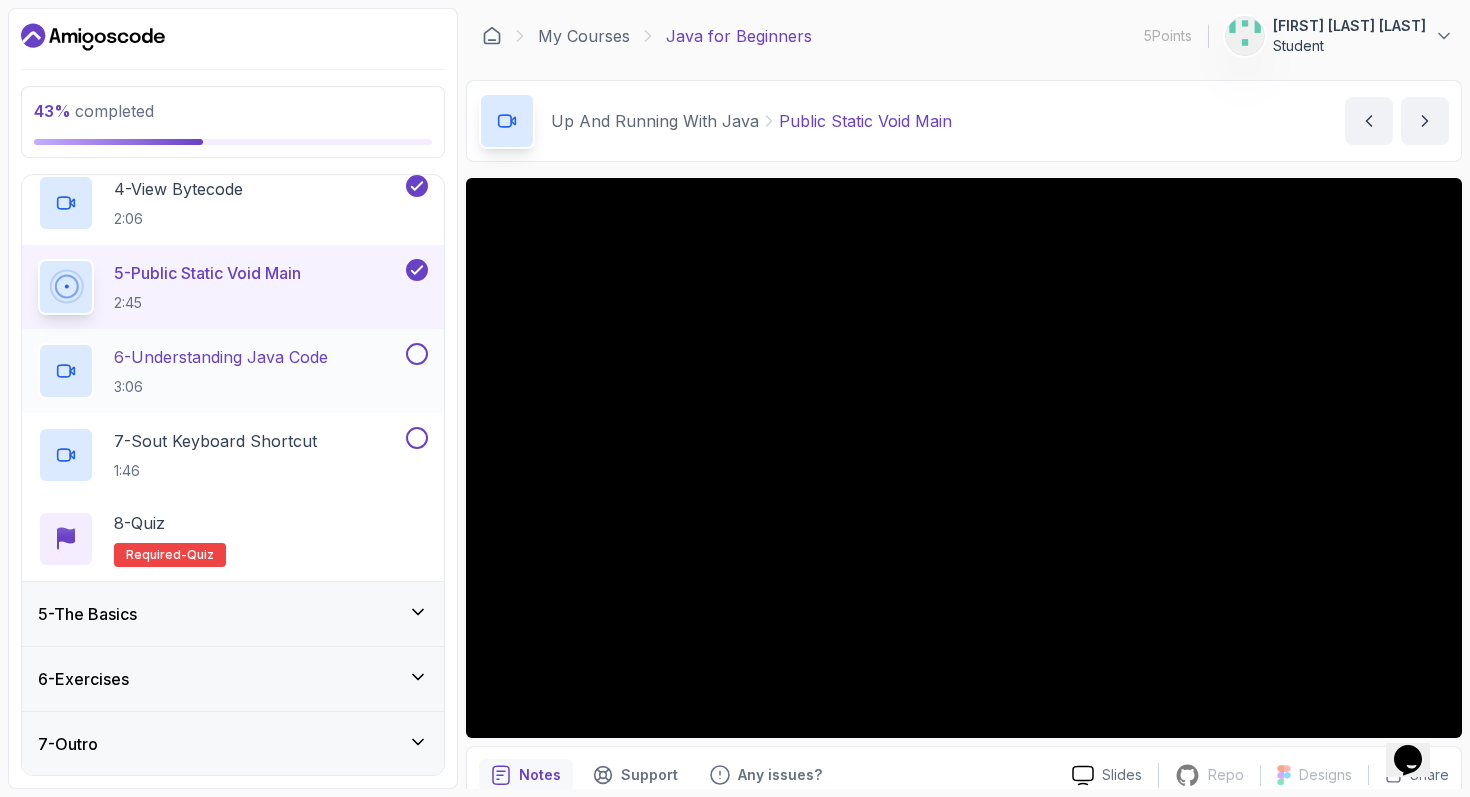 click on "6  -  Understanding Java Code" at bounding box center (221, 357) 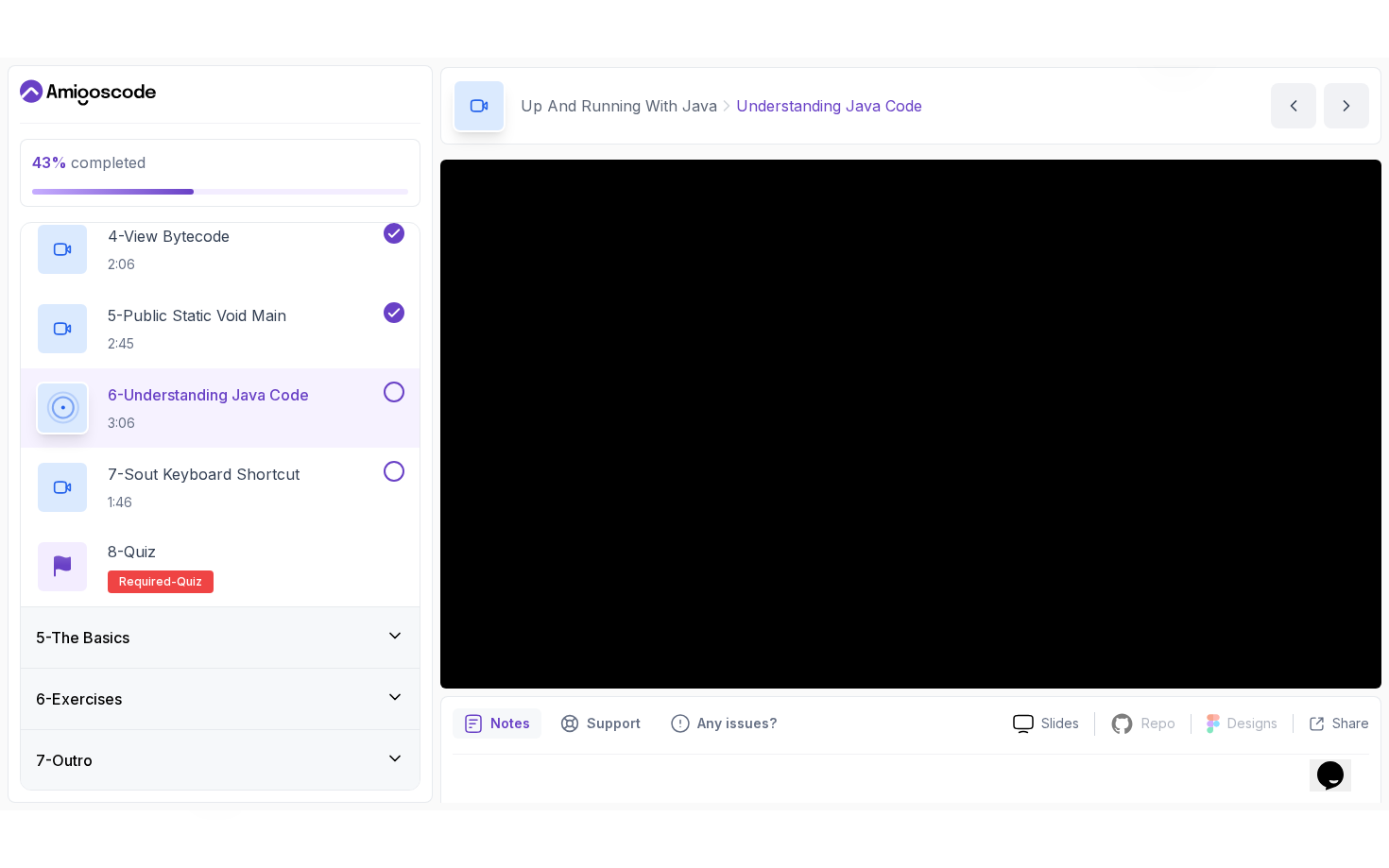 scroll, scrollTop: 83, scrollLeft: 0, axis: vertical 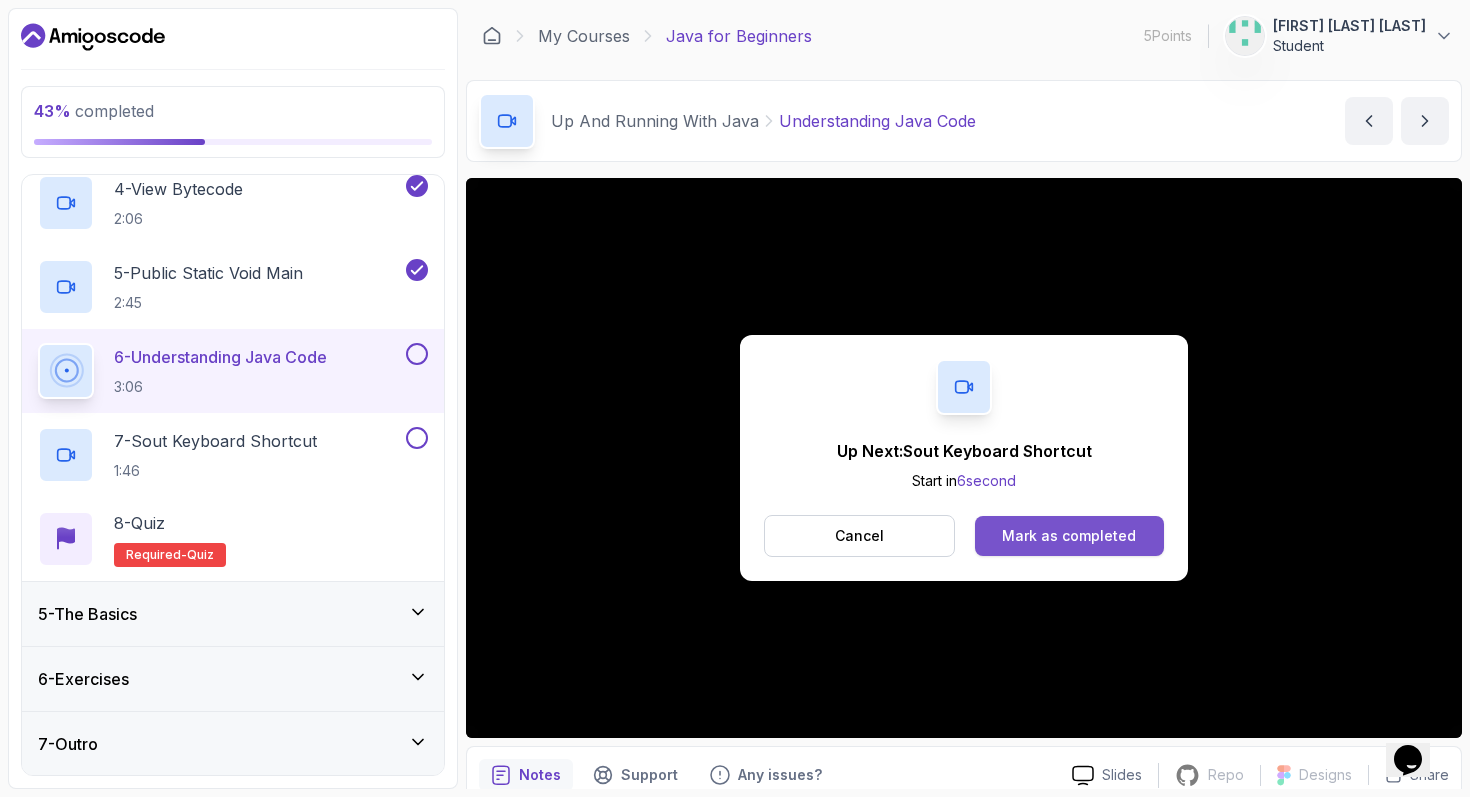 click on "Mark as completed" at bounding box center (1069, 536) 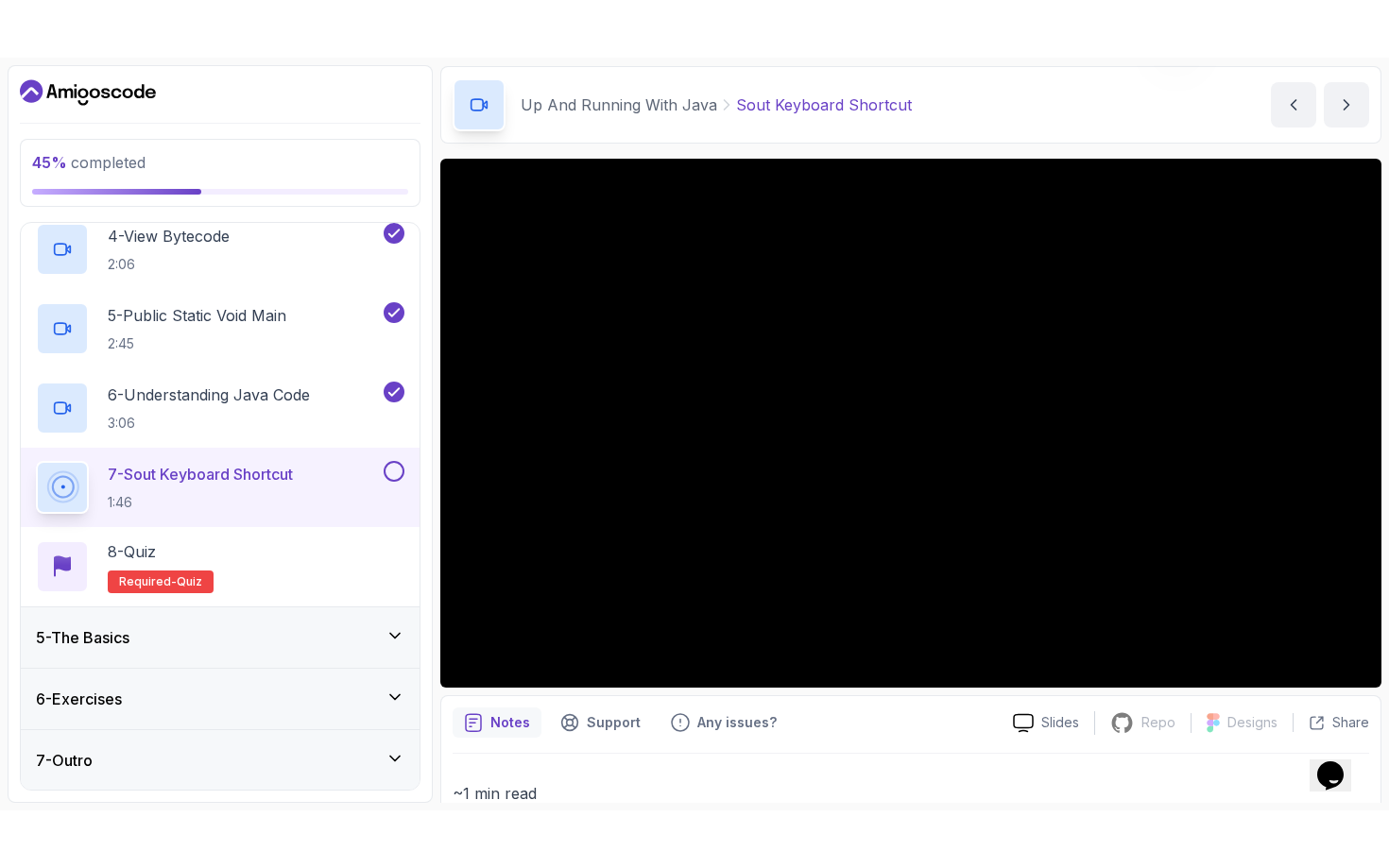 scroll, scrollTop: 78, scrollLeft: 0, axis: vertical 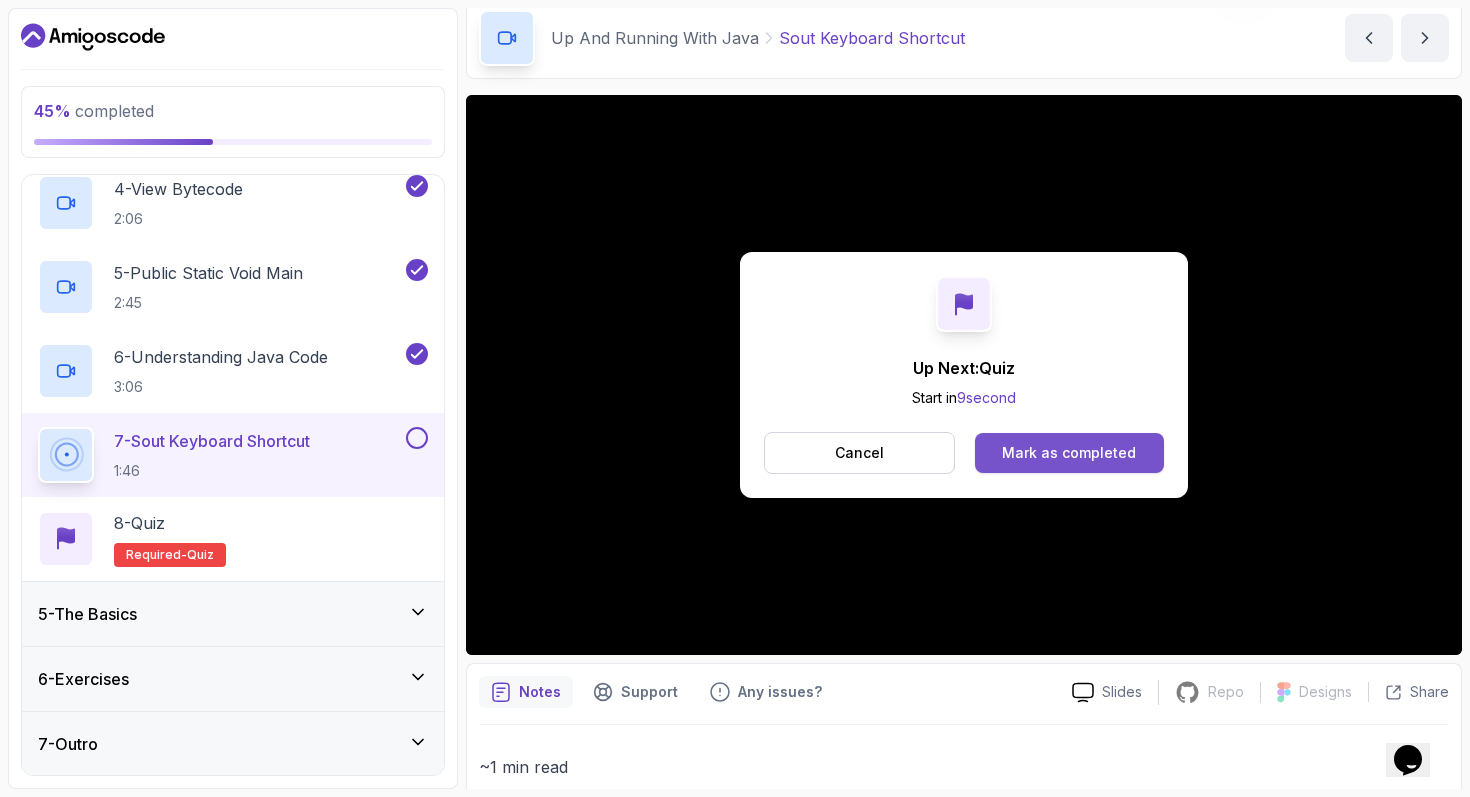 click on "Mark as completed" at bounding box center (1069, 453) 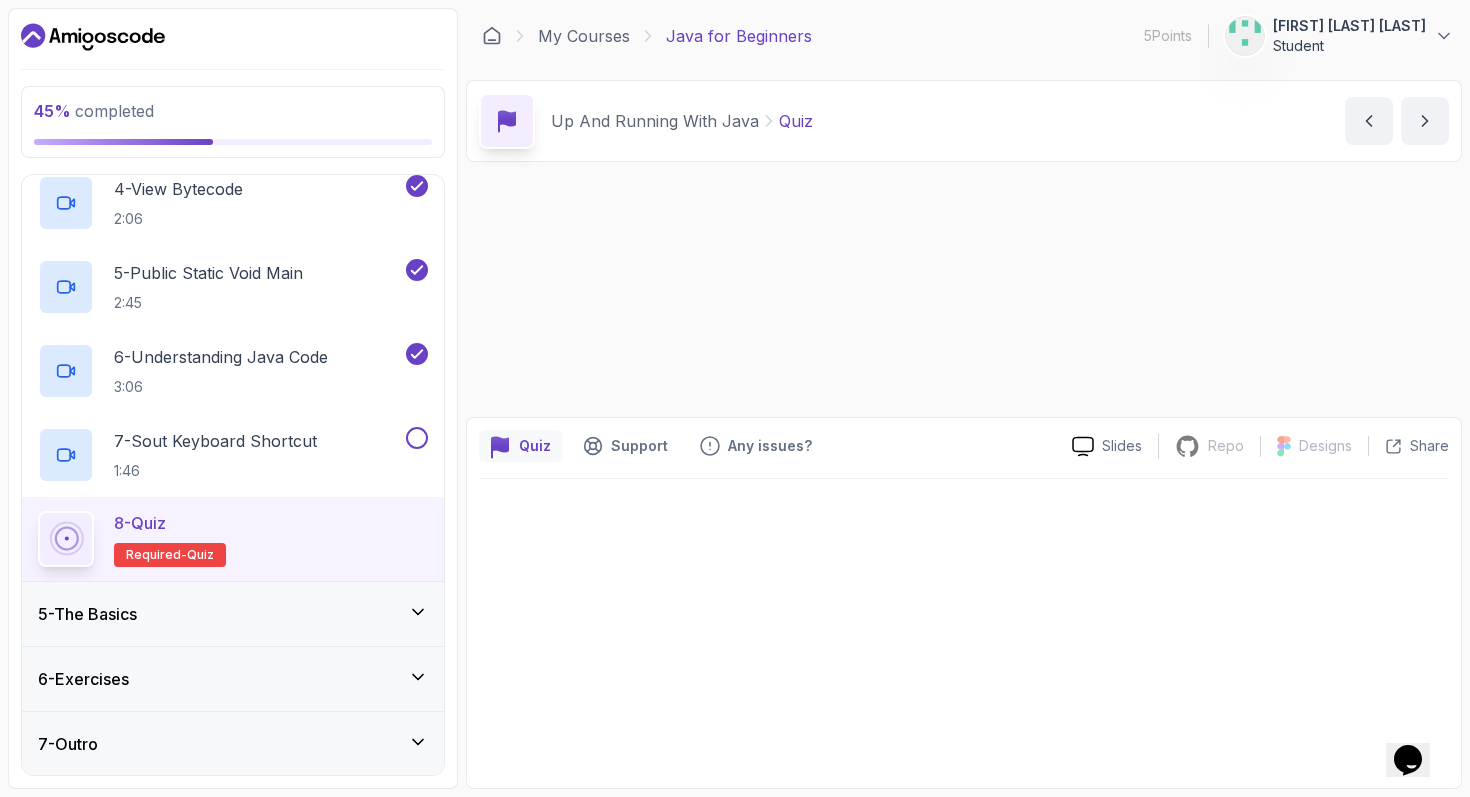 scroll, scrollTop: 0, scrollLeft: 0, axis: both 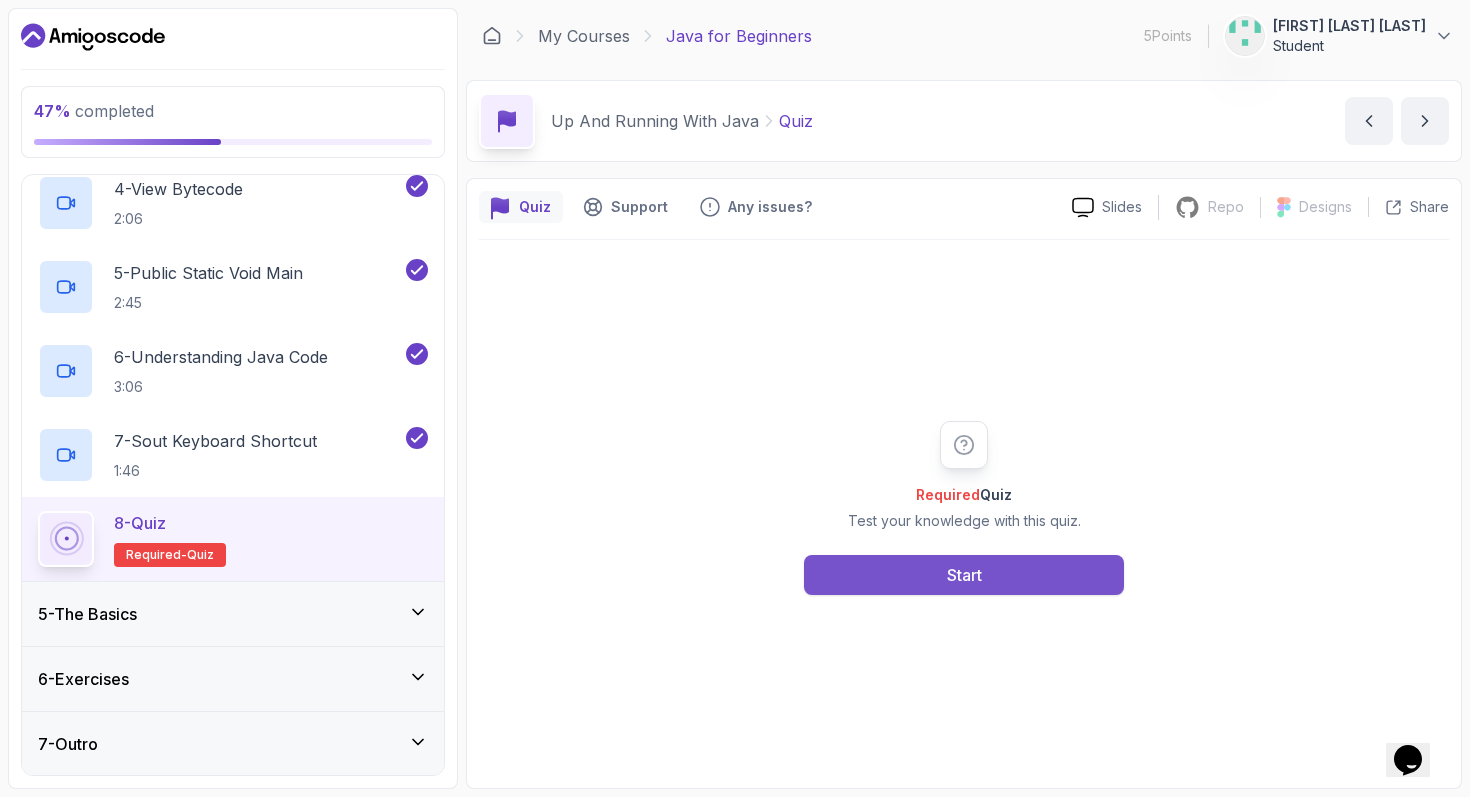 click on "Start" at bounding box center [964, 575] 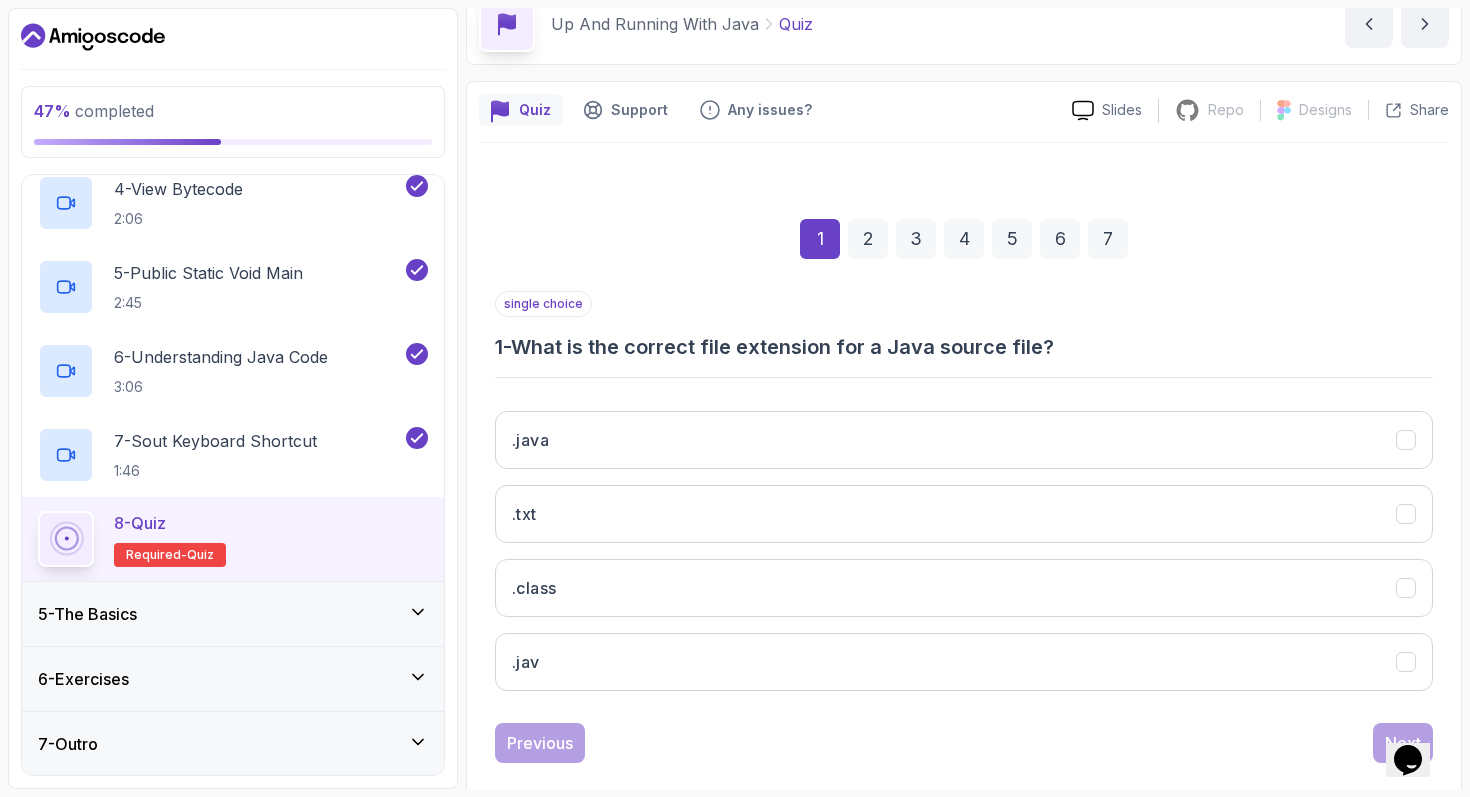 scroll, scrollTop: 128, scrollLeft: 0, axis: vertical 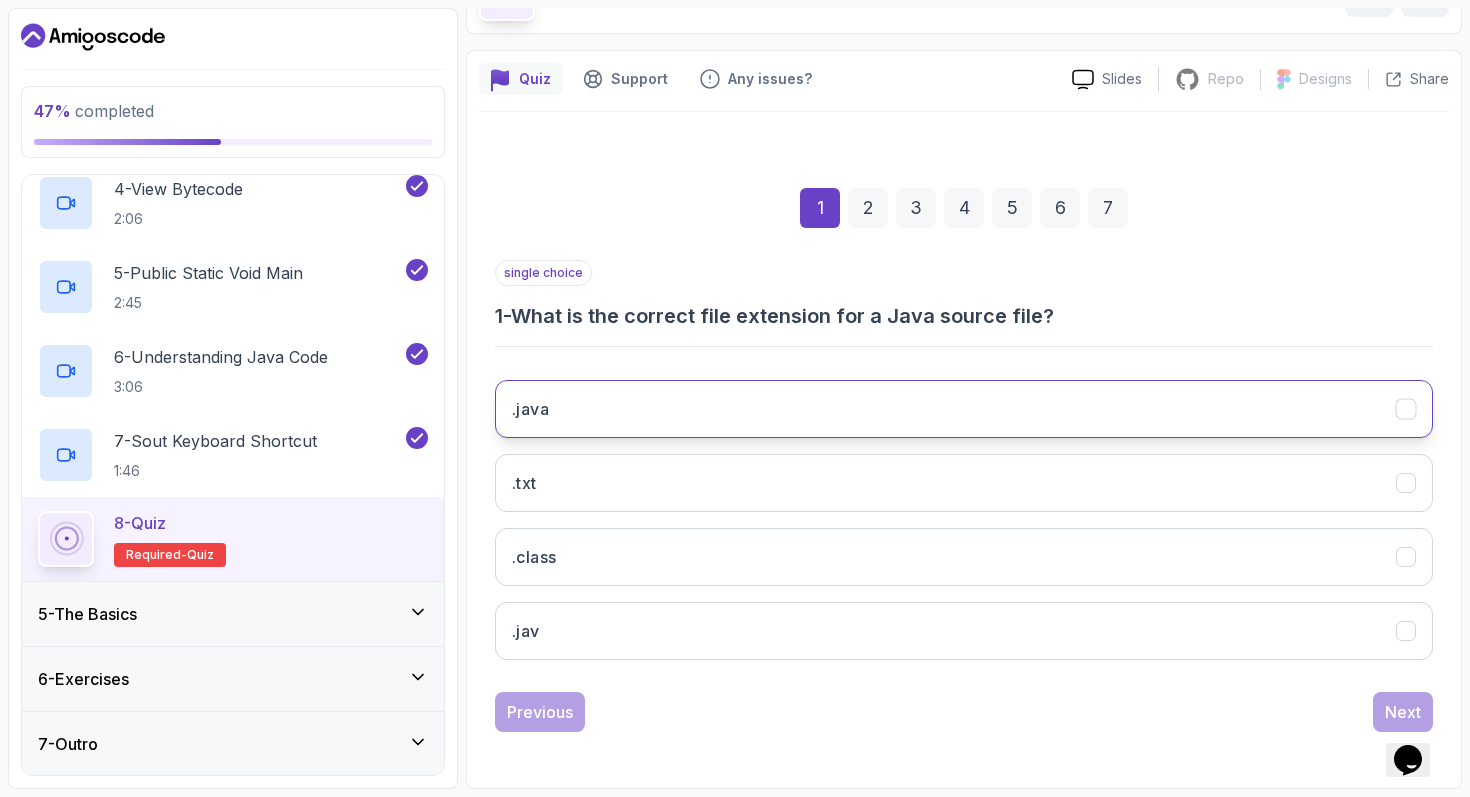 click on ".java" at bounding box center [964, 409] 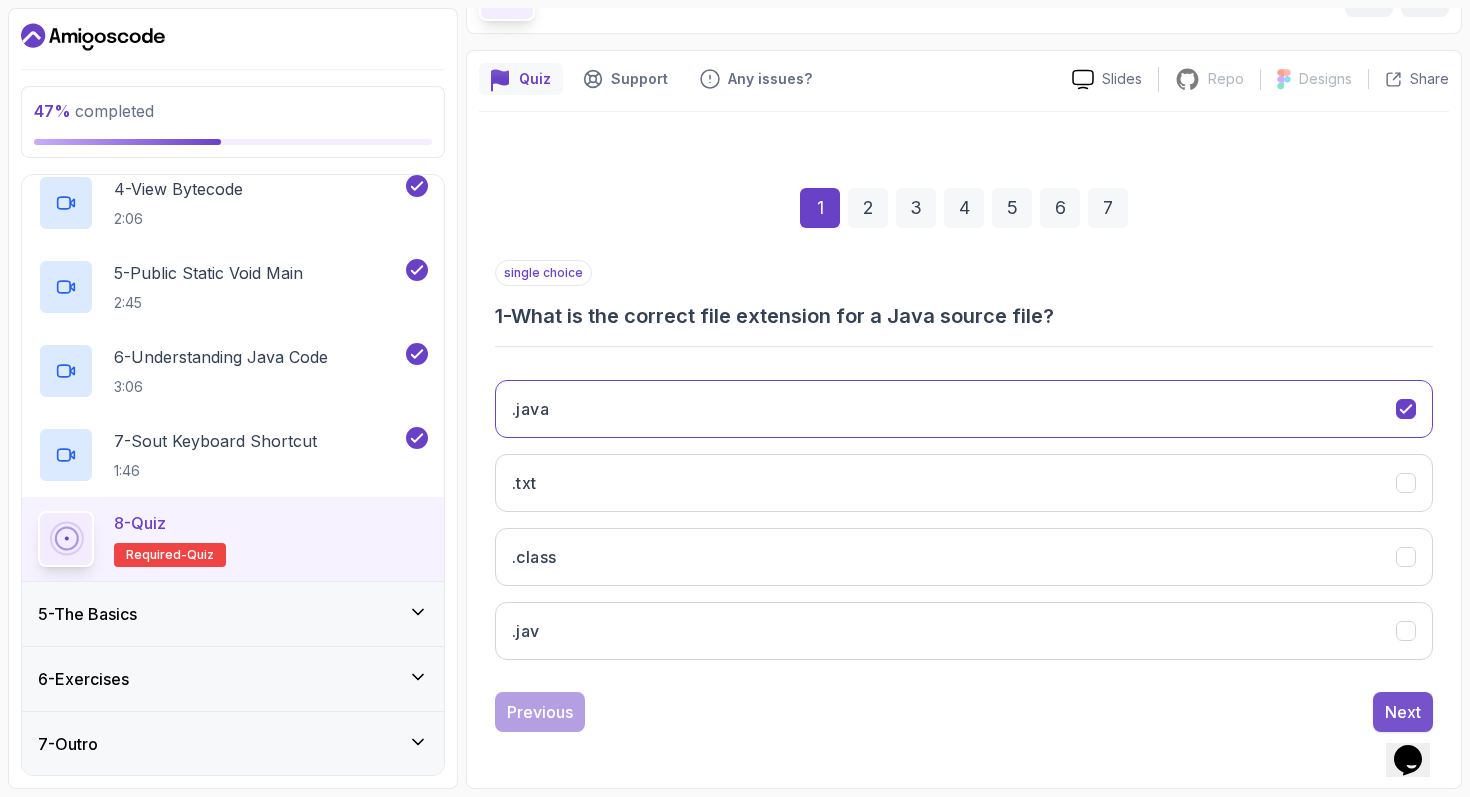 click on "Next" at bounding box center [1403, 712] 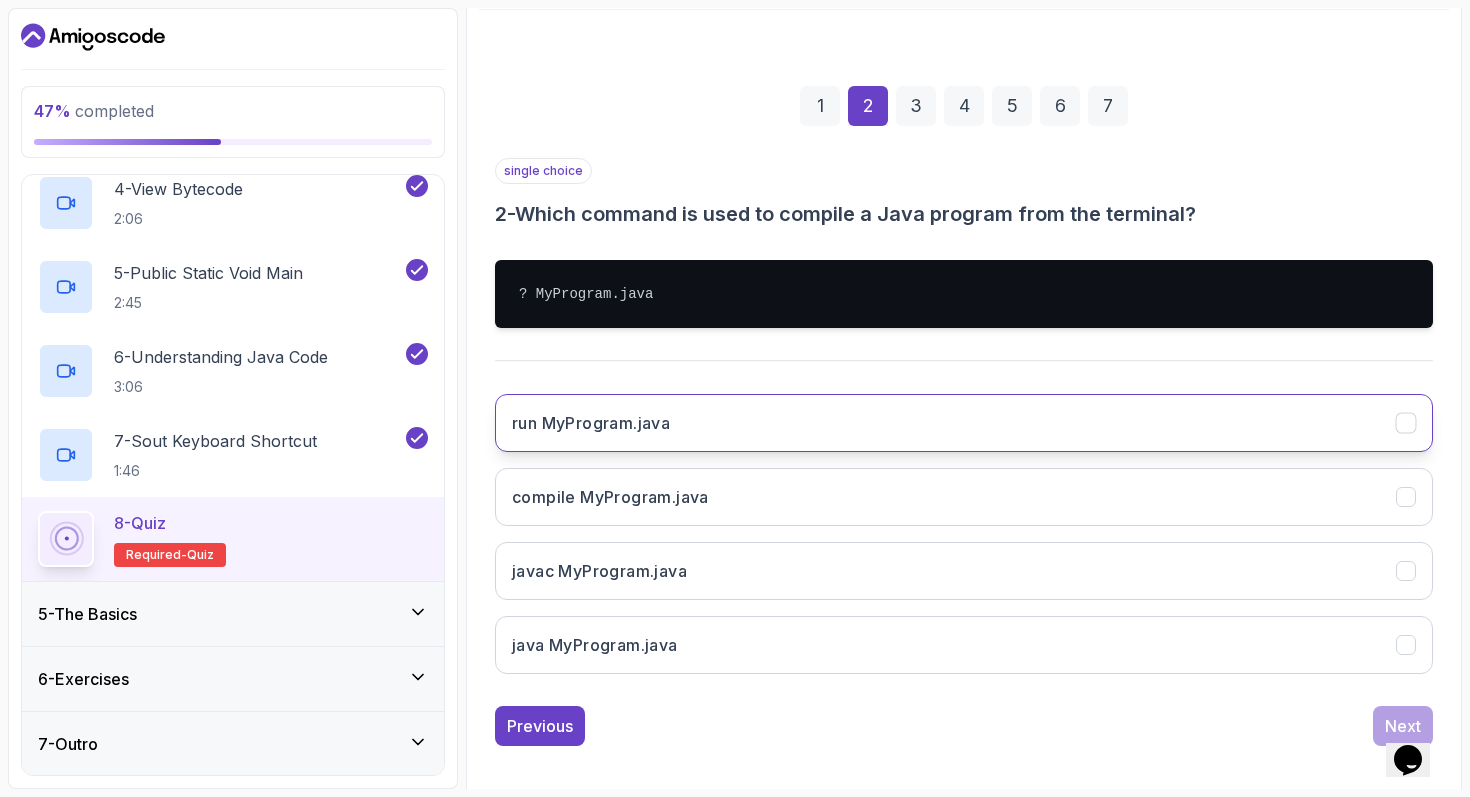 scroll, scrollTop: 231, scrollLeft: 0, axis: vertical 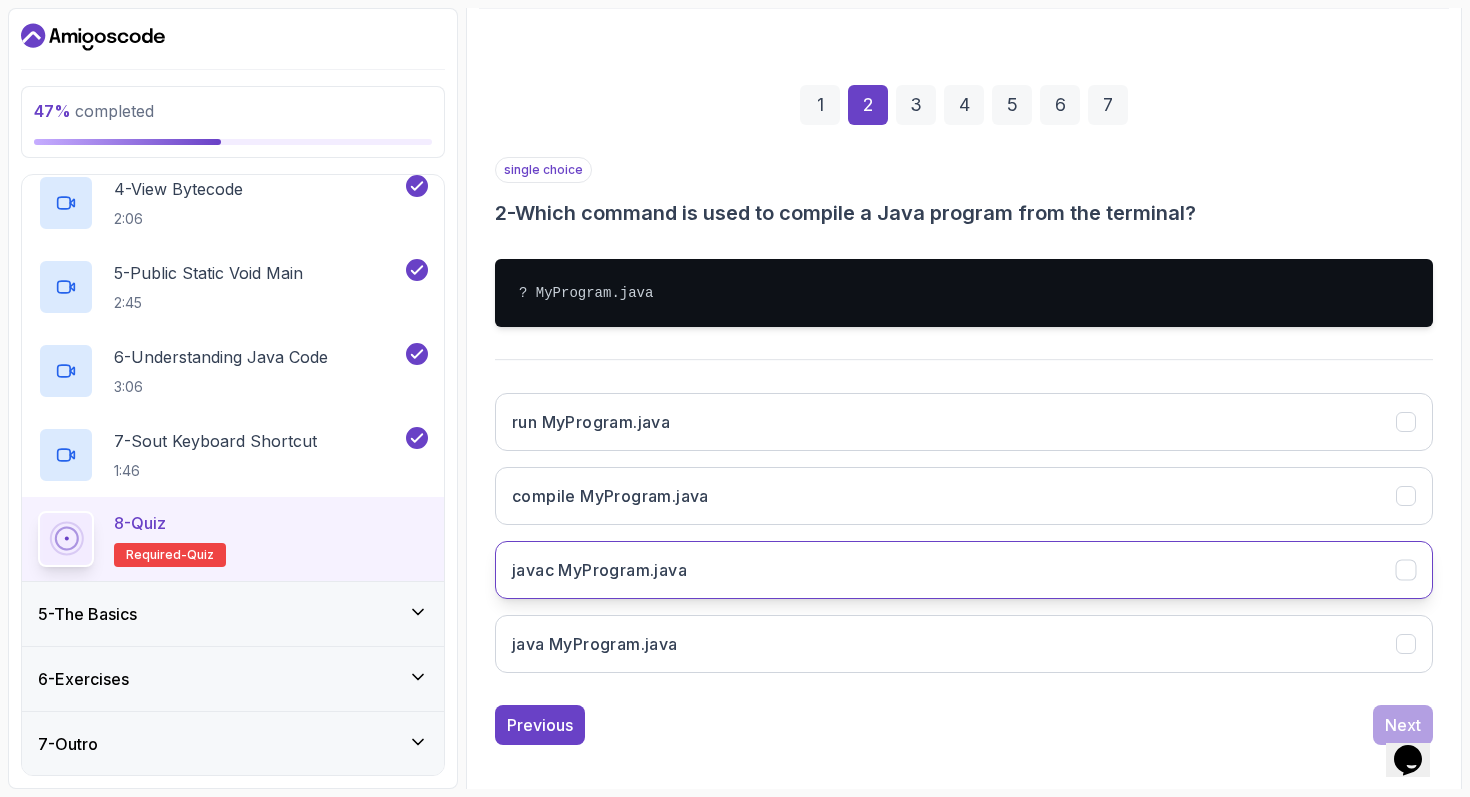click on "javac MyProgram.java" at bounding box center (964, 570) 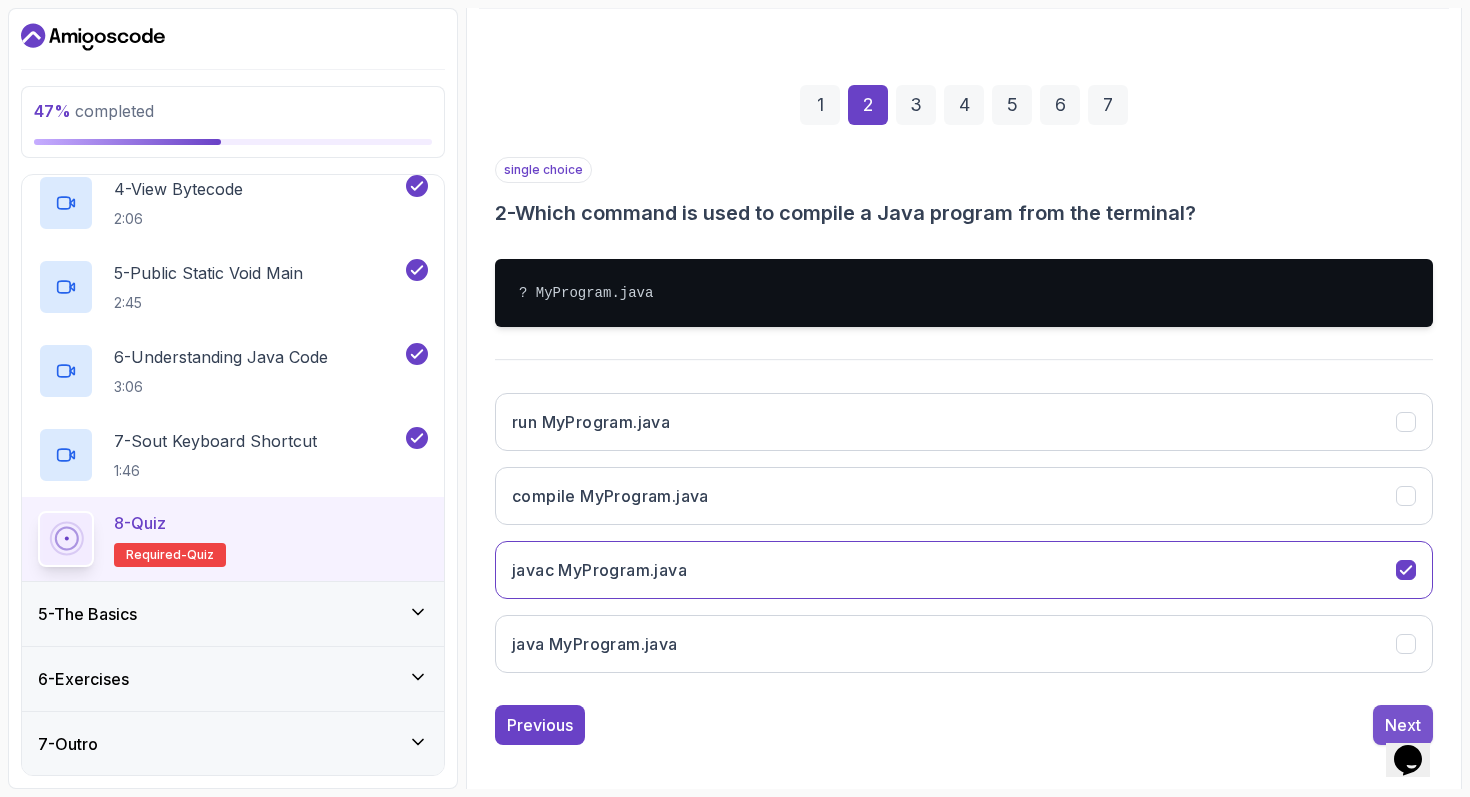 click on "Next" at bounding box center [1403, 725] 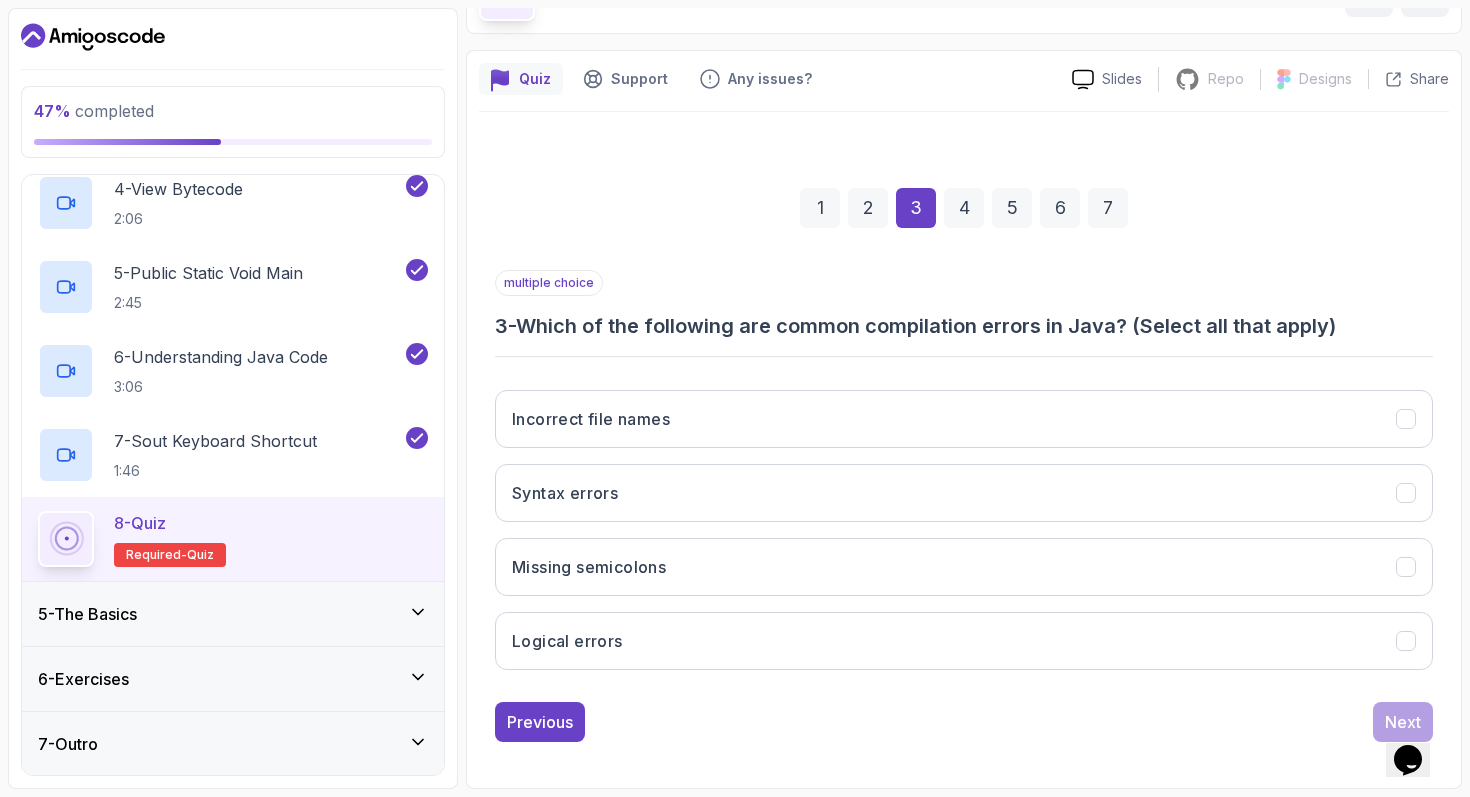 scroll, scrollTop: 128, scrollLeft: 0, axis: vertical 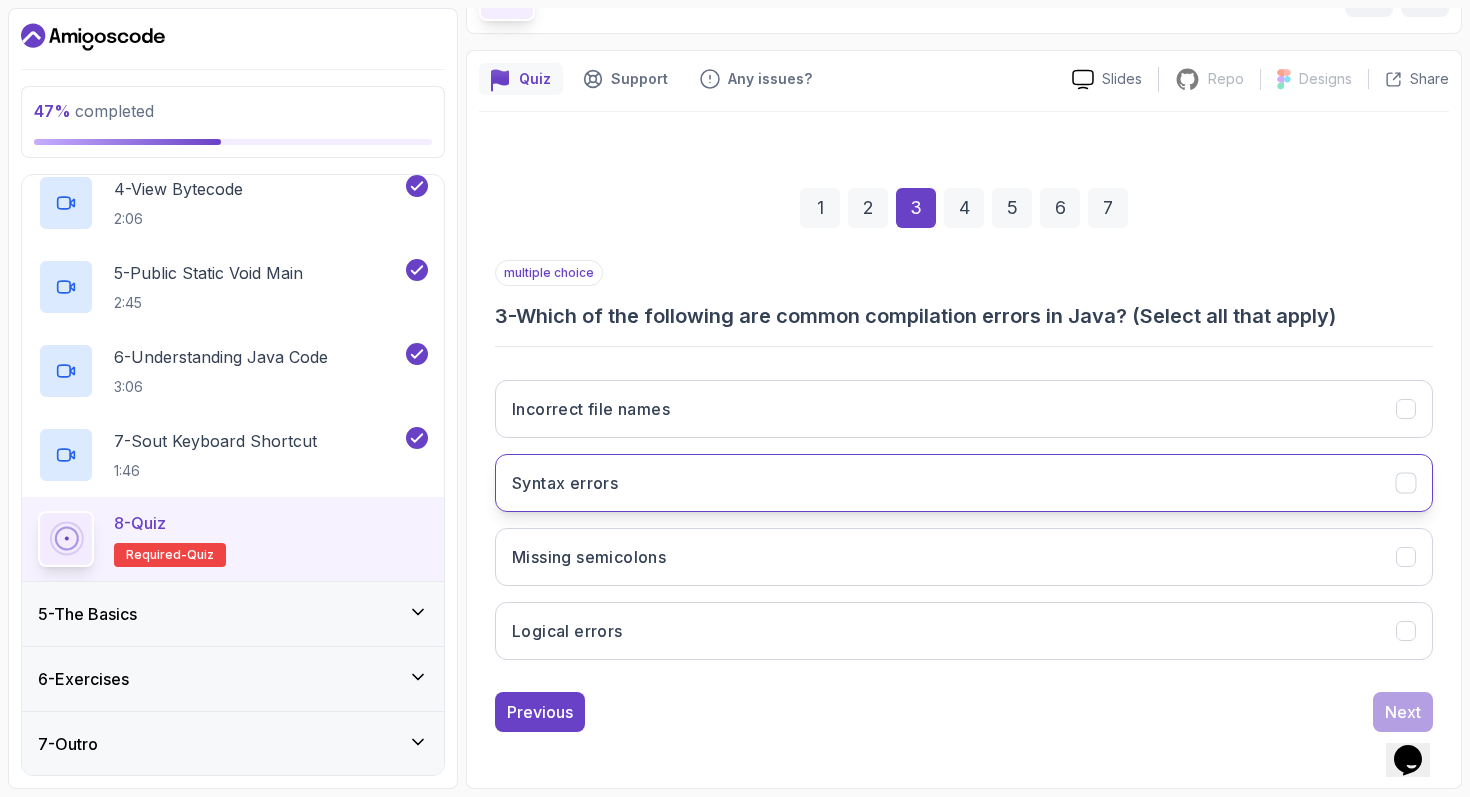 click on "Syntax errors" at bounding box center (964, 483) 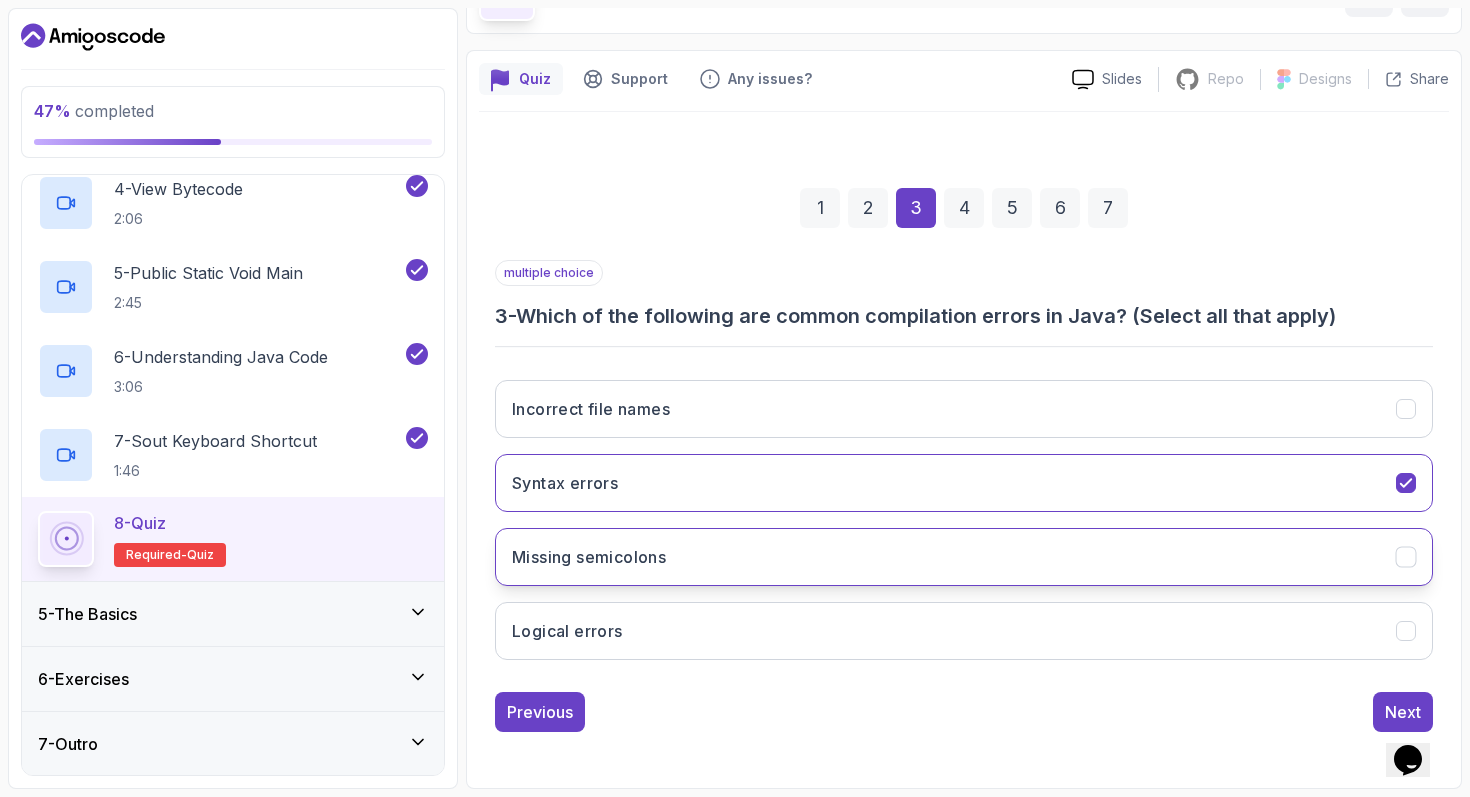 click on "Missing semicolons" at bounding box center (964, 557) 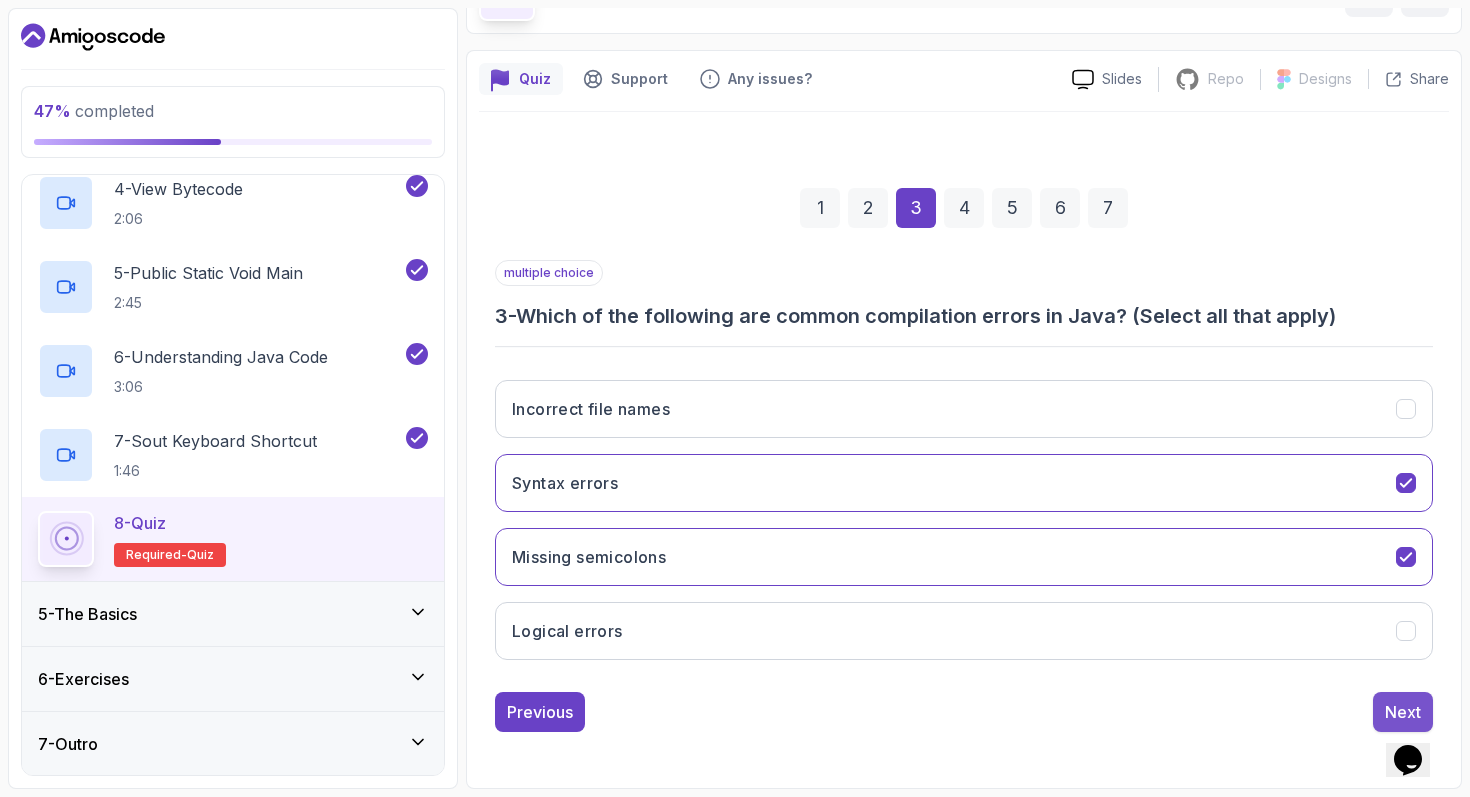 click on "Next" at bounding box center [1403, 712] 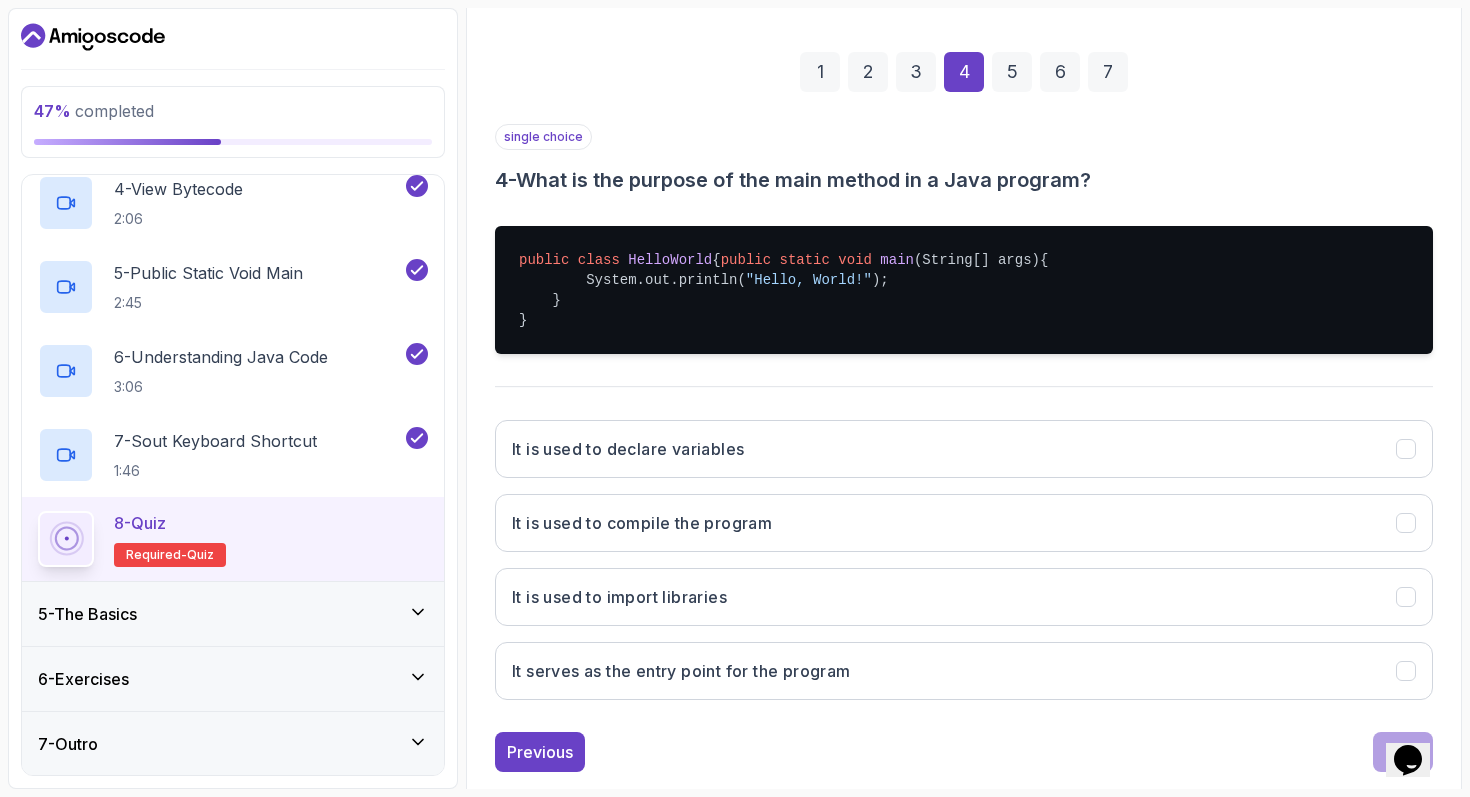 scroll, scrollTop: 284, scrollLeft: 0, axis: vertical 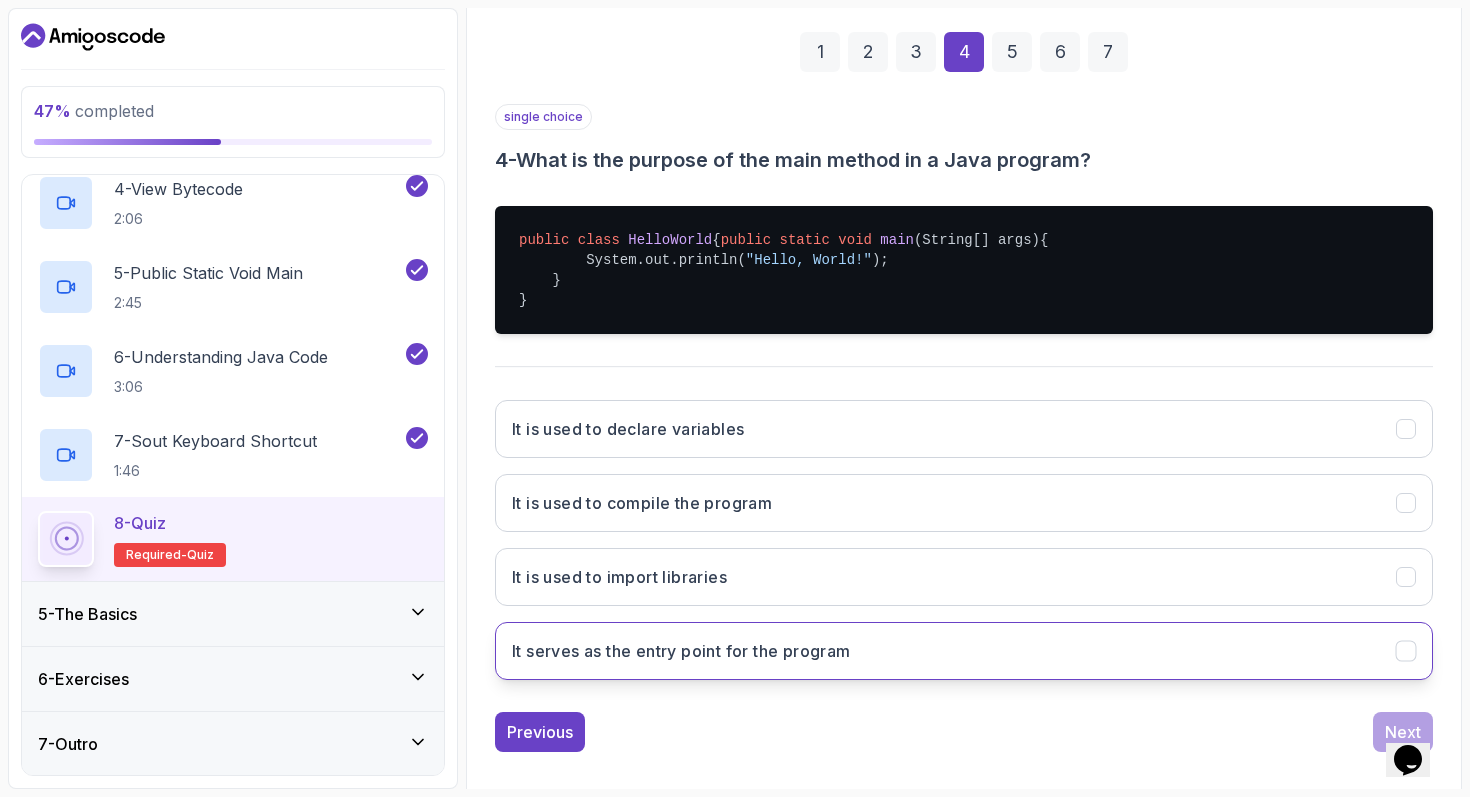 click on "It serves as the entry point for the program" at bounding box center [964, 651] 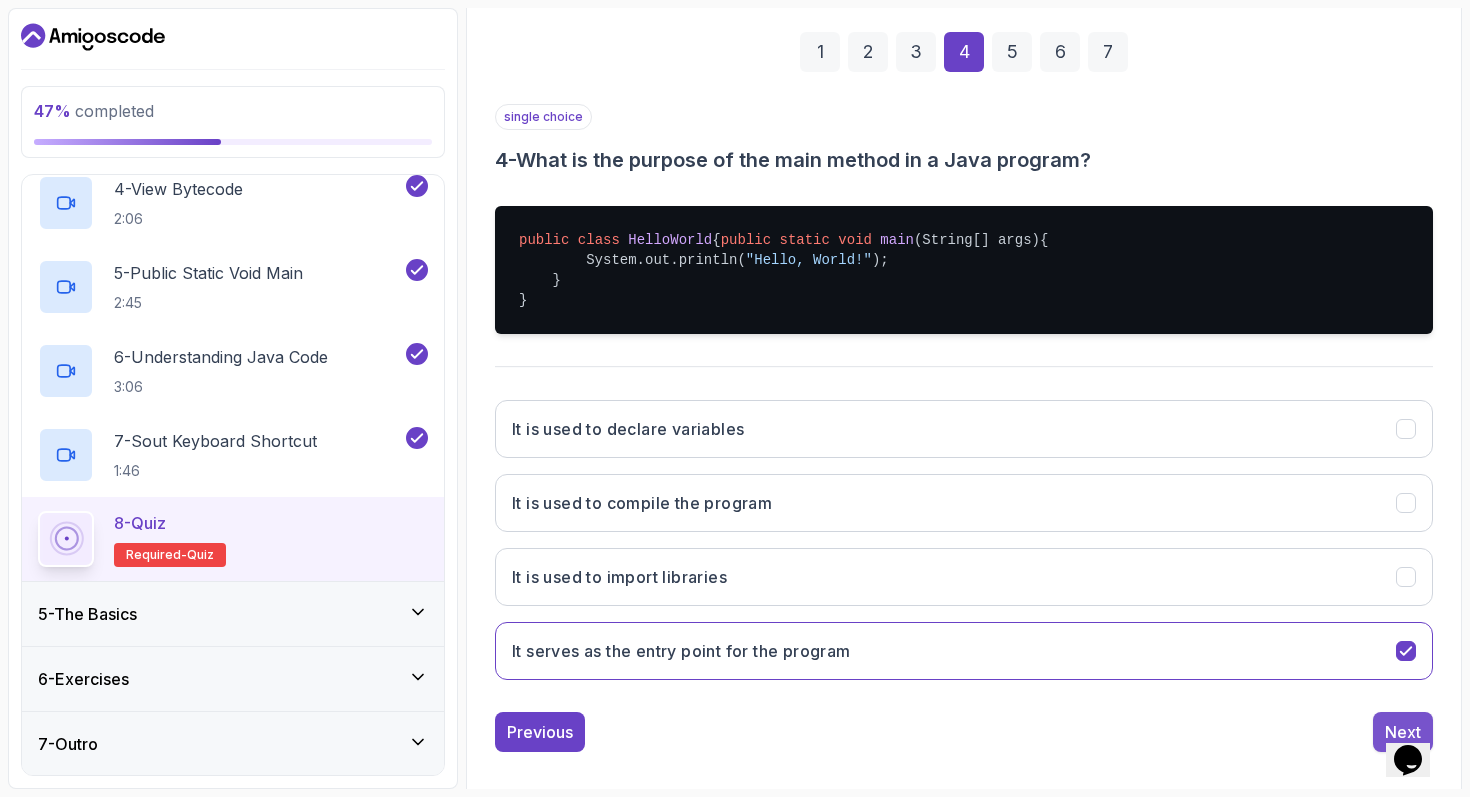 click on "Next" at bounding box center (1403, 732) 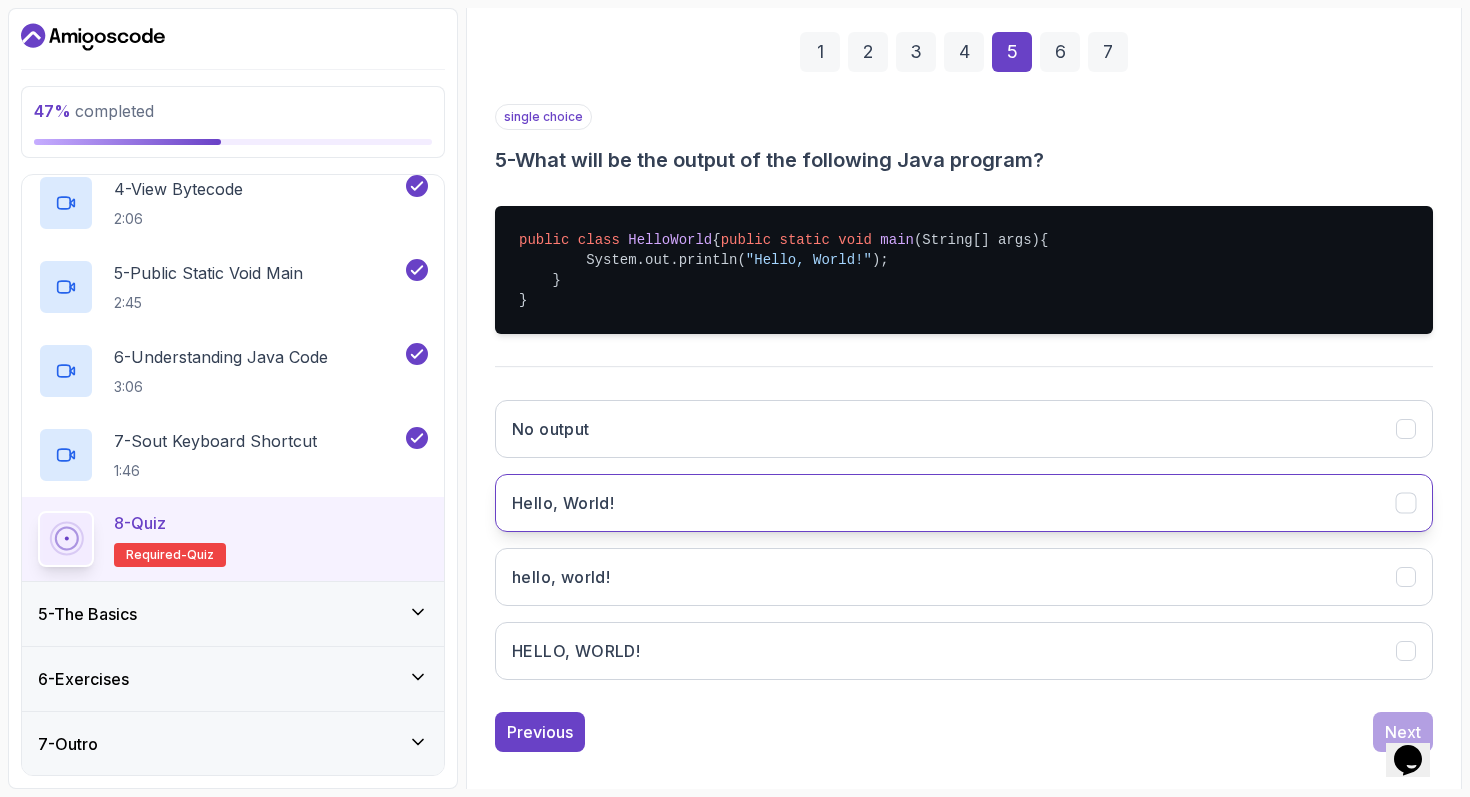 click on "Hello, World!" at bounding box center (964, 503) 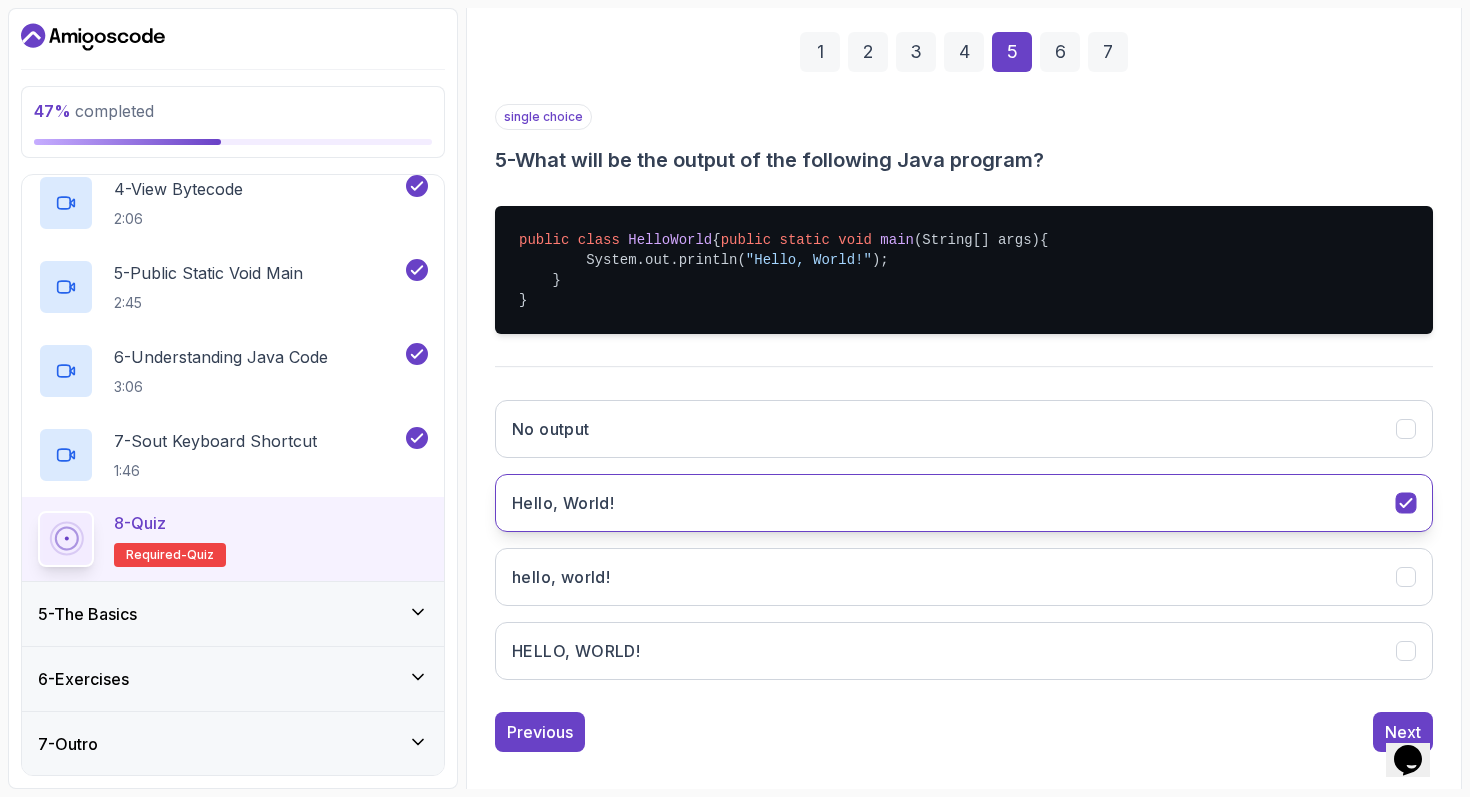 scroll, scrollTop: 324, scrollLeft: 0, axis: vertical 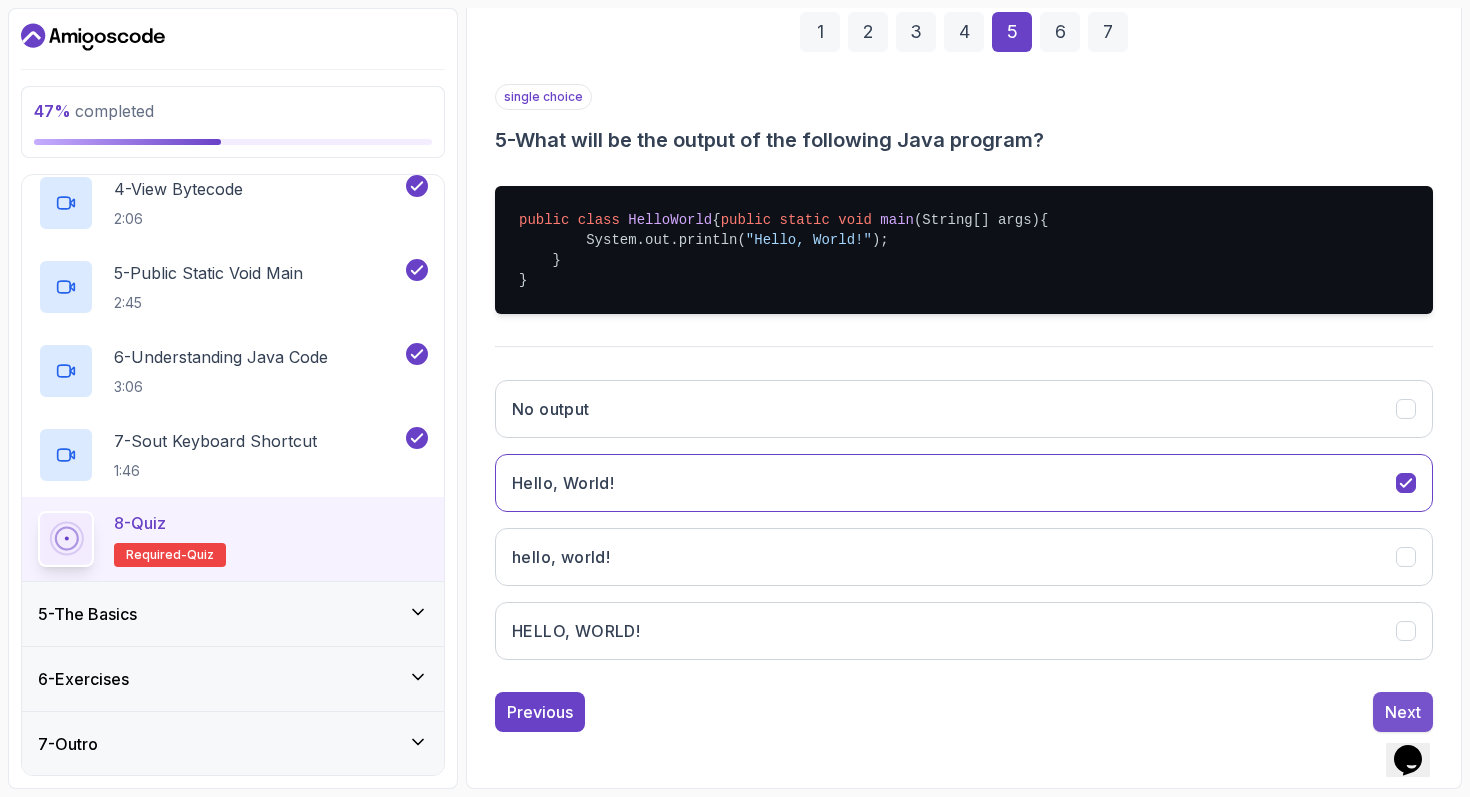 click on "Next" at bounding box center (1403, 712) 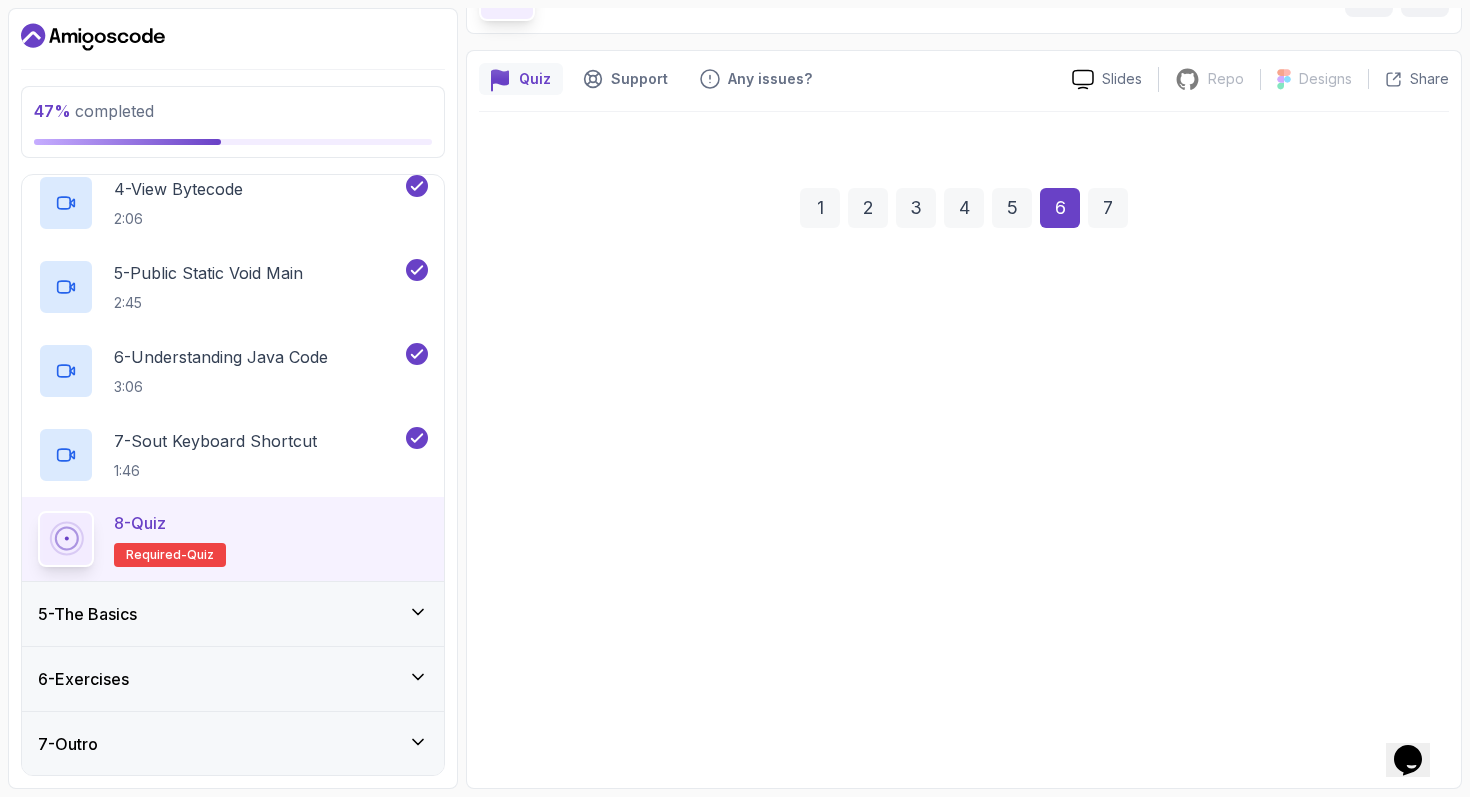 scroll, scrollTop: 128, scrollLeft: 0, axis: vertical 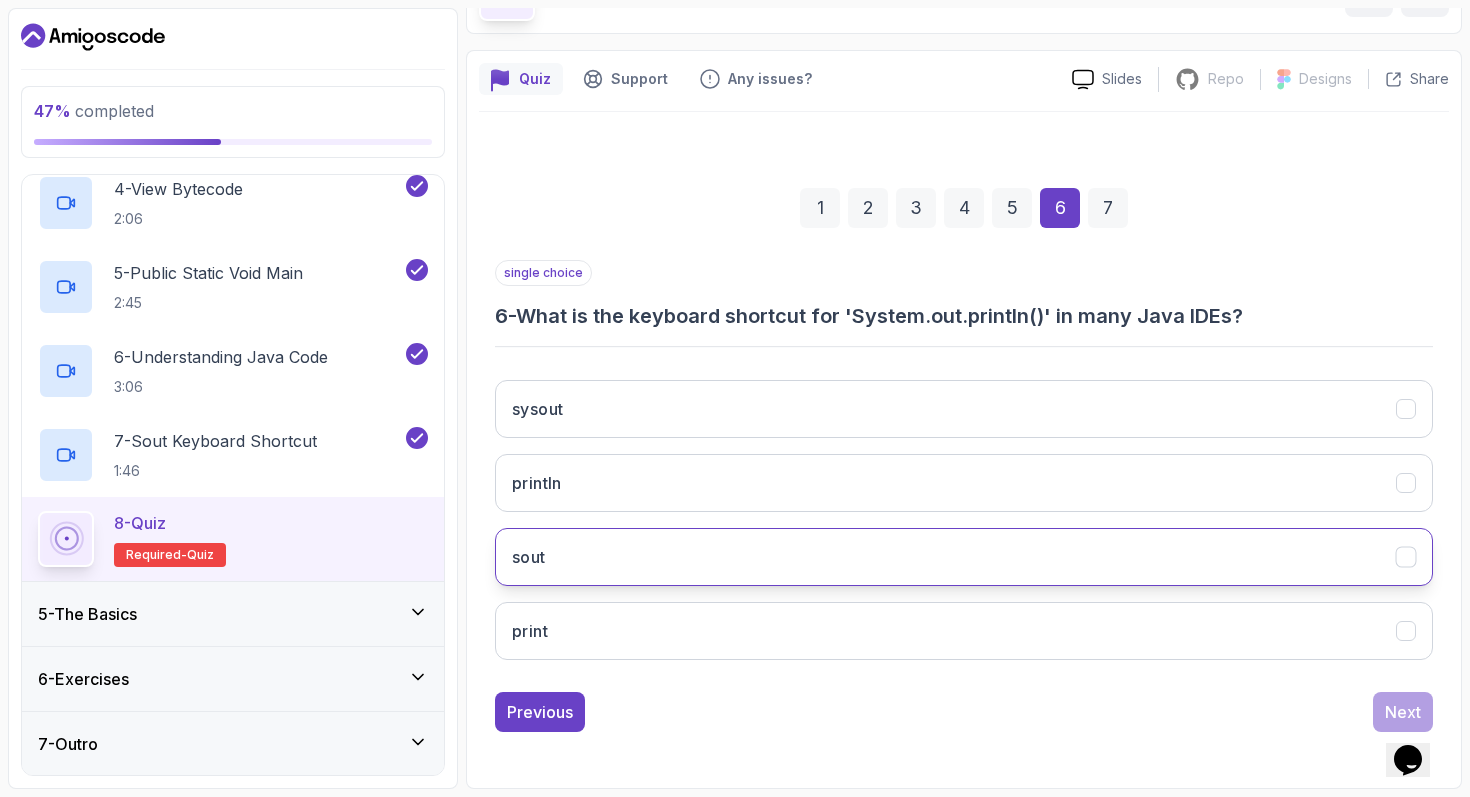 click on "sout" at bounding box center [964, 557] 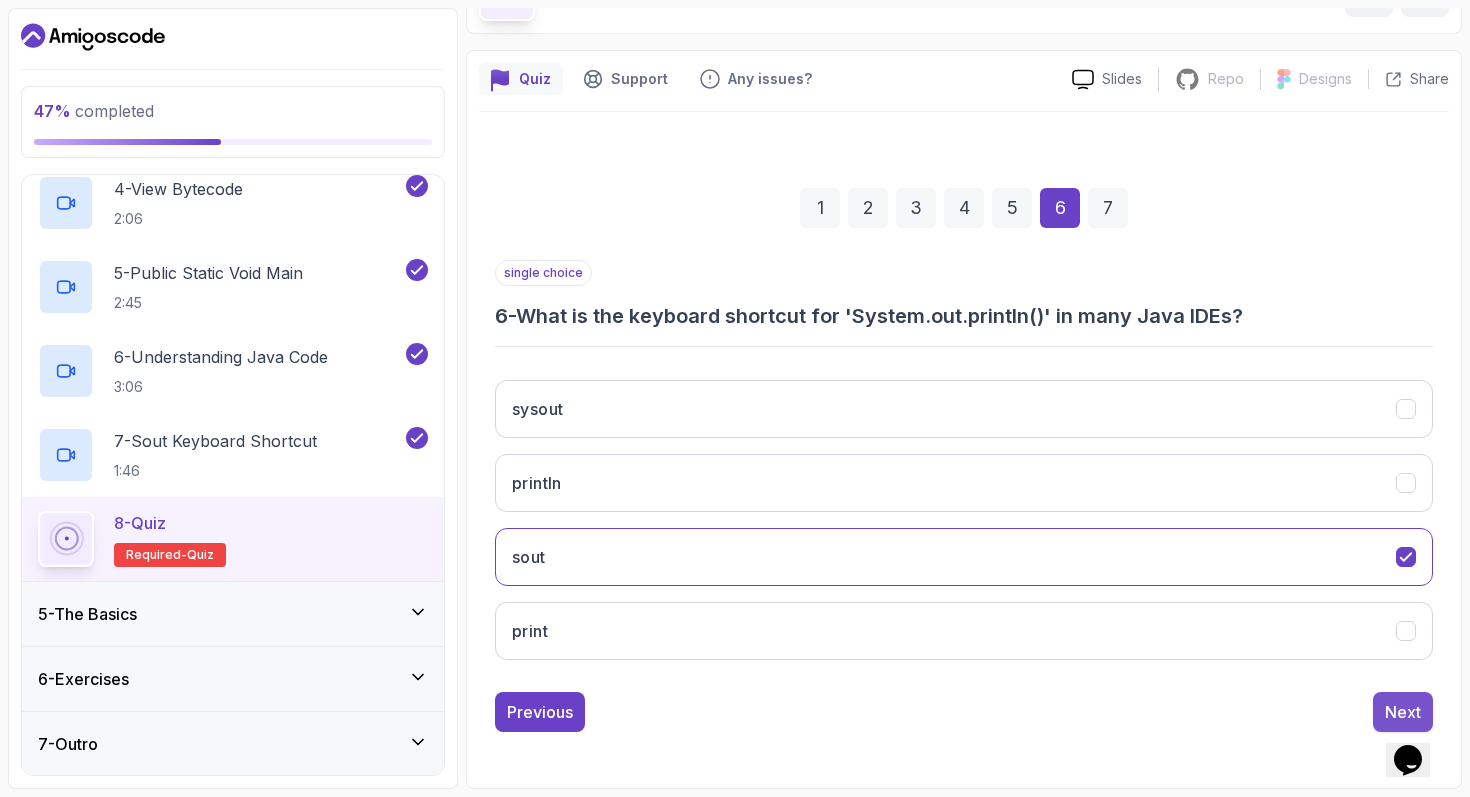 click on "Next" at bounding box center (1403, 712) 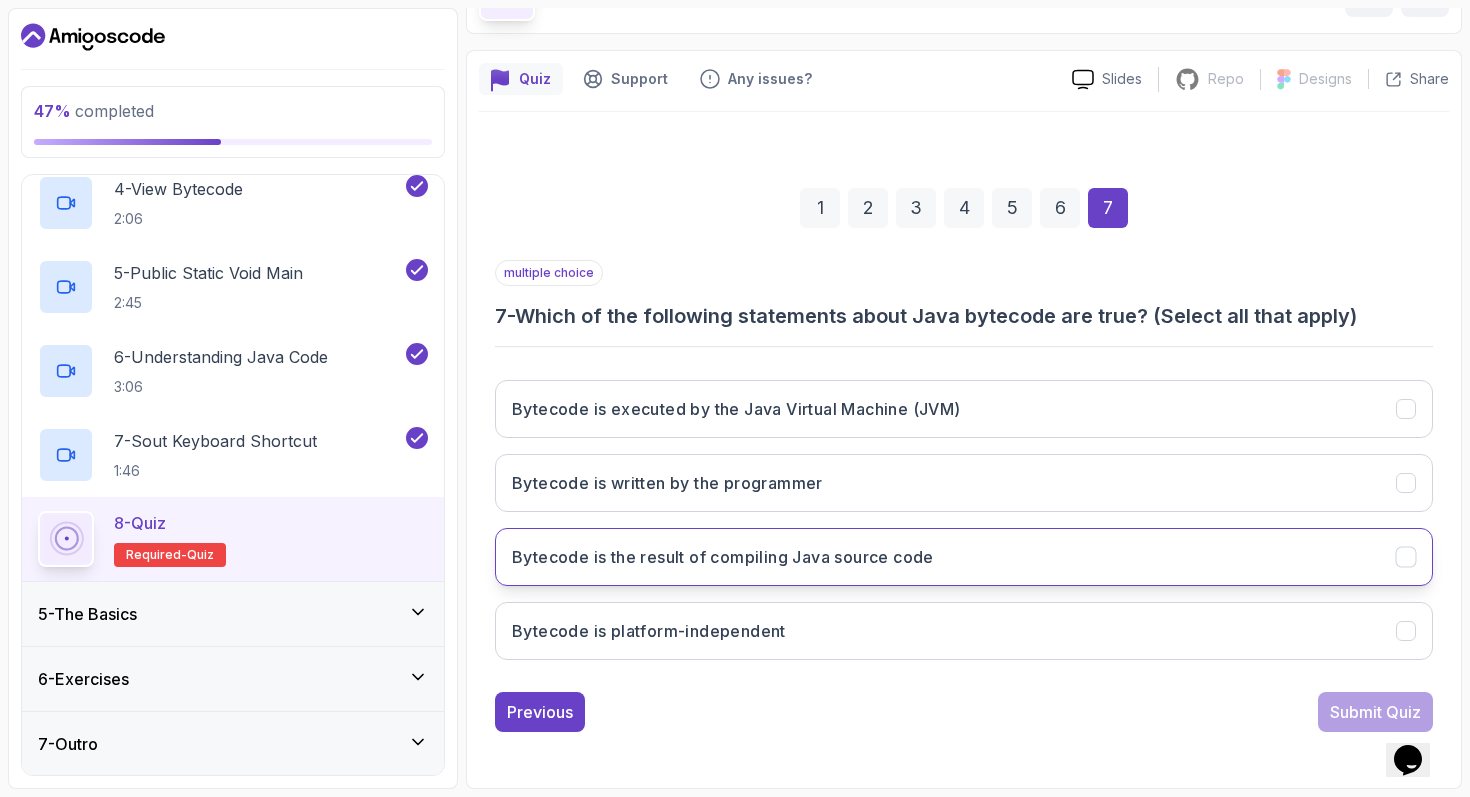 click on "Bytecode is the result of compiling Java source code" at bounding box center [964, 557] 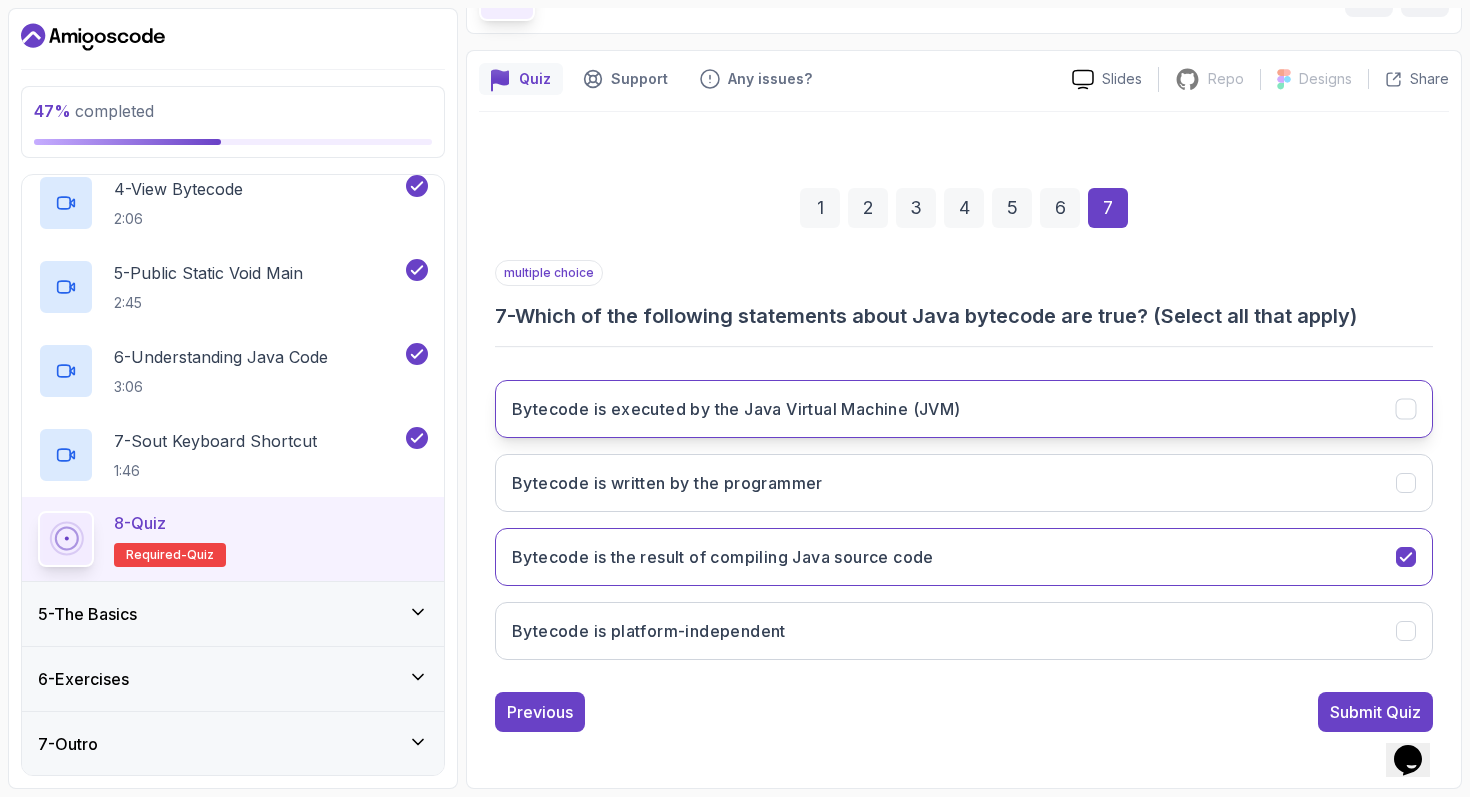 click on "Bytecode is executed by the Java Virtual Machine (JVM)" at bounding box center (964, 409) 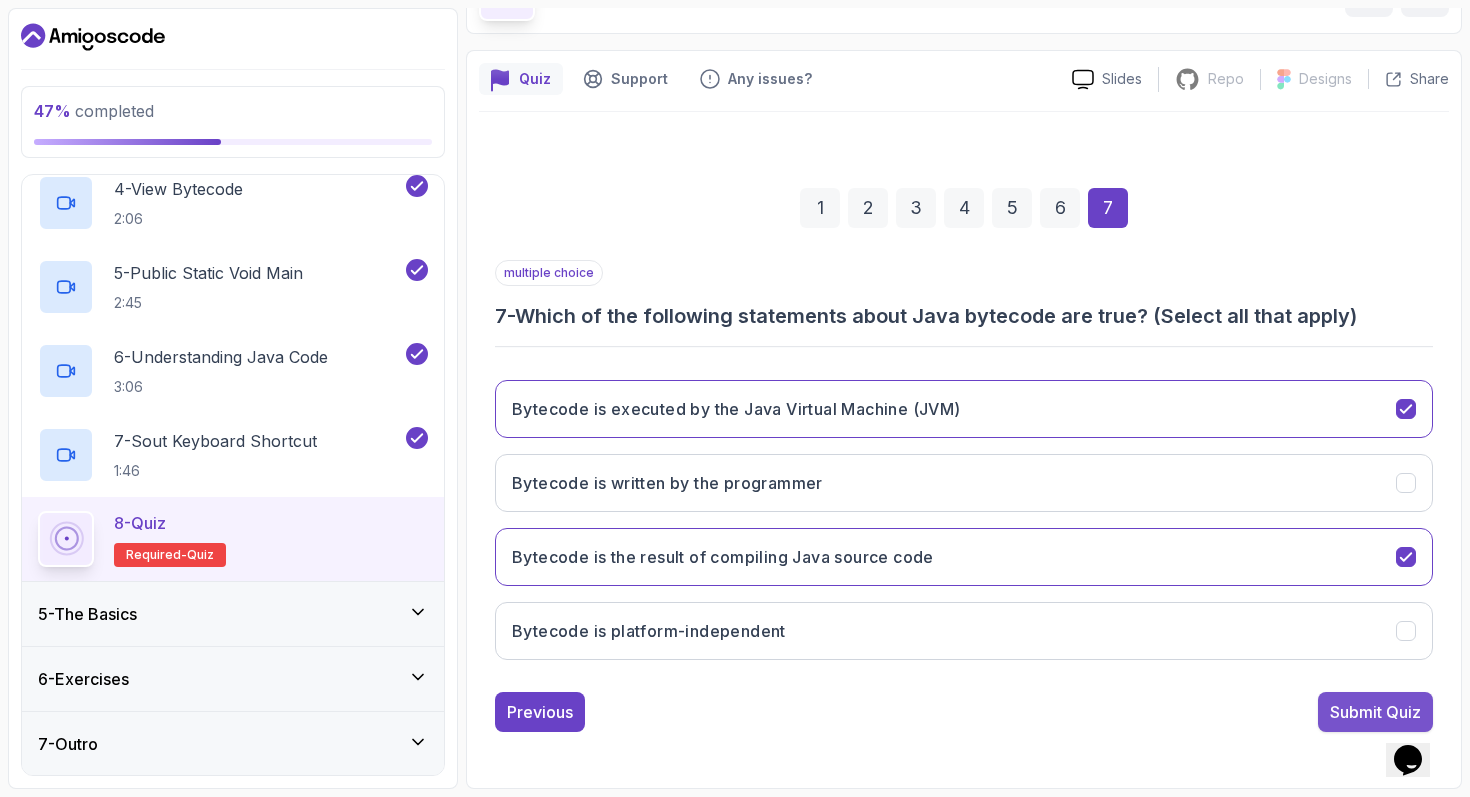 click on "Submit Quiz" at bounding box center [1375, 712] 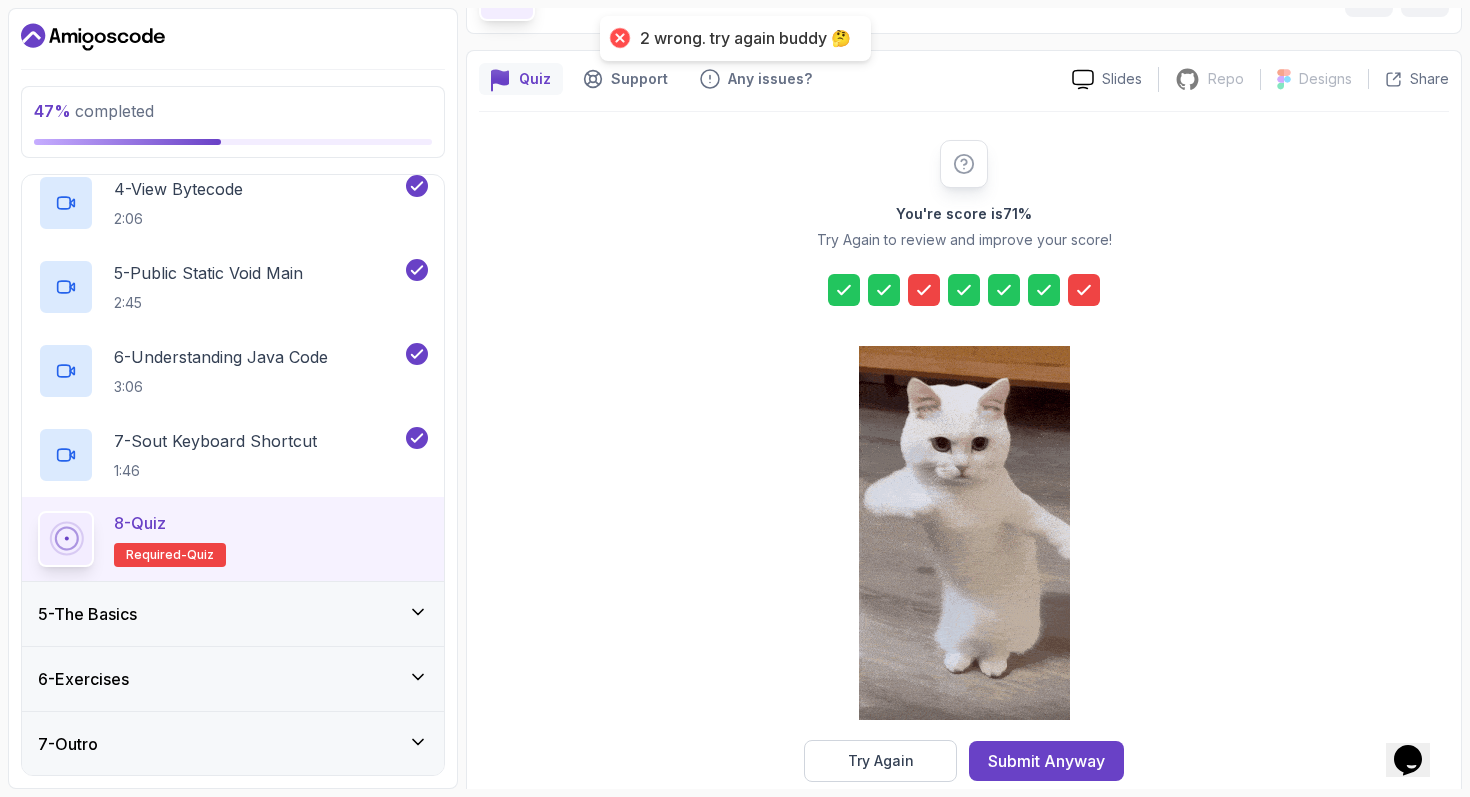 scroll, scrollTop: 162, scrollLeft: 0, axis: vertical 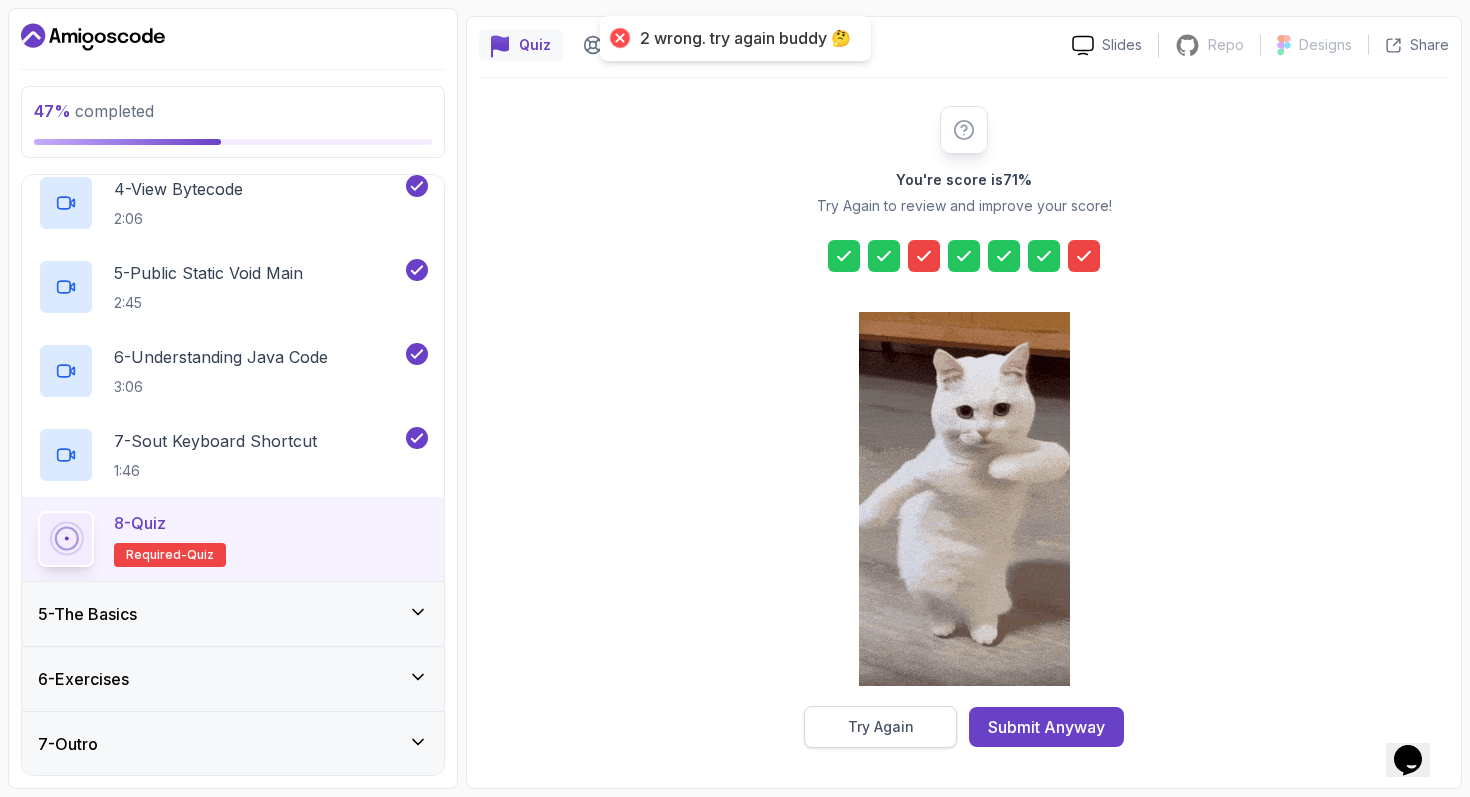 click on "Try Again" at bounding box center [880, 727] 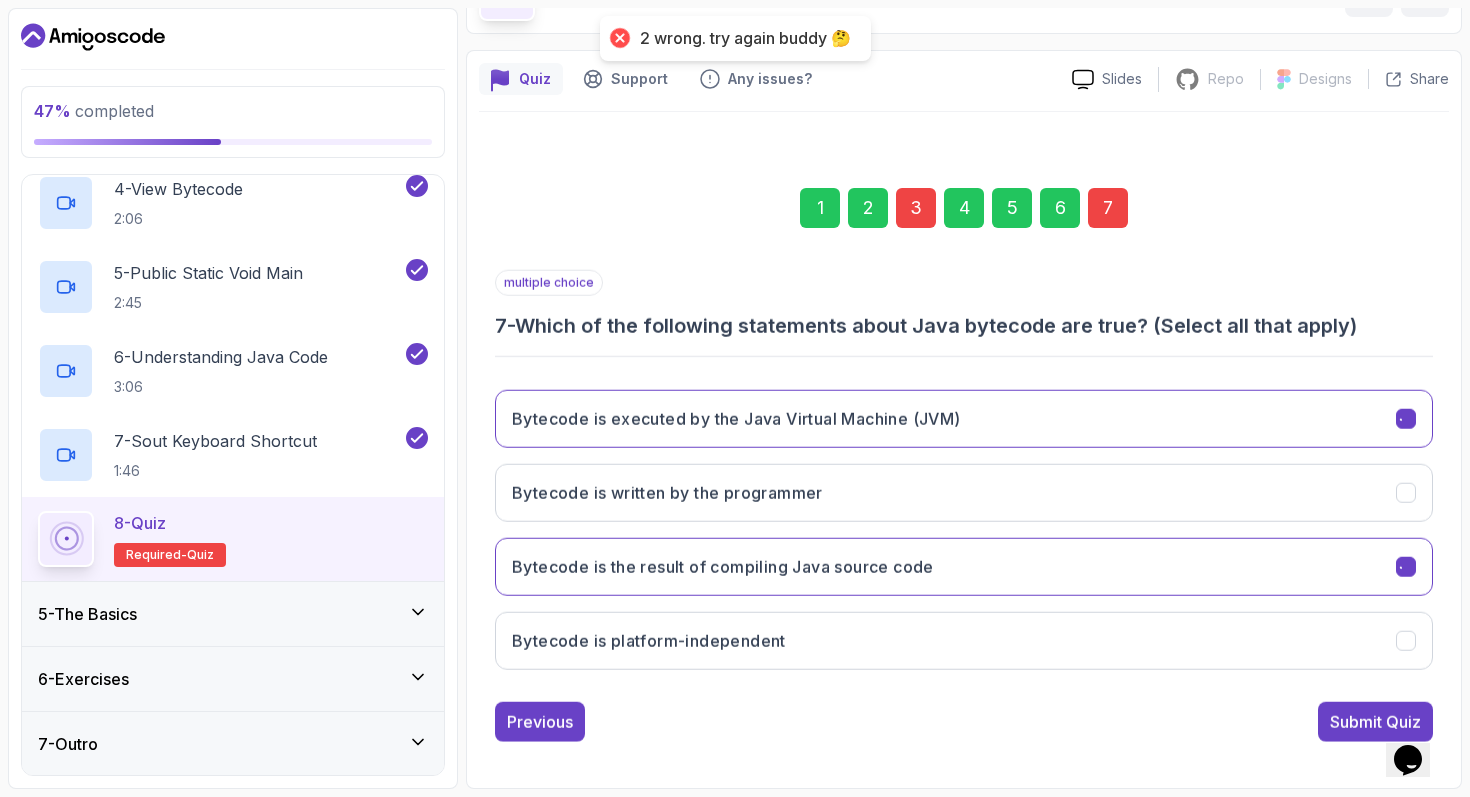 scroll, scrollTop: 128, scrollLeft: 0, axis: vertical 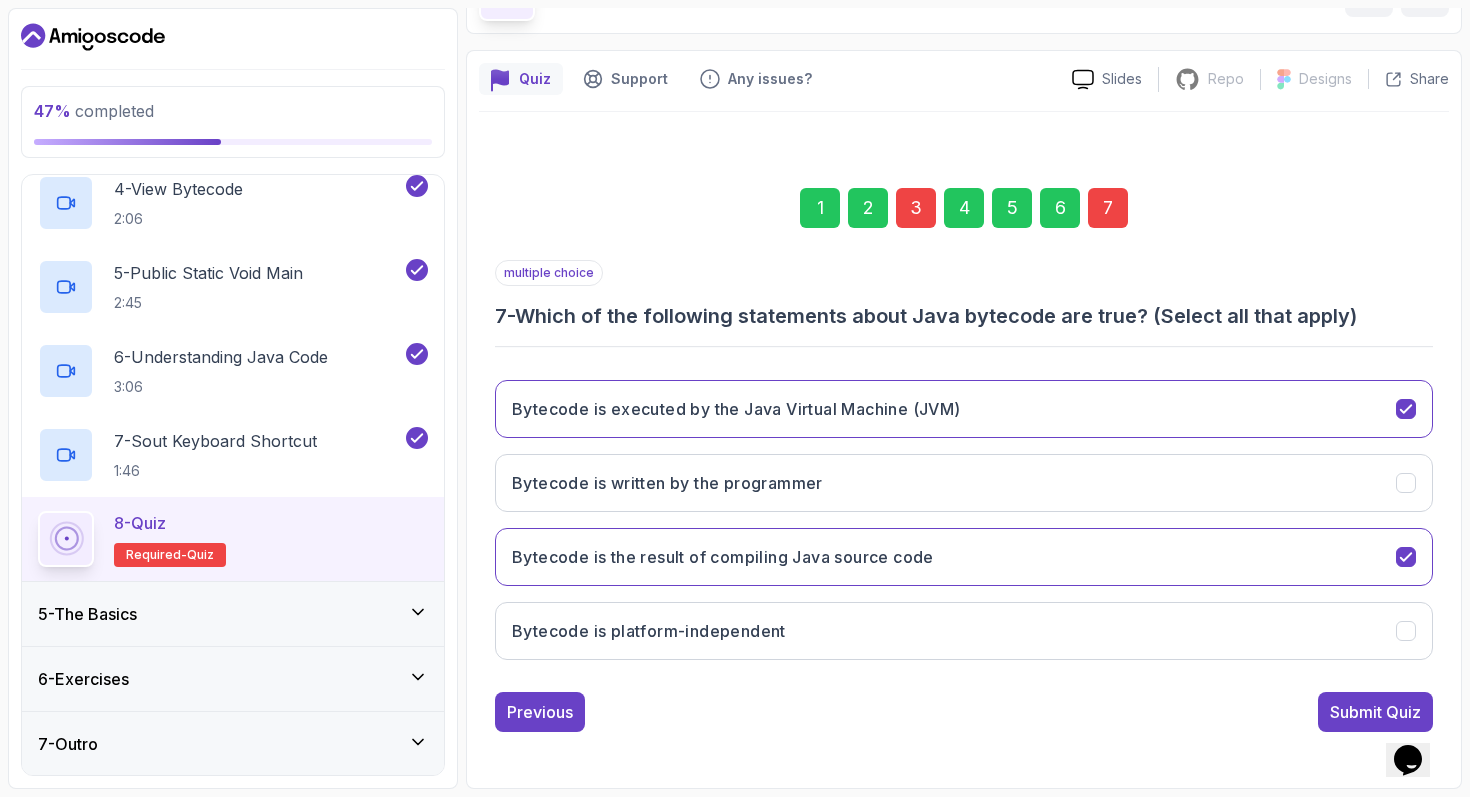 click on "3" at bounding box center [916, 208] 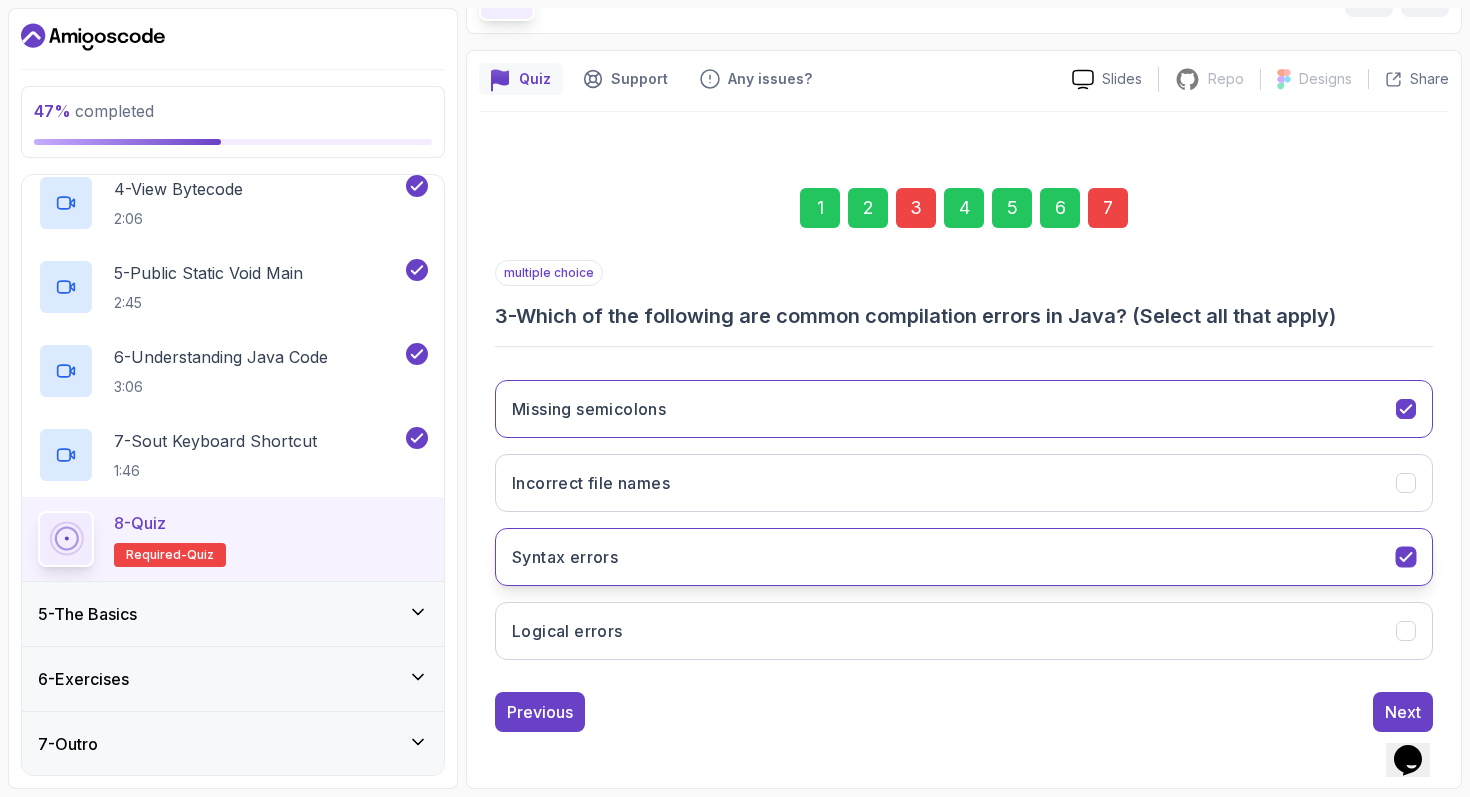 click on "Syntax errors" at bounding box center [964, 557] 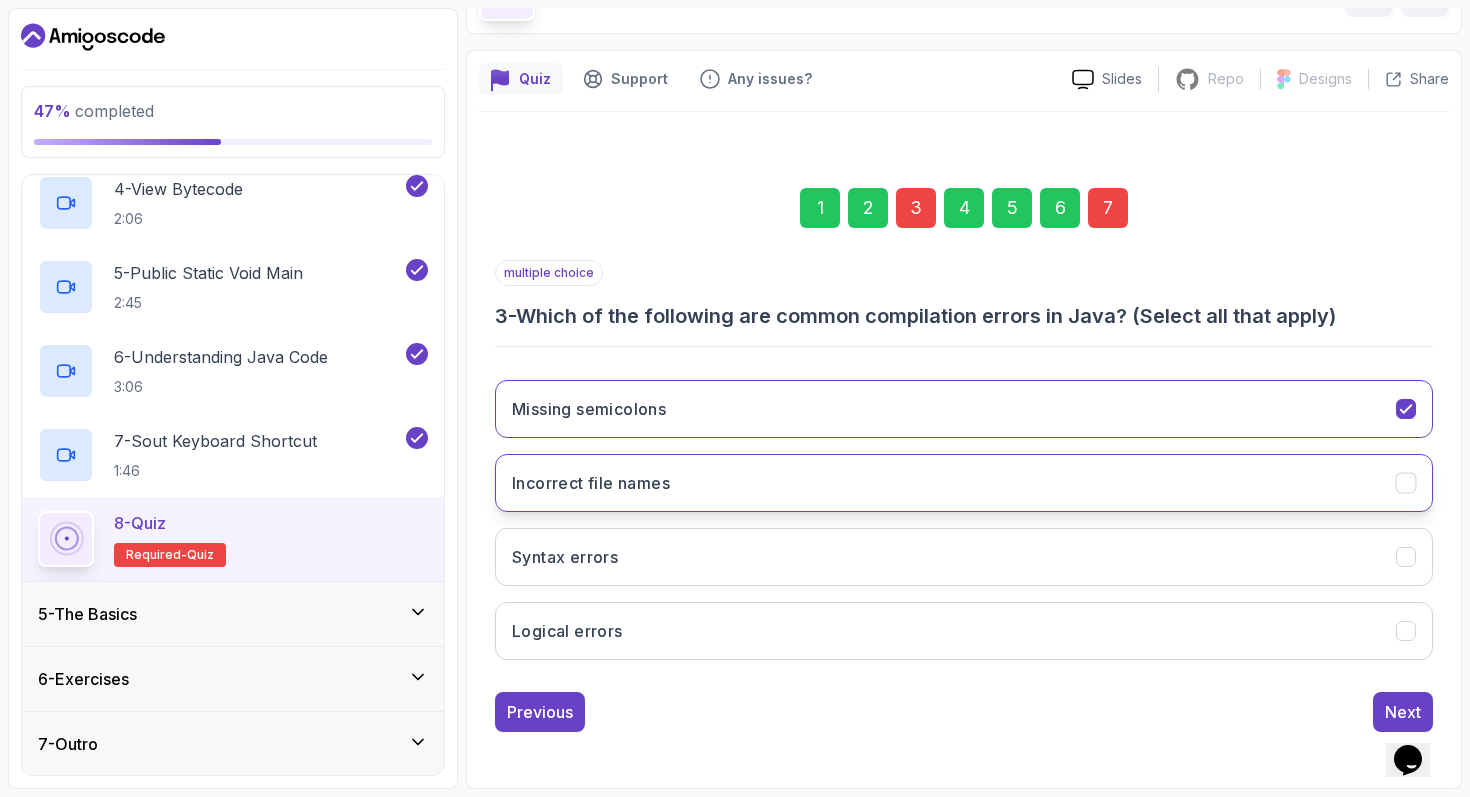 click on "Incorrect file names" at bounding box center [964, 483] 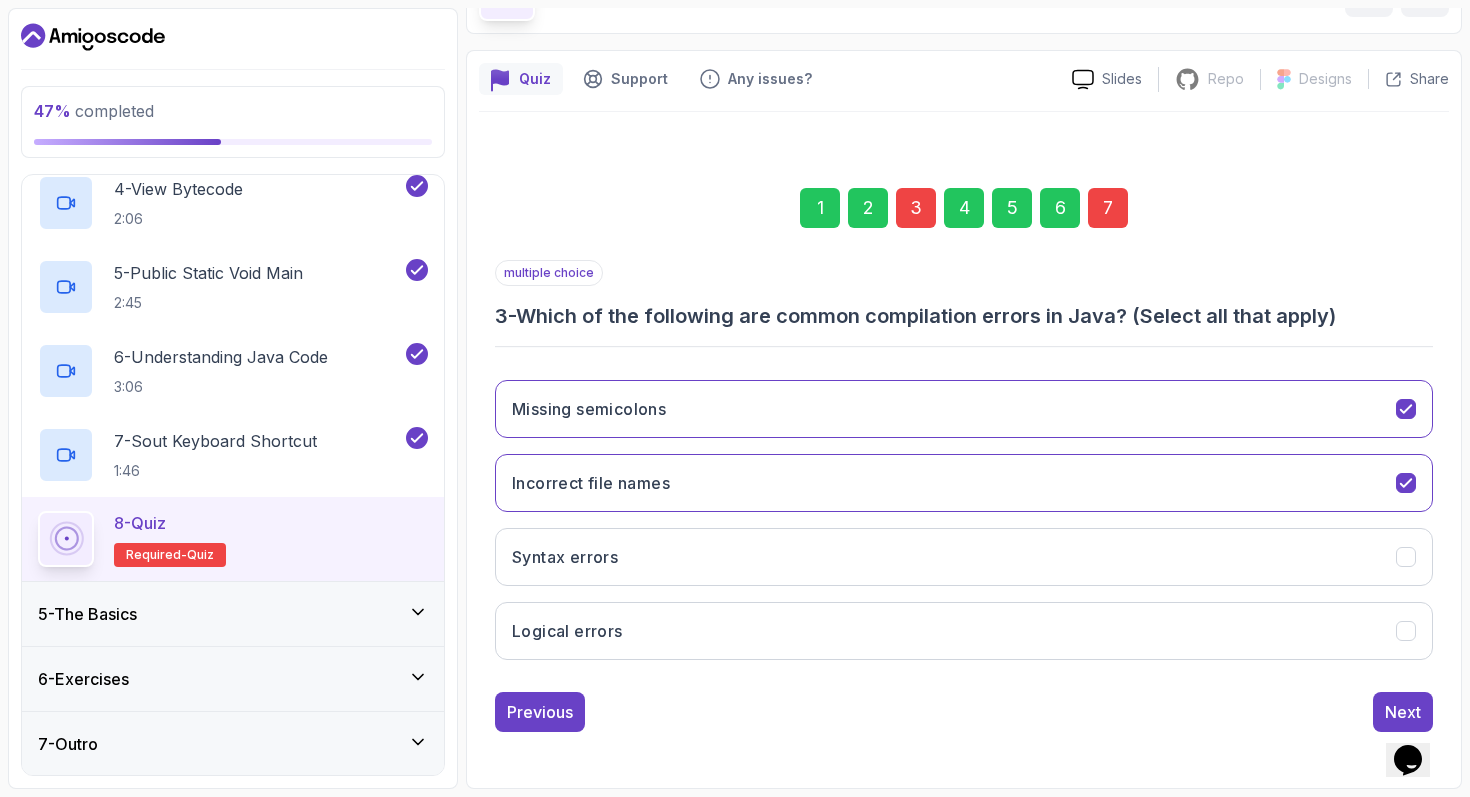 click on "7" at bounding box center [1108, 208] 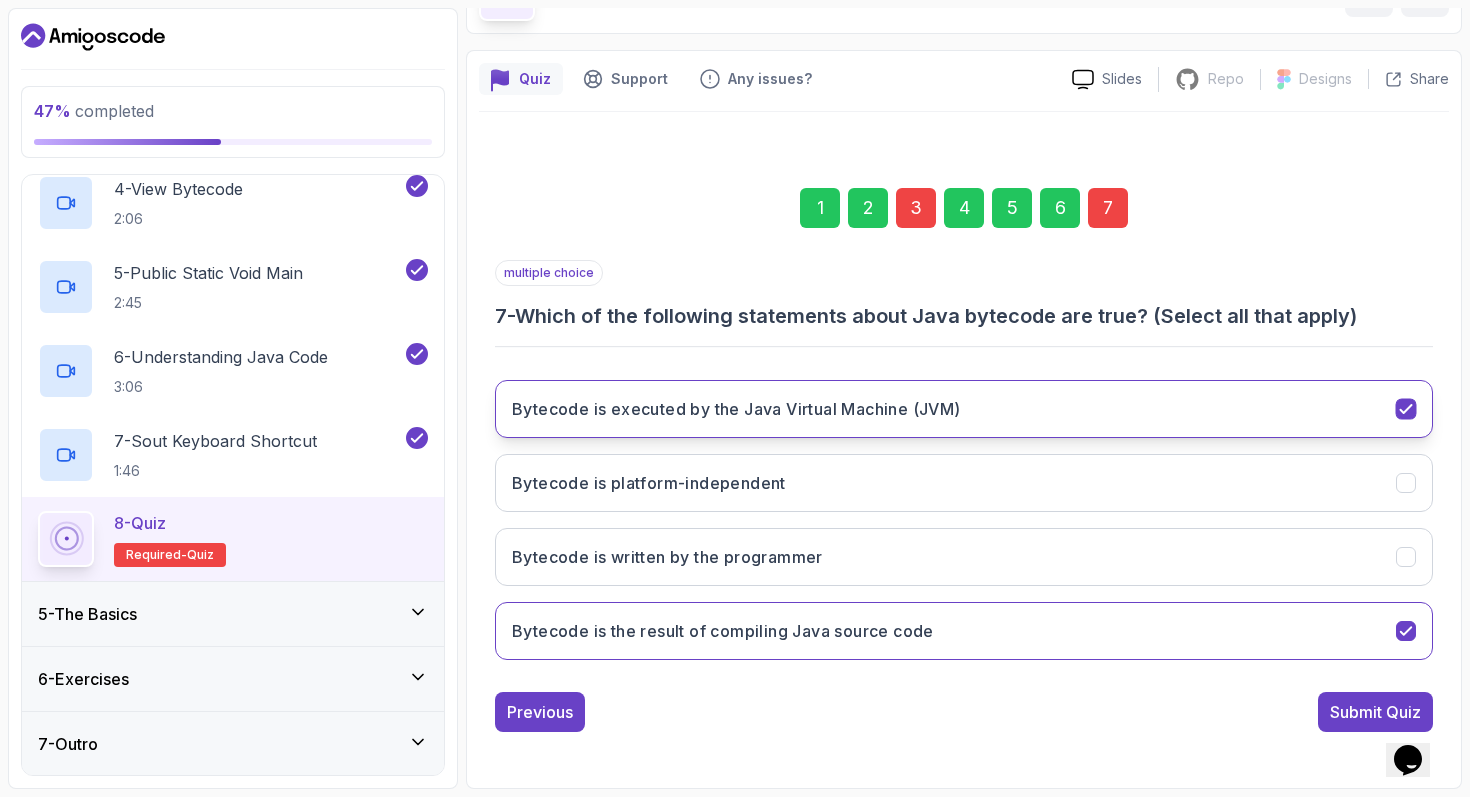 click on "Bytecode is executed by the Java Virtual Machine (JVM)" at bounding box center (964, 409) 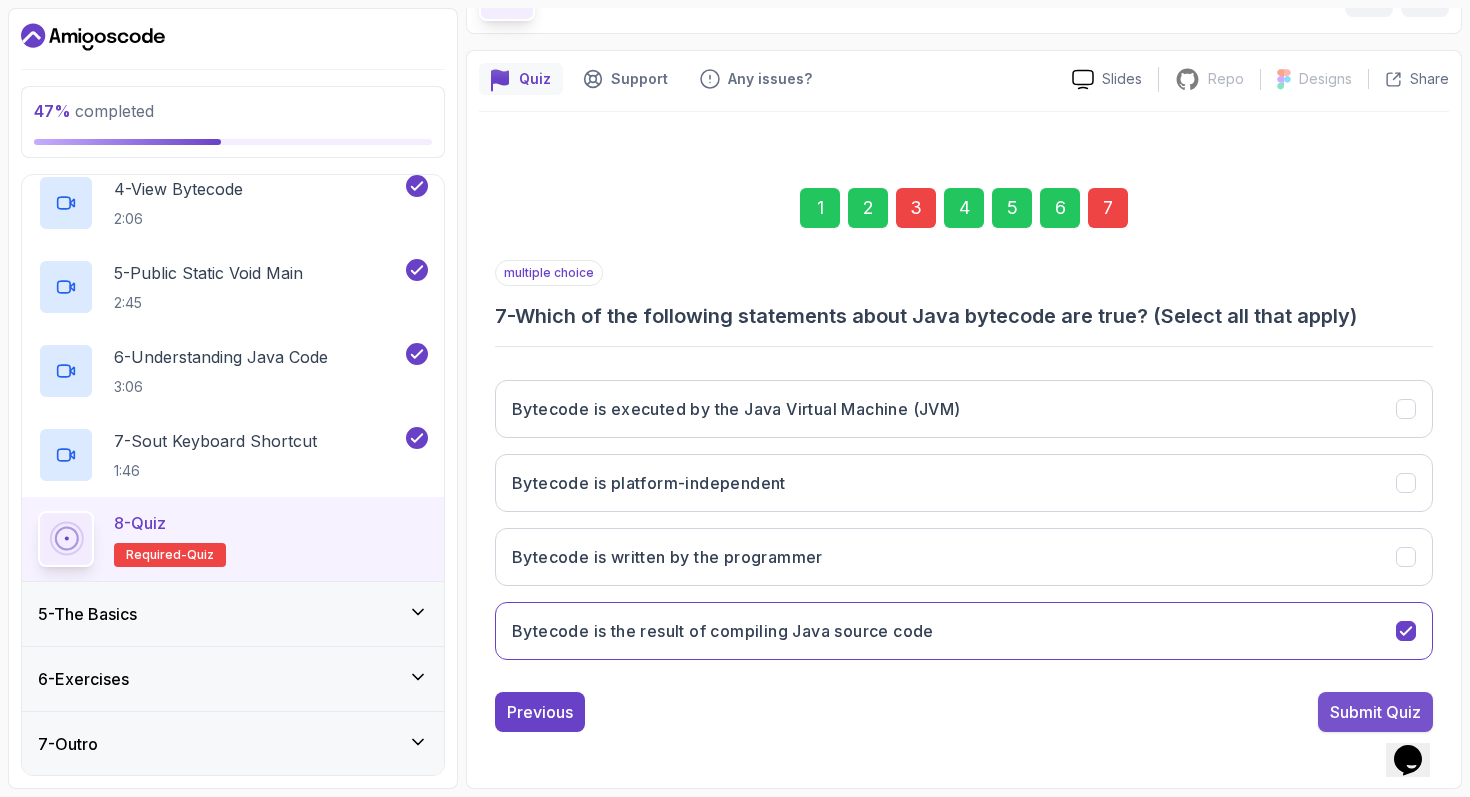 click on "Submit Quiz" at bounding box center (1375, 712) 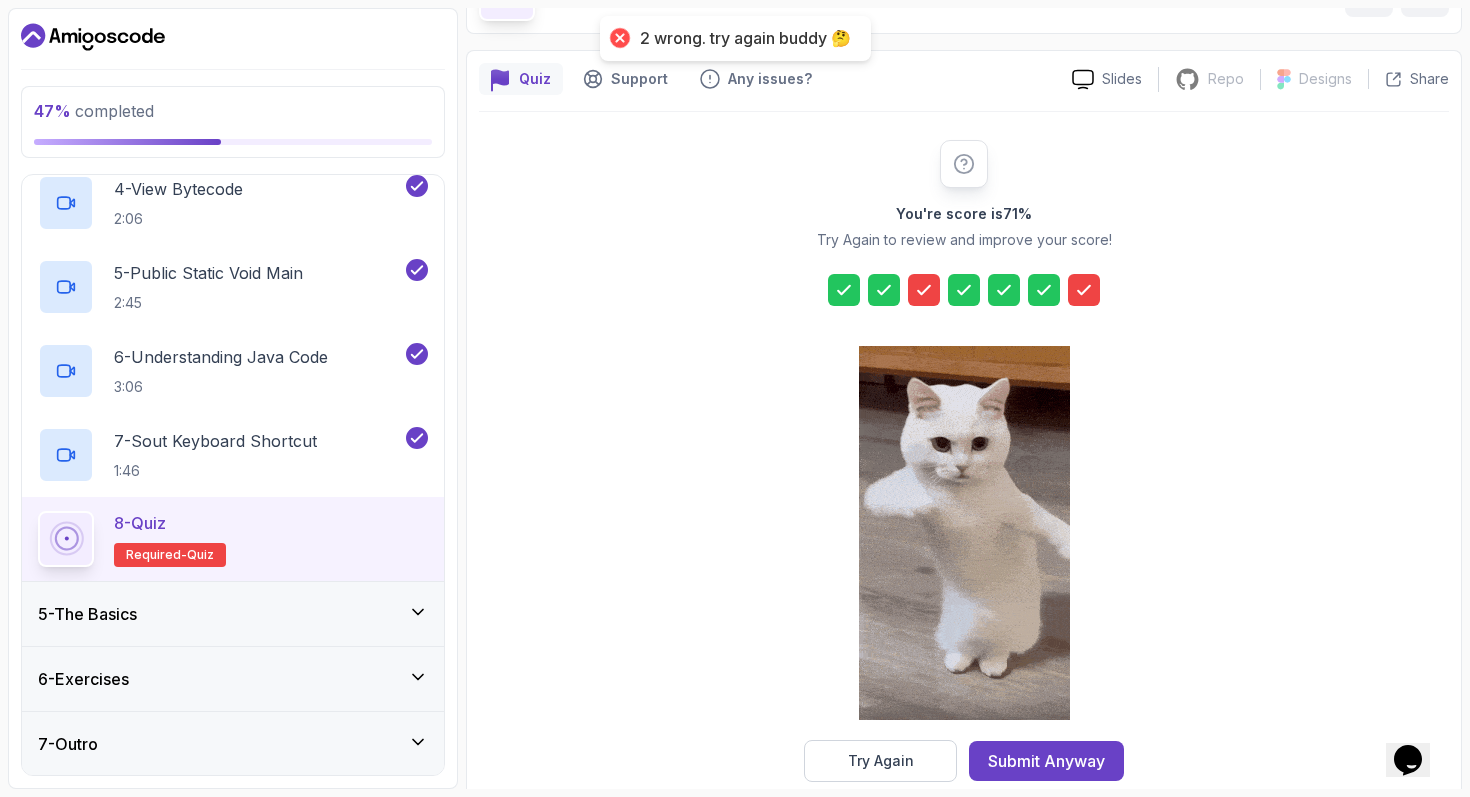 click 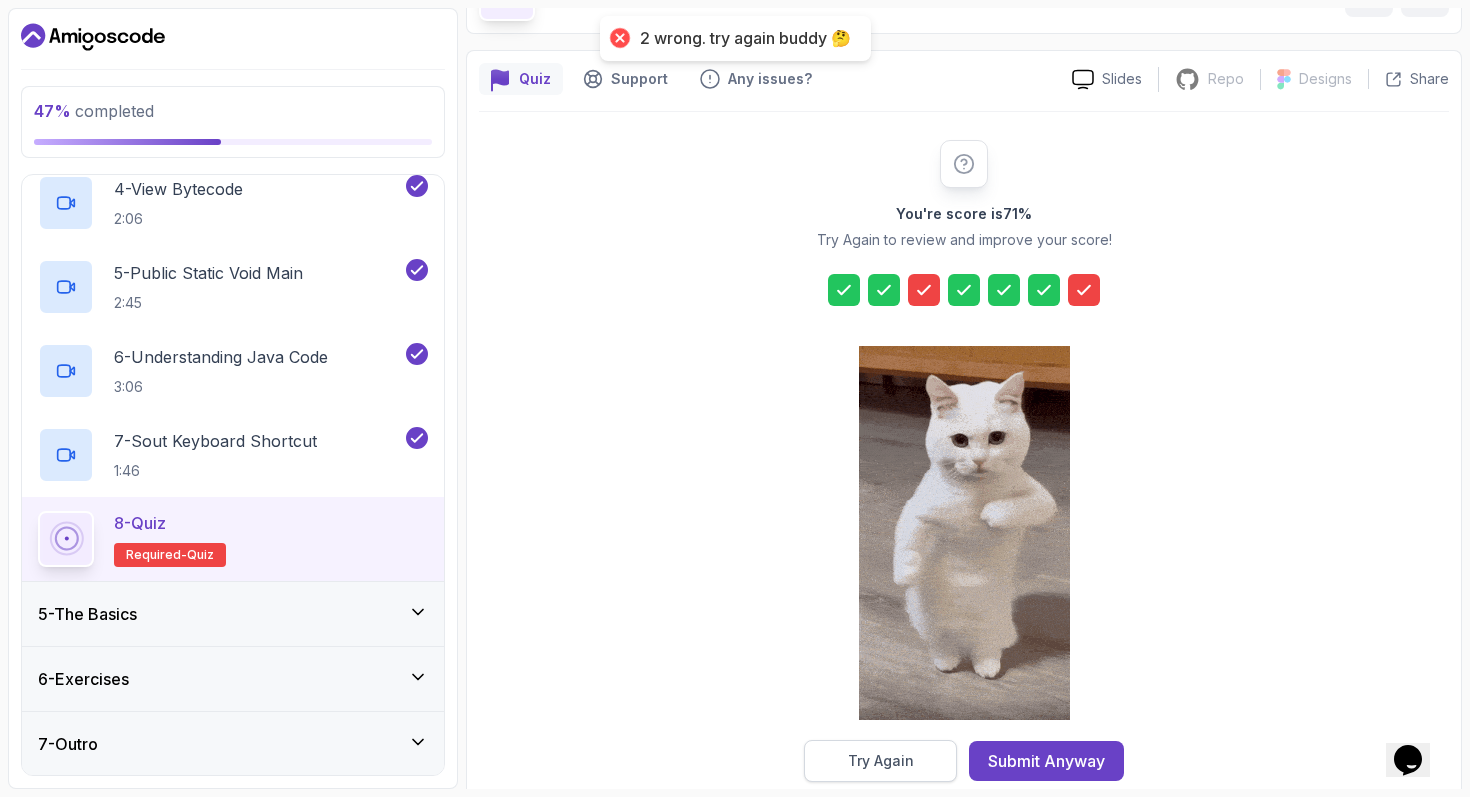 click on "Try Again" at bounding box center [881, 761] 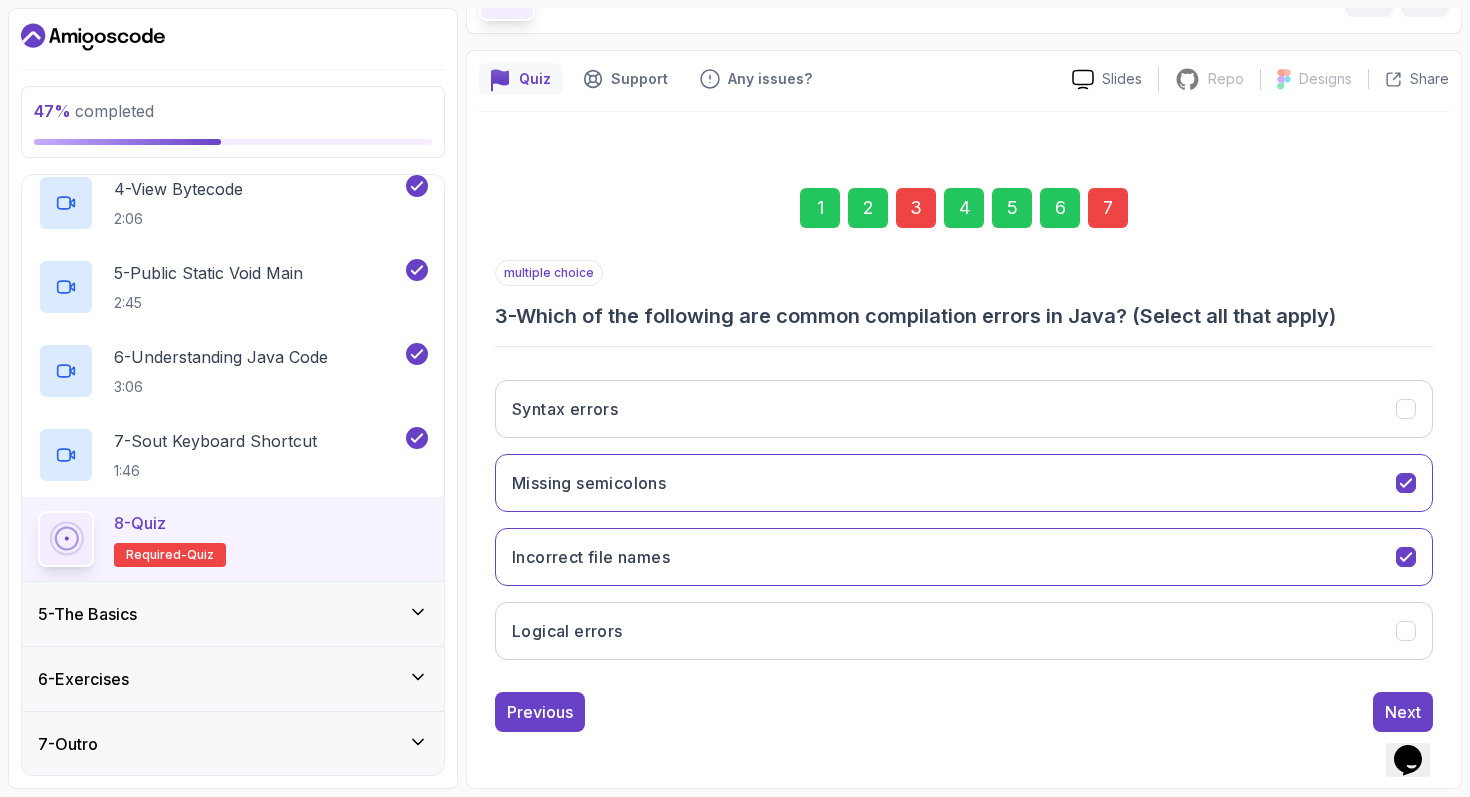 click on "3" at bounding box center [916, 208] 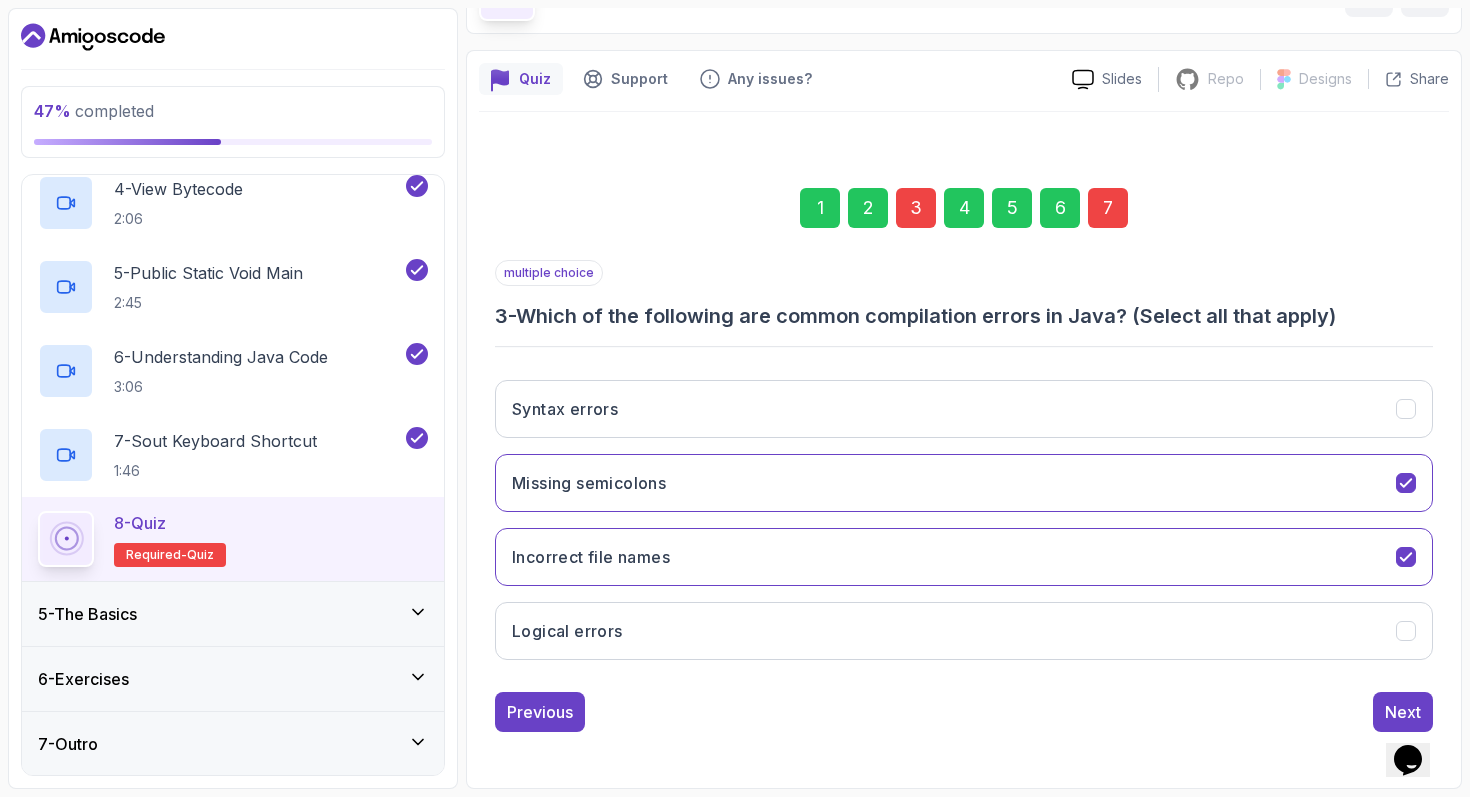 click on "3" at bounding box center [916, 208] 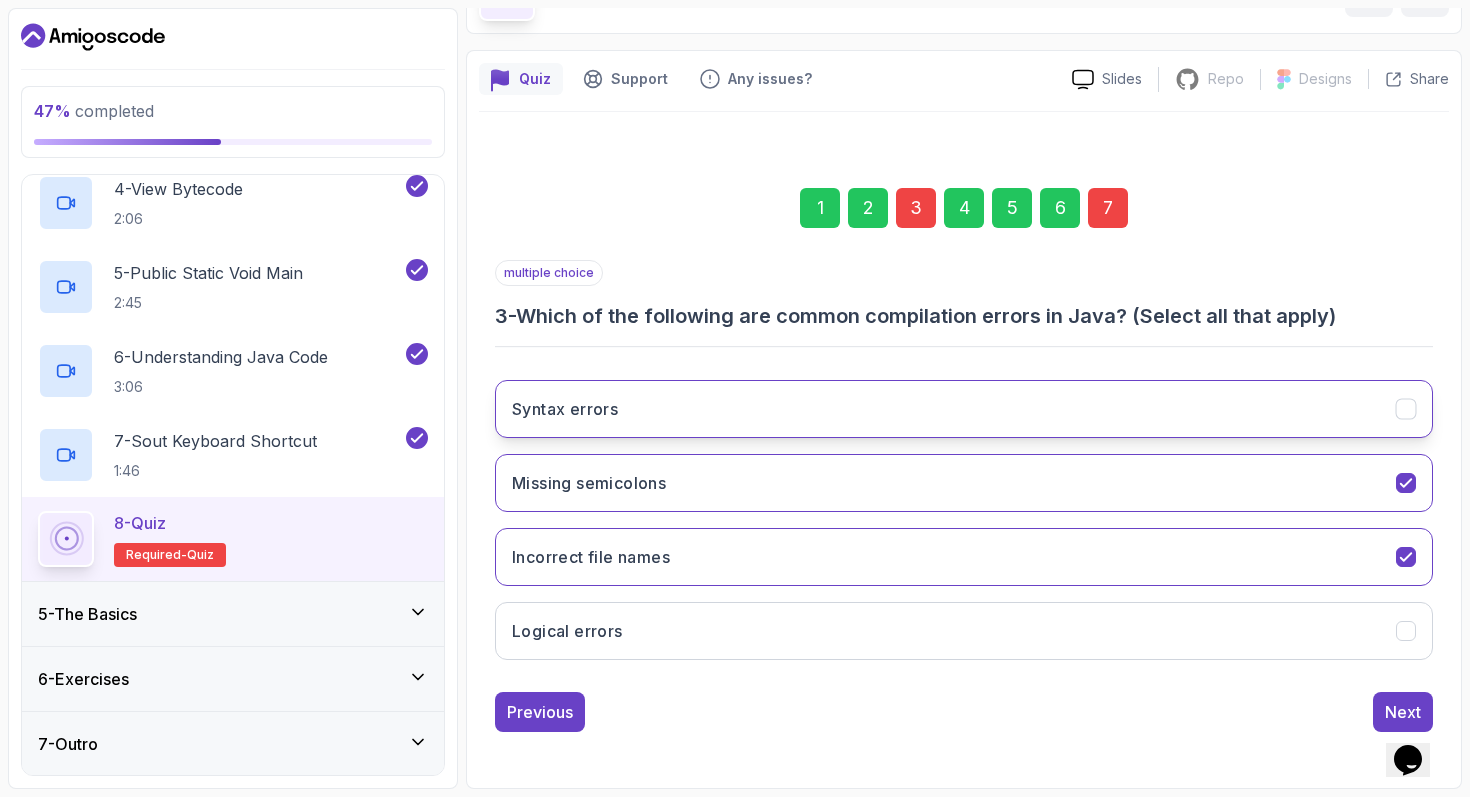 click on "Syntax errors" at bounding box center [964, 409] 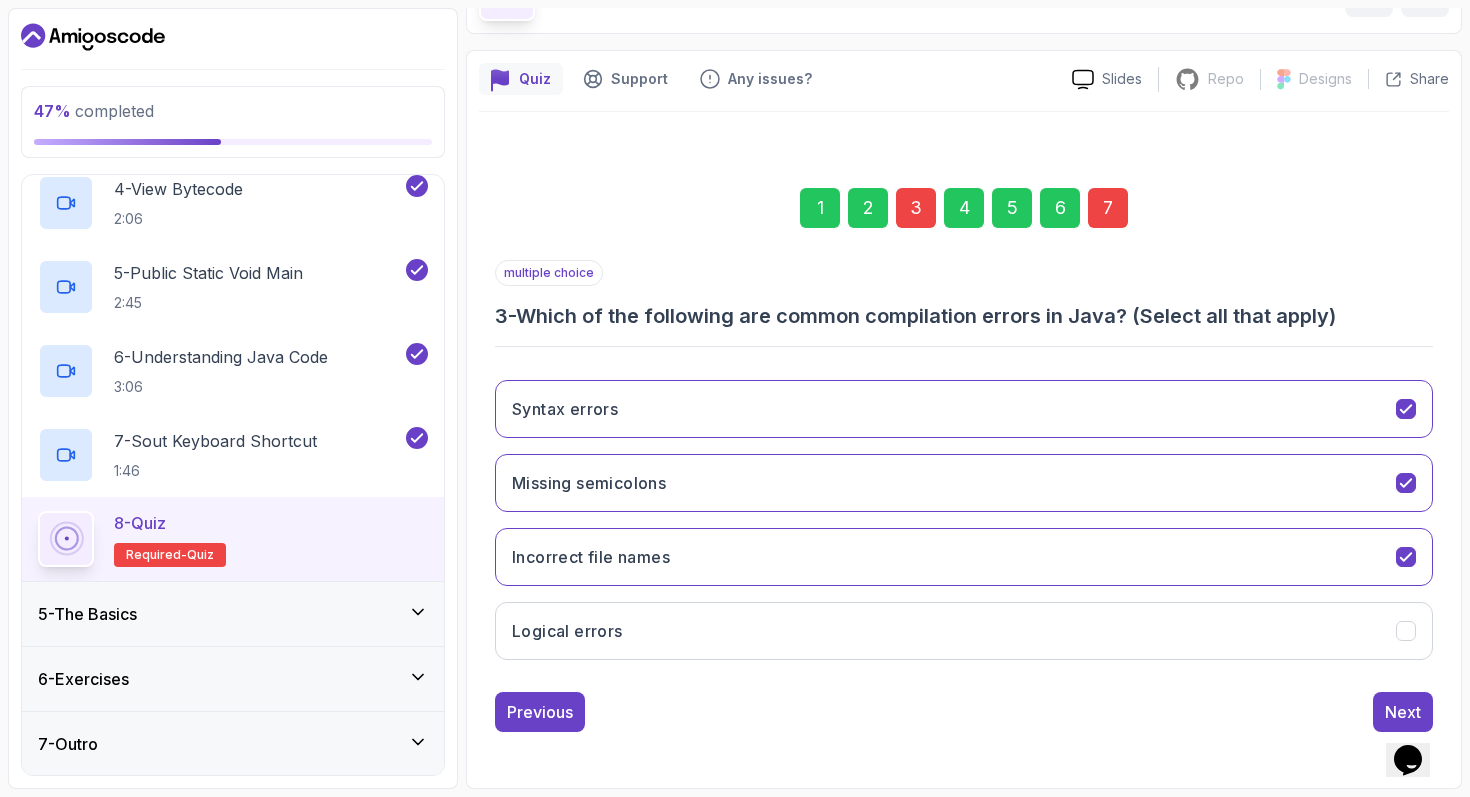 click on "7" at bounding box center [1108, 208] 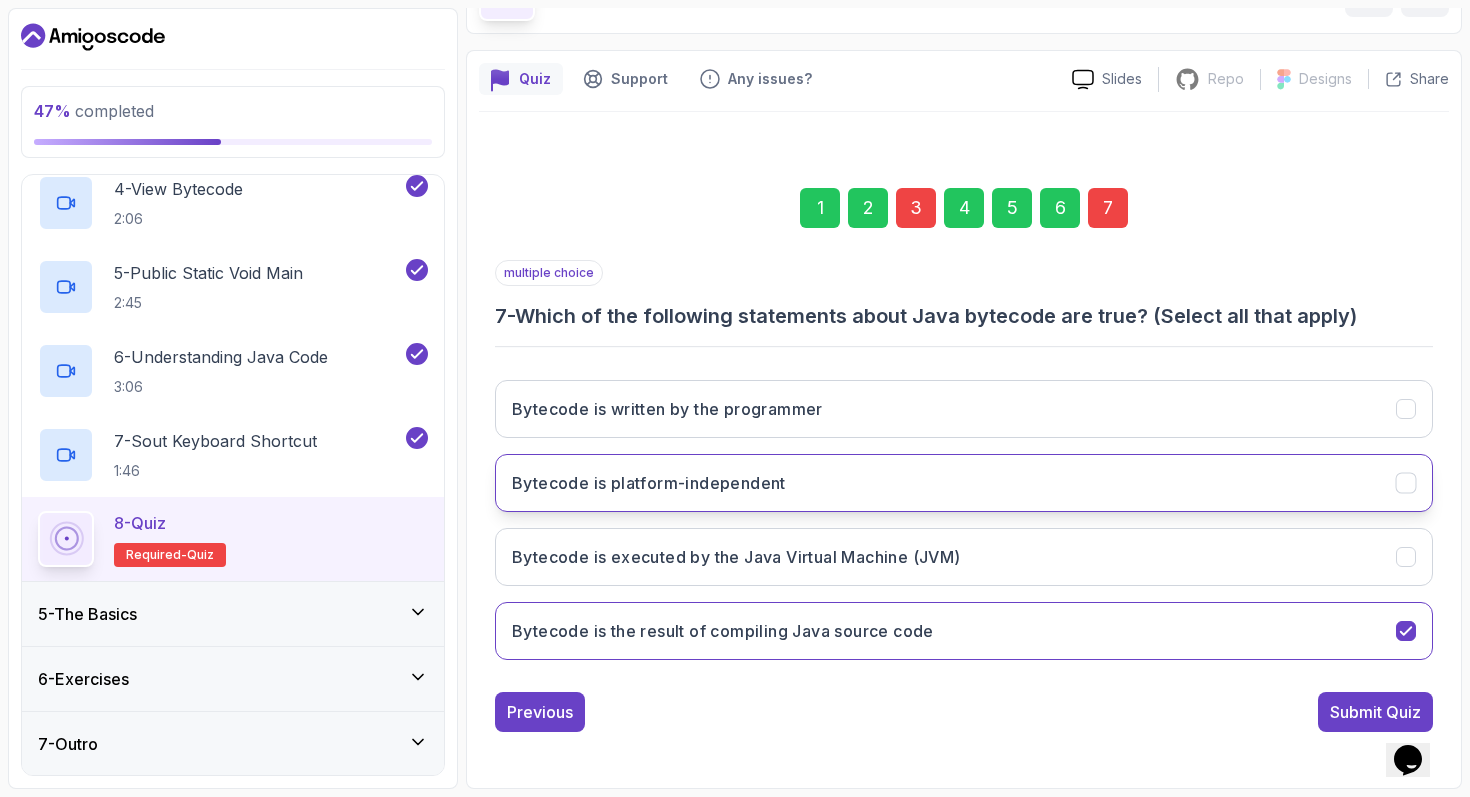 click on "Bytecode is platform-independent" at bounding box center [964, 483] 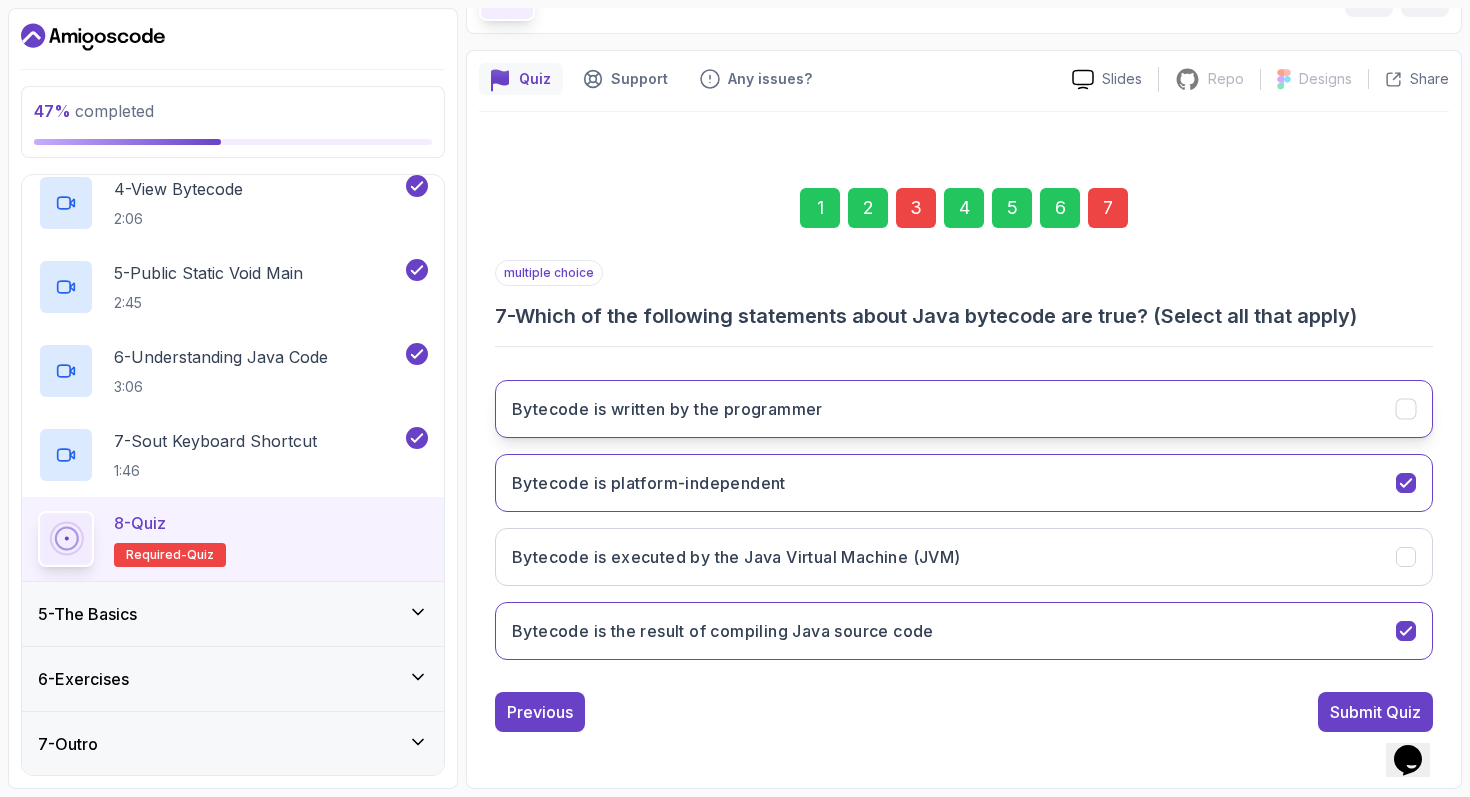 click on "Bytecode is written by the programmer" at bounding box center [964, 409] 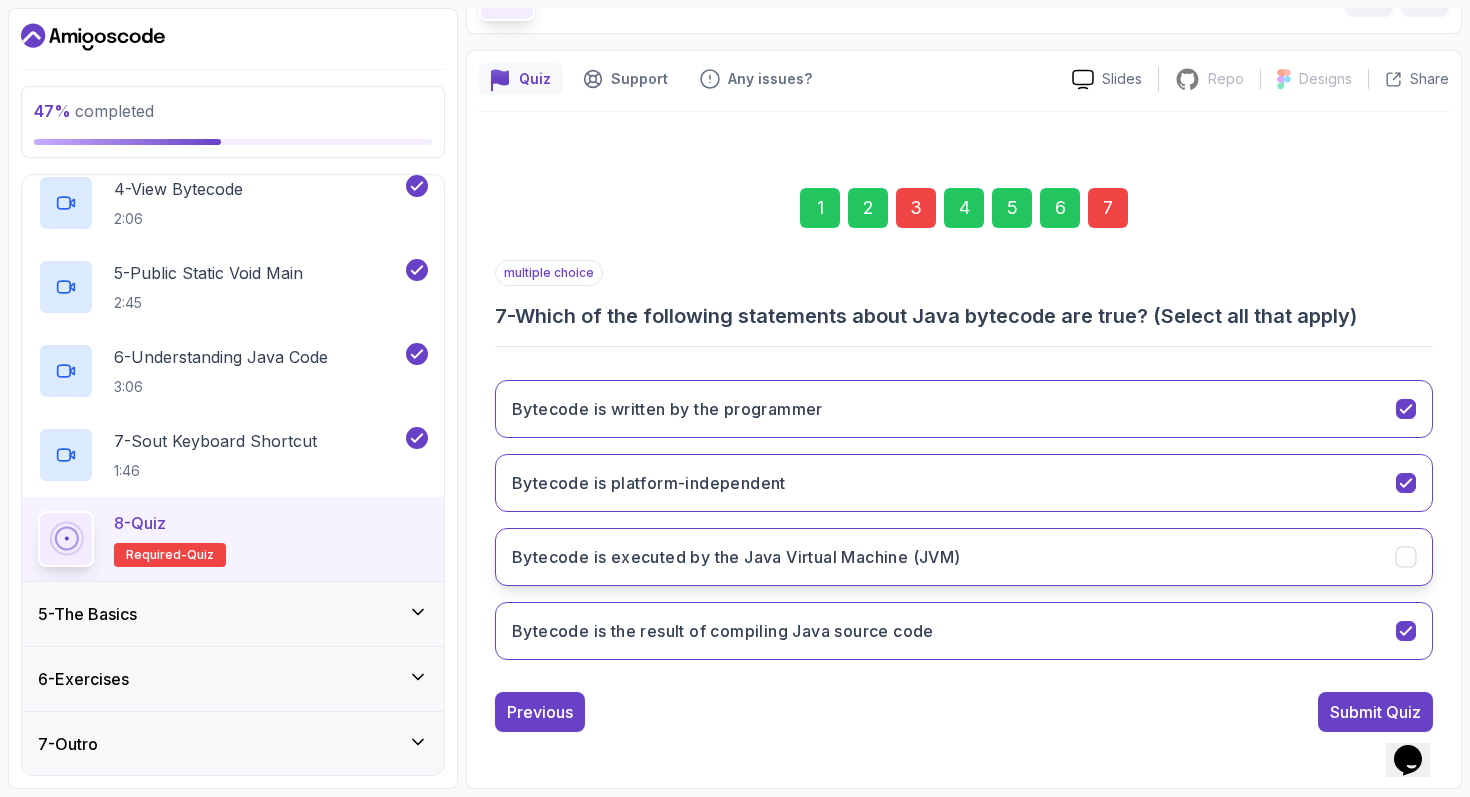 click on "Bytecode is executed by the Java Virtual Machine (JVM)" at bounding box center (964, 557) 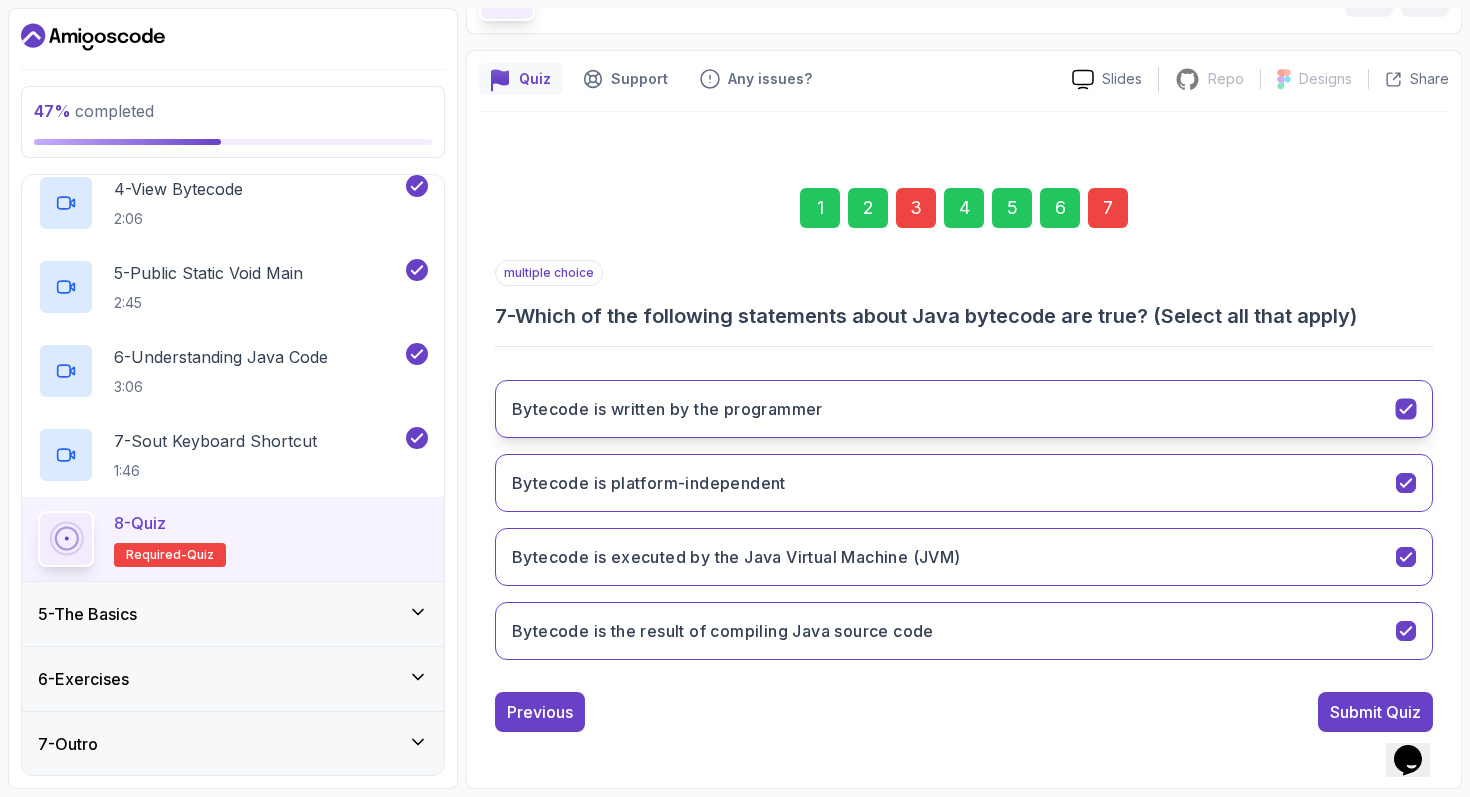 click on "Bytecode is written by the programmer" at bounding box center [964, 409] 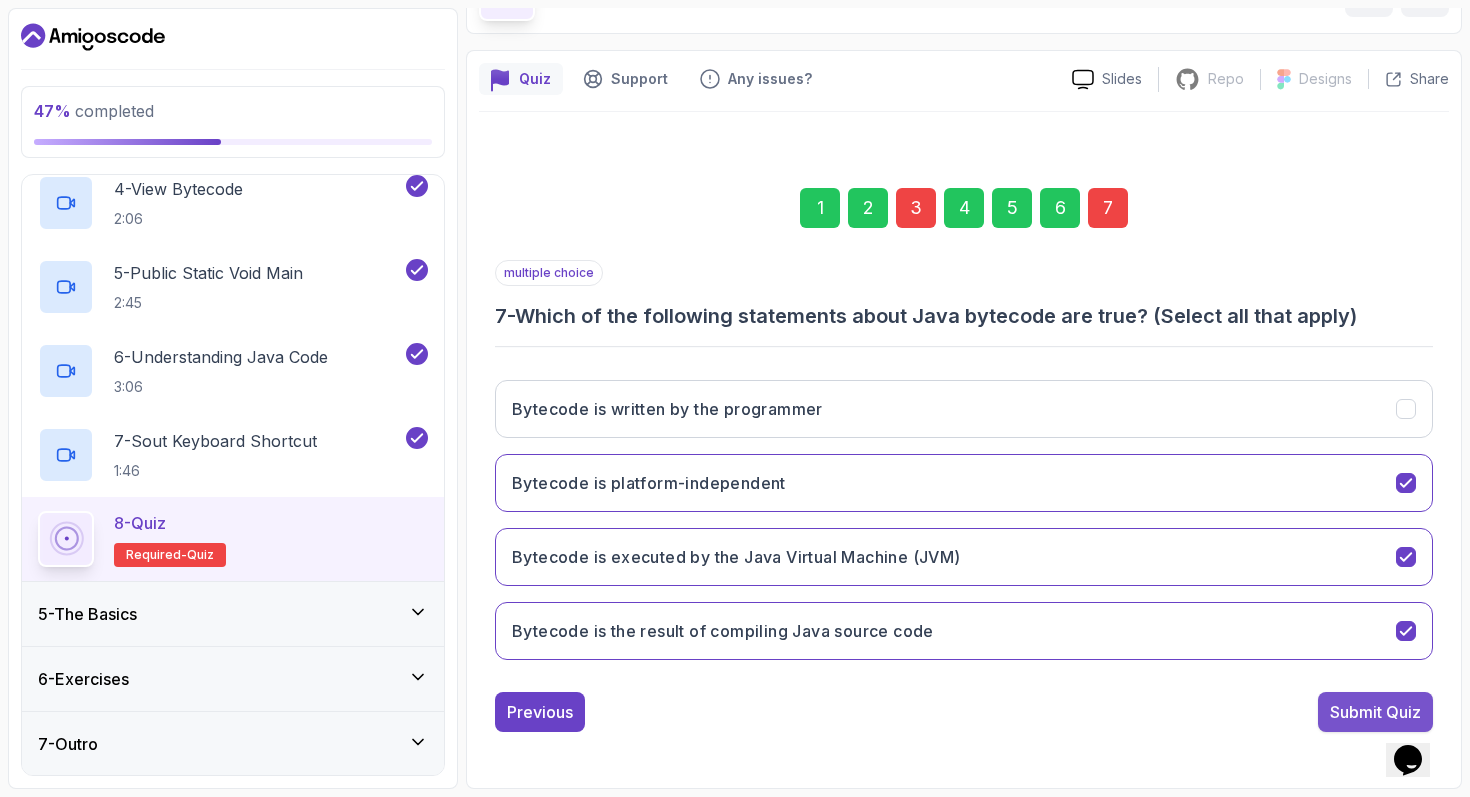 click on "Submit Quiz" at bounding box center (1375, 712) 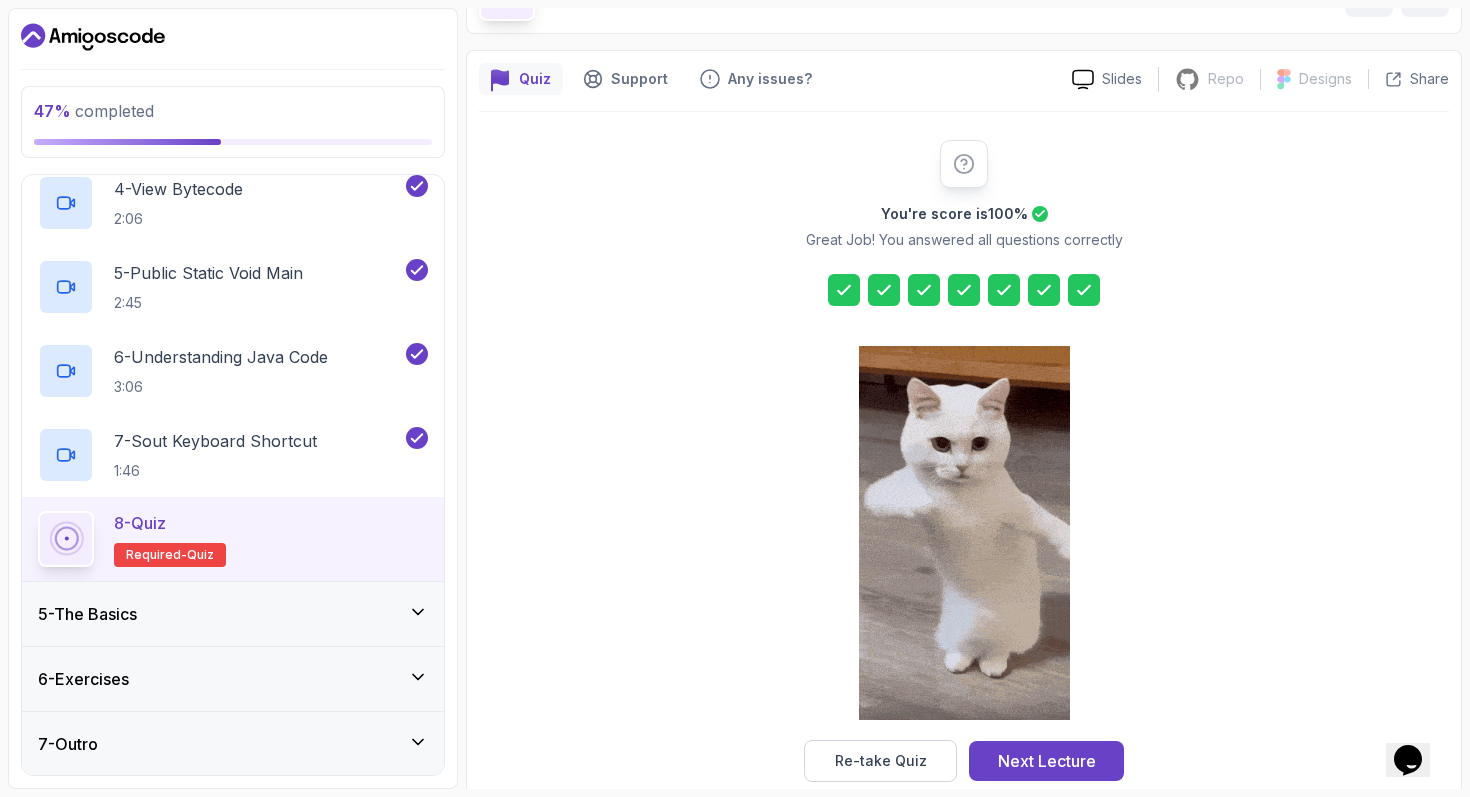 click 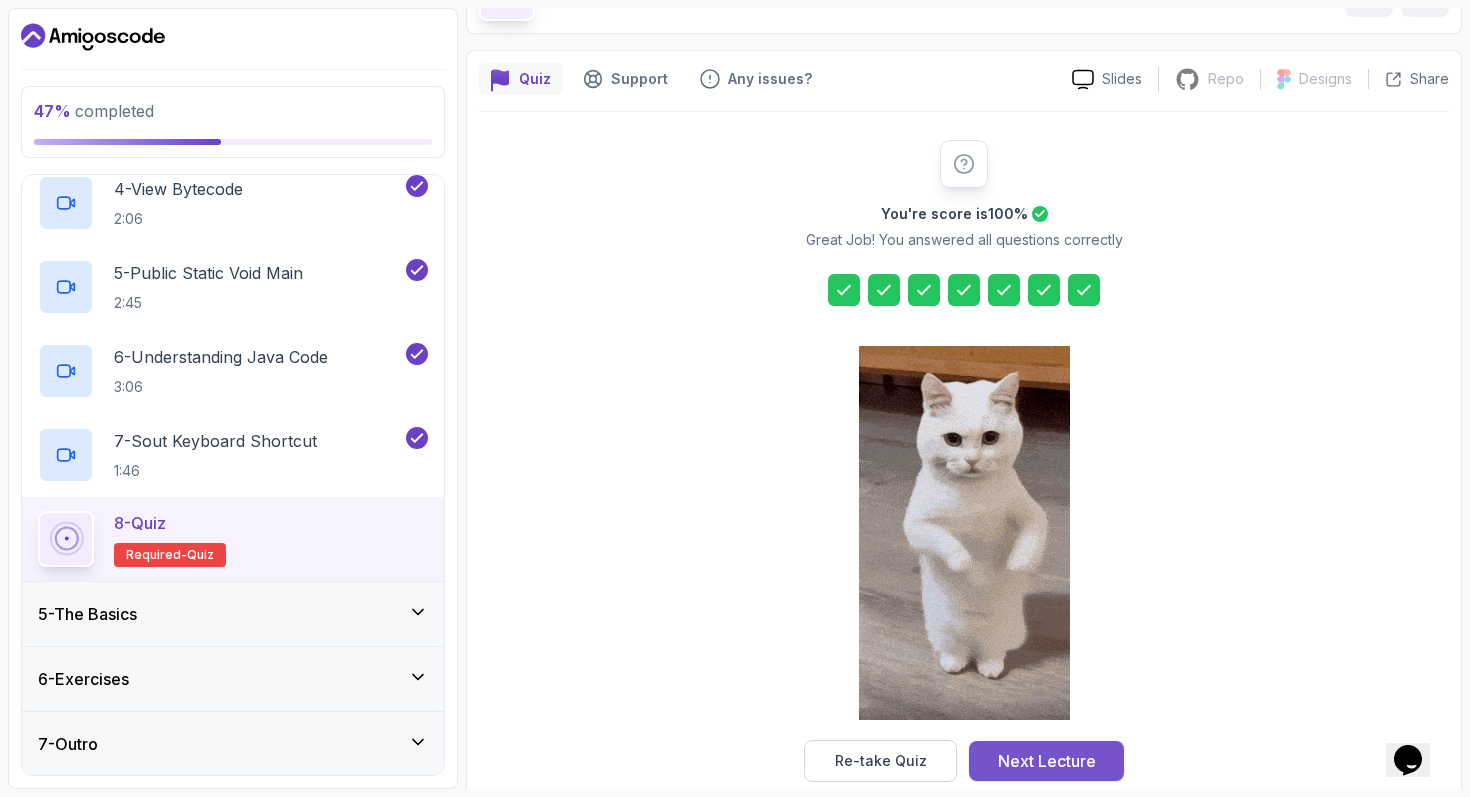 click on "Next Lecture" at bounding box center (1046, 761) 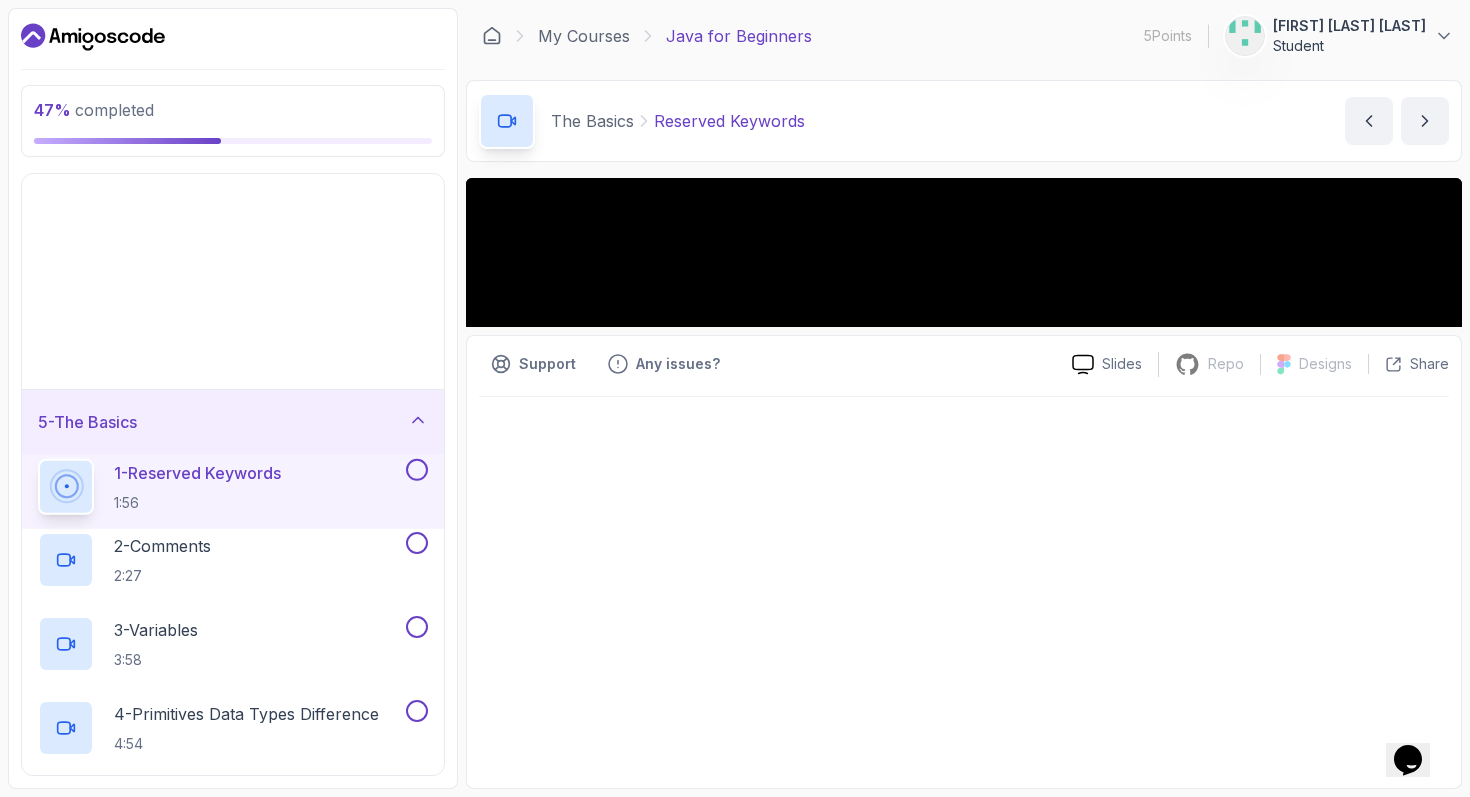 scroll, scrollTop: 0, scrollLeft: 0, axis: both 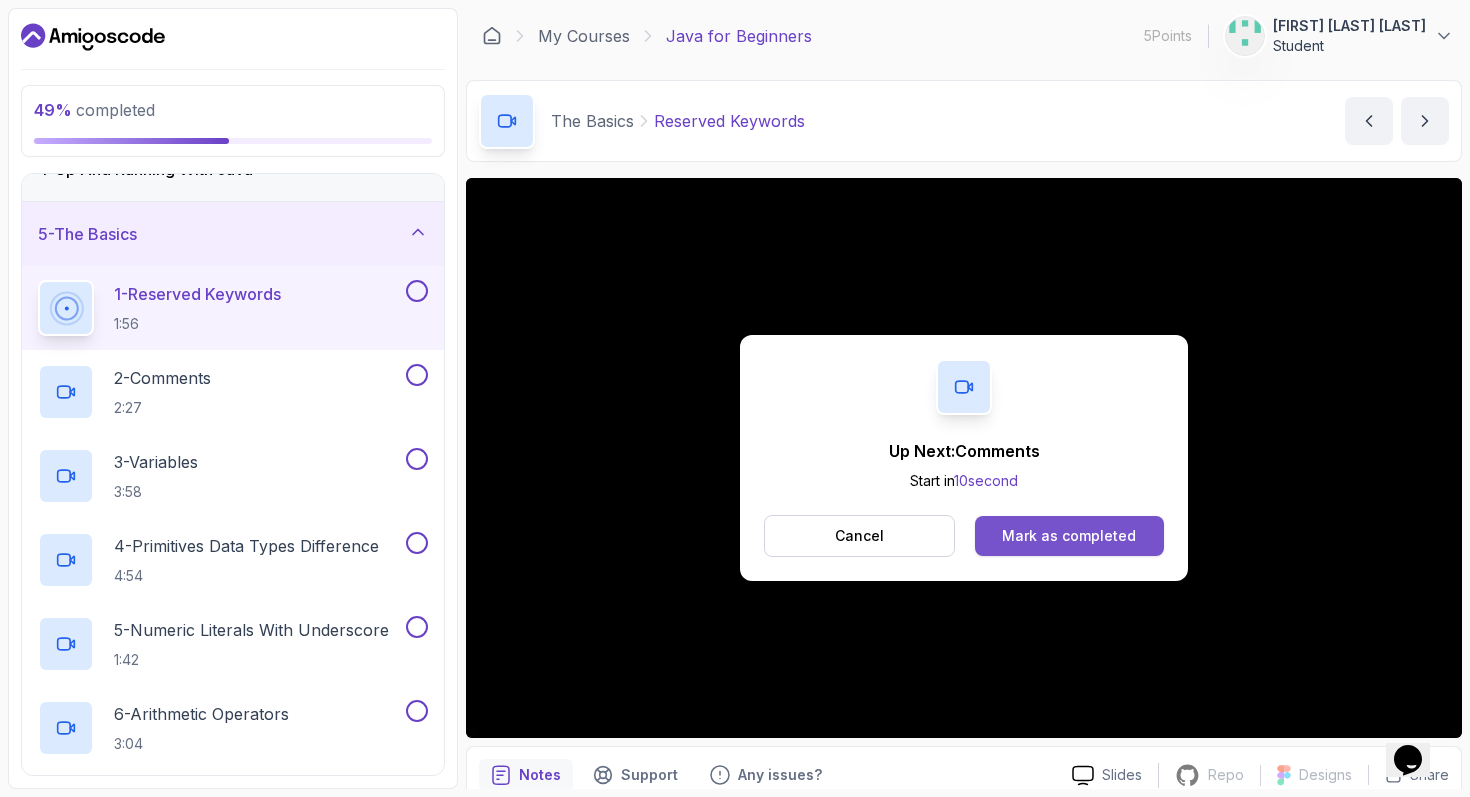 click on "Mark as completed" at bounding box center [1069, 536] 